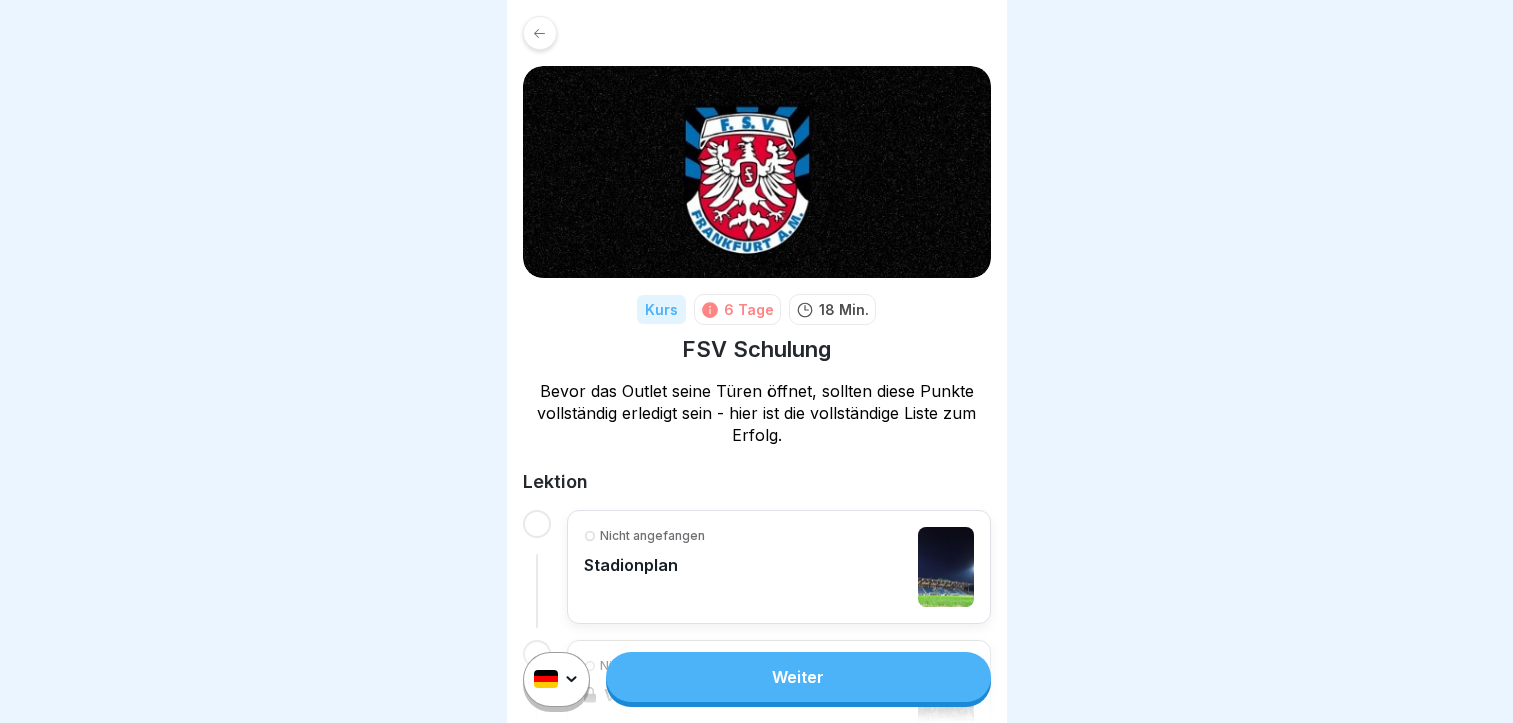 scroll, scrollTop: 0, scrollLeft: 0, axis: both 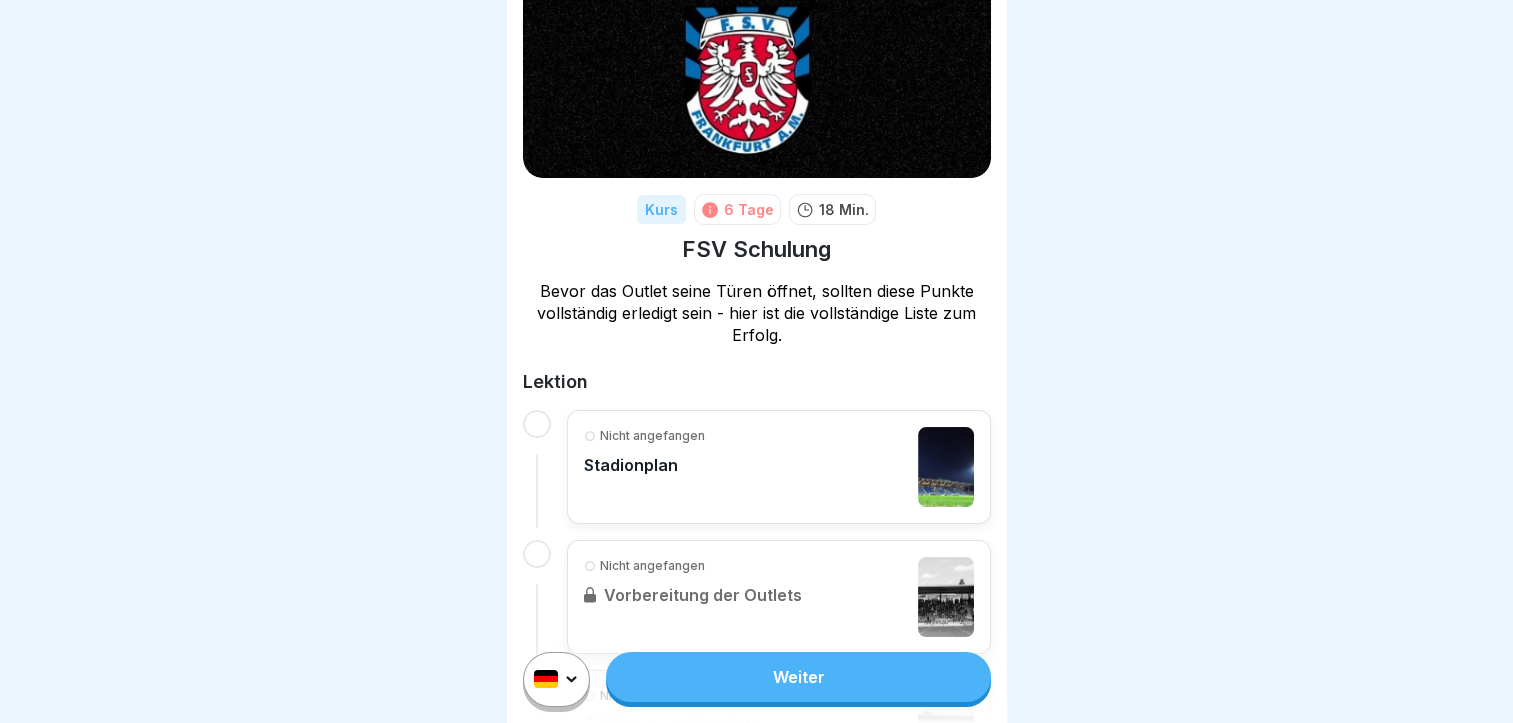 click on "Nicht angefangen Stadionplan" at bounding box center (779, 467) 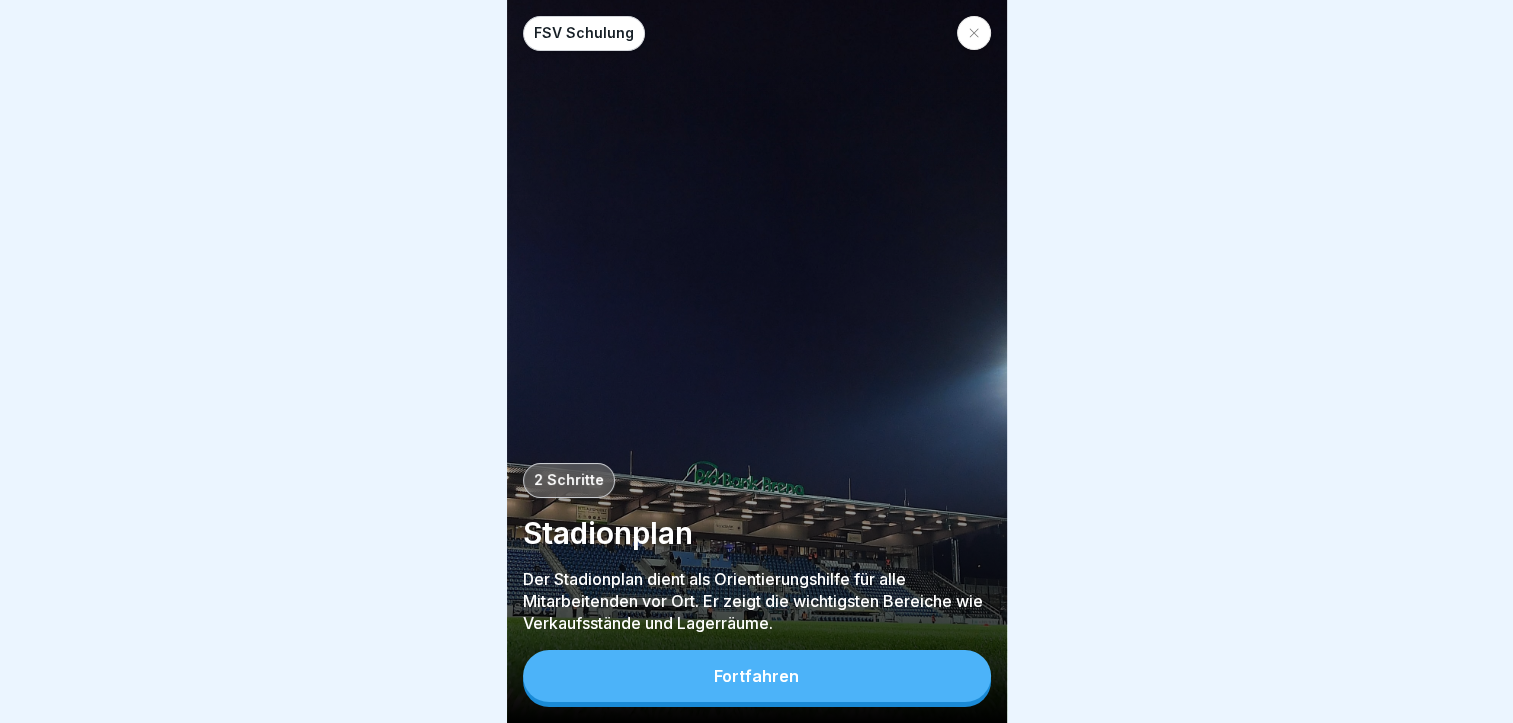 scroll, scrollTop: 0, scrollLeft: 0, axis: both 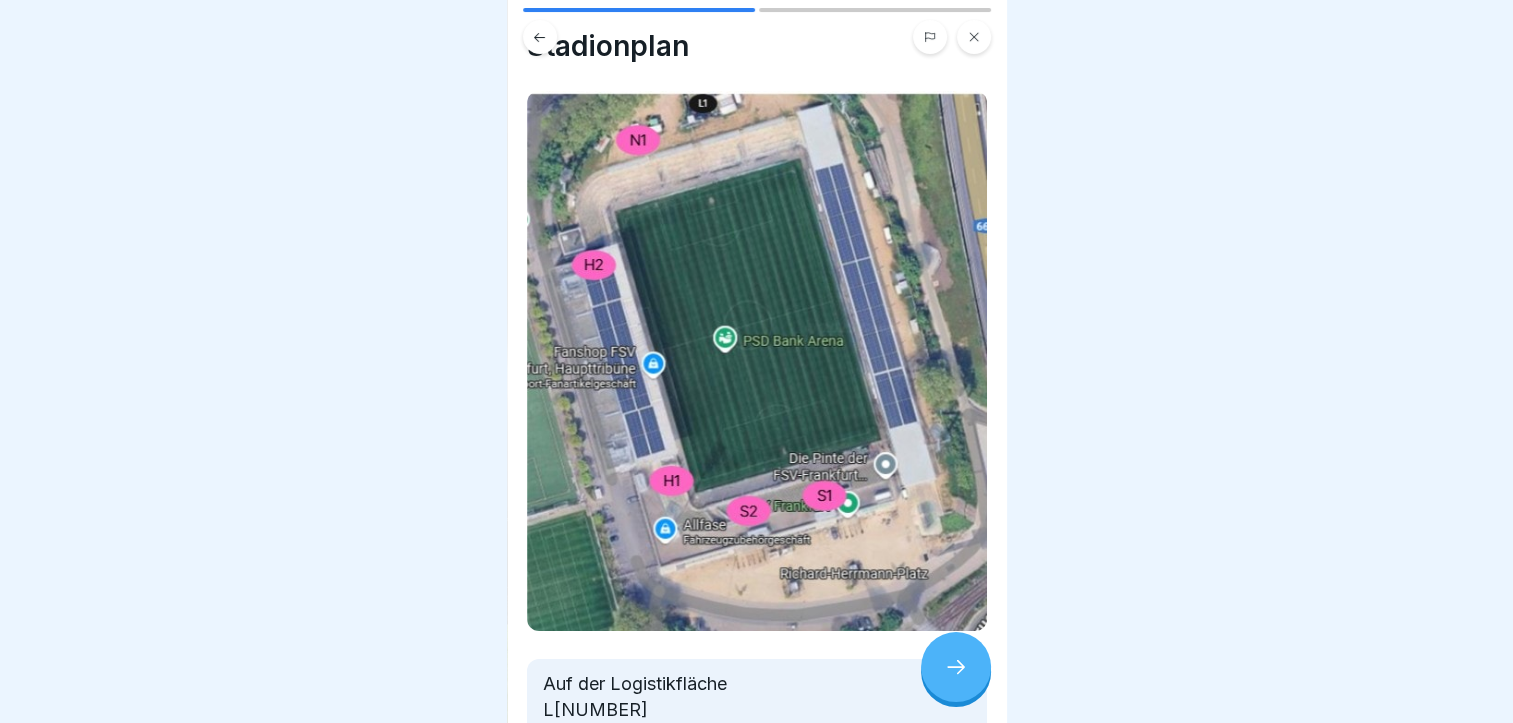 click at bounding box center (956, 667) 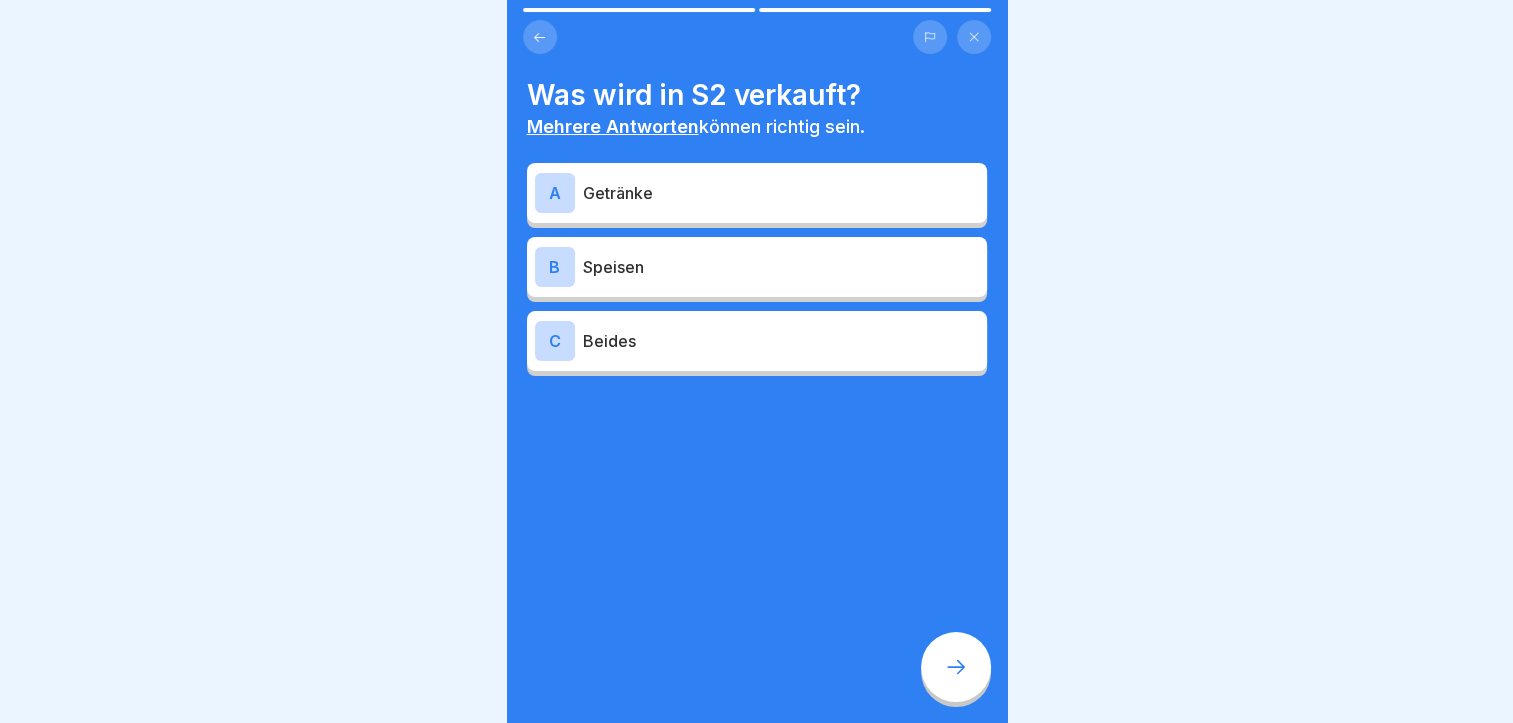 click on "C Beides" at bounding box center [757, 341] 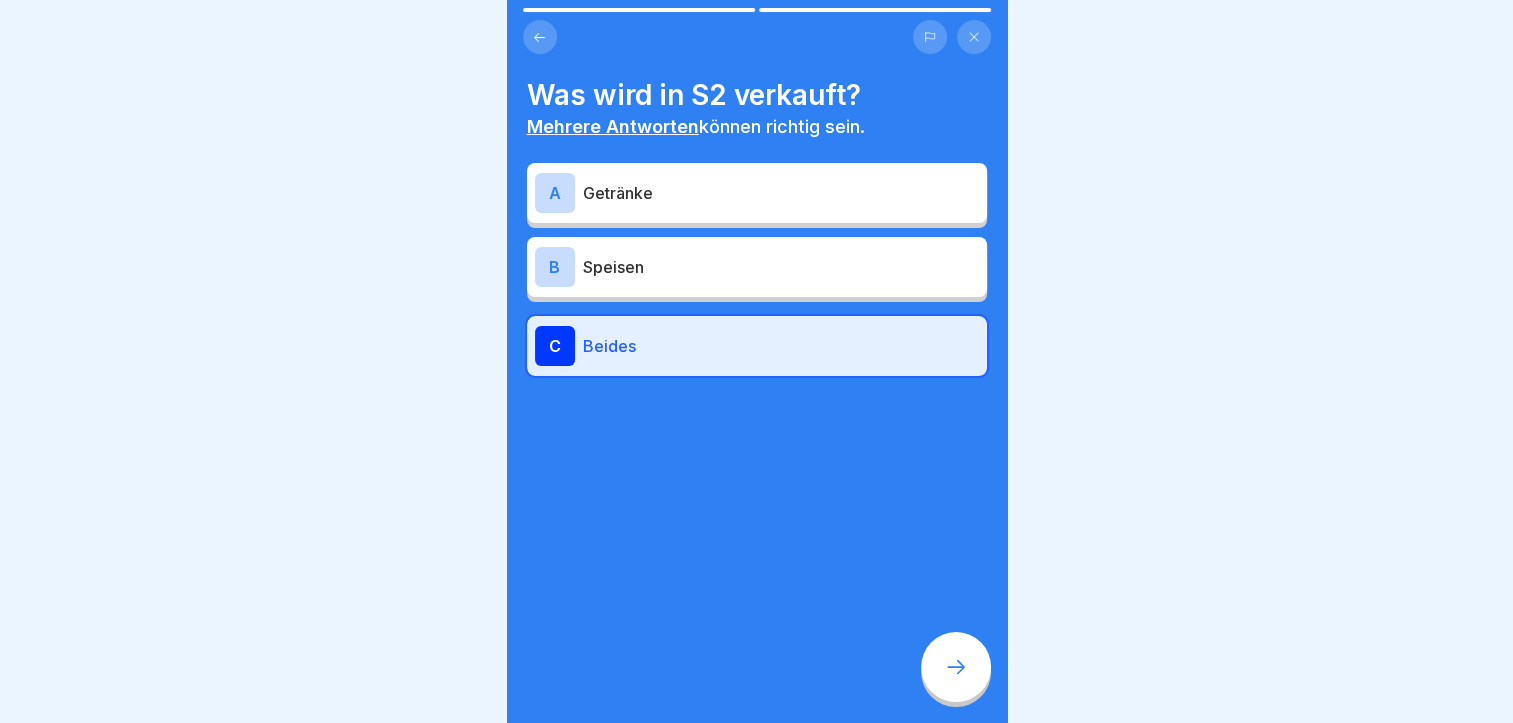 click at bounding box center (956, 667) 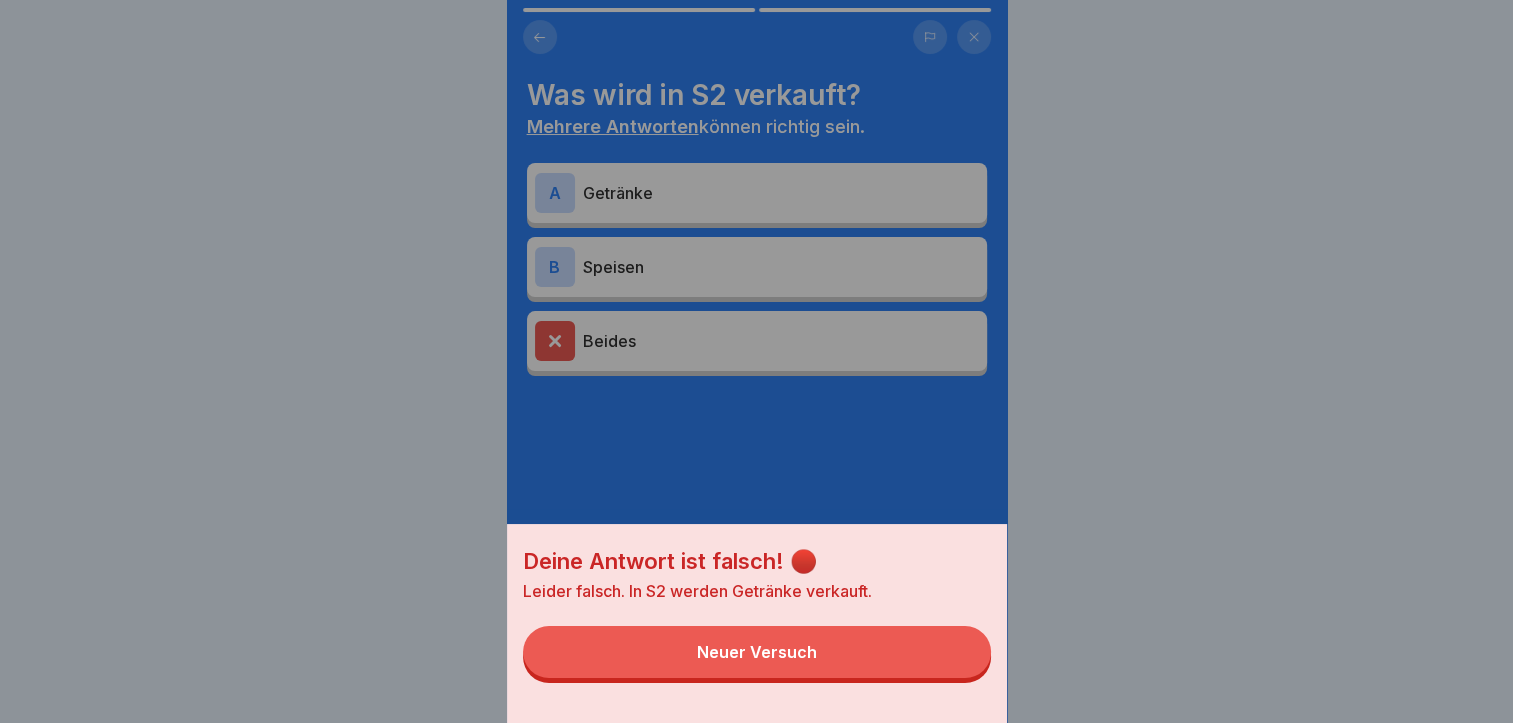 click on "Neuer Versuch" at bounding box center (757, 652) 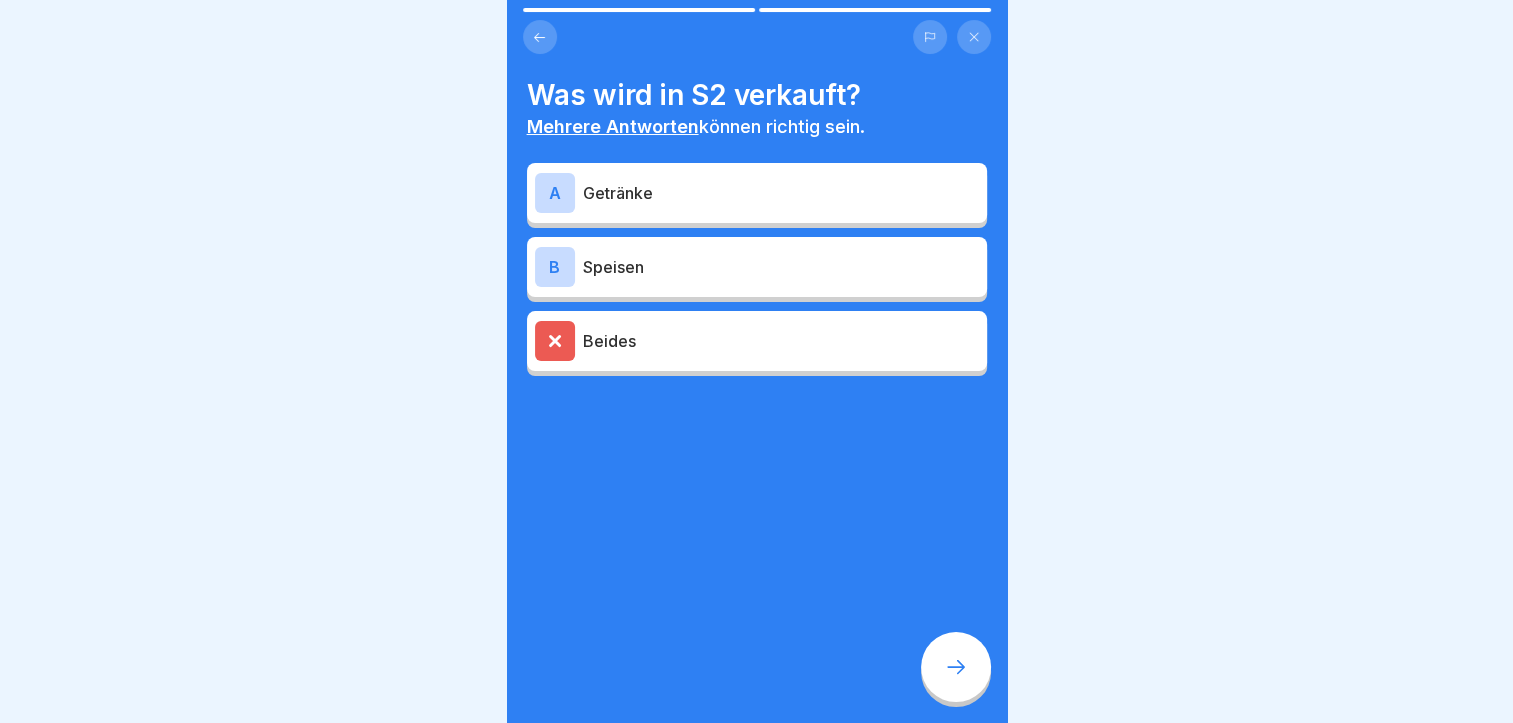 click on "Getränke" at bounding box center [781, 193] 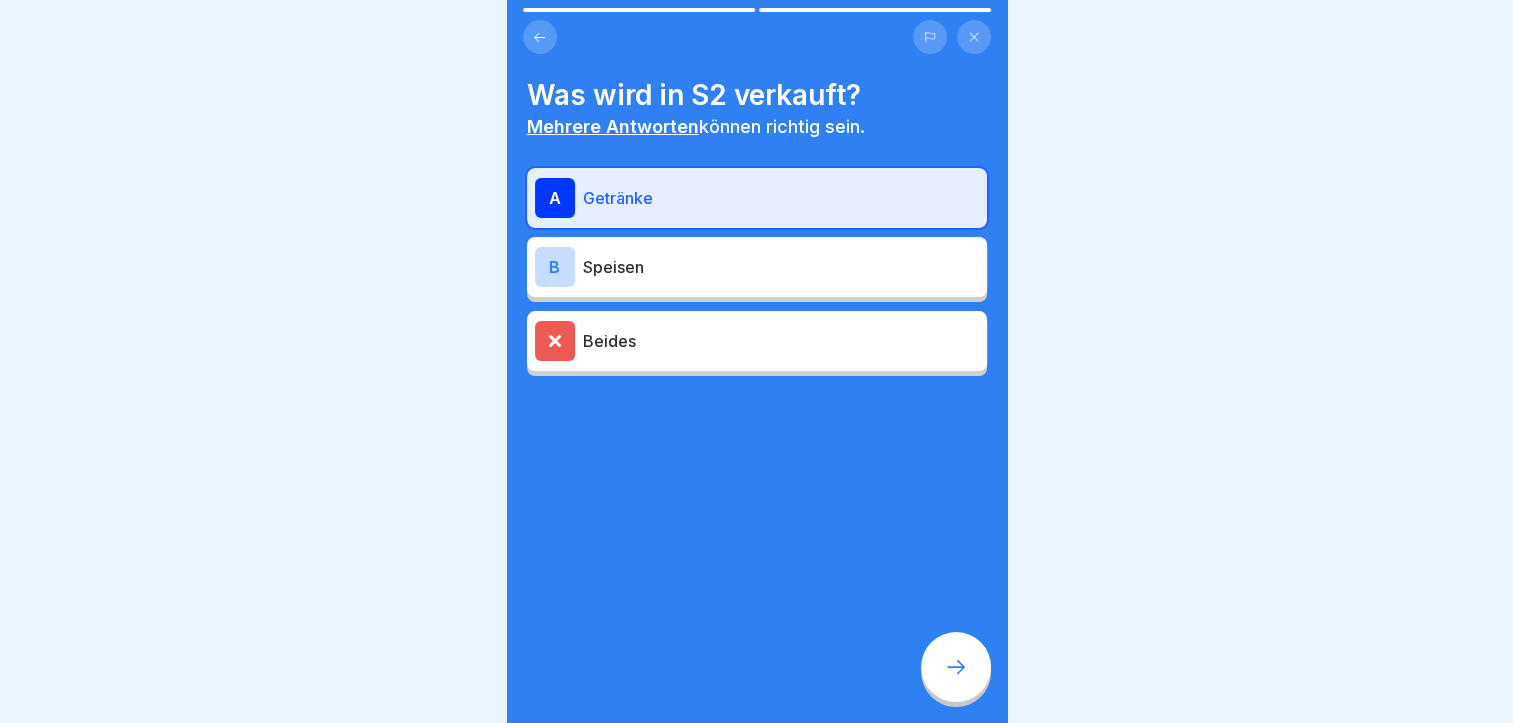 click at bounding box center (956, 667) 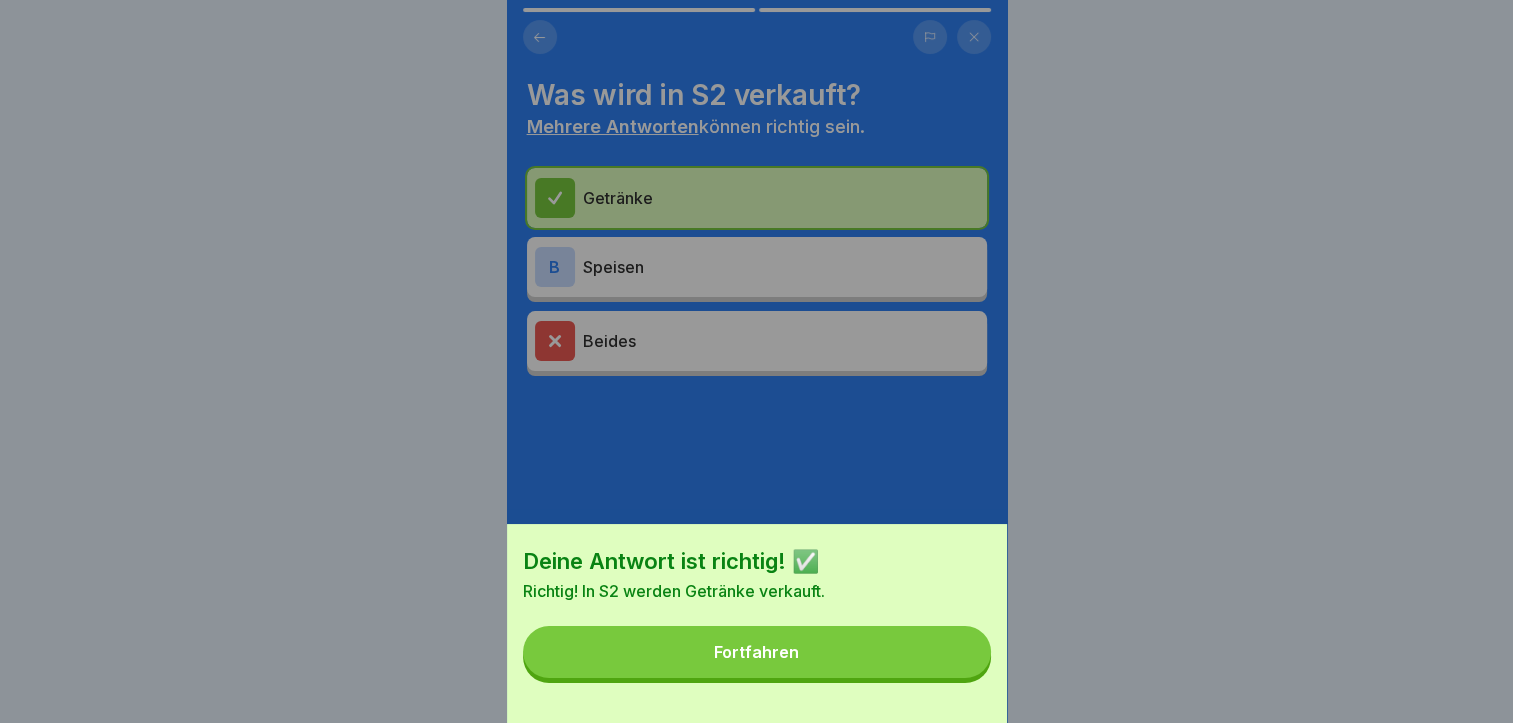 click on "Fortfahren" at bounding box center [757, 652] 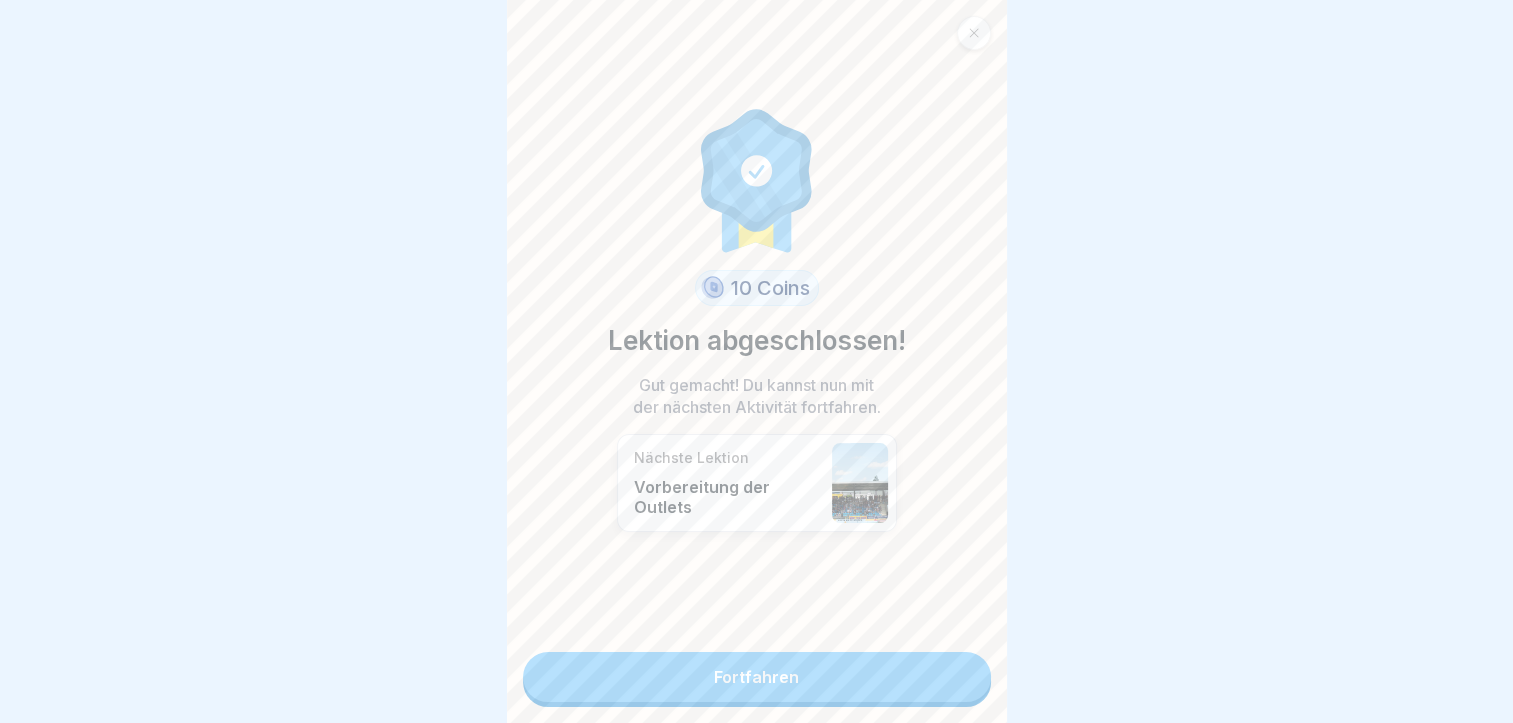 click on "Fortfahren" at bounding box center [757, 677] 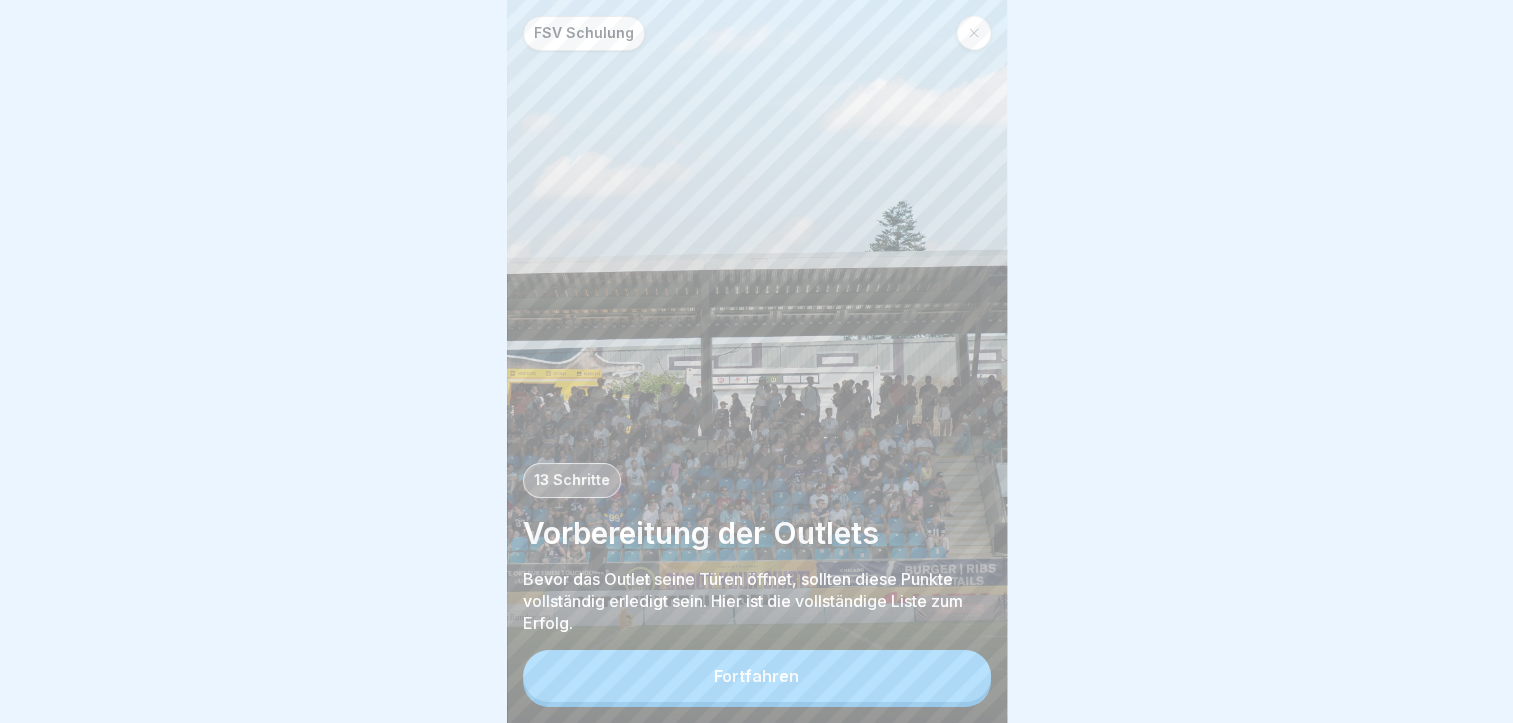 scroll, scrollTop: 15, scrollLeft: 0, axis: vertical 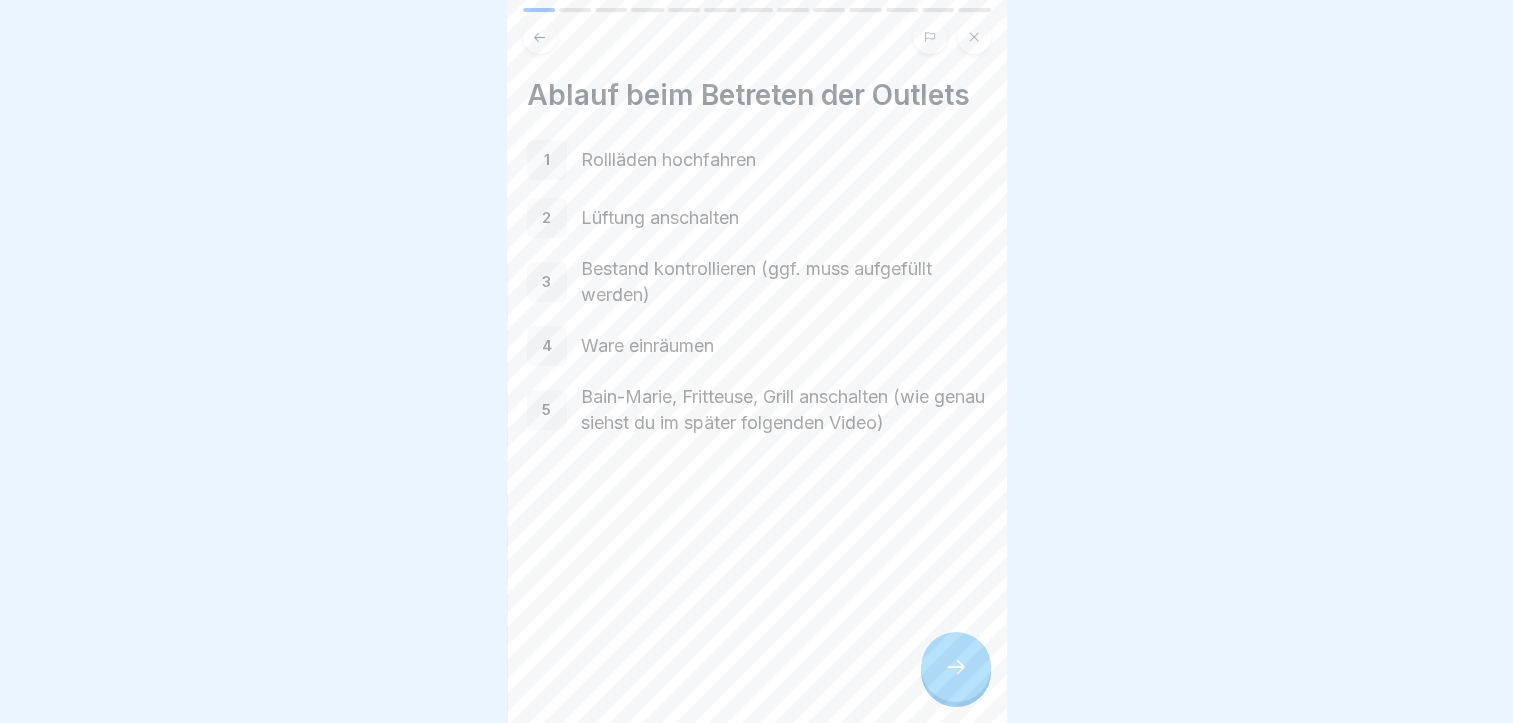 click 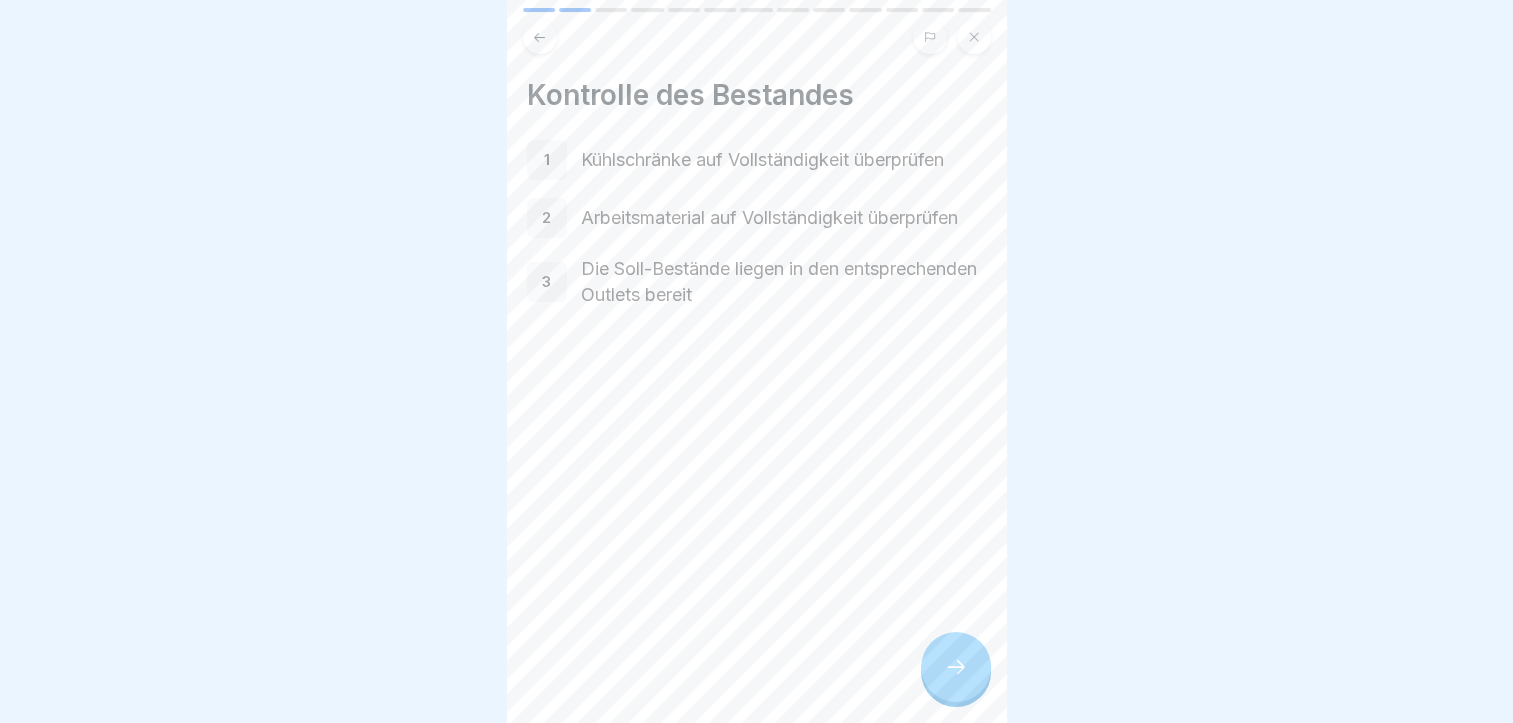 click 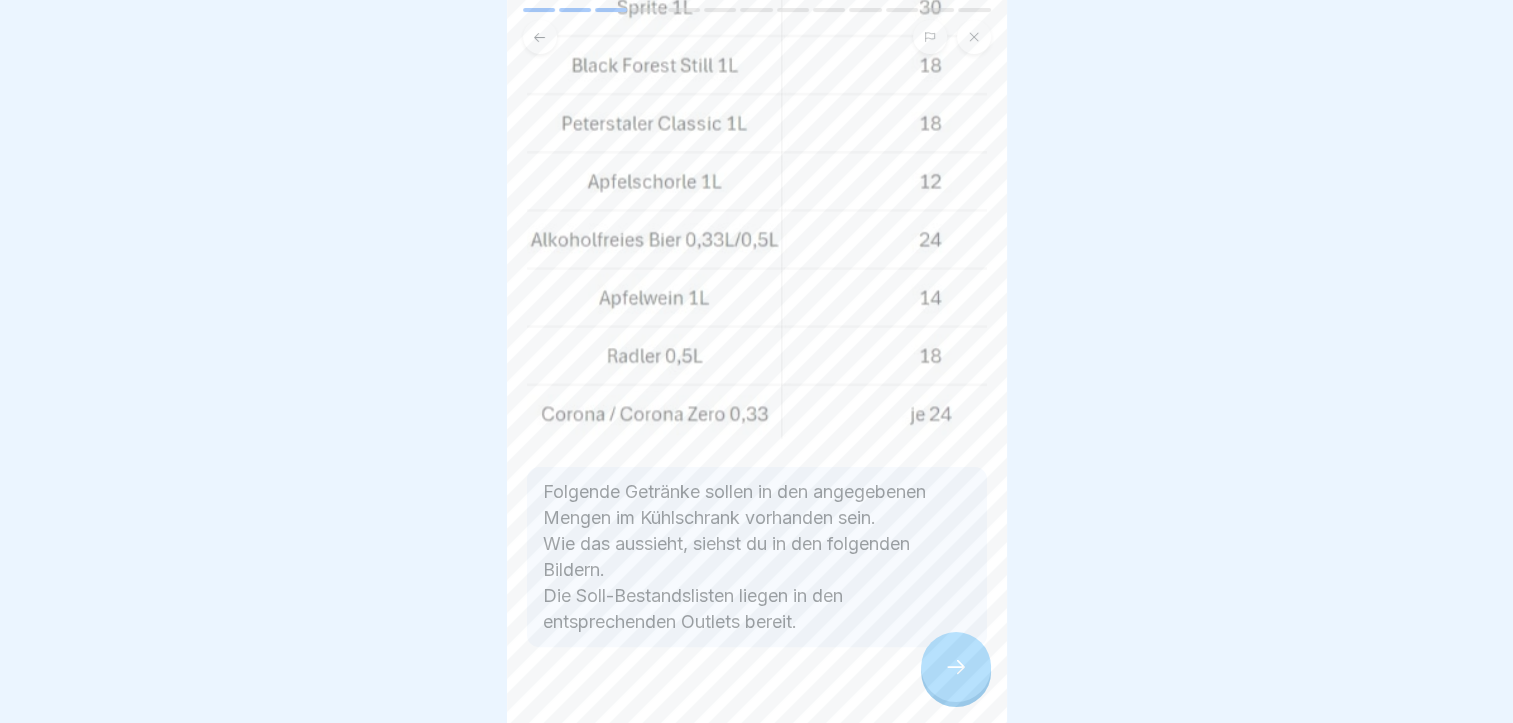 scroll, scrollTop: 400, scrollLeft: 0, axis: vertical 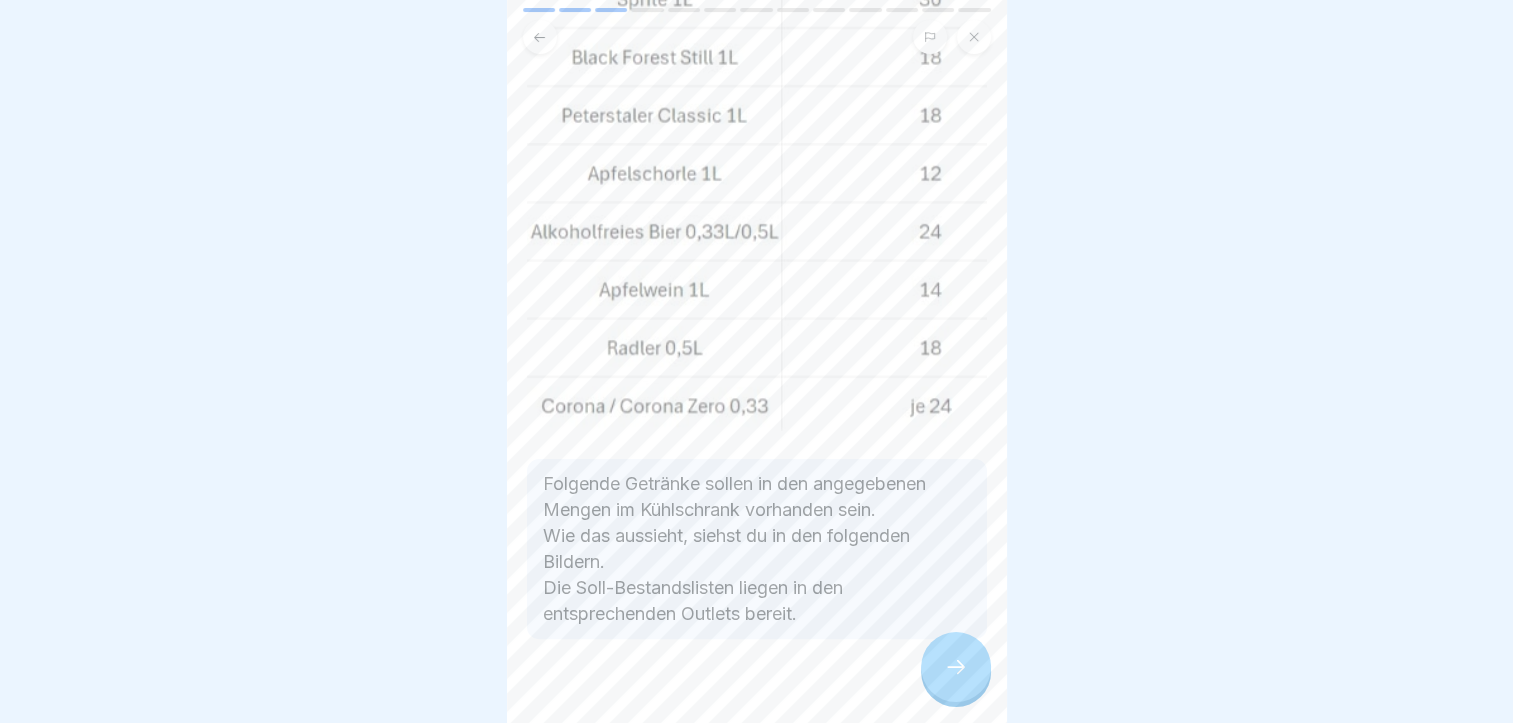 click at bounding box center [956, 667] 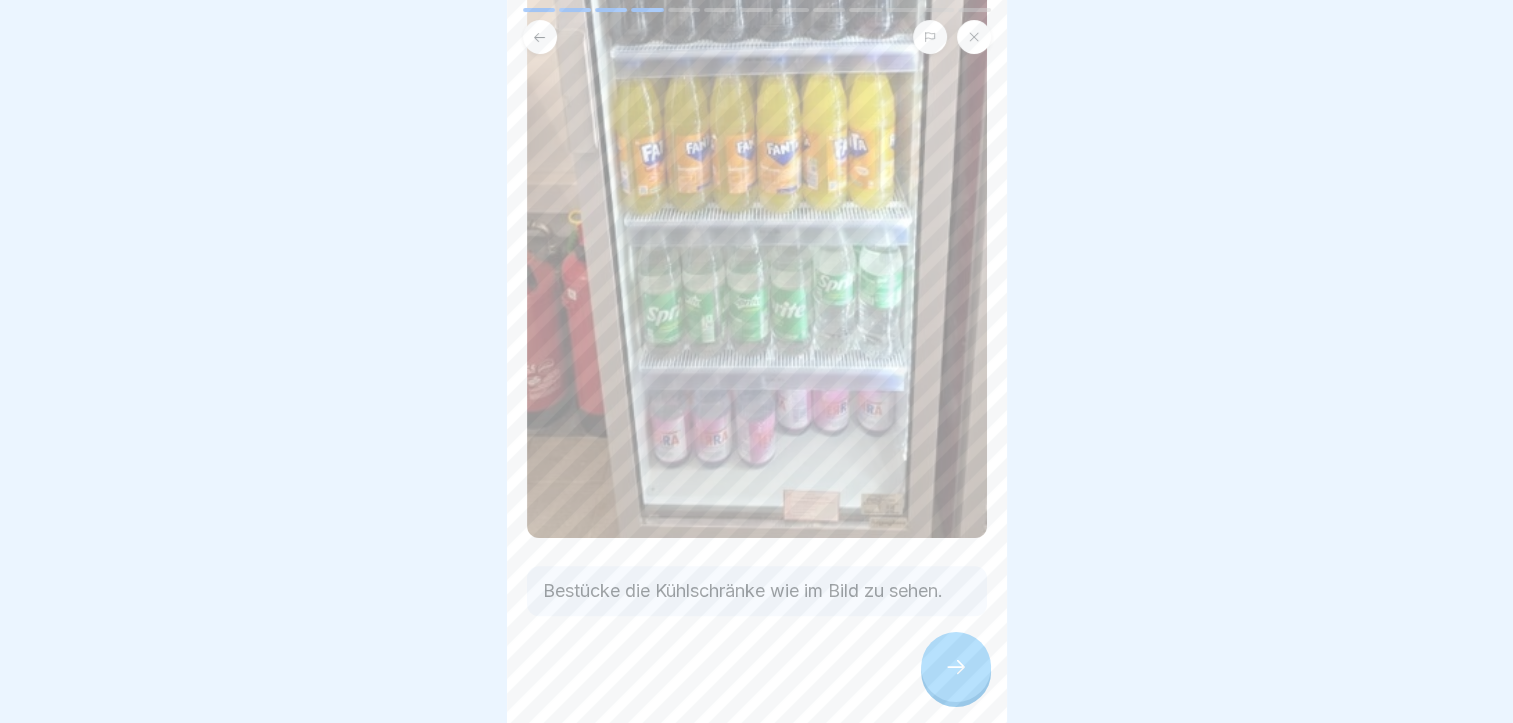 scroll, scrollTop: 605, scrollLeft: 0, axis: vertical 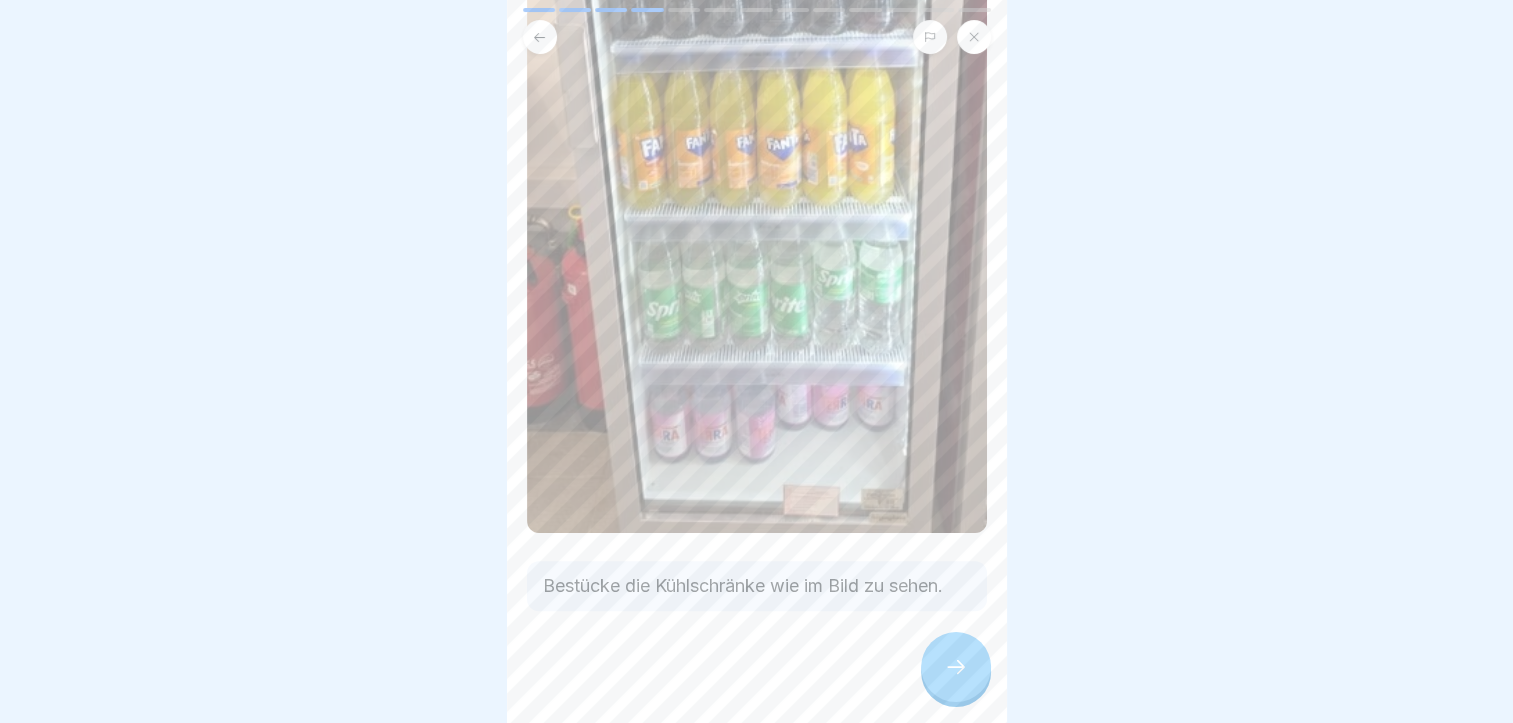 click 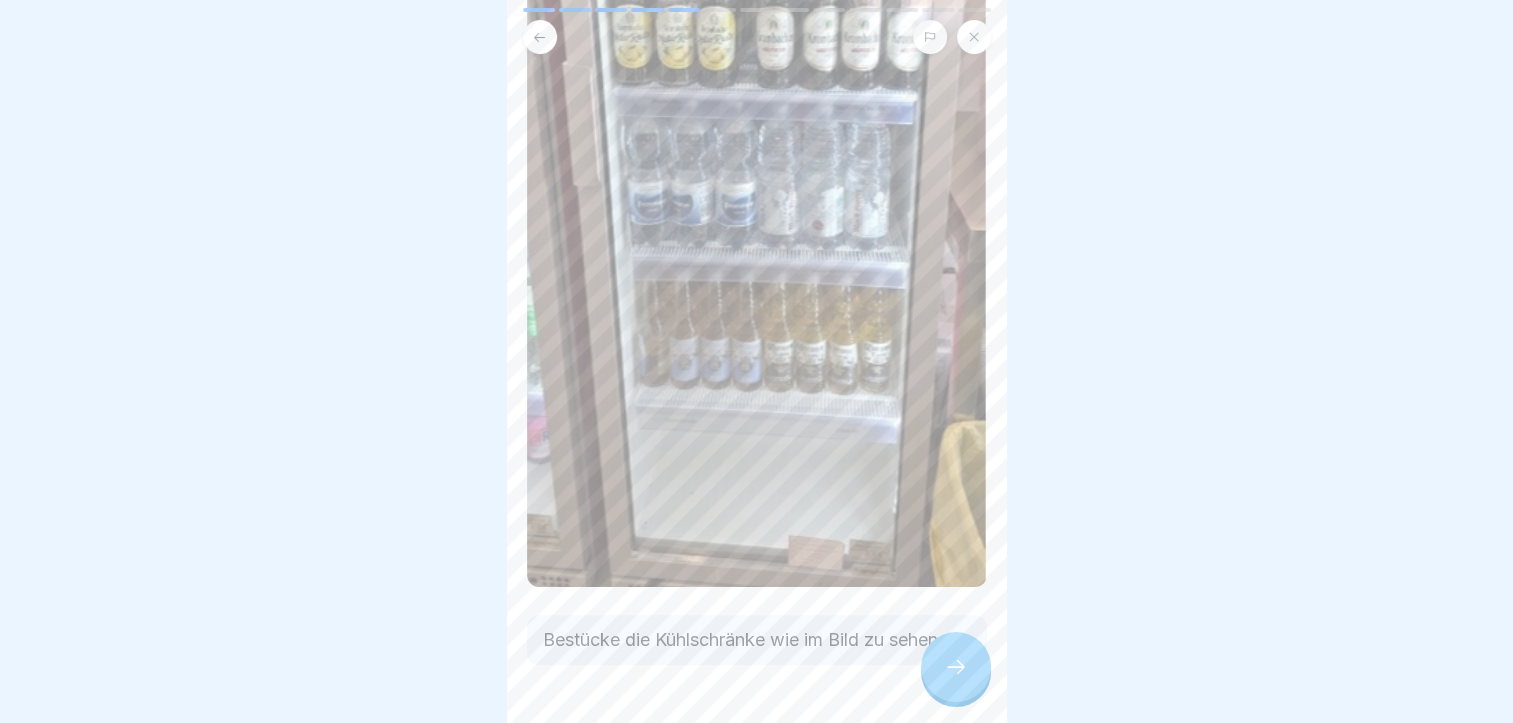 scroll, scrollTop: 600, scrollLeft: 0, axis: vertical 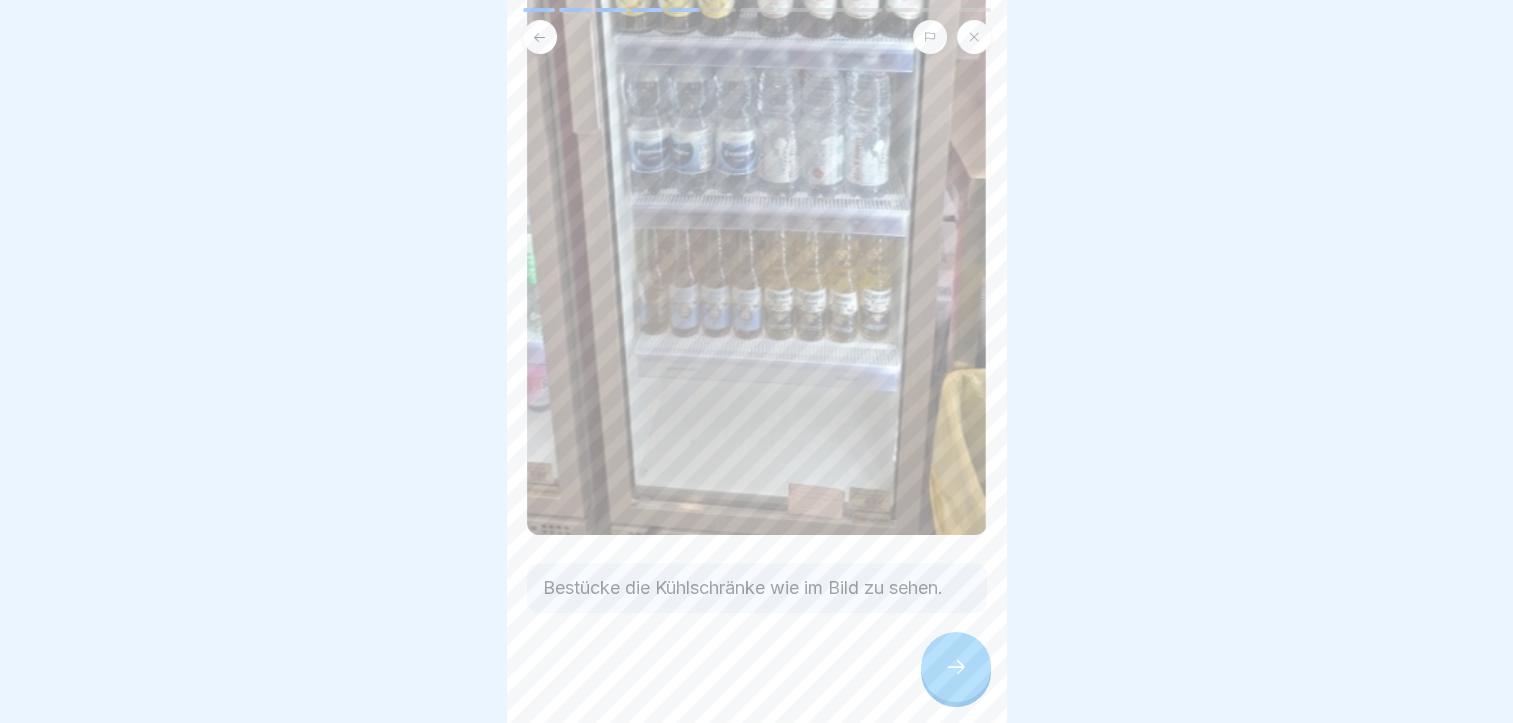 click 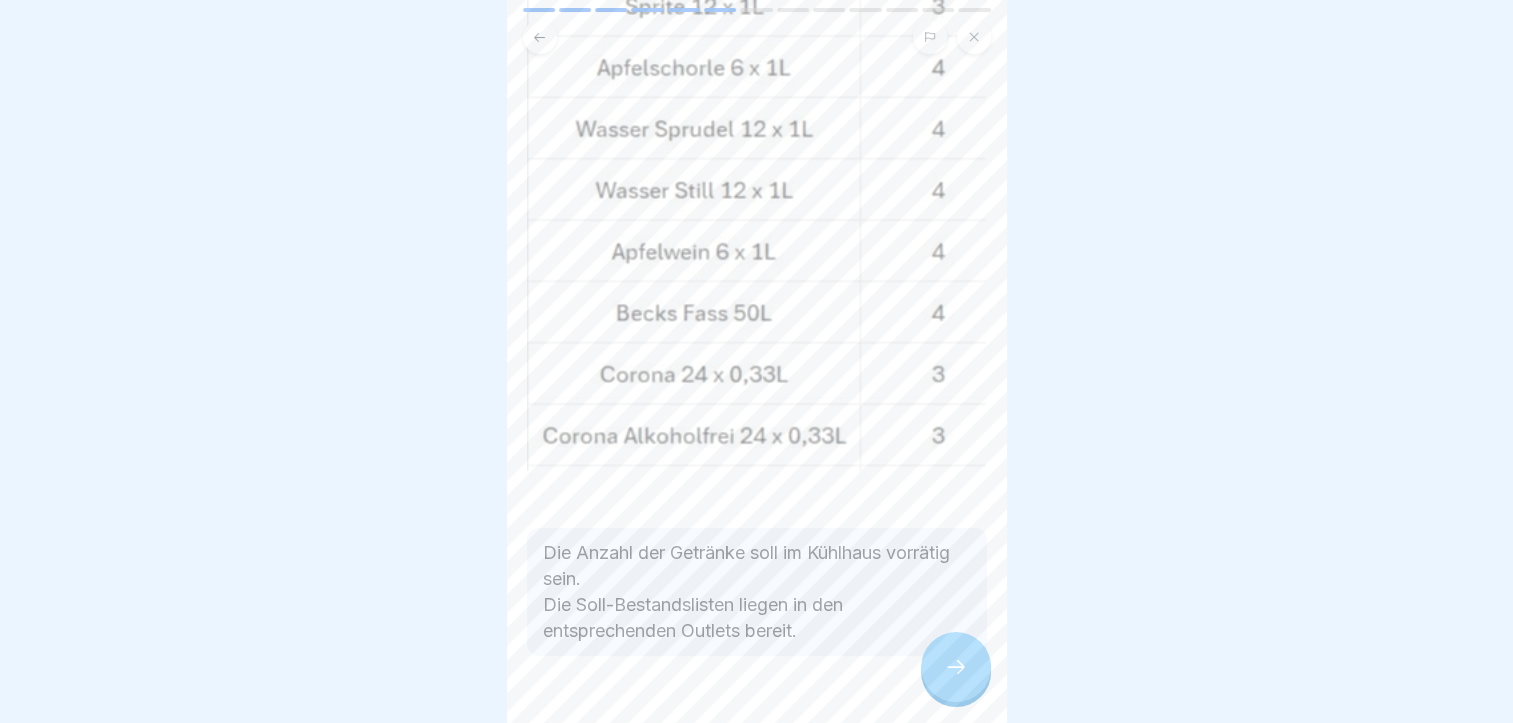 scroll, scrollTop: 400, scrollLeft: 0, axis: vertical 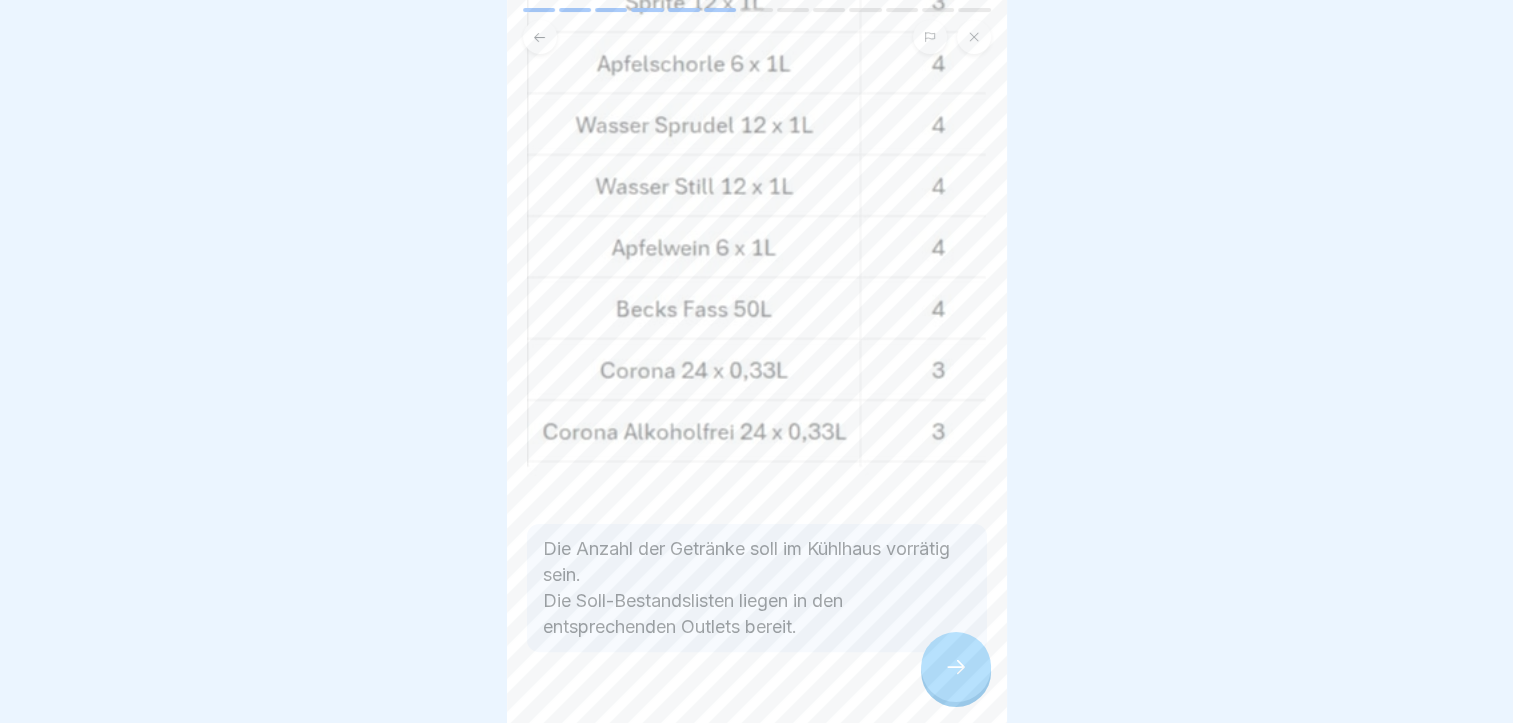 click at bounding box center (956, 667) 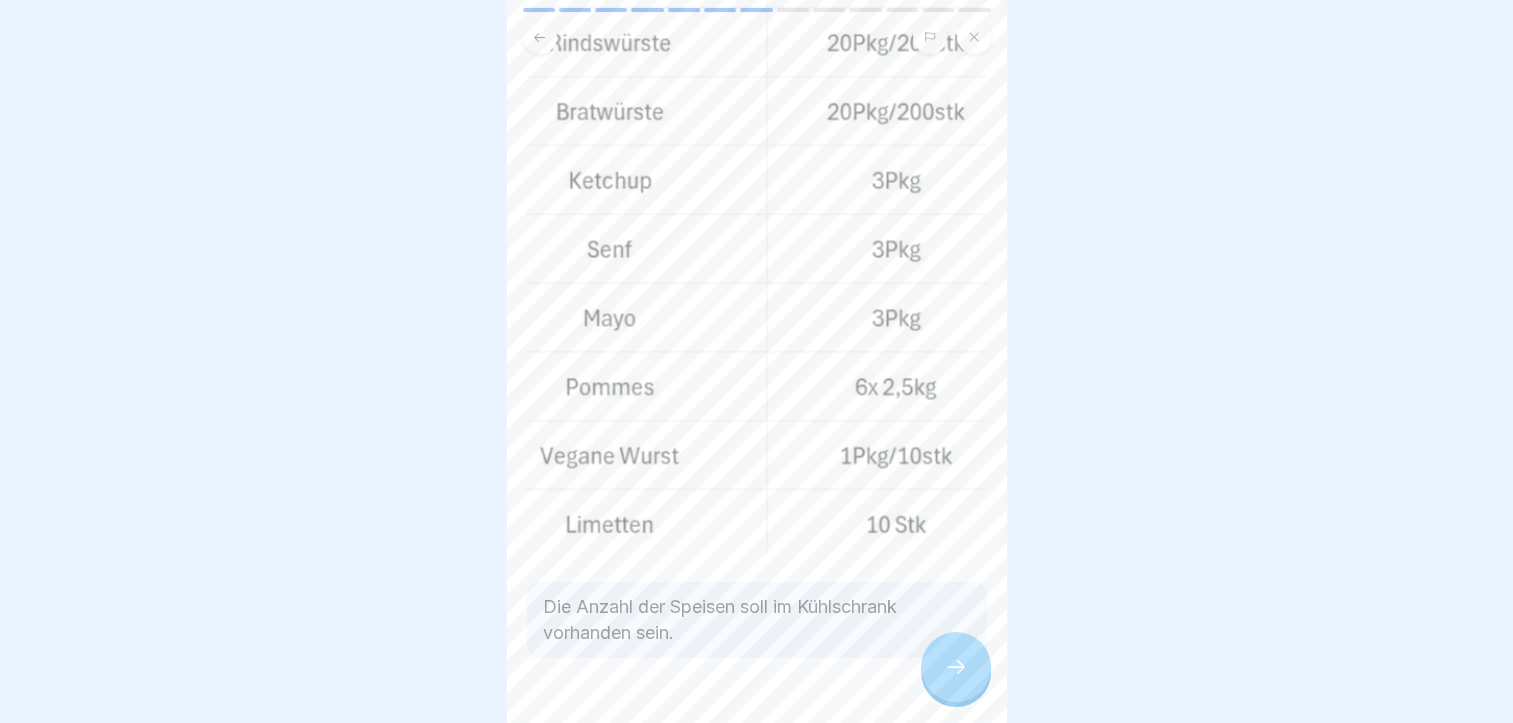 scroll, scrollTop: 235, scrollLeft: 0, axis: vertical 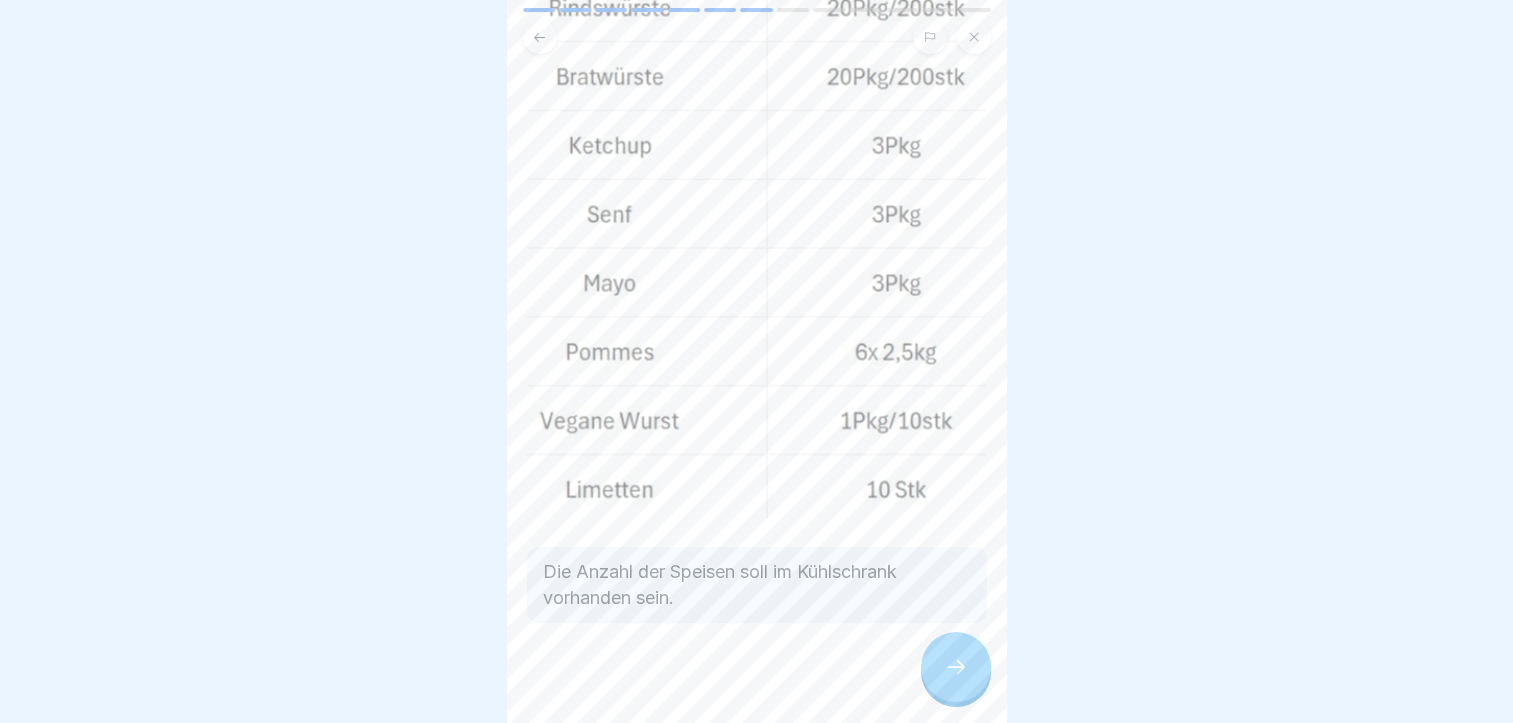 click 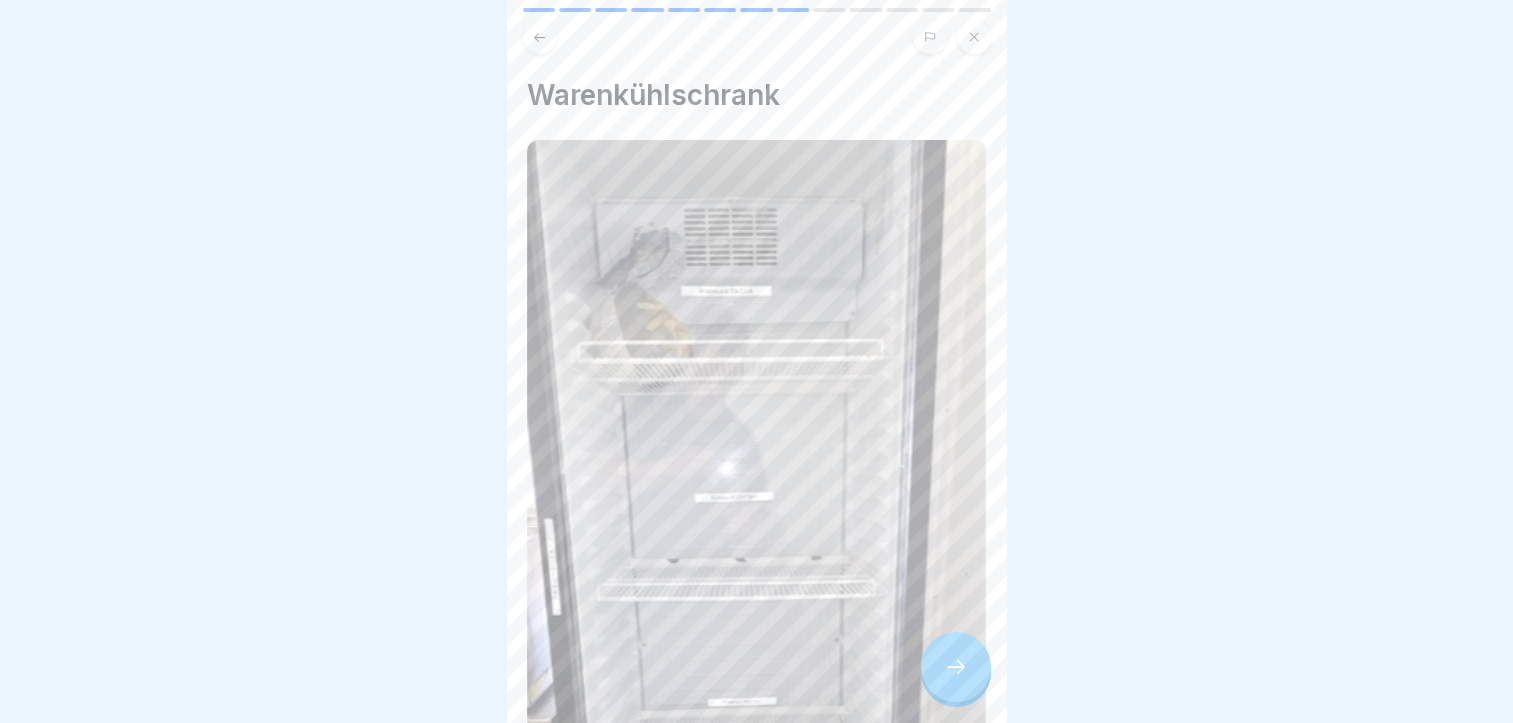 scroll, scrollTop: 100, scrollLeft: 0, axis: vertical 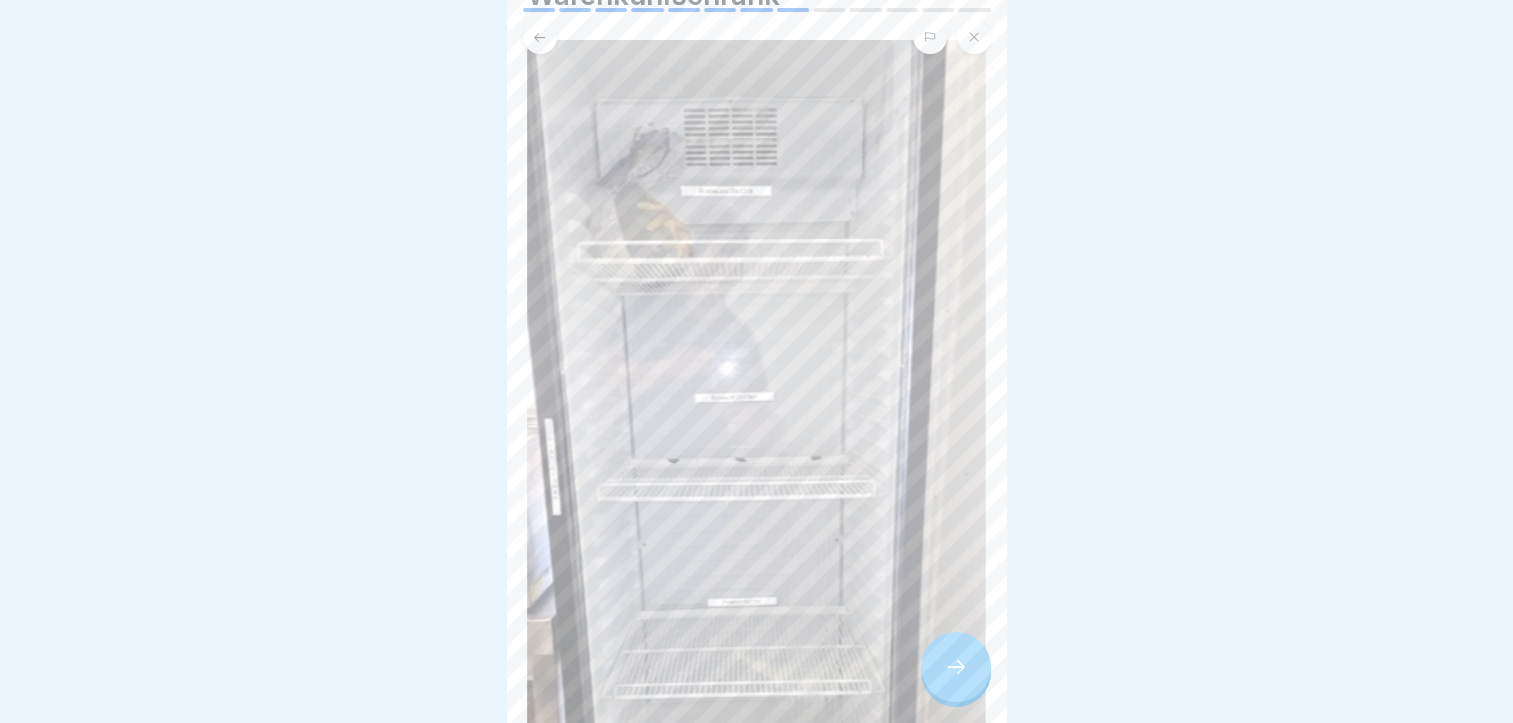 click 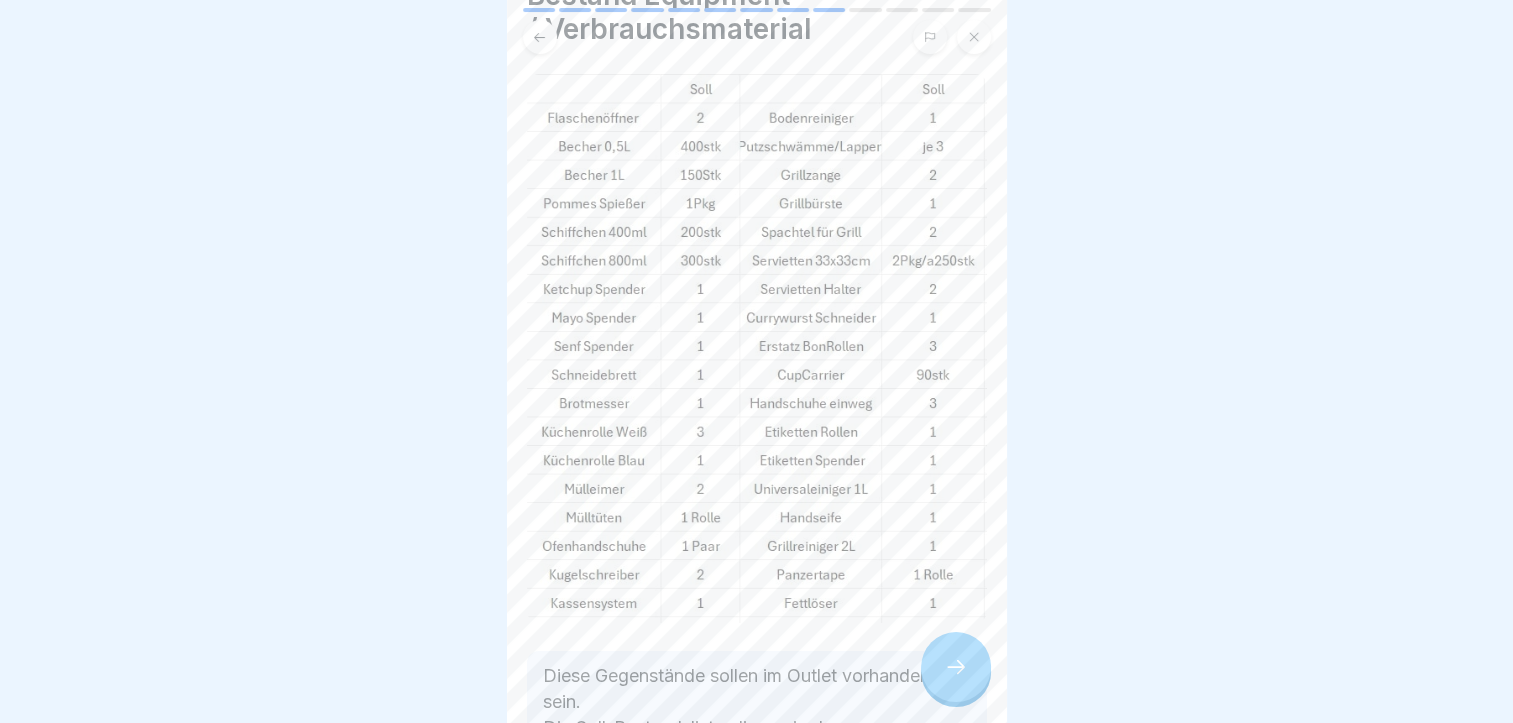 scroll, scrollTop: 200, scrollLeft: 0, axis: vertical 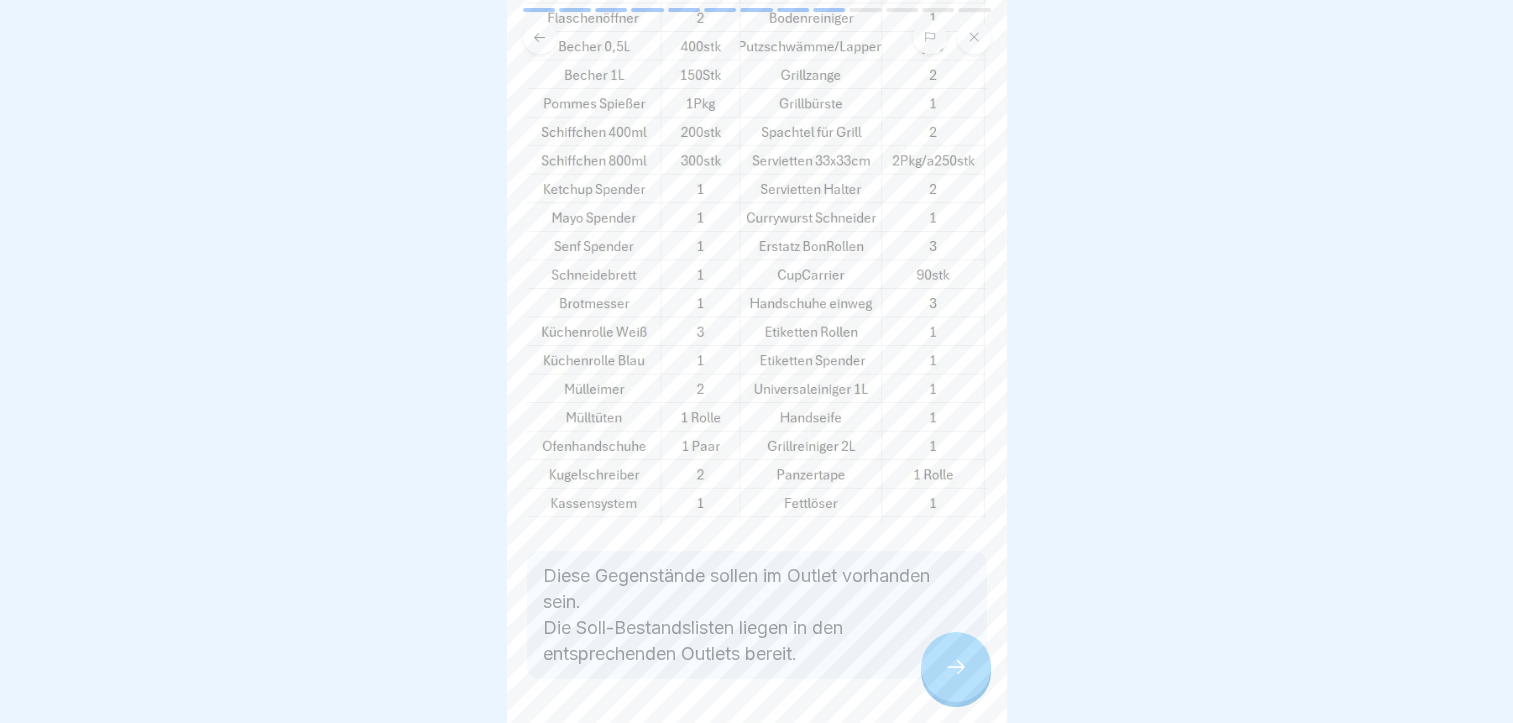 click at bounding box center [956, 667] 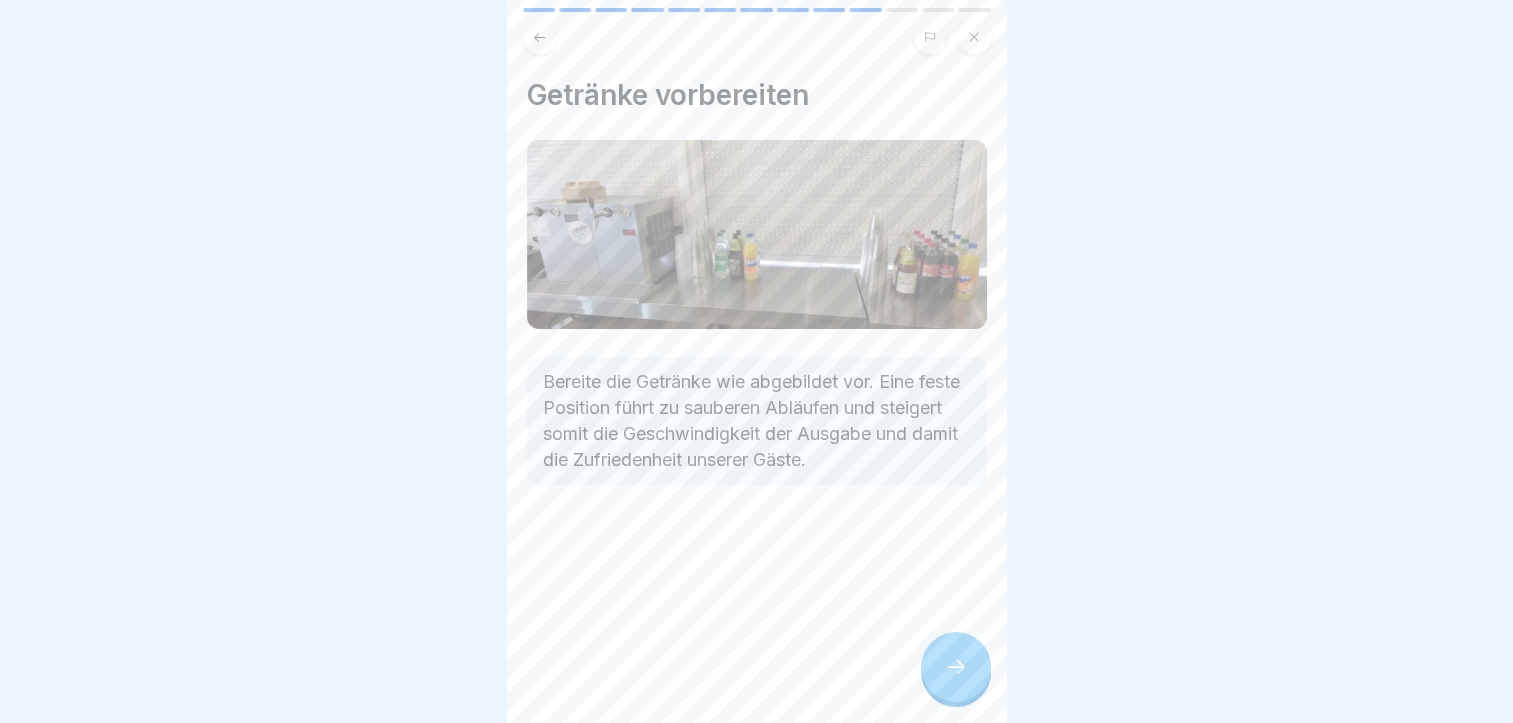 click at bounding box center [956, 667] 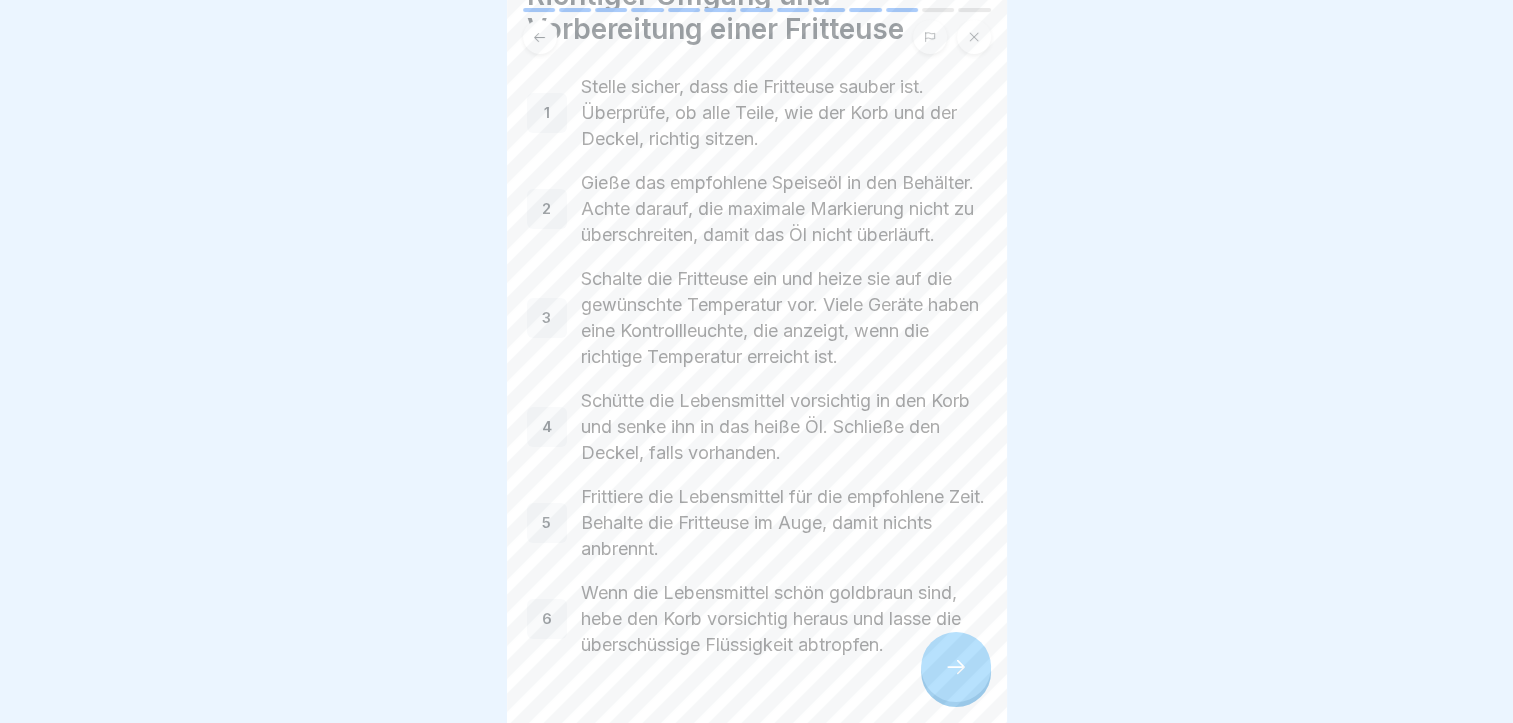scroll, scrollTop: 180, scrollLeft: 0, axis: vertical 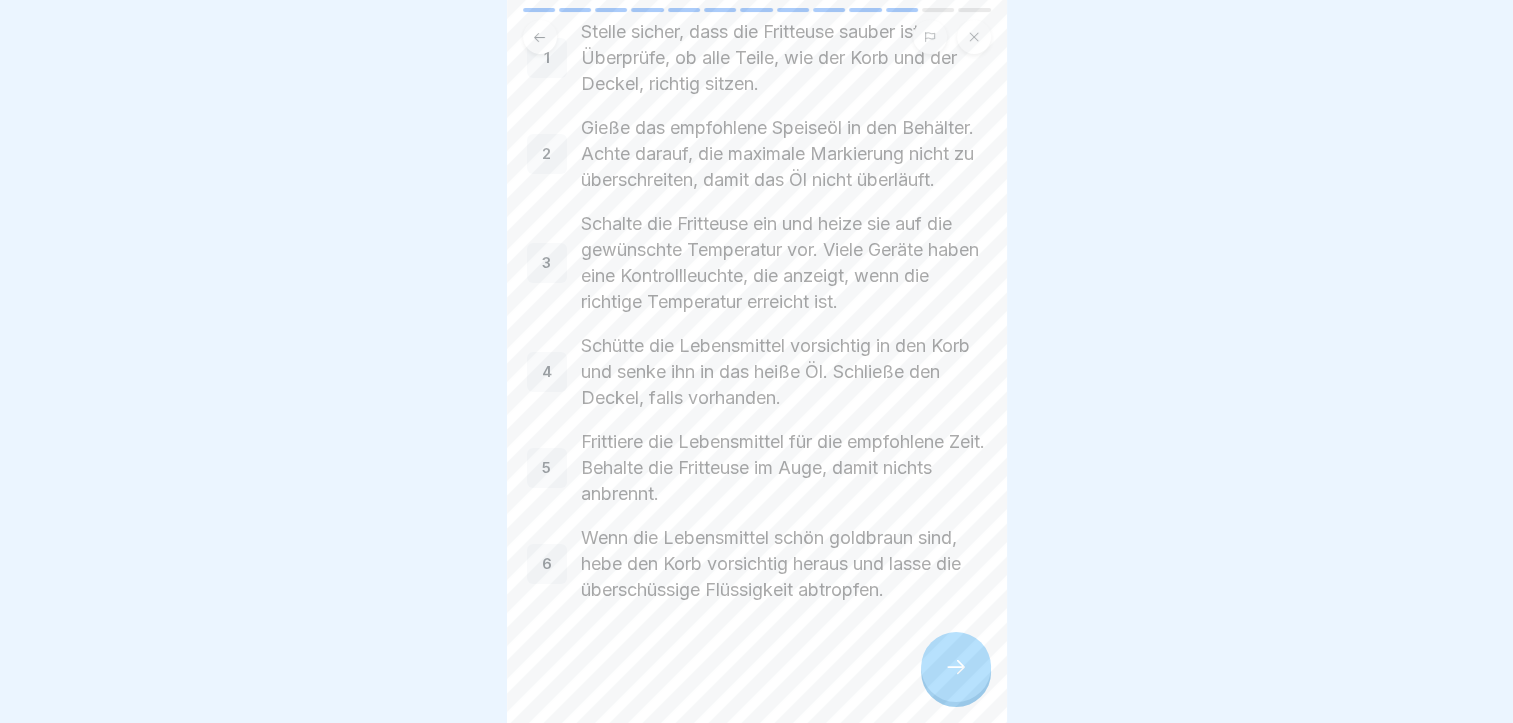 click 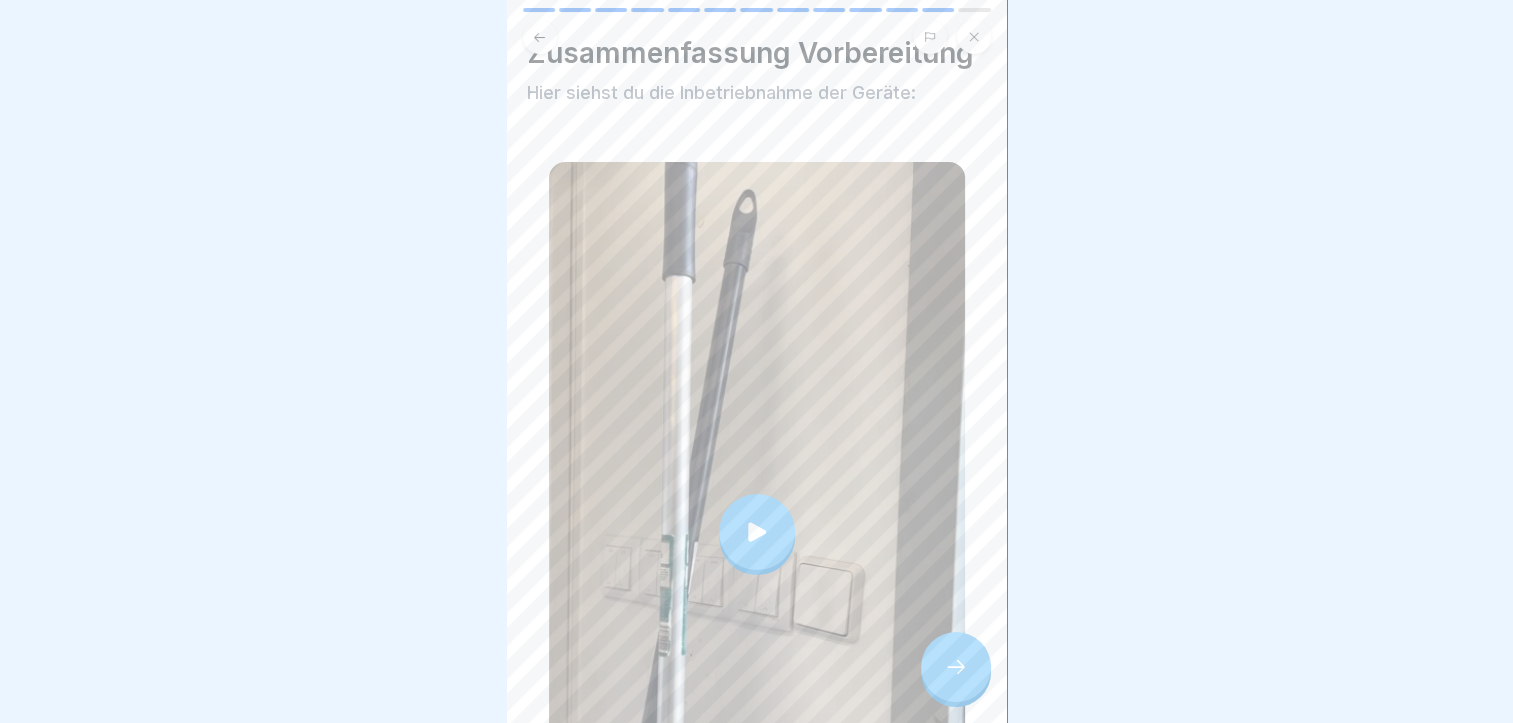 scroll, scrollTop: 13, scrollLeft: 0, axis: vertical 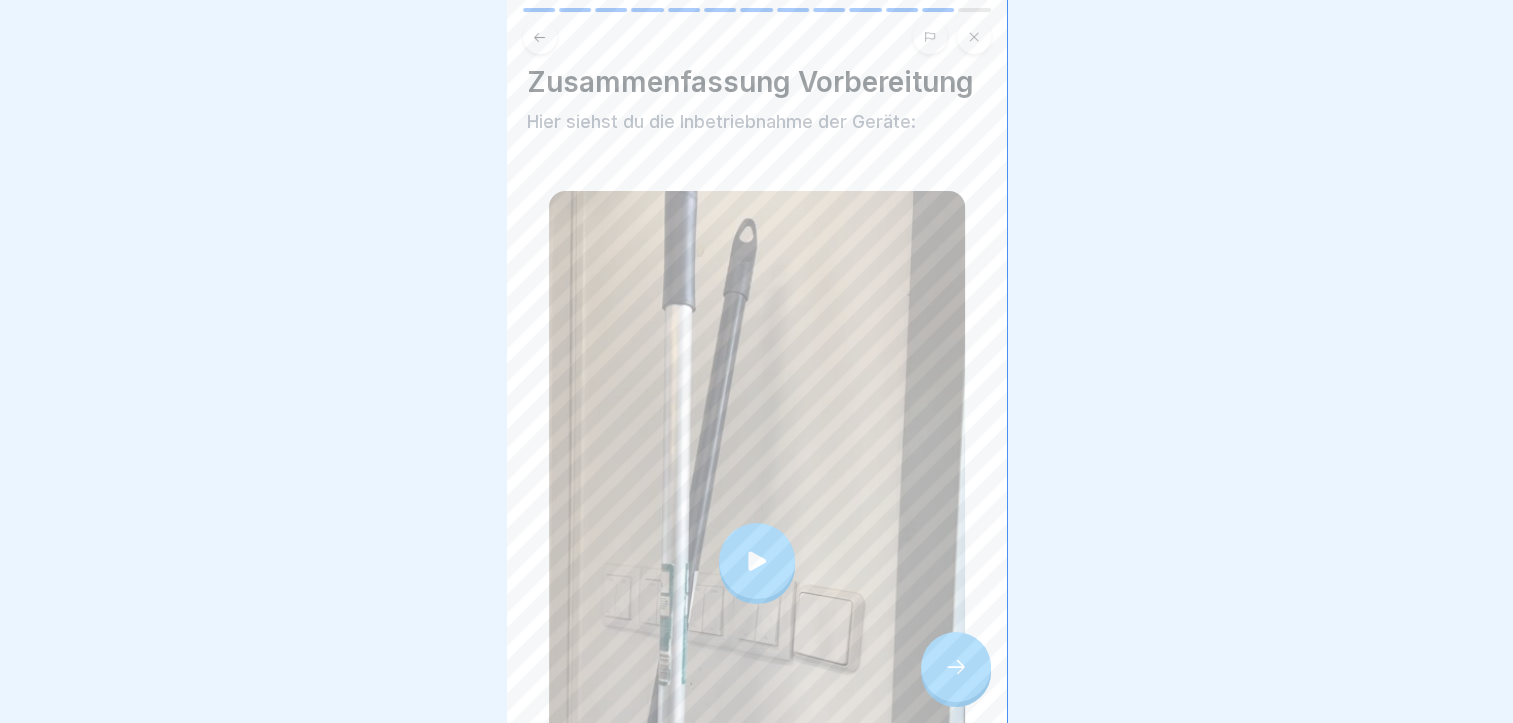 click at bounding box center [757, 561] 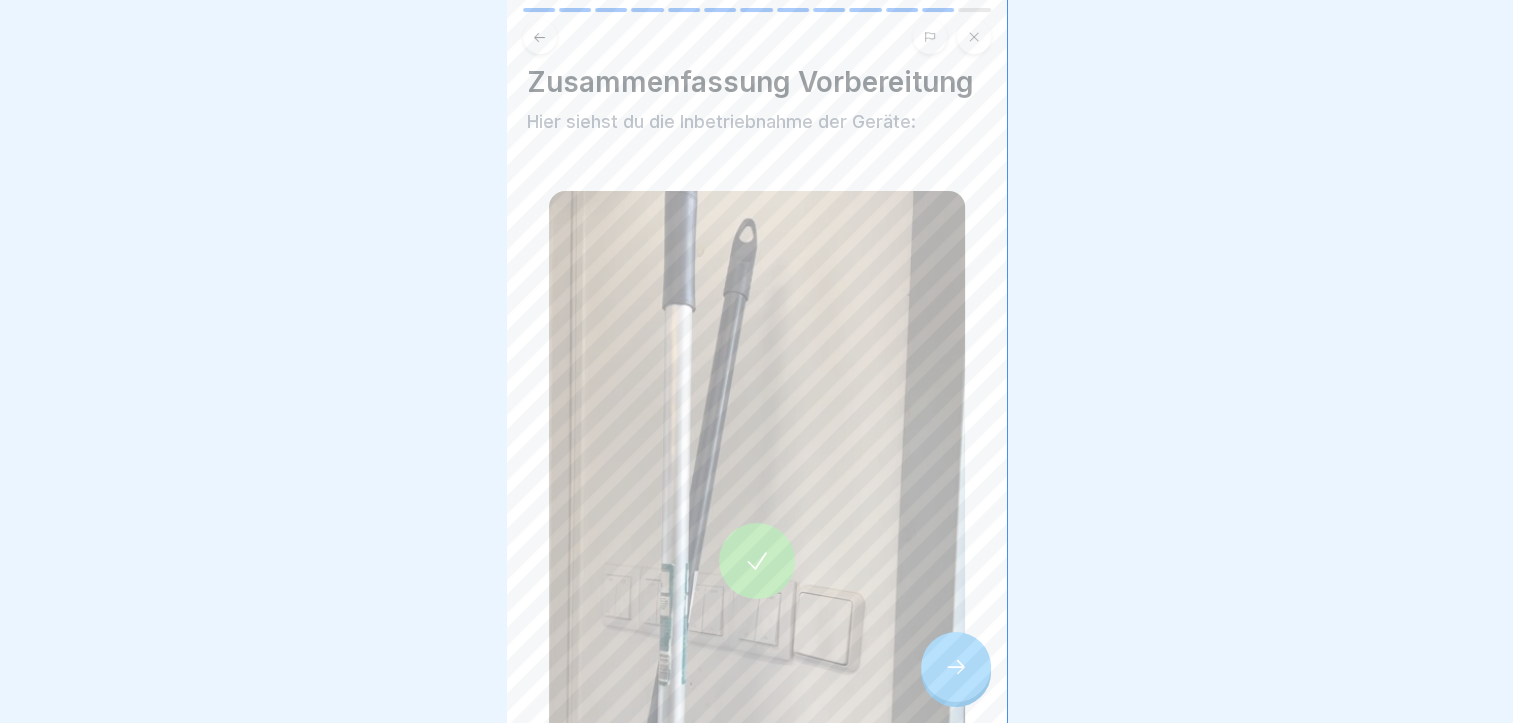 click at bounding box center (956, 667) 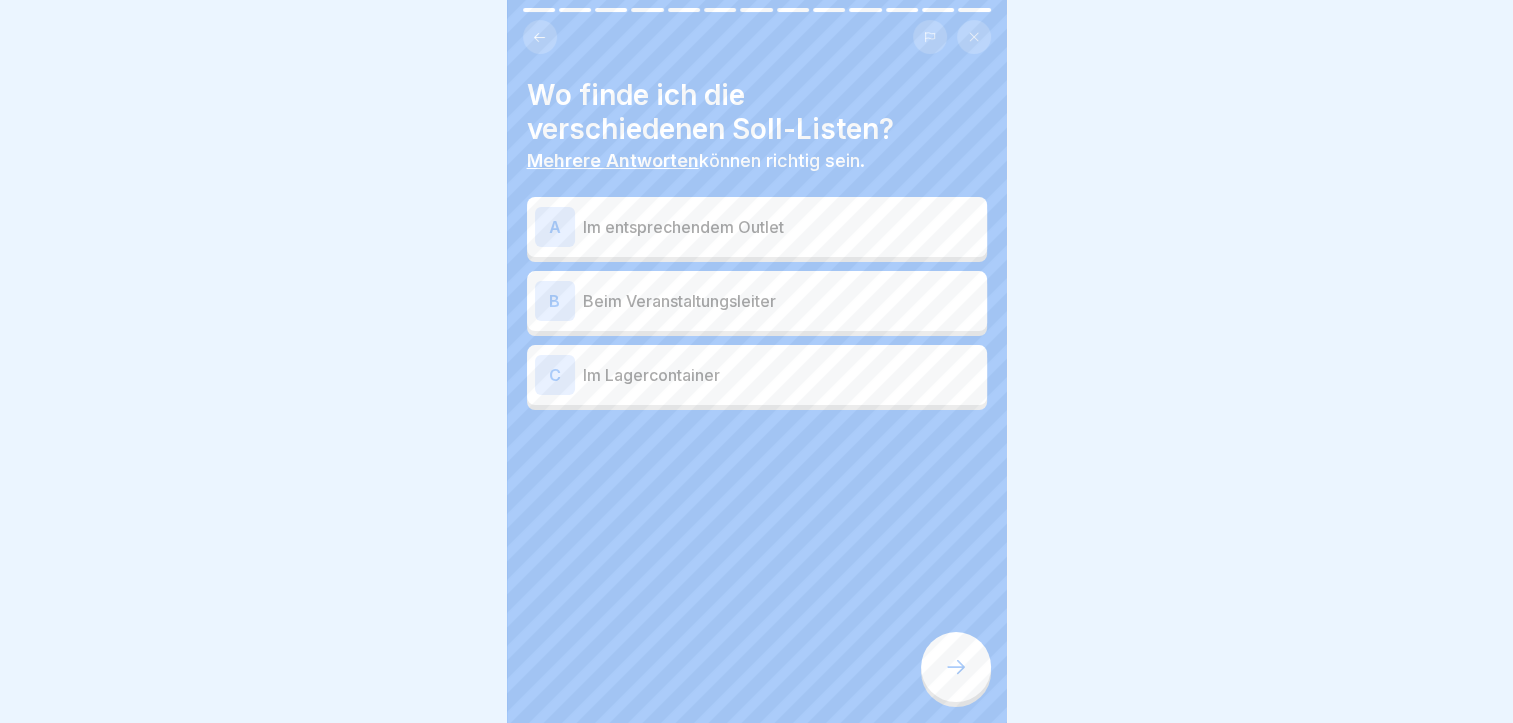 click on "Im entsprechendem Outlet" at bounding box center (781, 227) 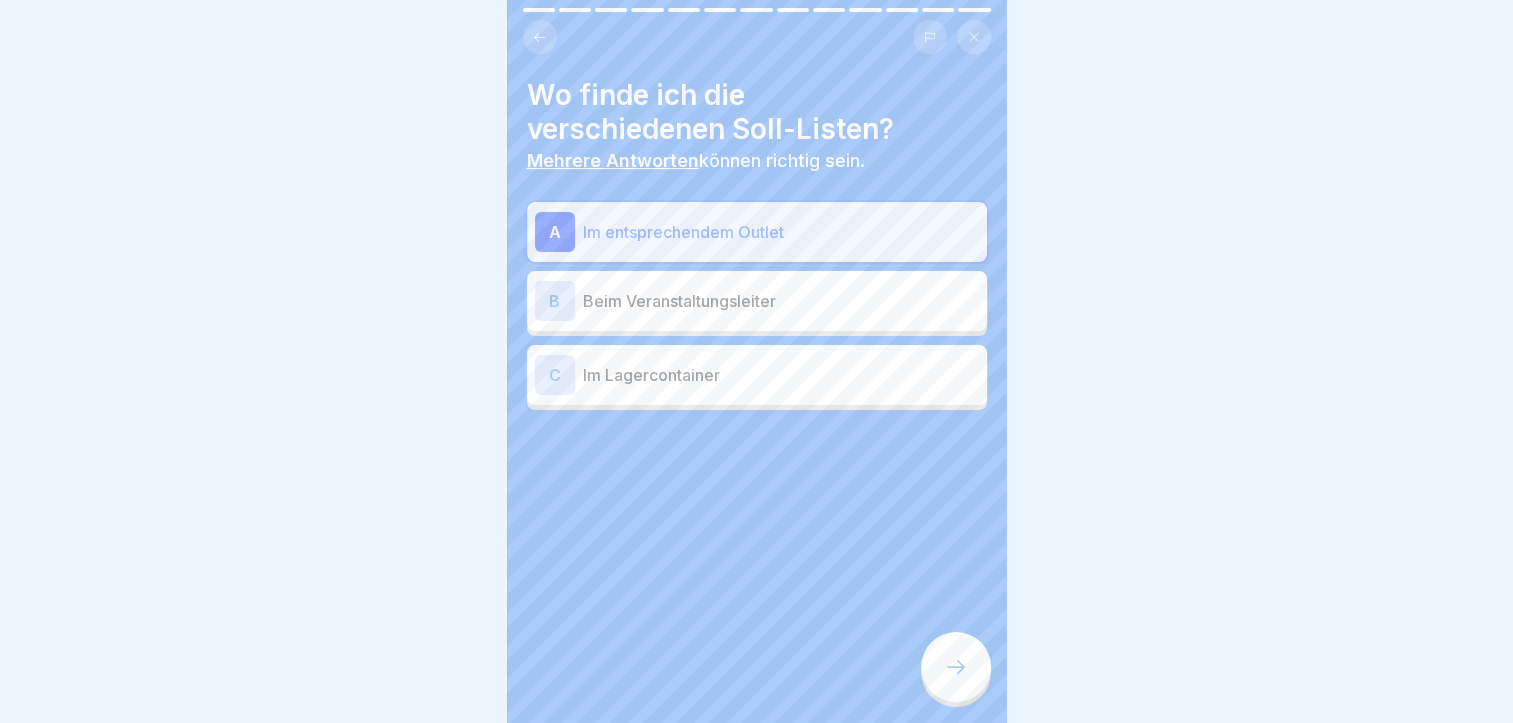 click at bounding box center [956, 667] 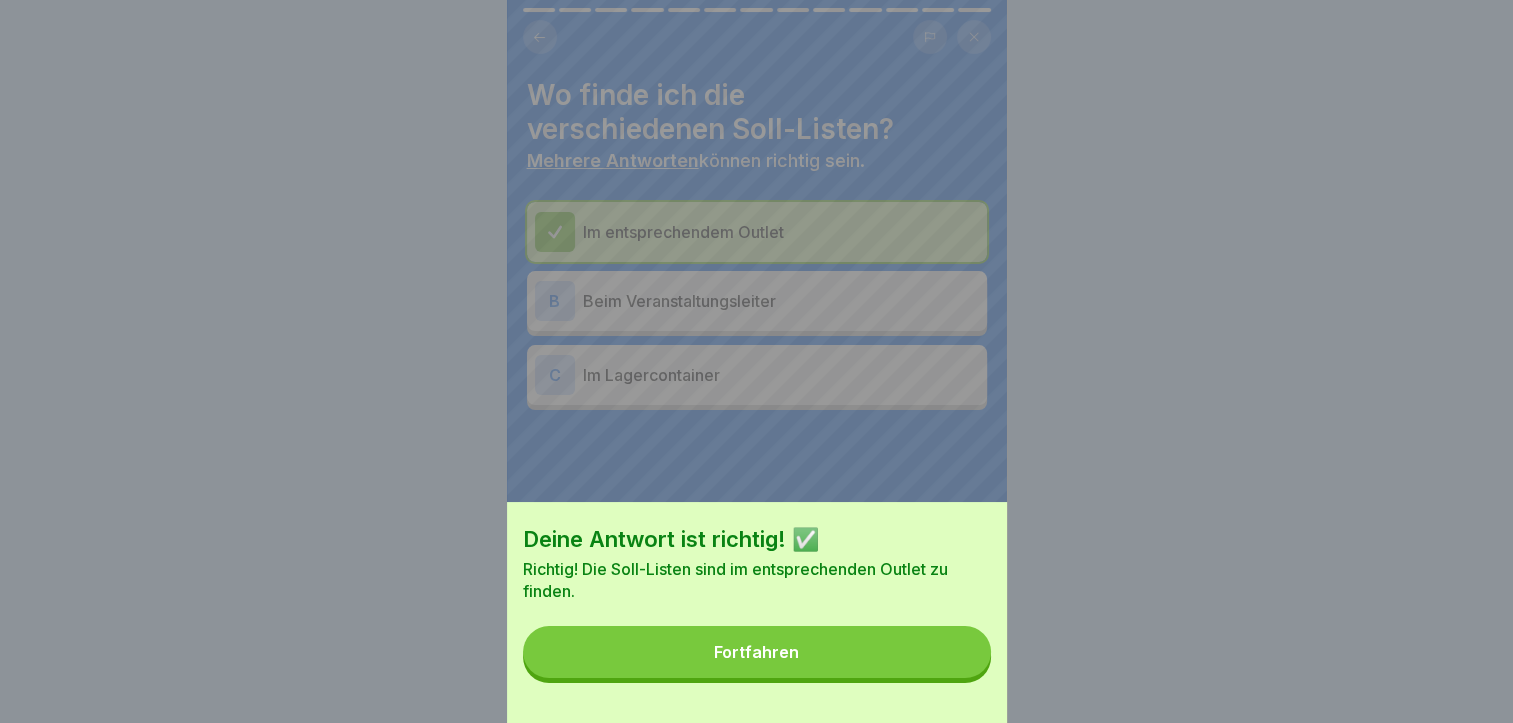 click on "Fortfahren" at bounding box center (757, 652) 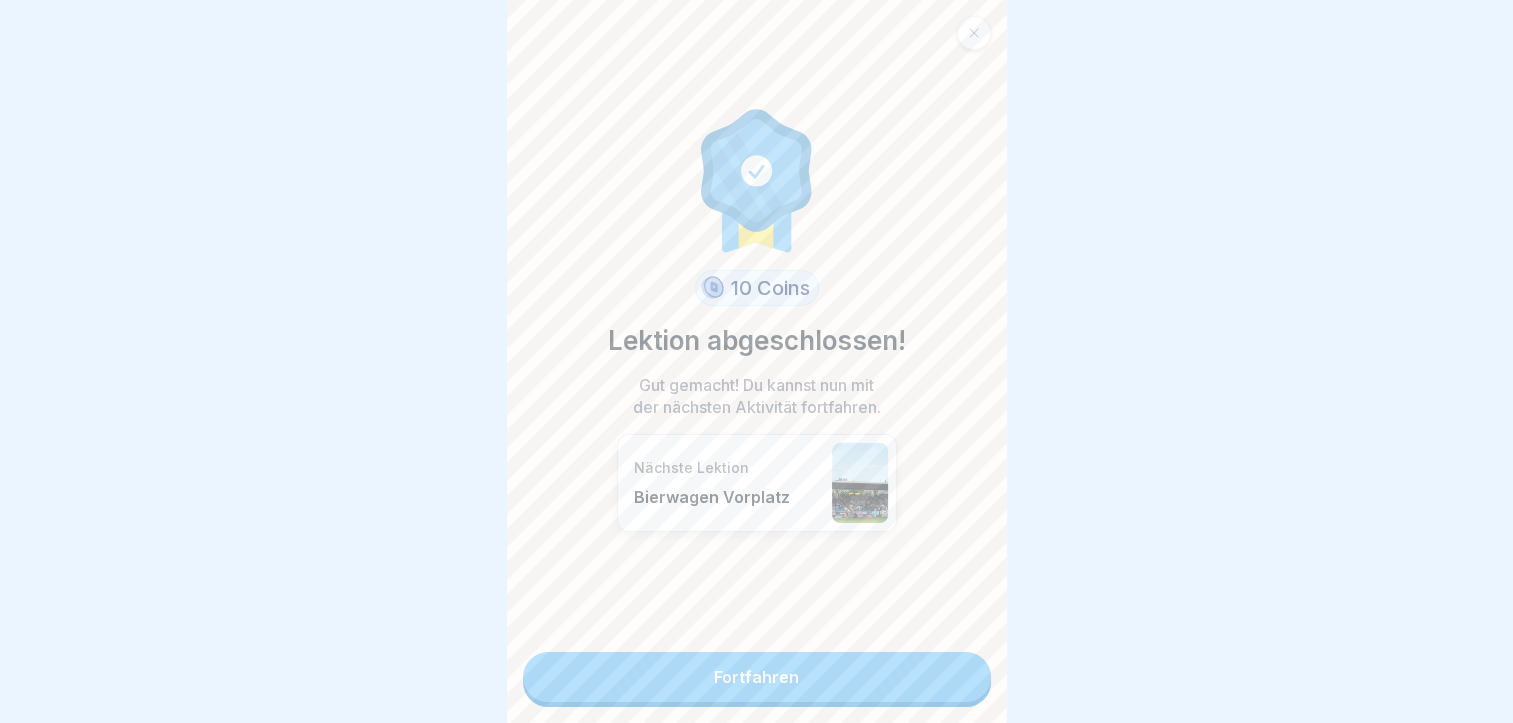 click on "Fortfahren" at bounding box center (757, 677) 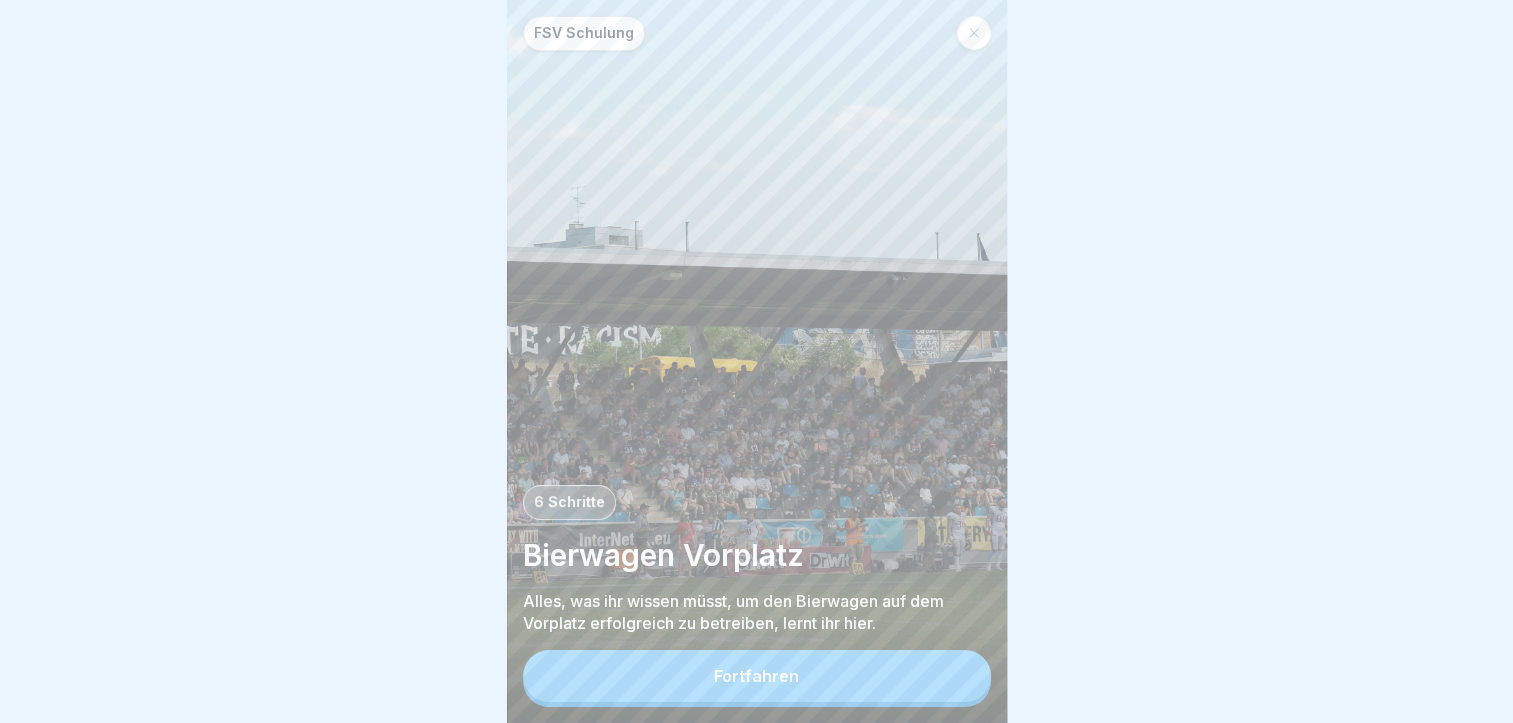 scroll, scrollTop: 15, scrollLeft: 0, axis: vertical 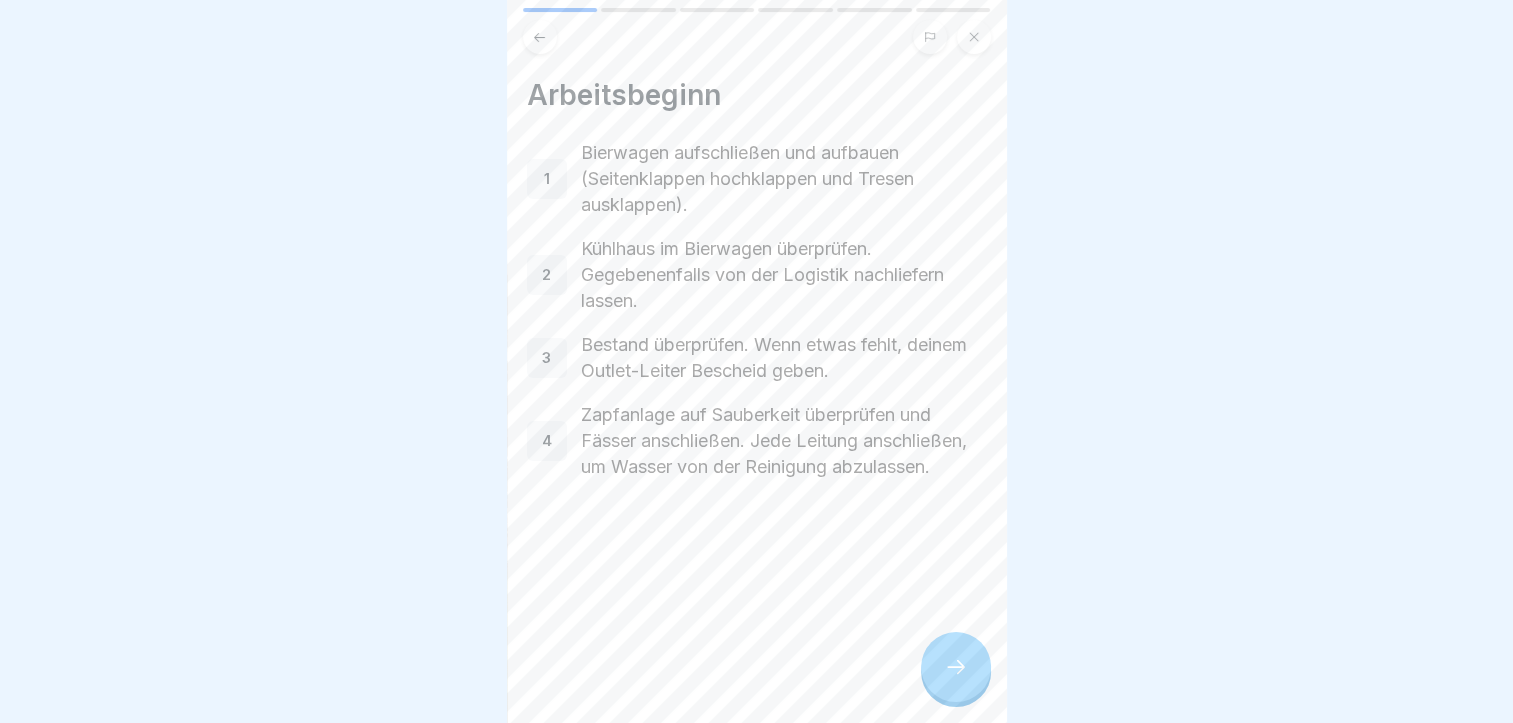 click 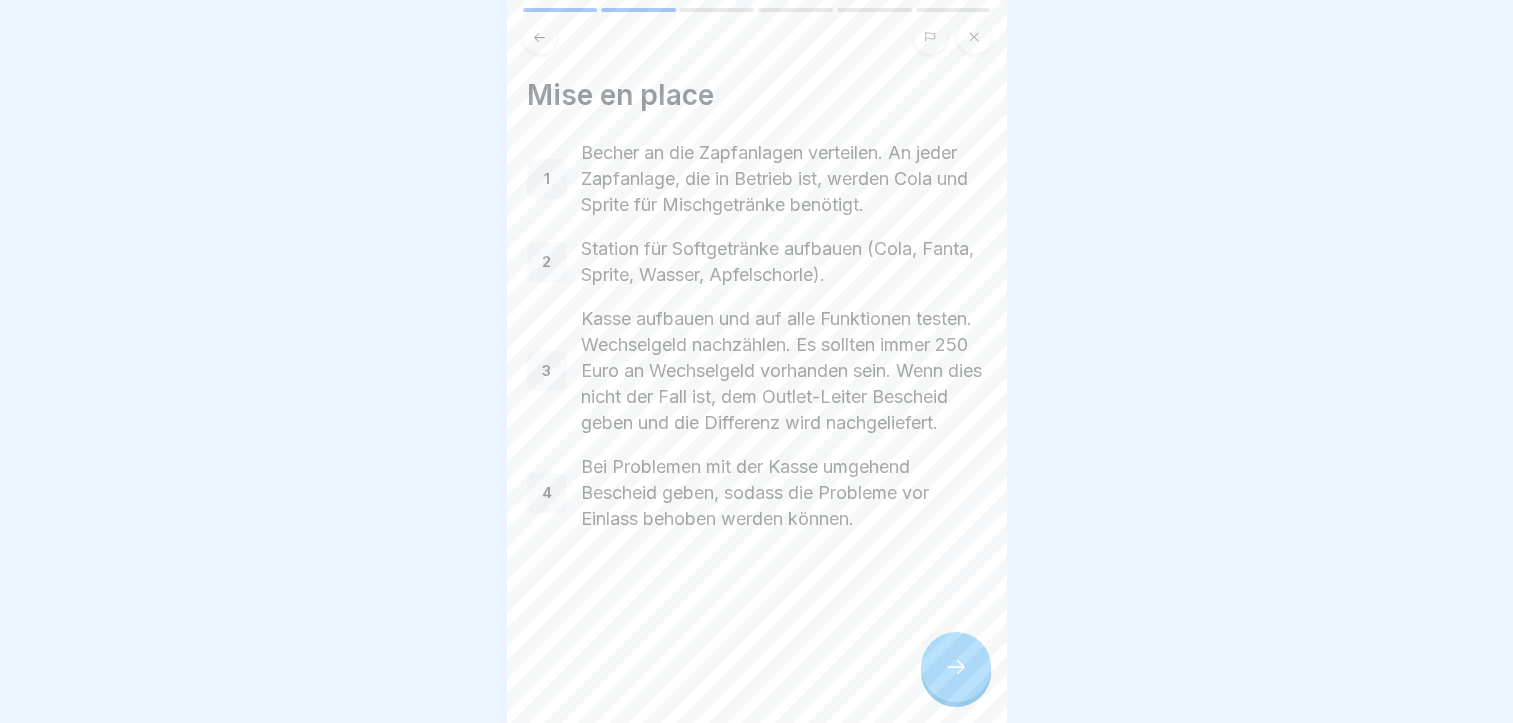 click 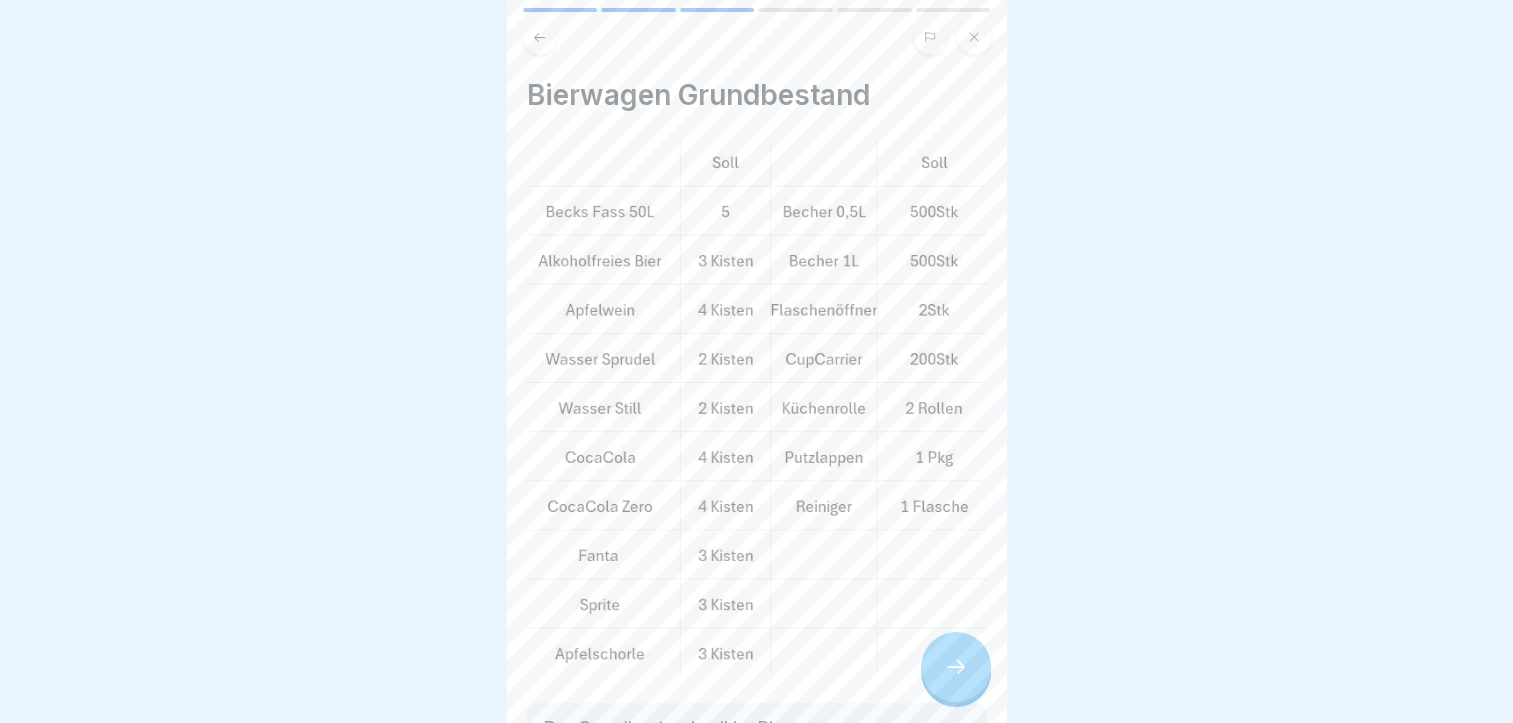 click 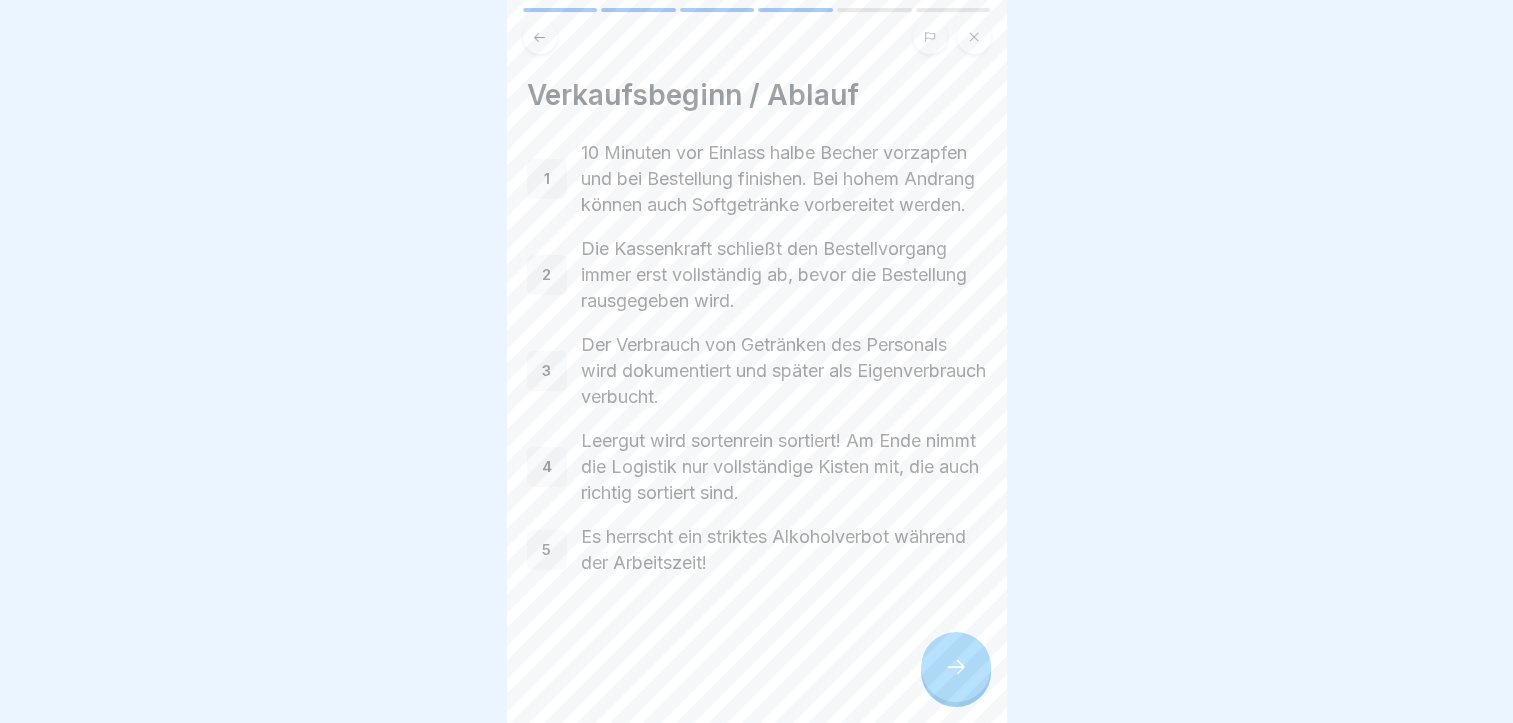 click 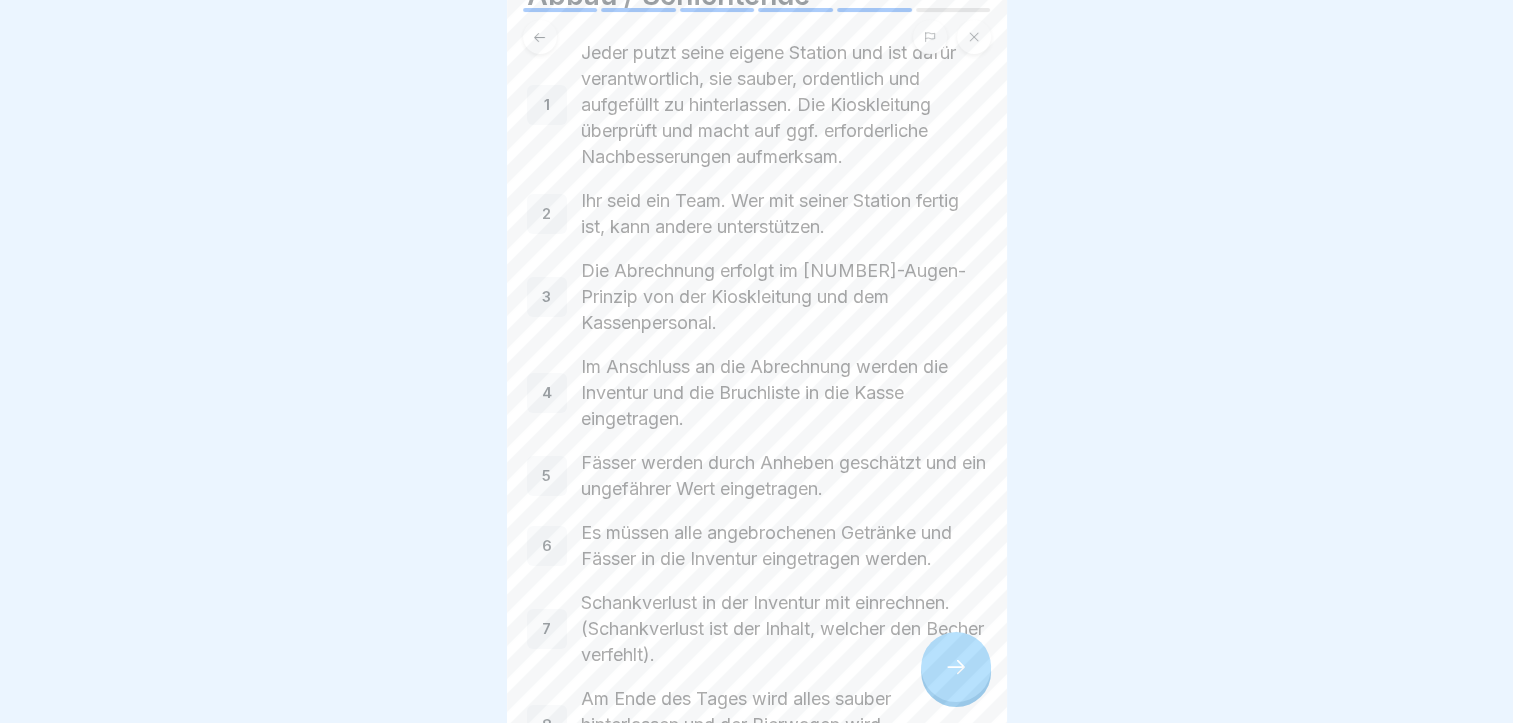 scroll, scrollTop: 200, scrollLeft: 0, axis: vertical 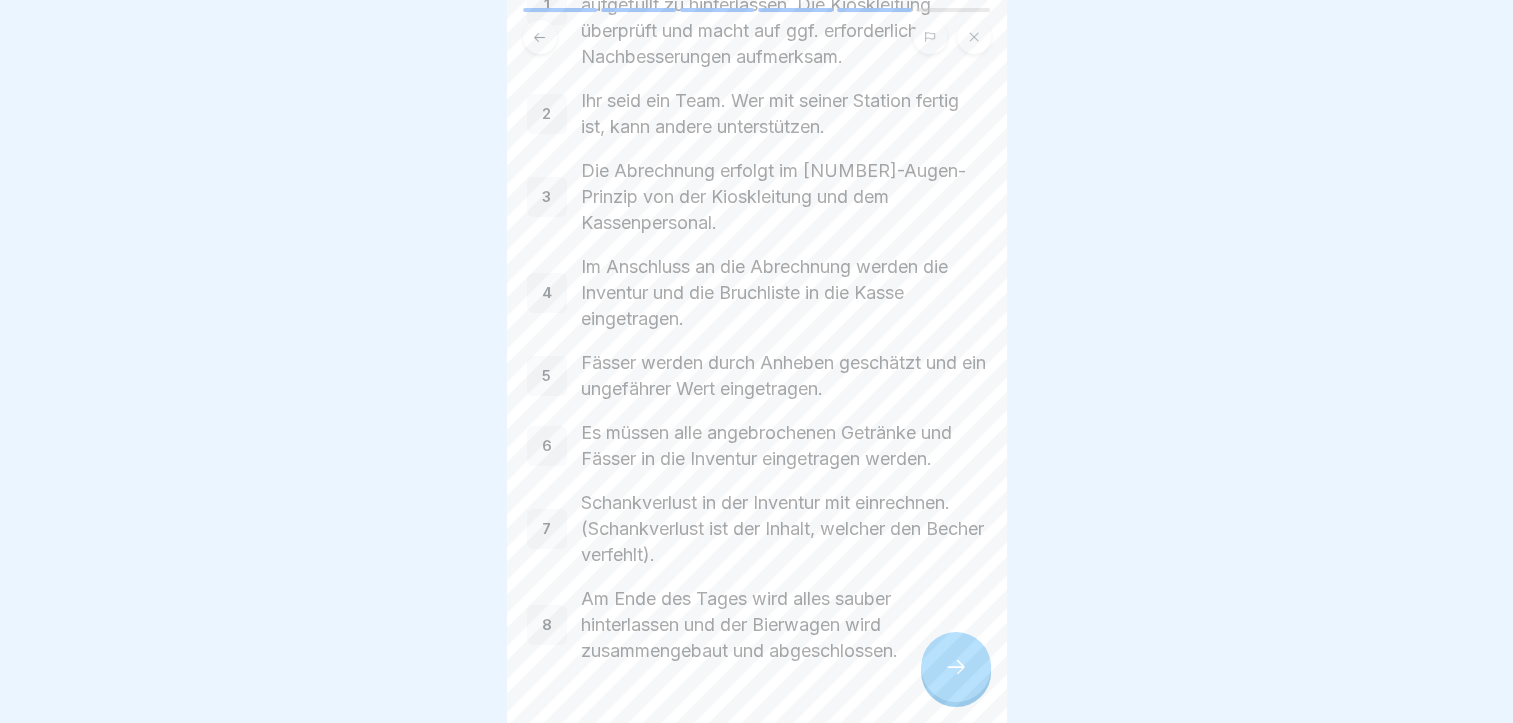 click 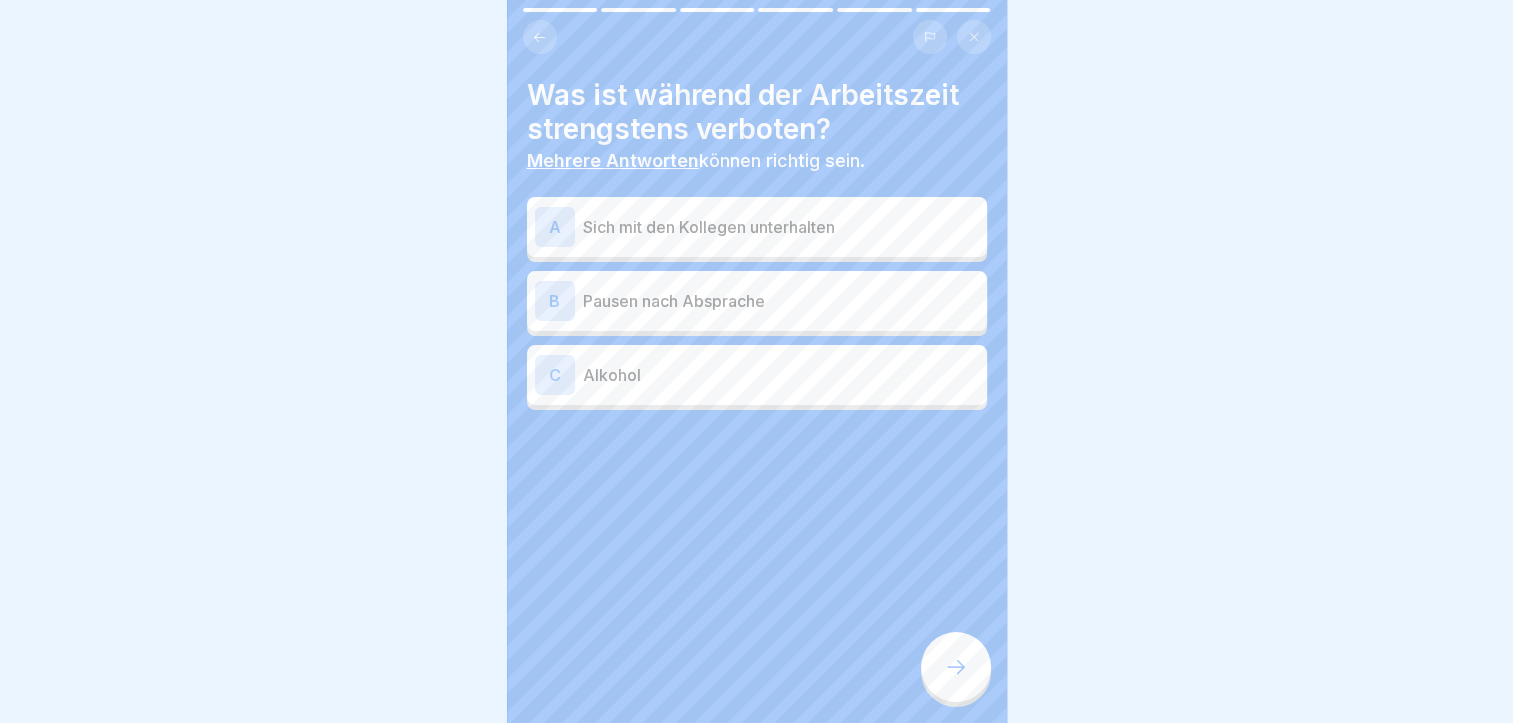 click on "C Alkohol" at bounding box center (757, 375) 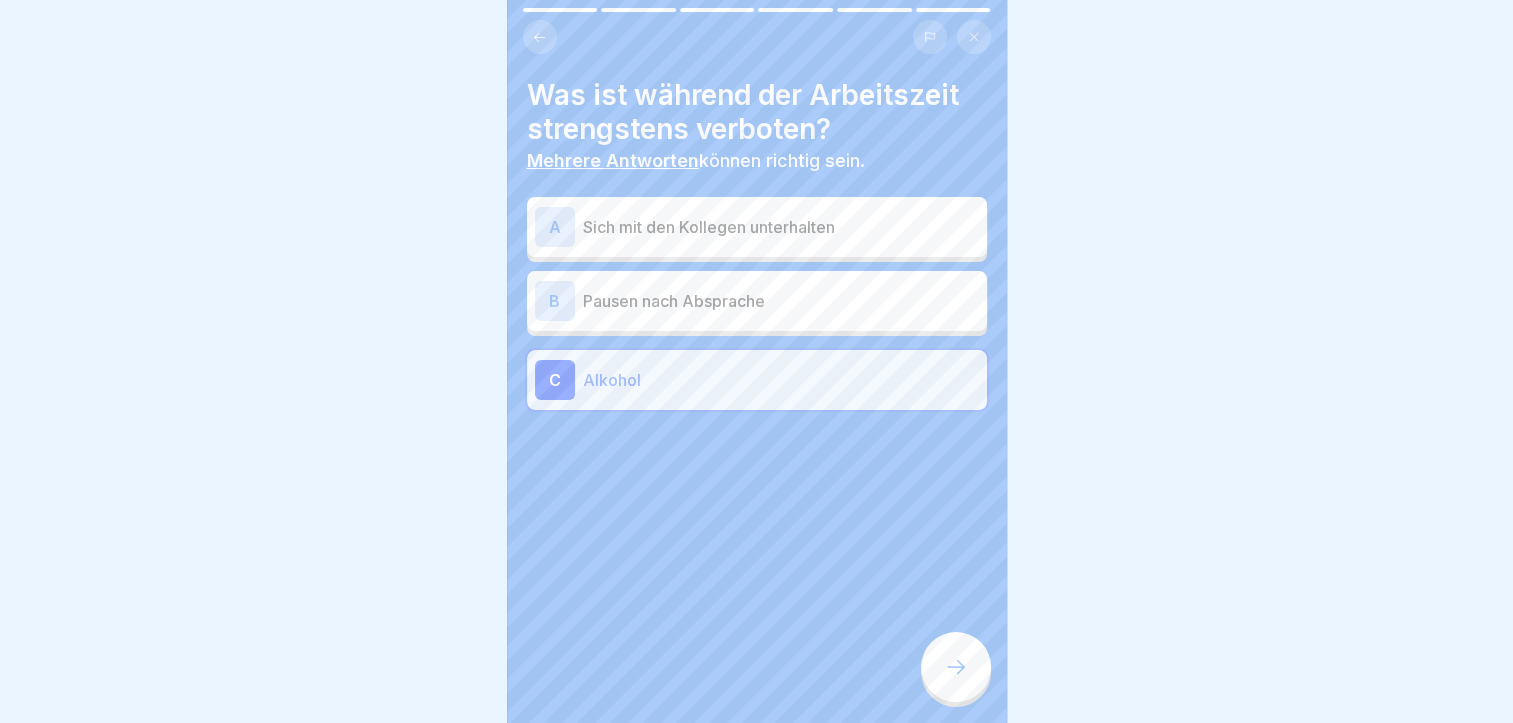 click 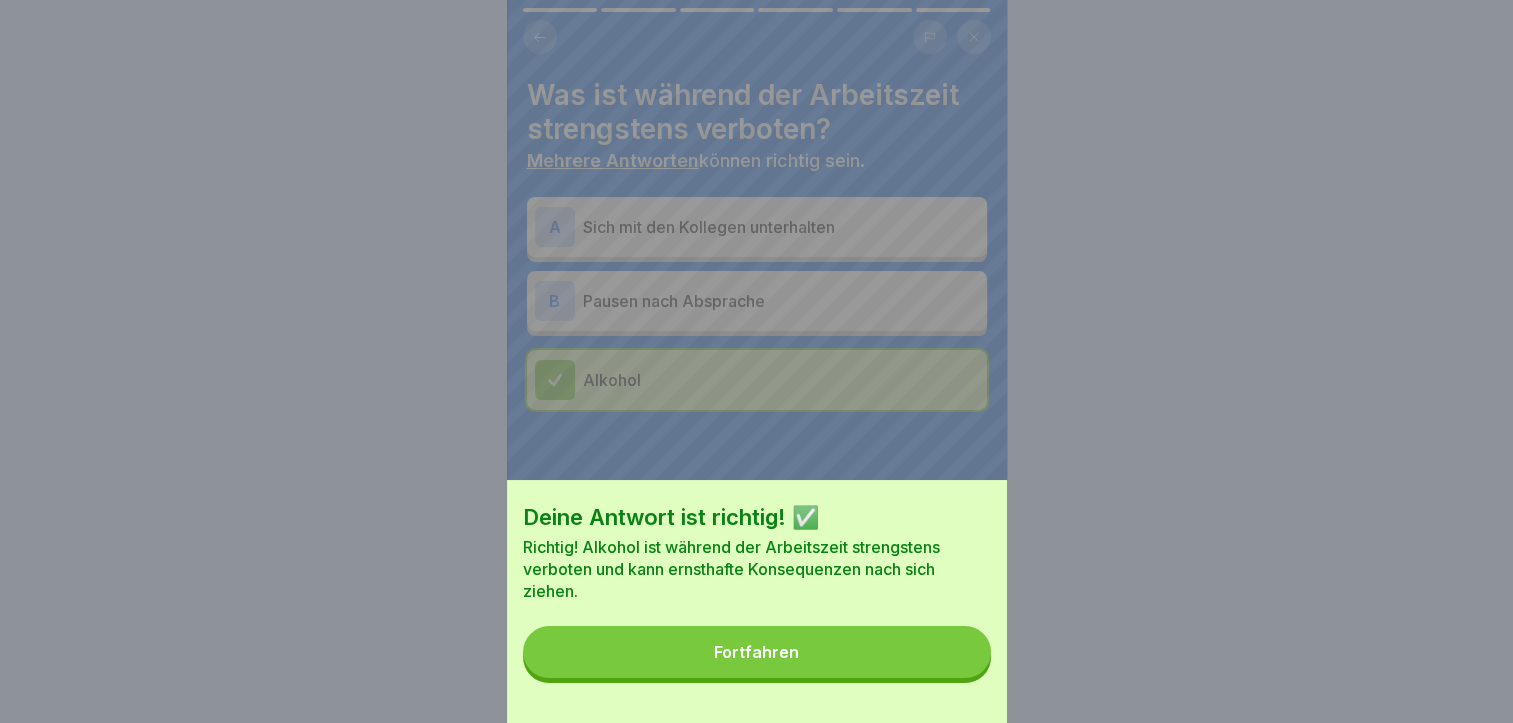 click on "Fortfahren" at bounding box center (757, 652) 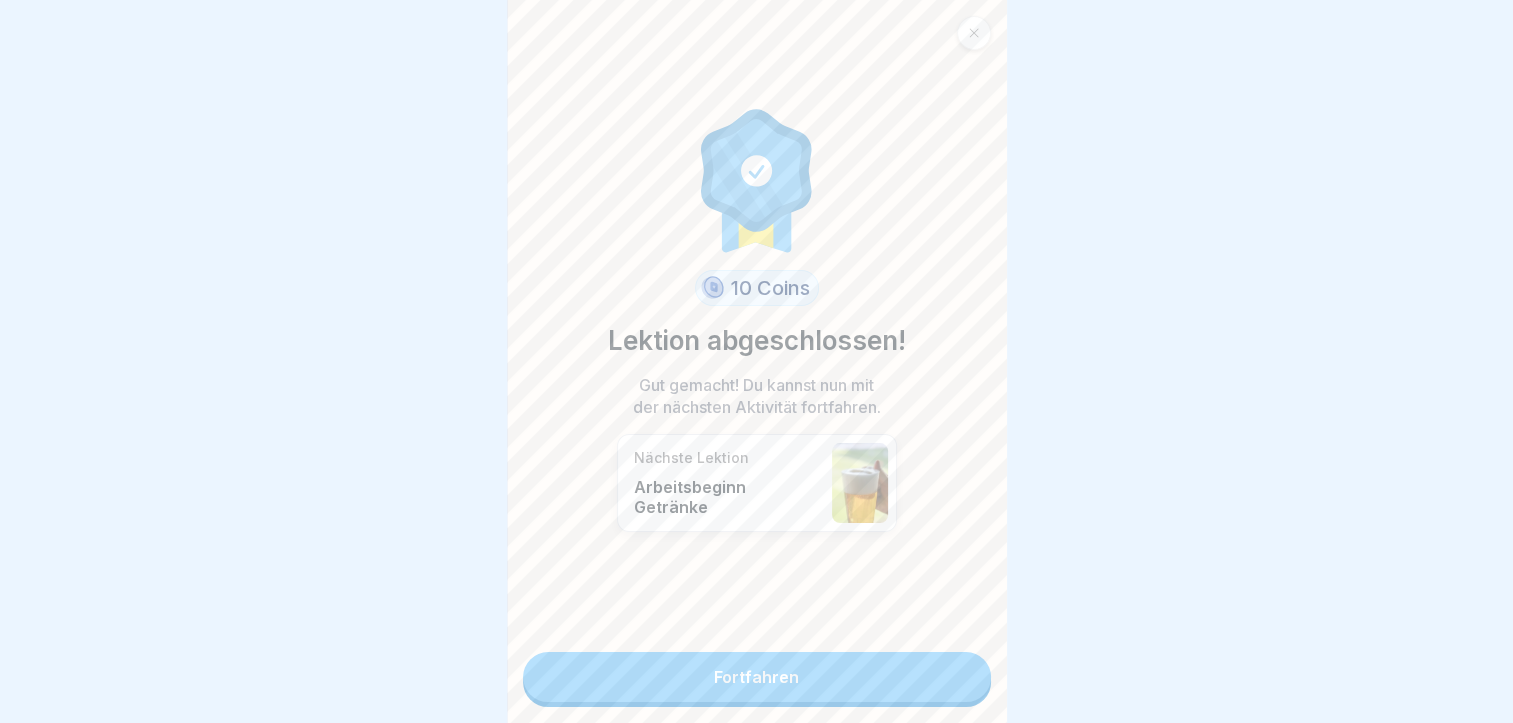 click on "Fortfahren" at bounding box center [757, 677] 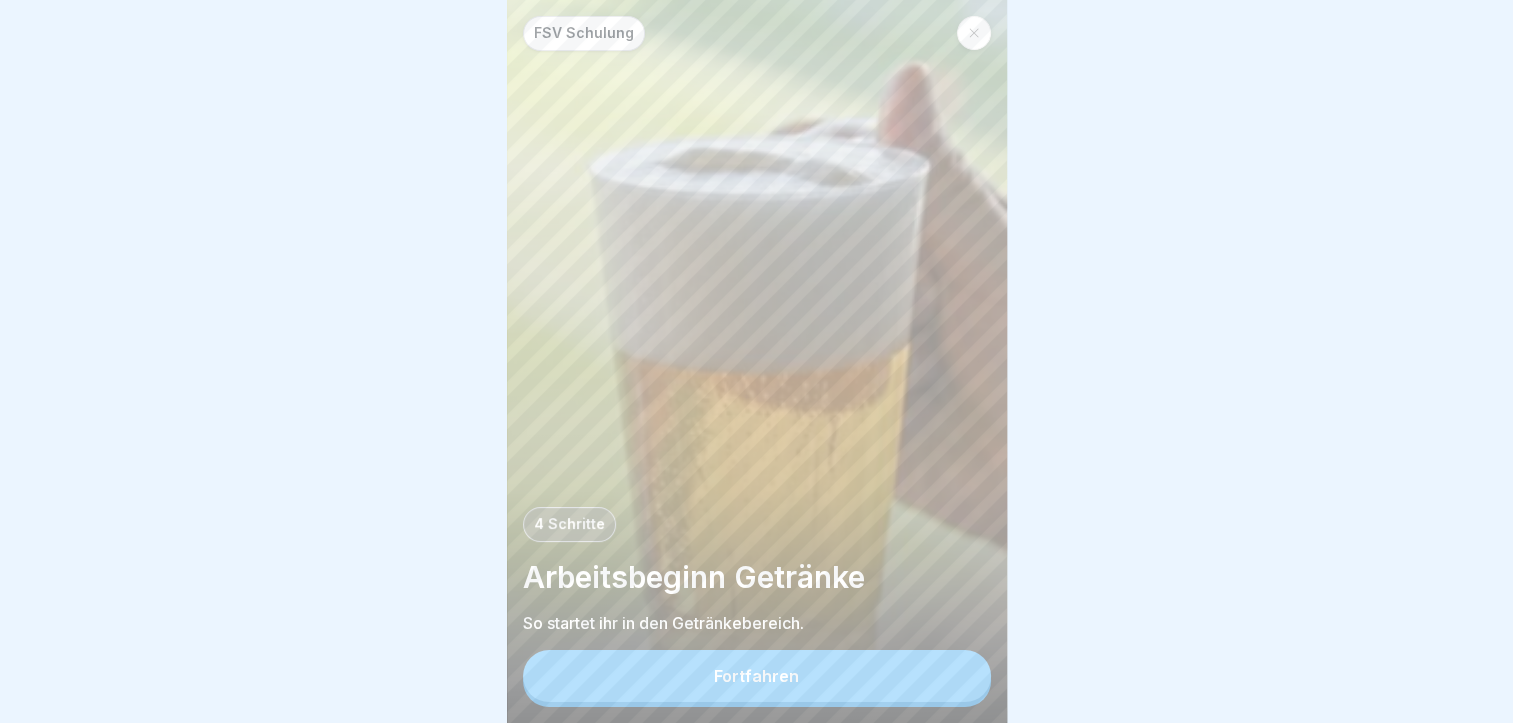 scroll, scrollTop: 15, scrollLeft: 0, axis: vertical 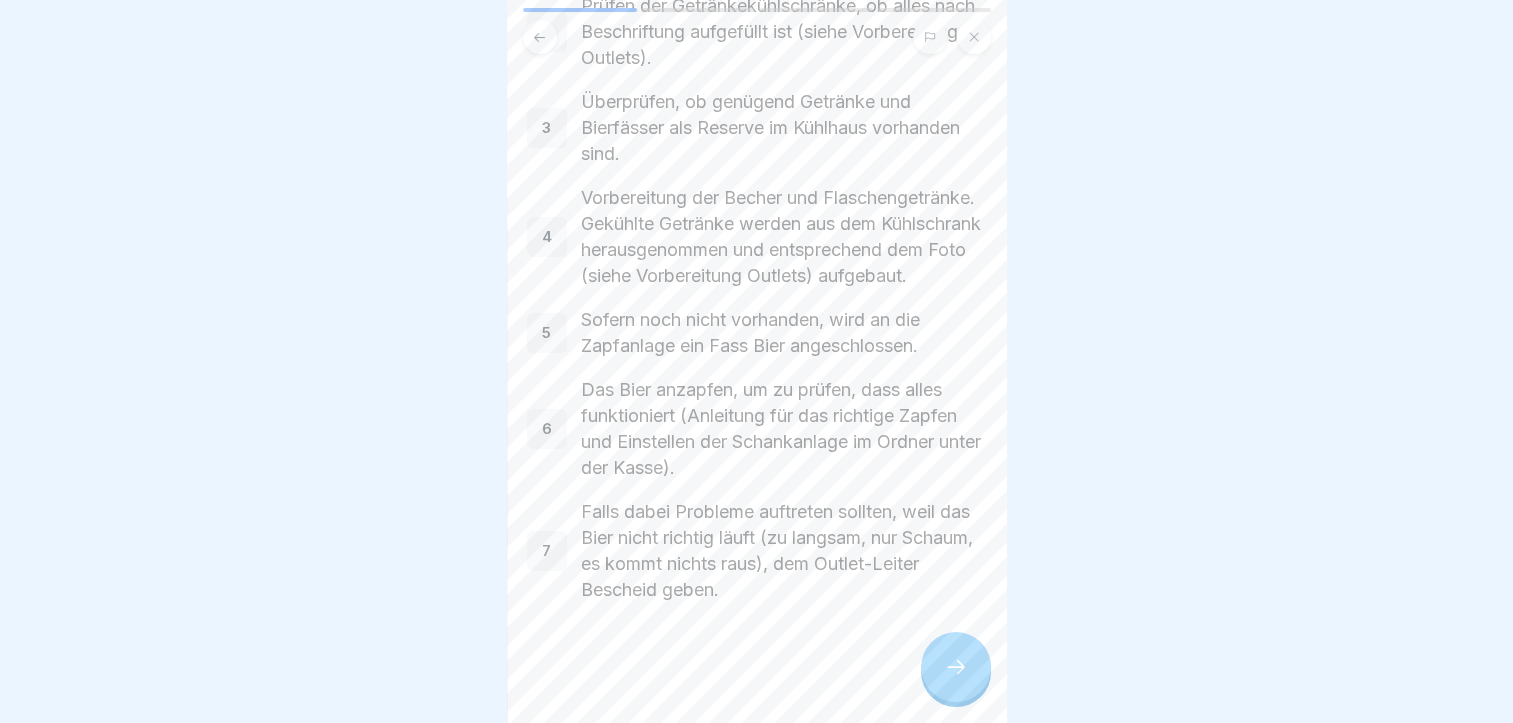 click 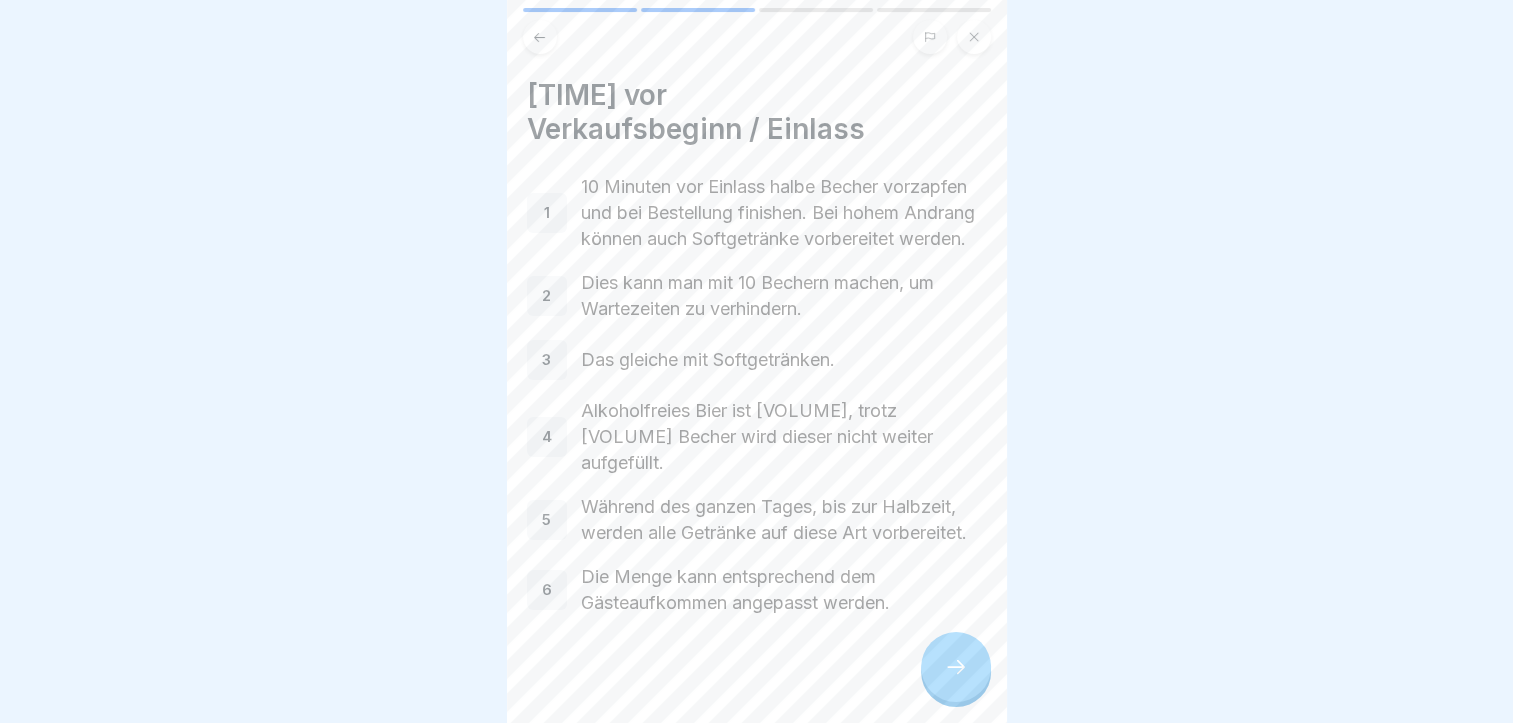click 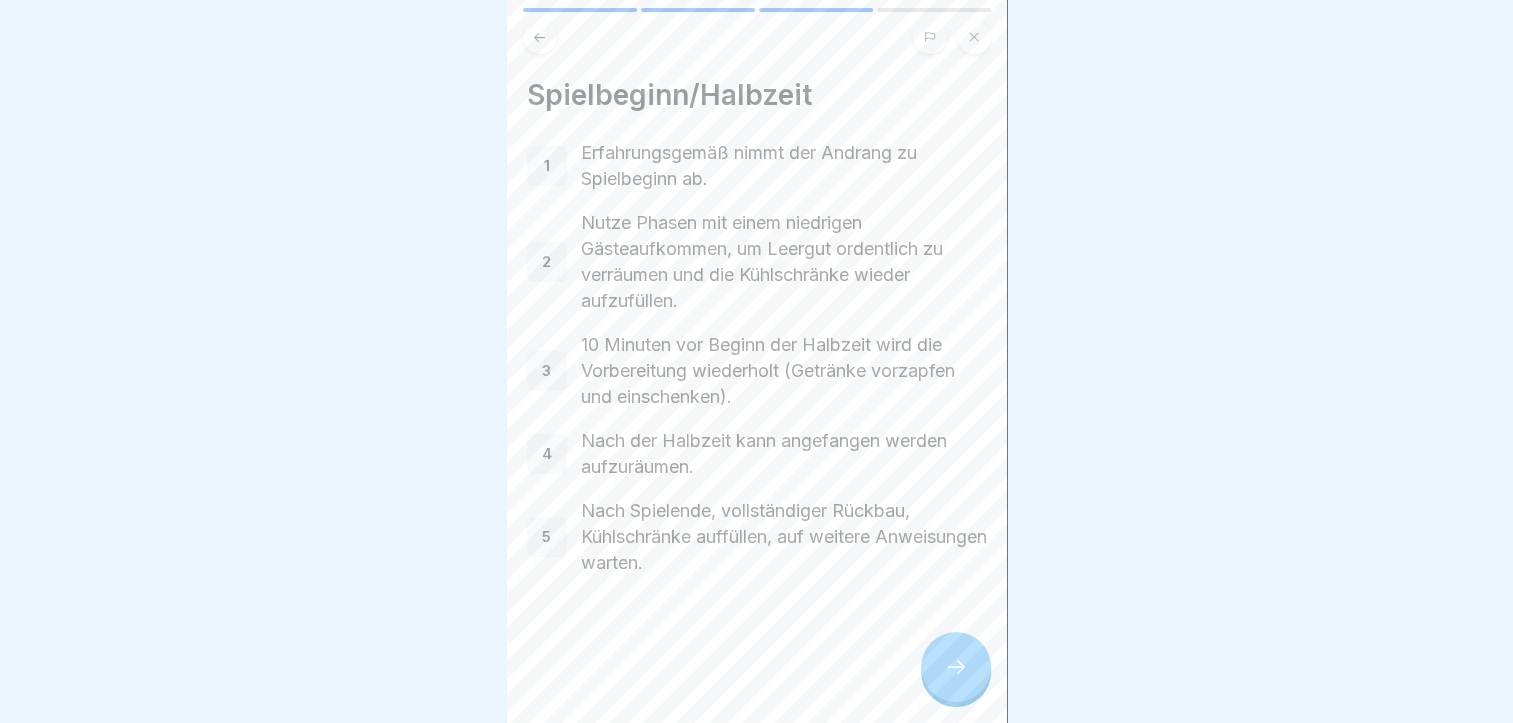 click 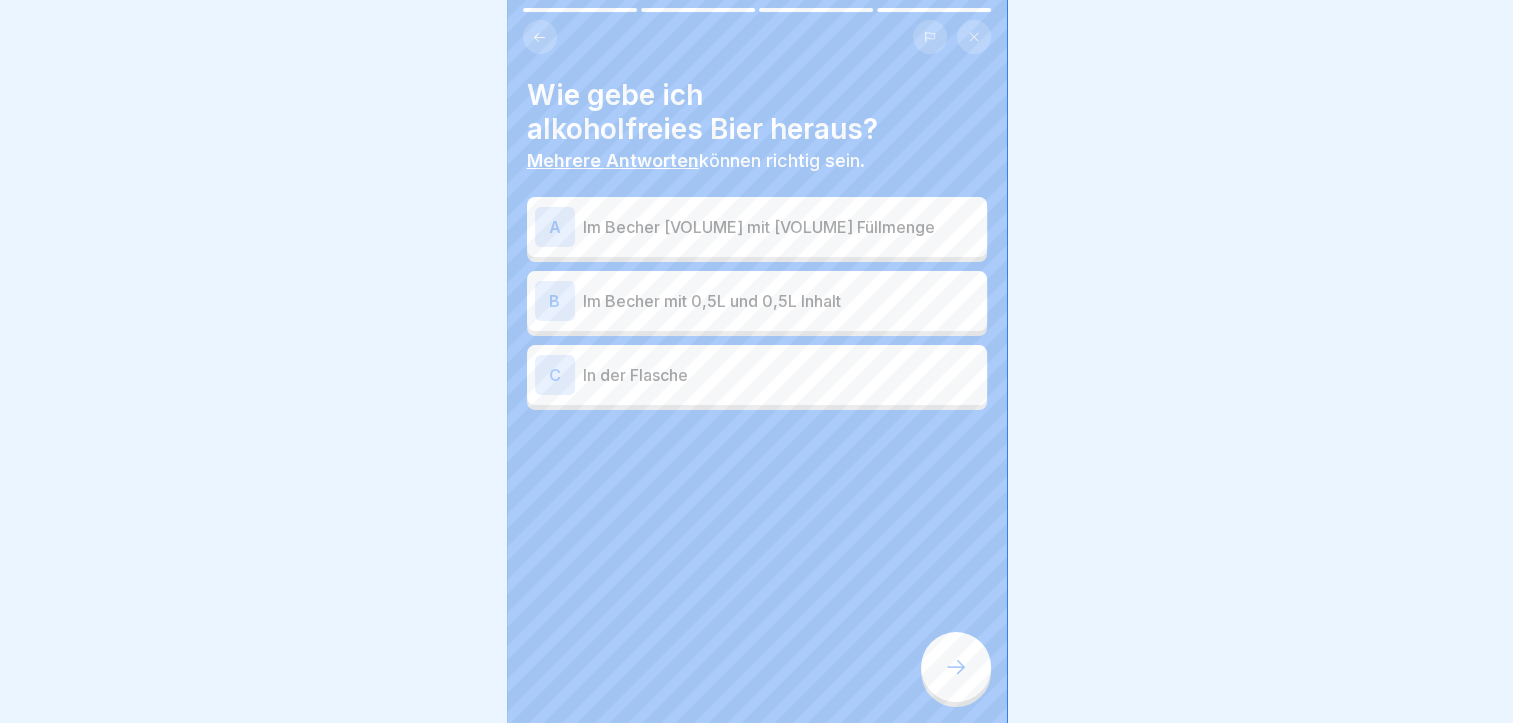click on "Im Becher [VOLUME] mit [VOLUME] Füllmenge" at bounding box center [781, 227] 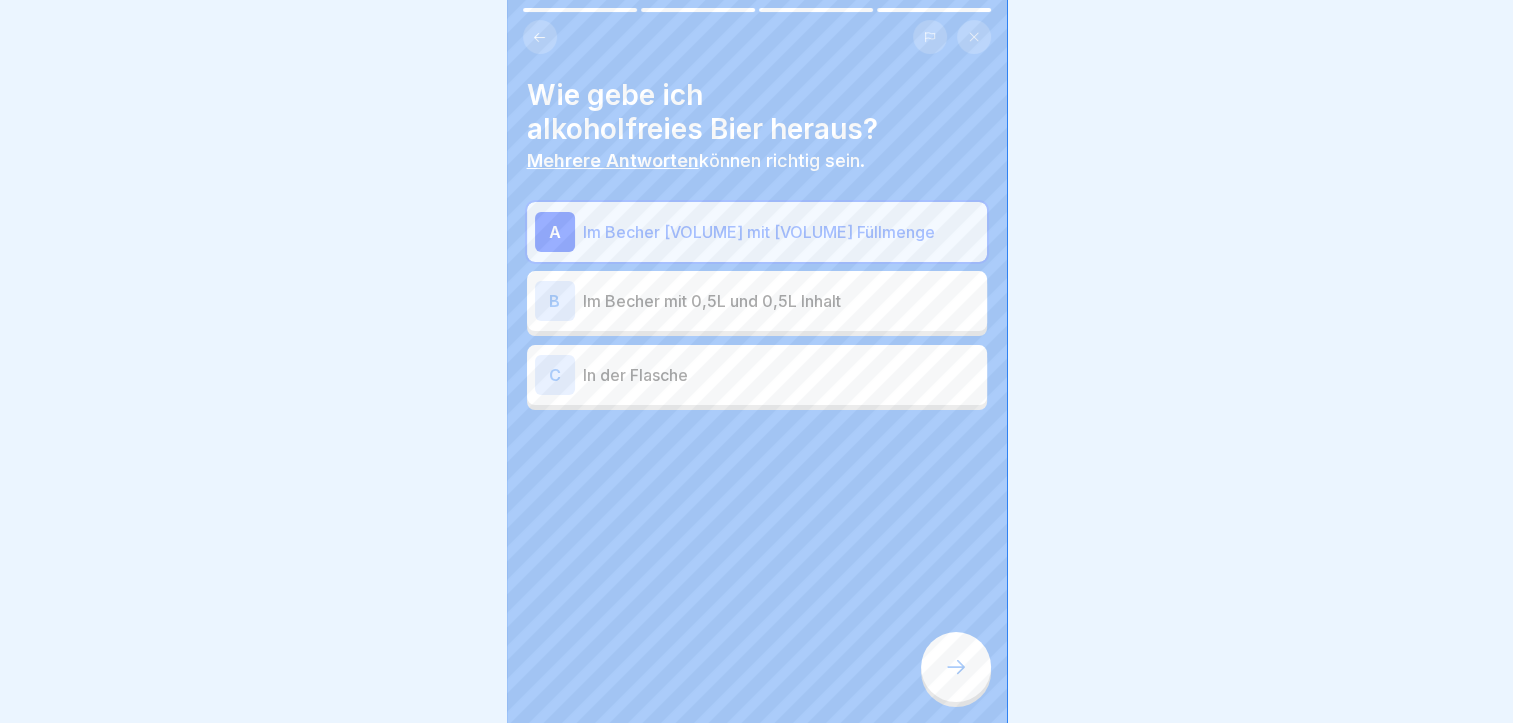 click at bounding box center (956, 667) 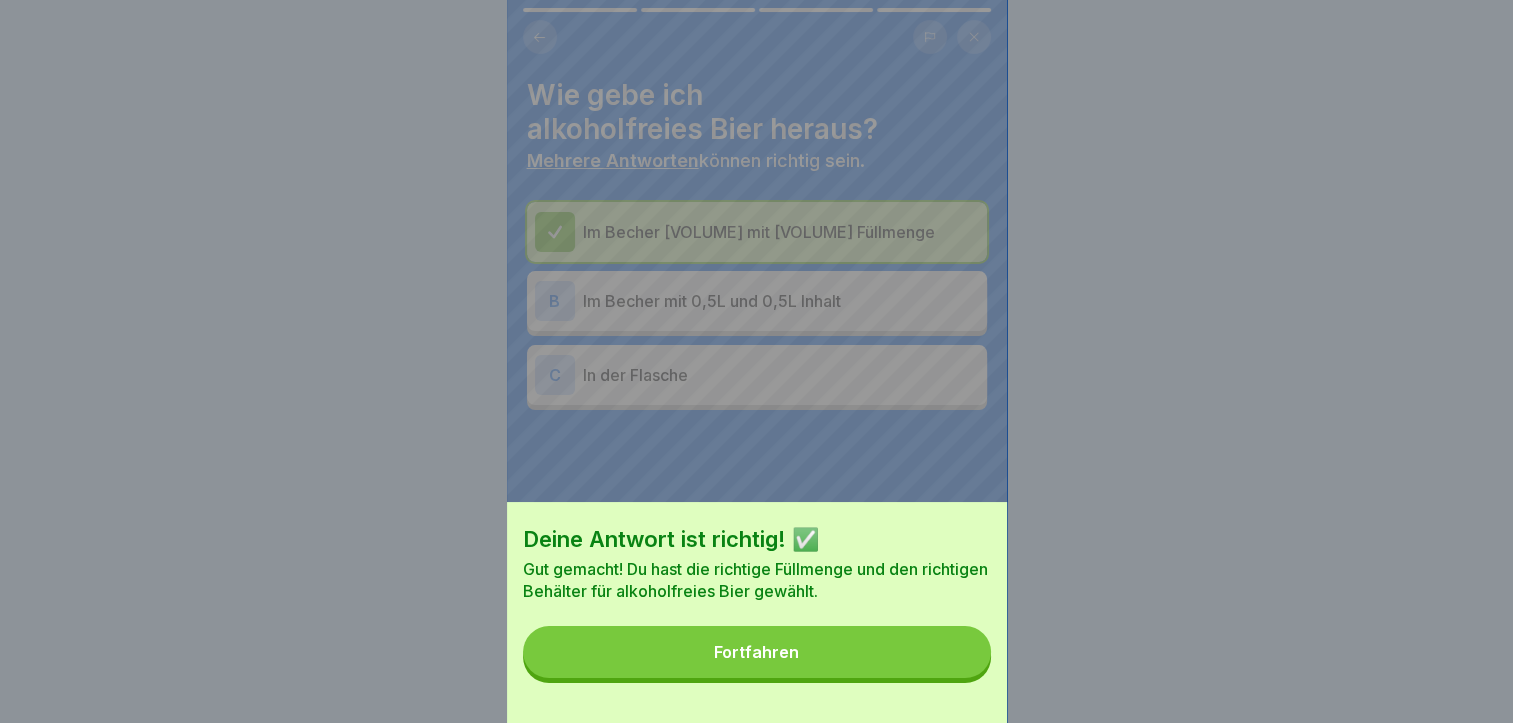 click on "Fortfahren" at bounding box center (757, 652) 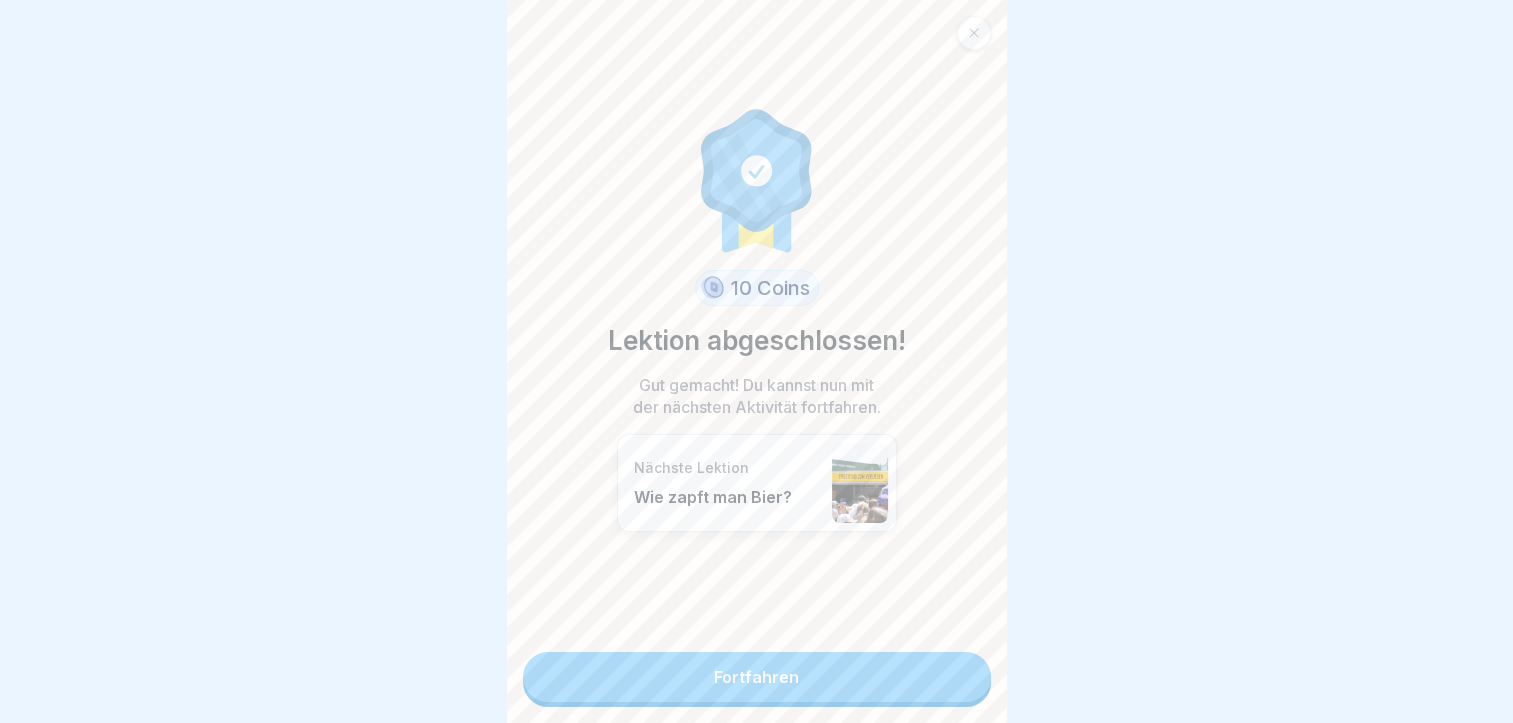 click on "Fortfahren" at bounding box center (757, 677) 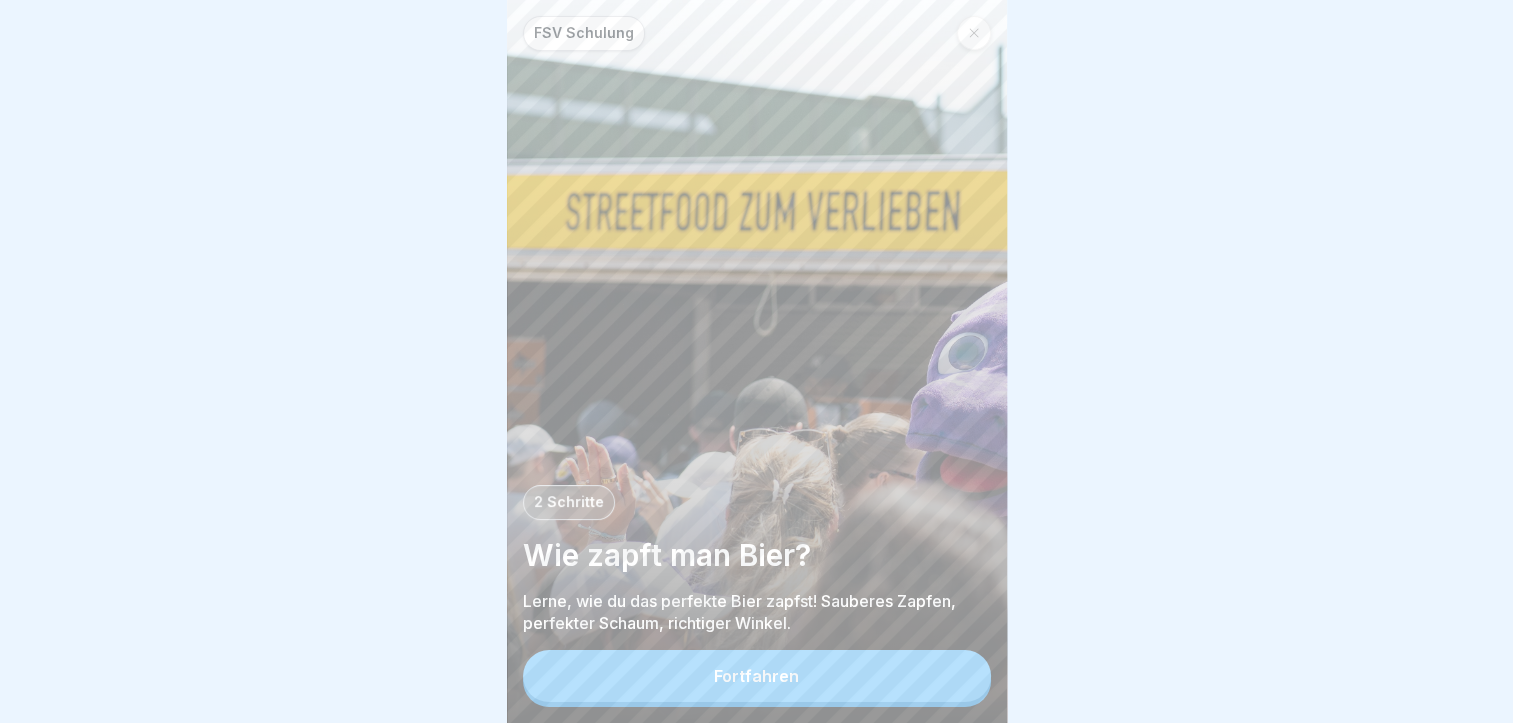 scroll, scrollTop: 0, scrollLeft: 0, axis: both 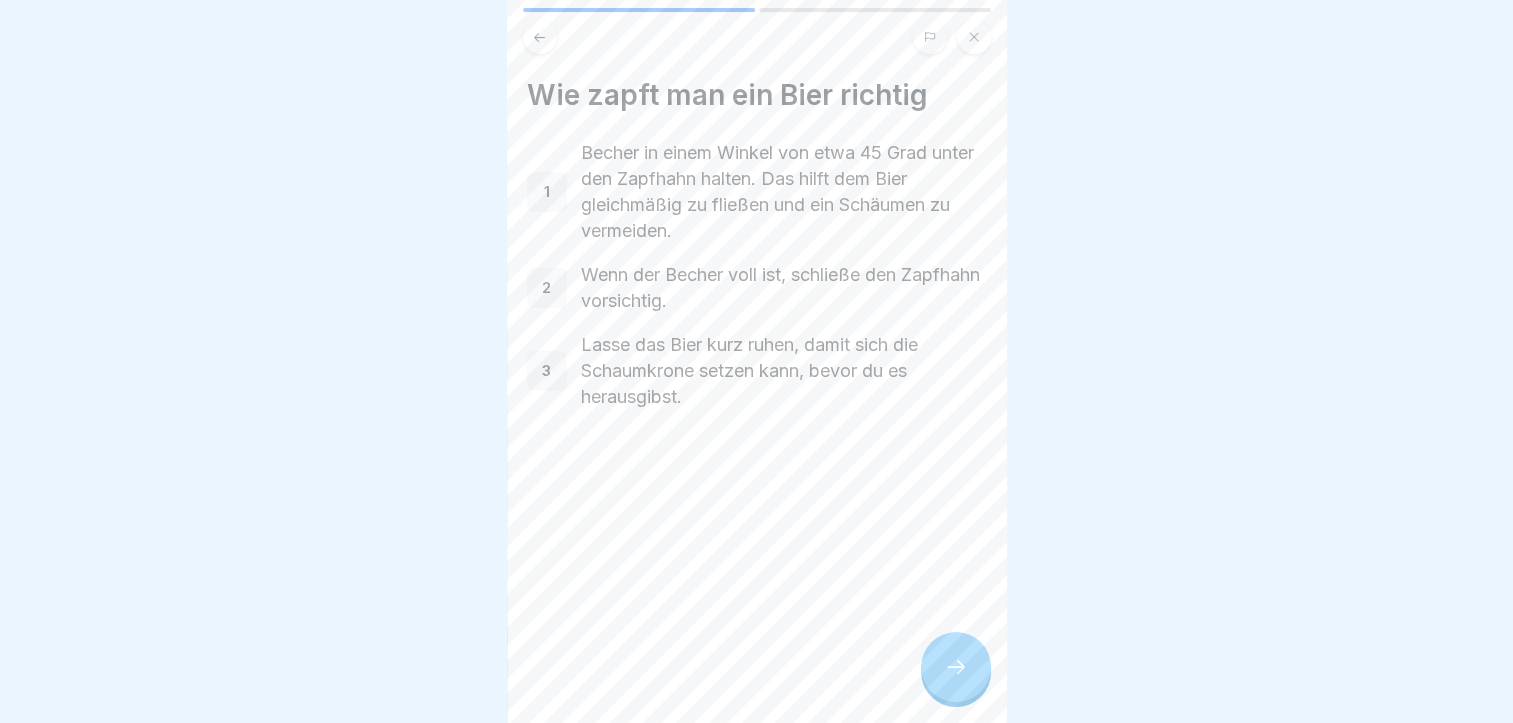 click 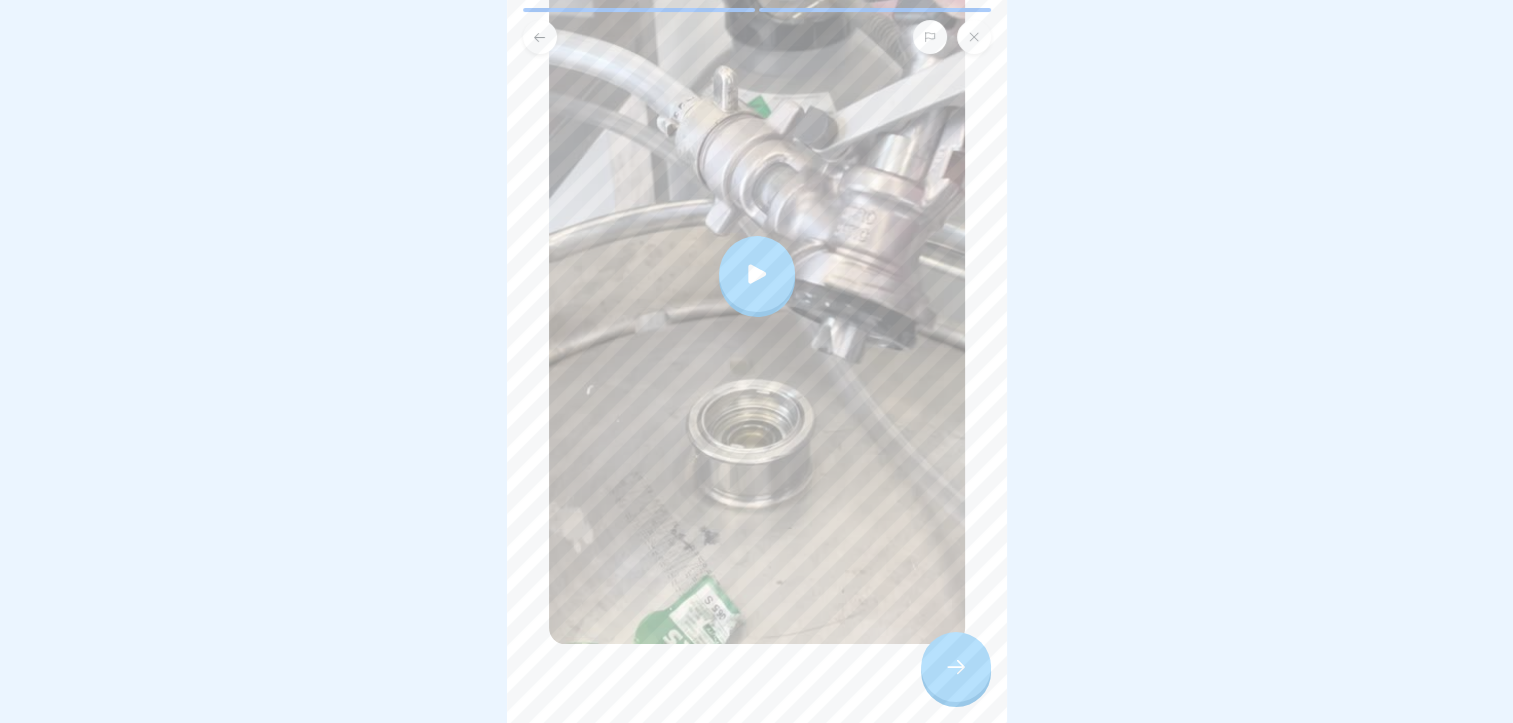 scroll, scrollTop: 200, scrollLeft: 0, axis: vertical 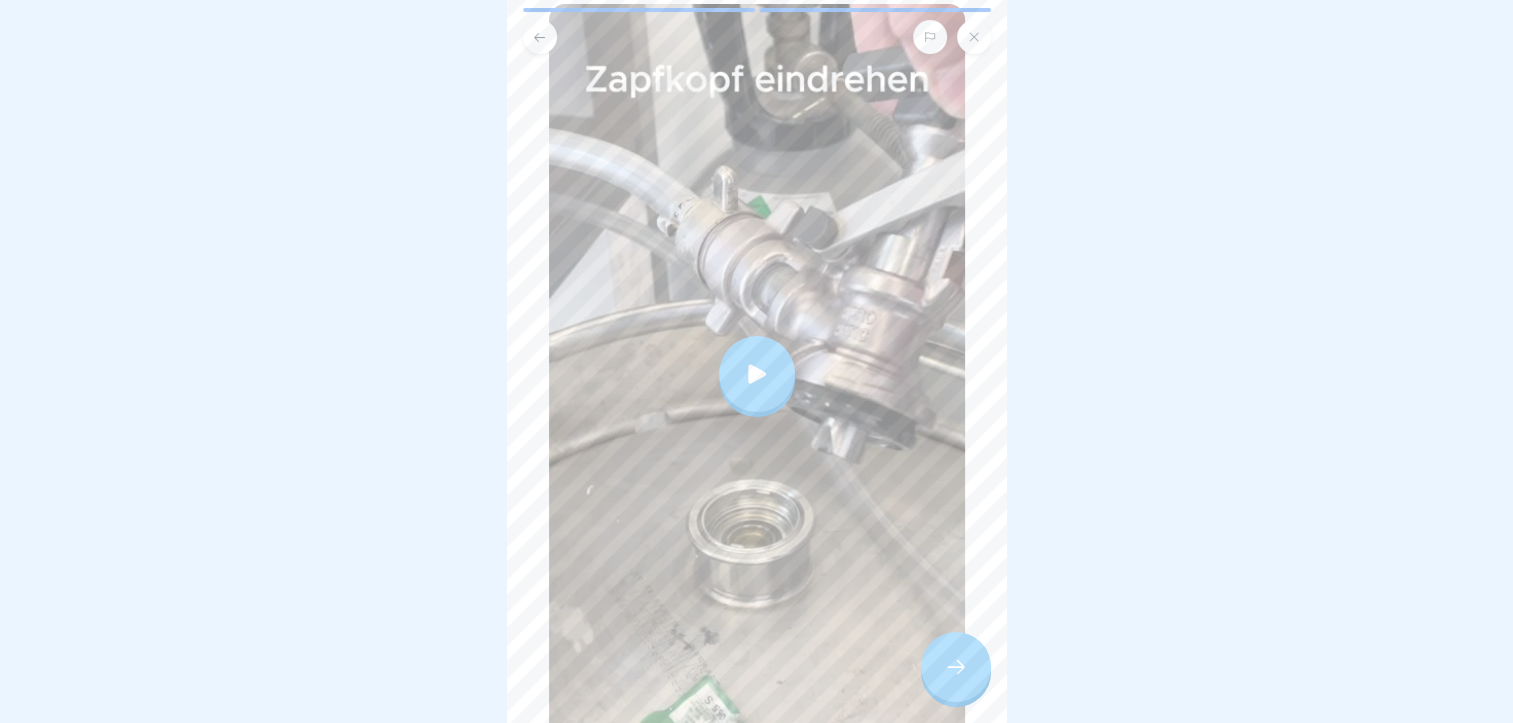 click 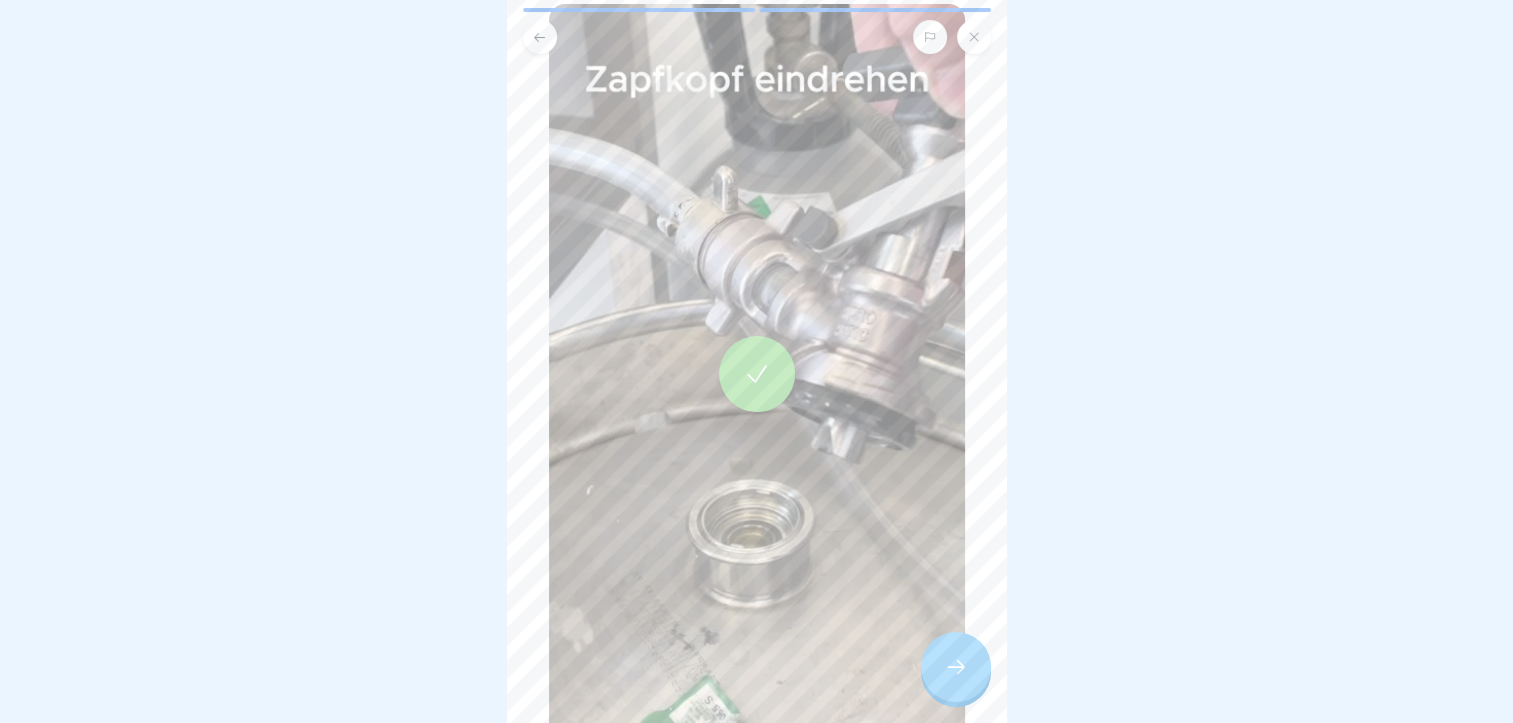 click 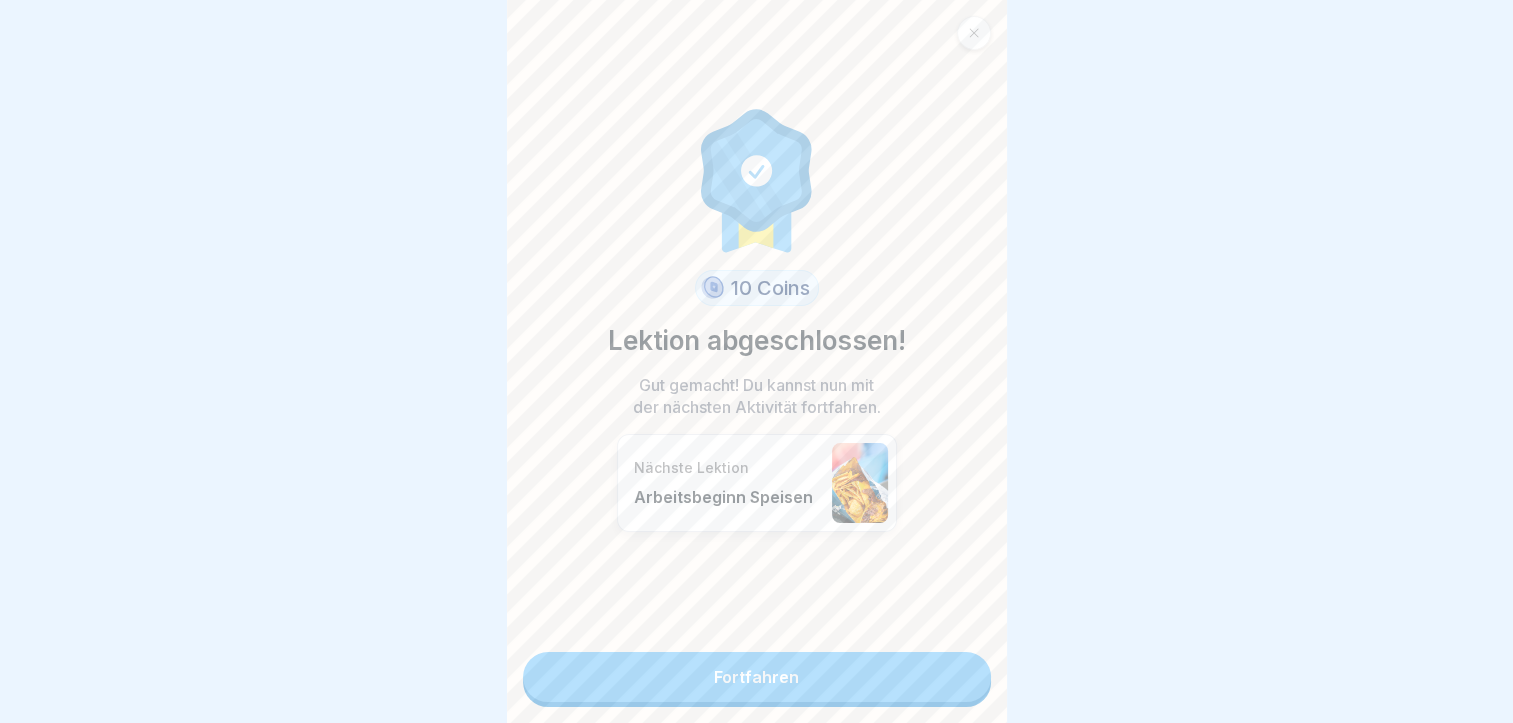 click on "Fortfahren" at bounding box center [757, 677] 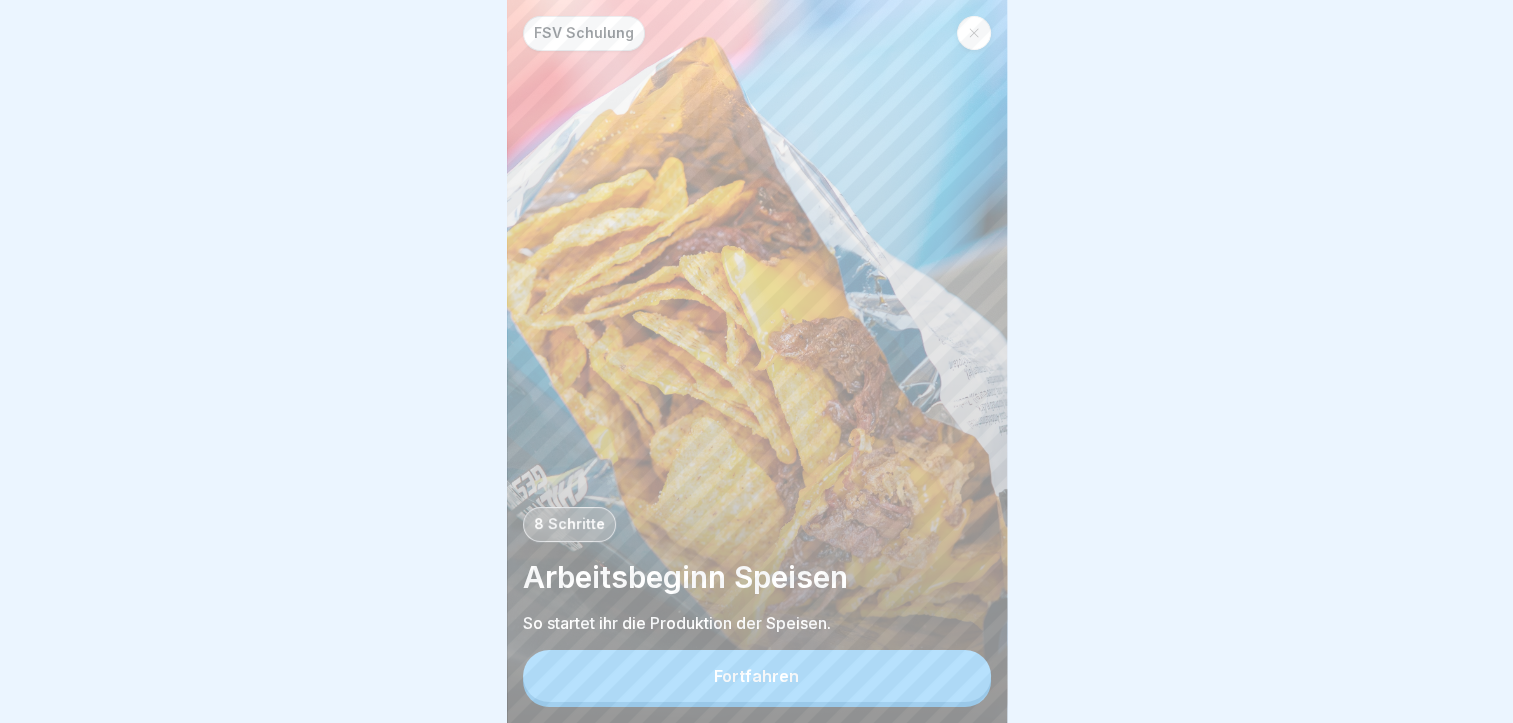 click on "Fortfahren" at bounding box center [757, 676] 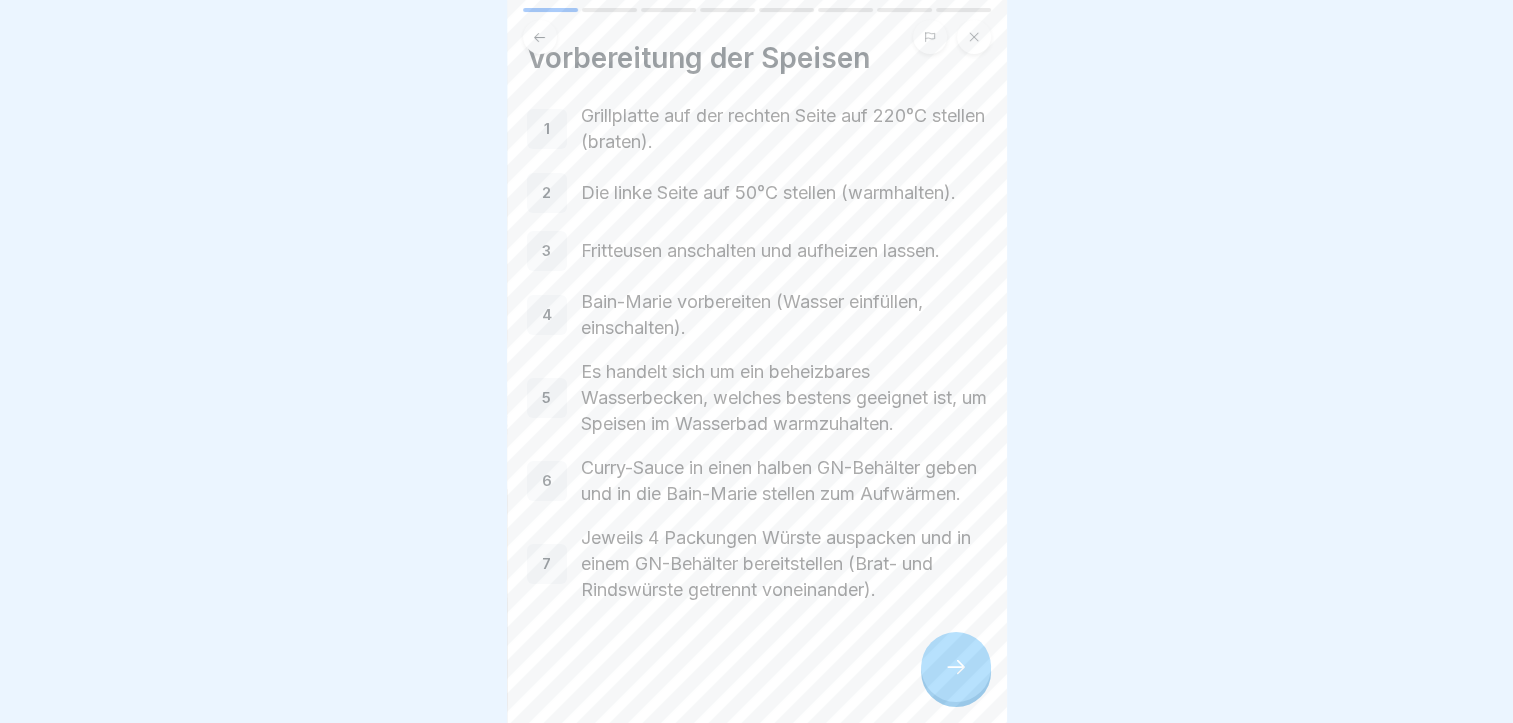 scroll, scrollTop: 63, scrollLeft: 0, axis: vertical 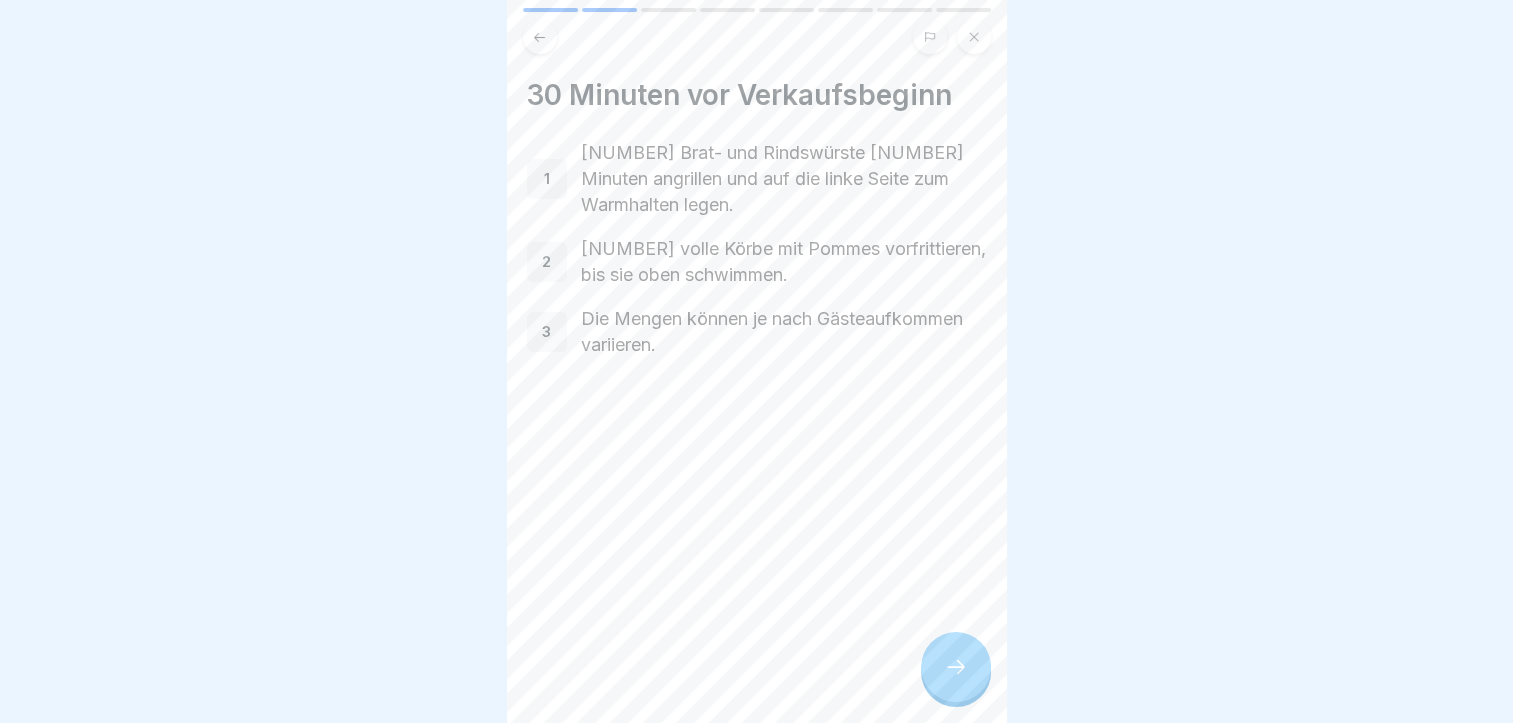 click at bounding box center (956, 667) 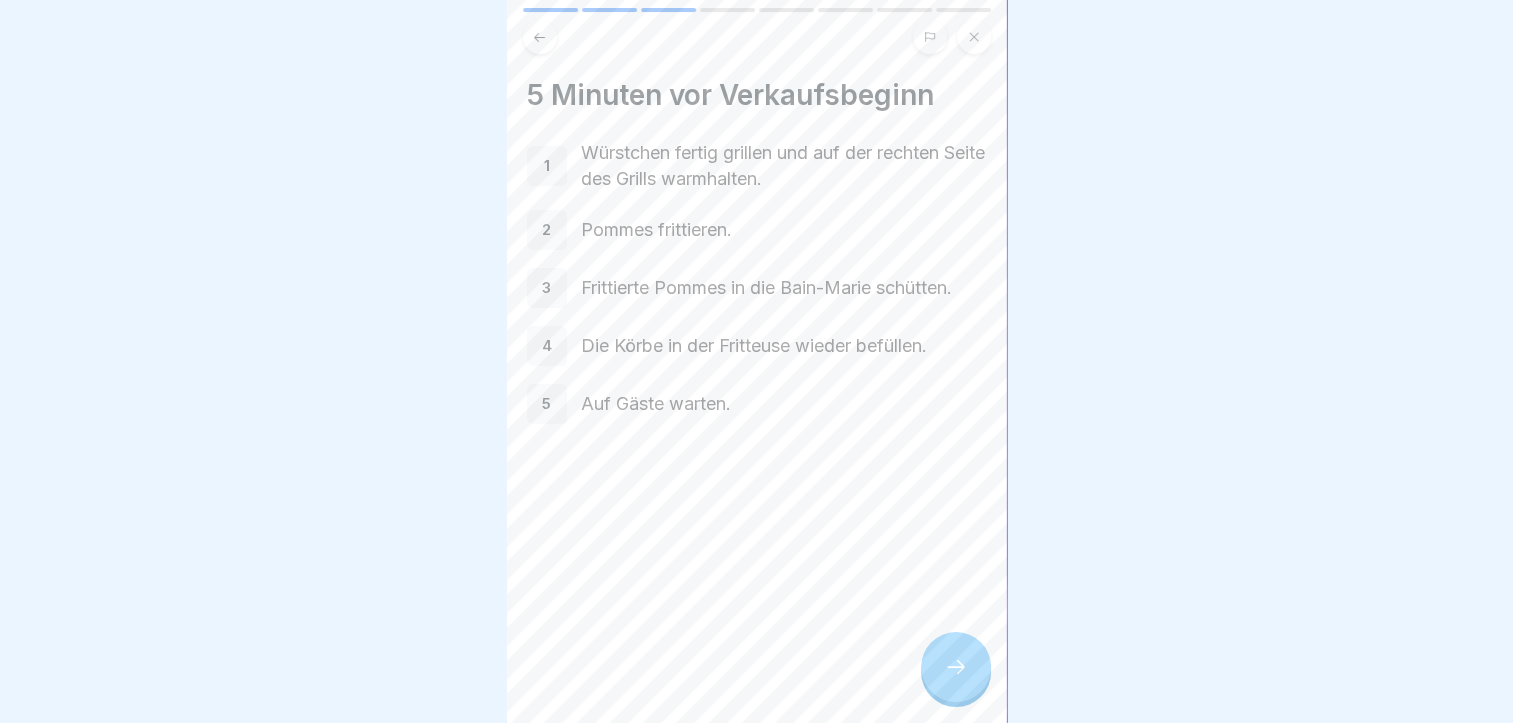 scroll, scrollTop: 15, scrollLeft: 0, axis: vertical 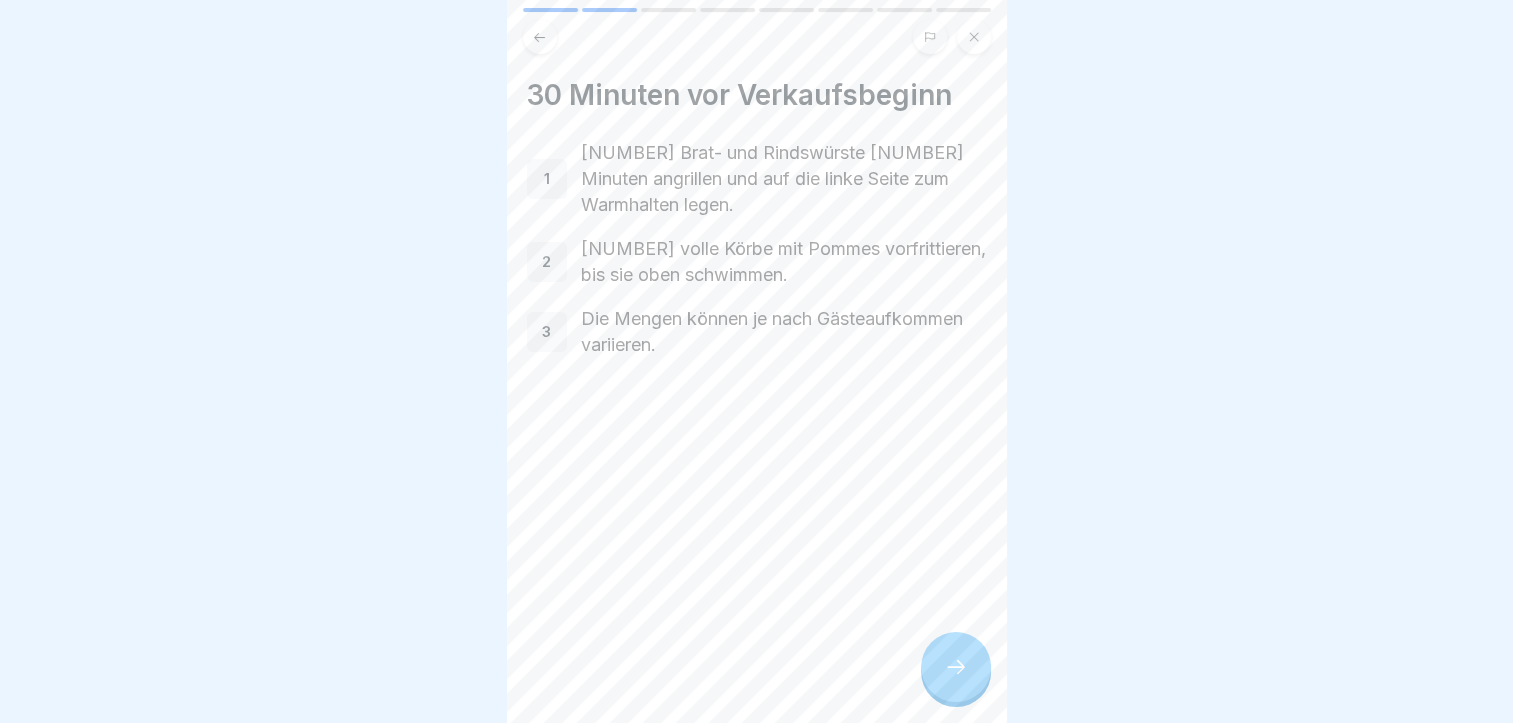 click at bounding box center [540, 37] 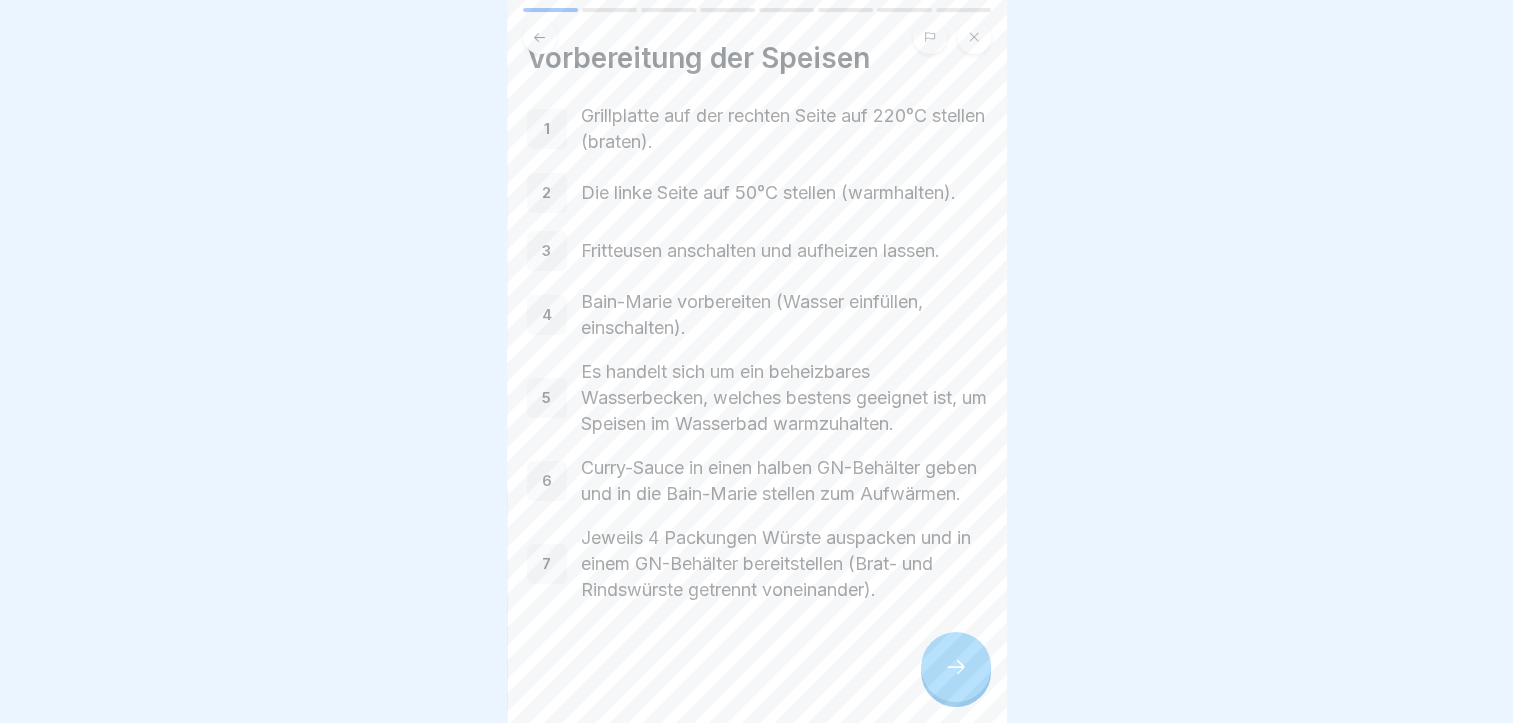 click at bounding box center [956, 667] 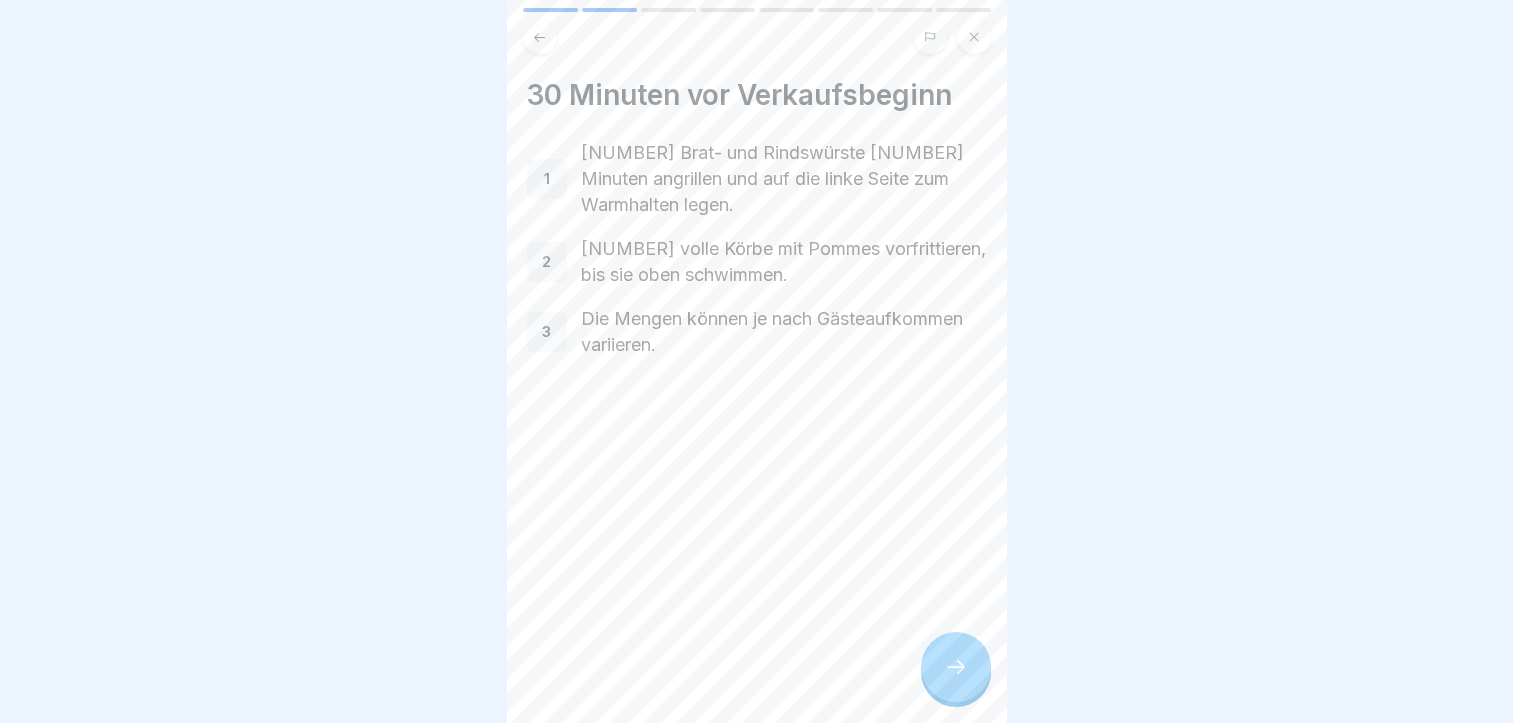 click at bounding box center (956, 667) 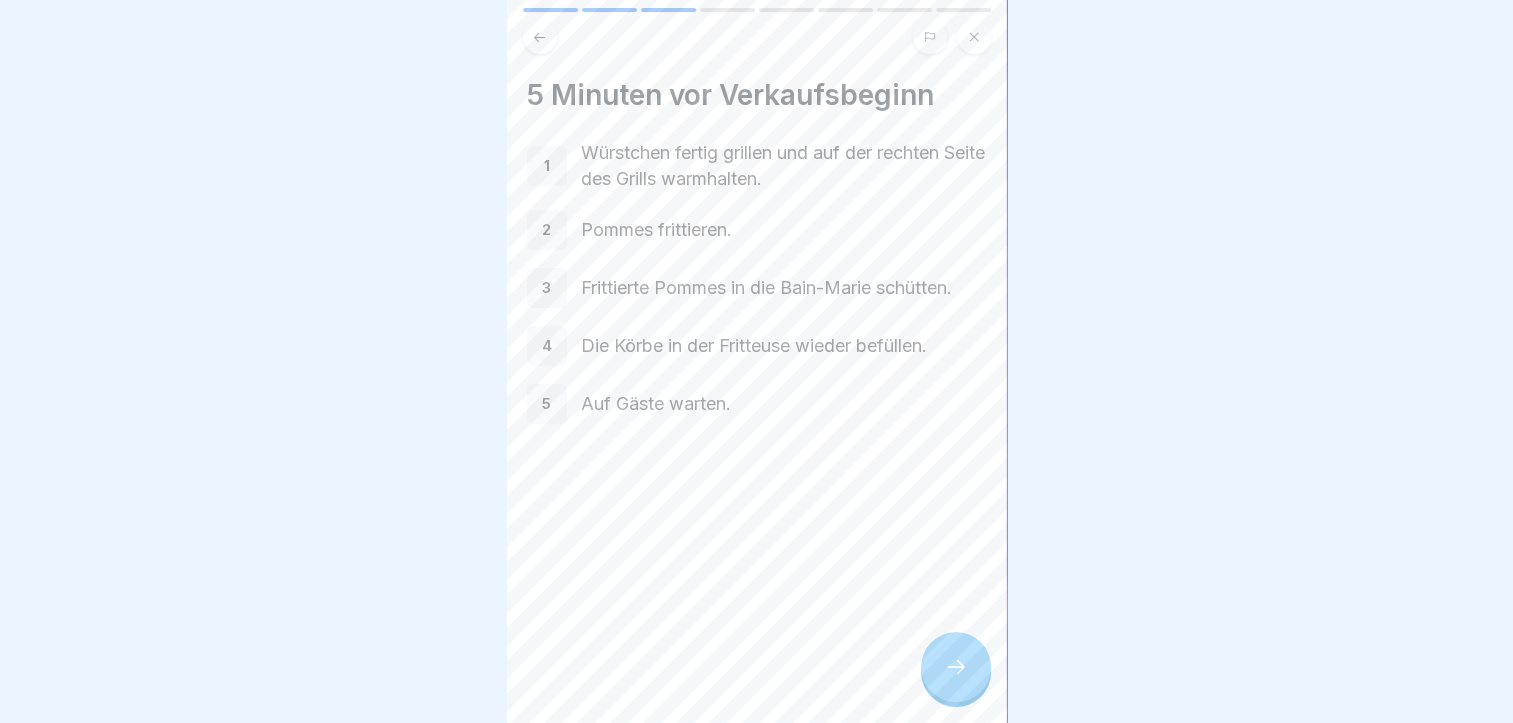 click at bounding box center [956, 667] 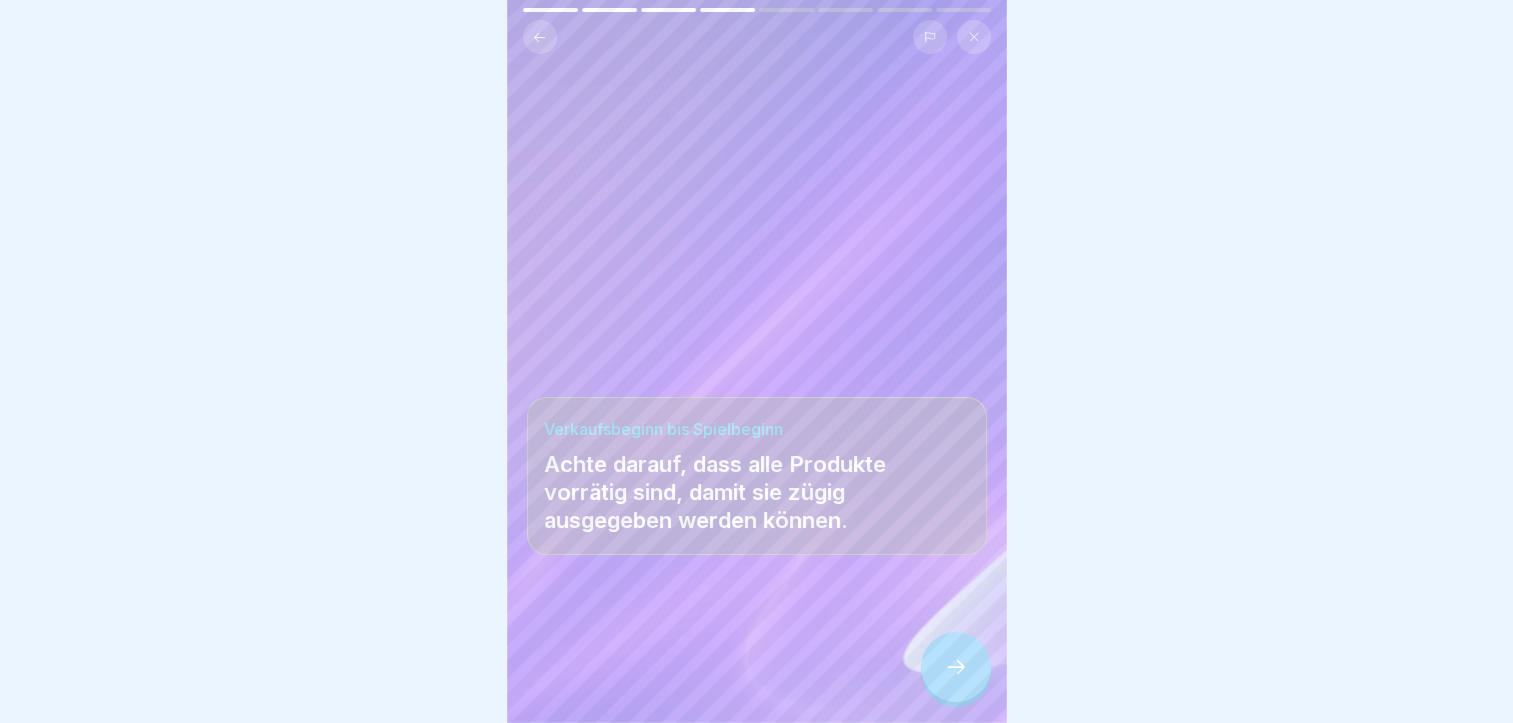 click at bounding box center [956, 667] 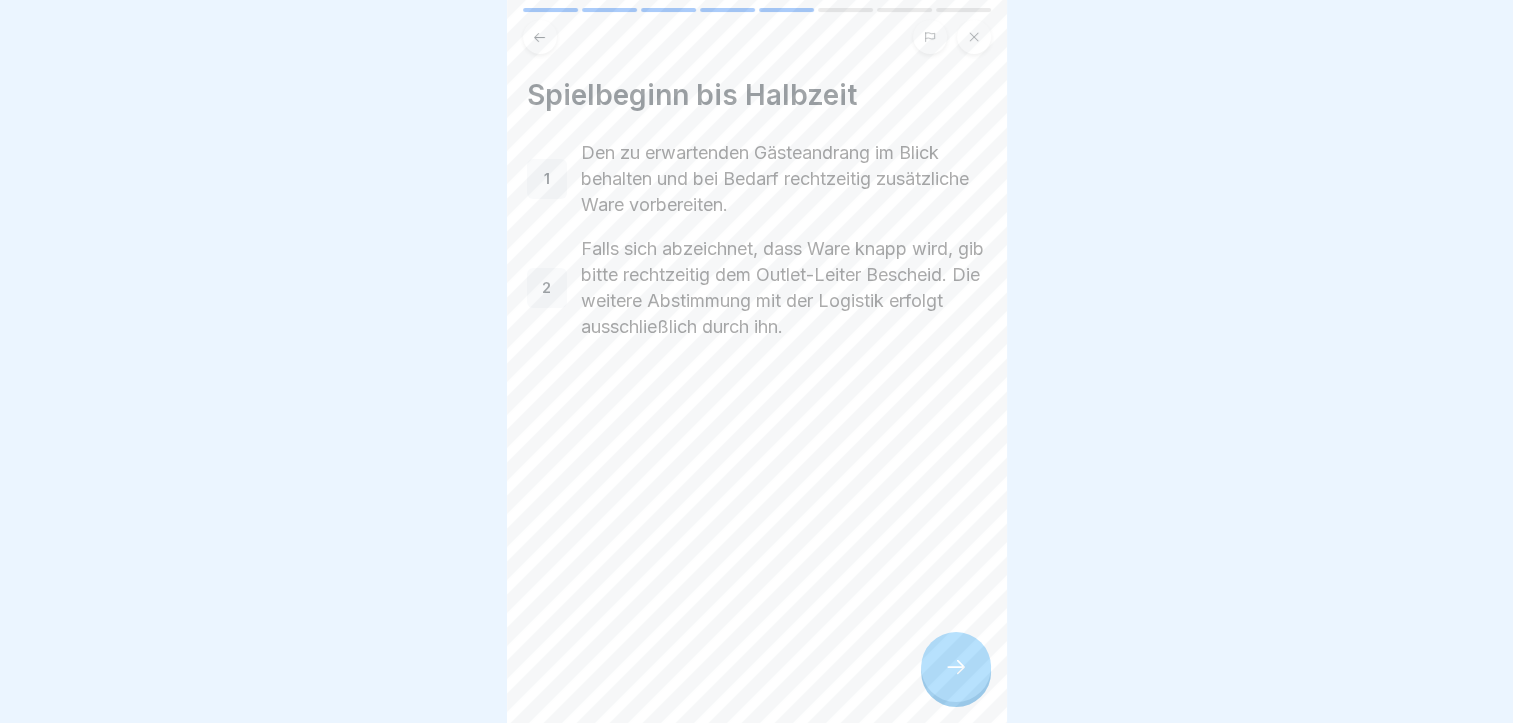 click at bounding box center (956, 667) 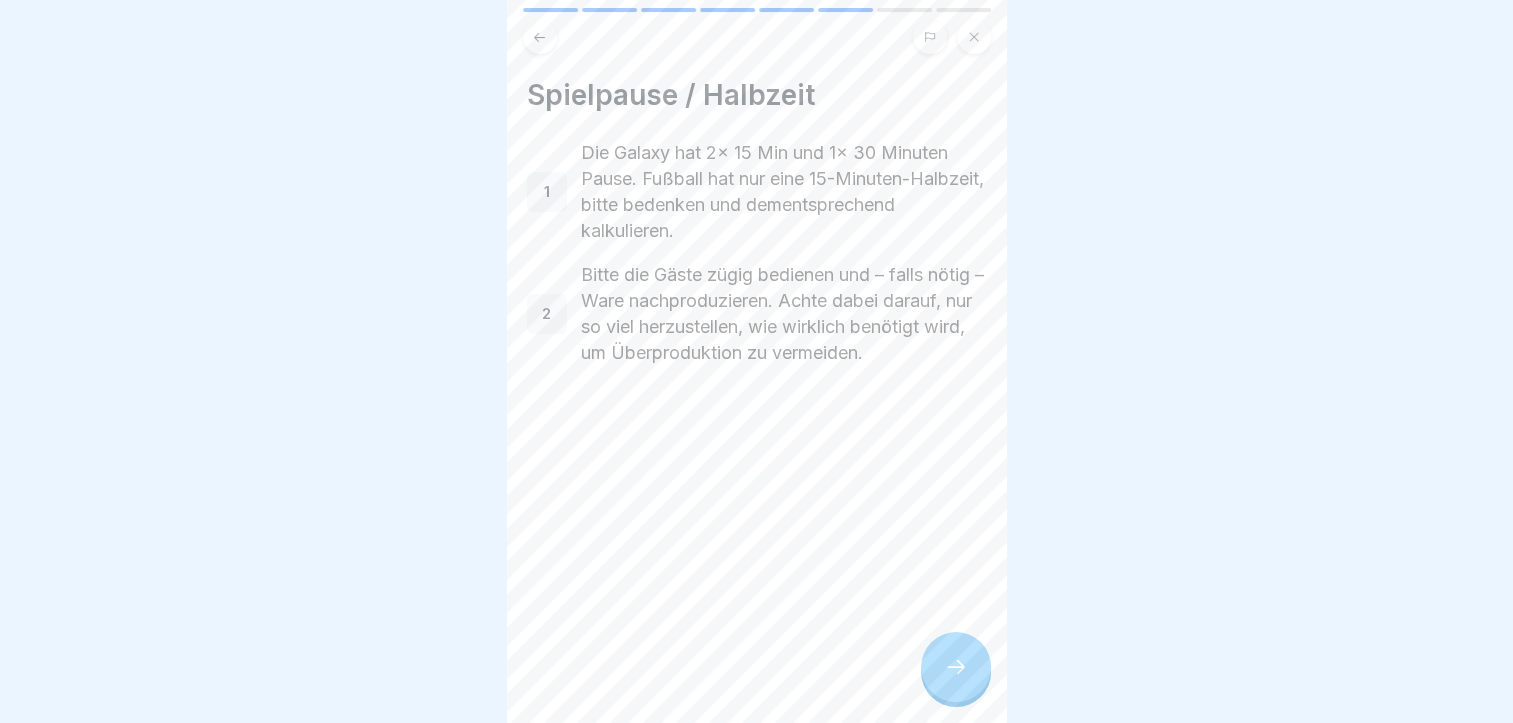 click at bounding box center (956, 667) 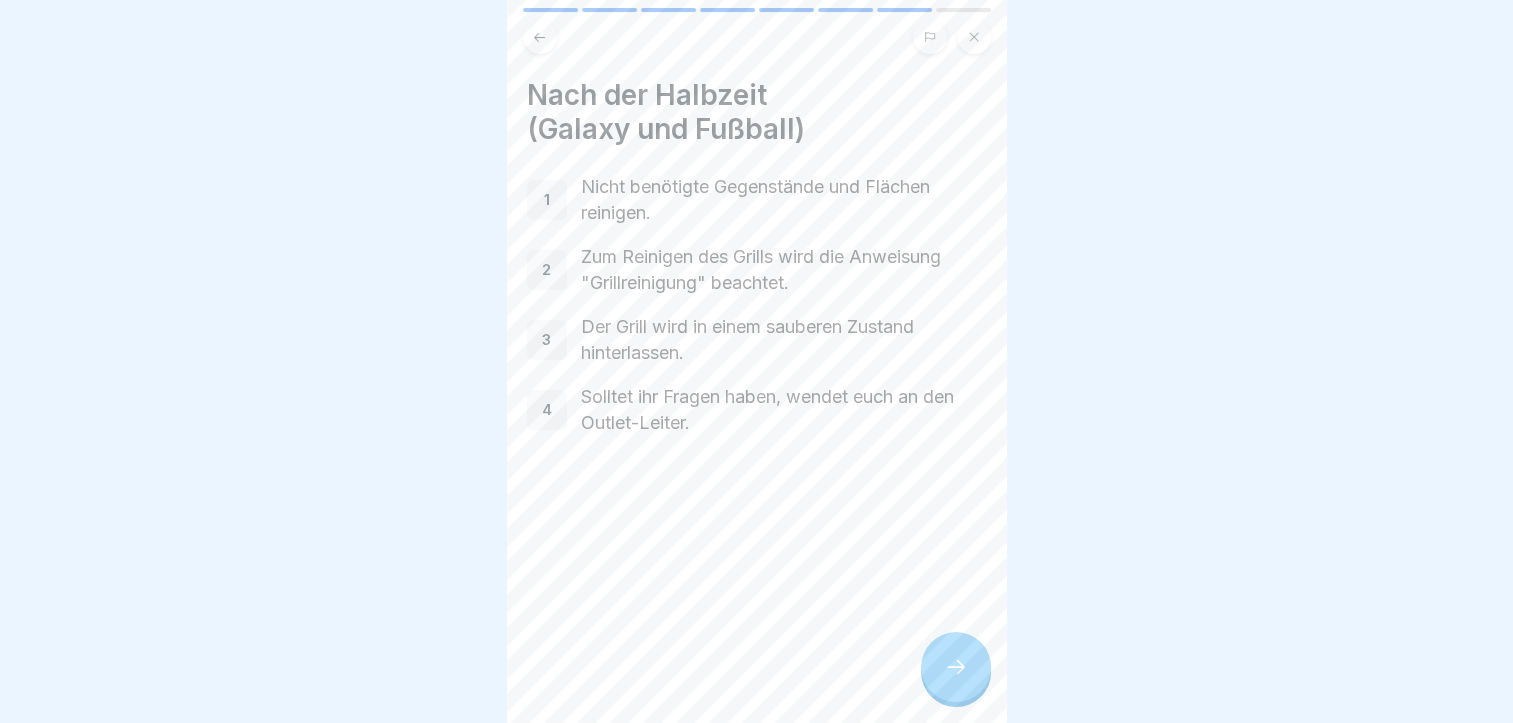 click at bounding box center [956, 667] 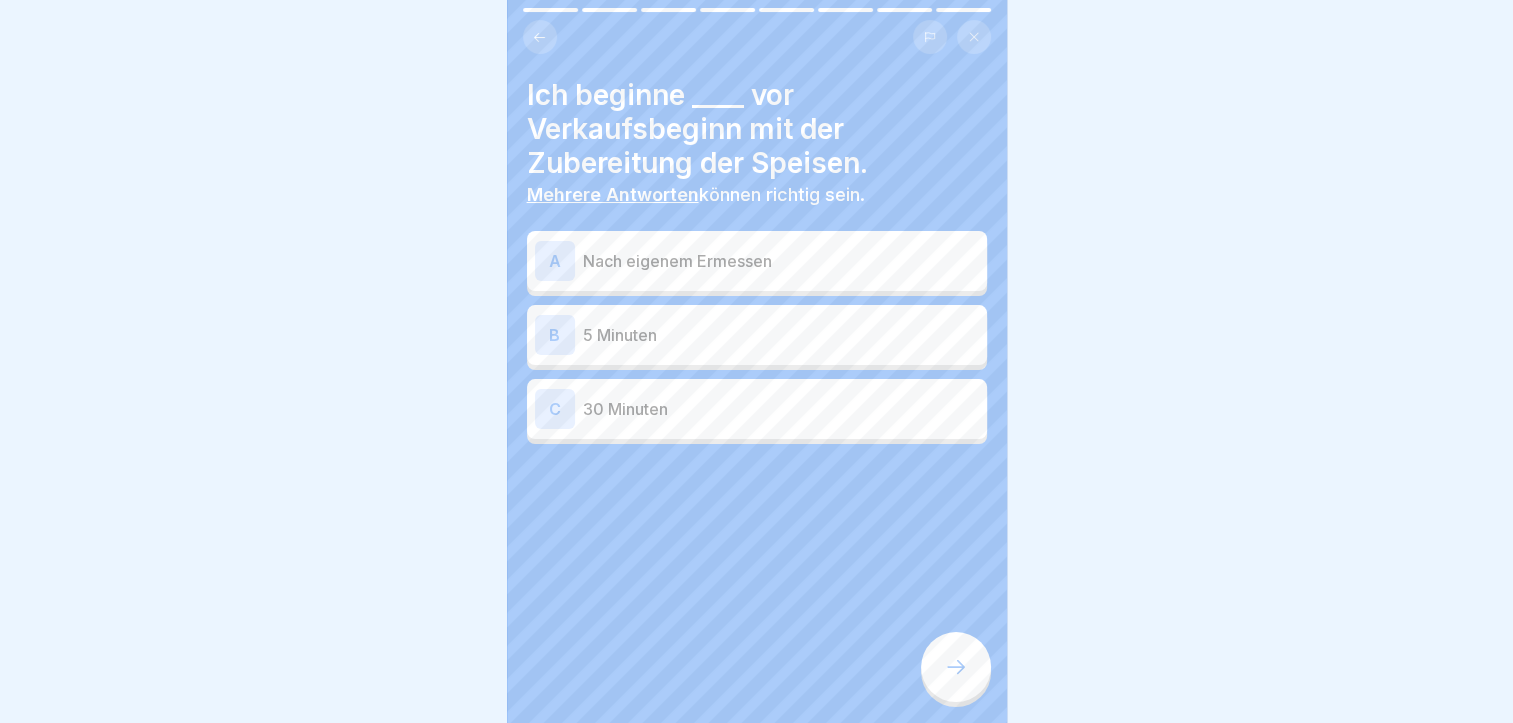click on "30 Minuten" at bounding box center [781, 409] 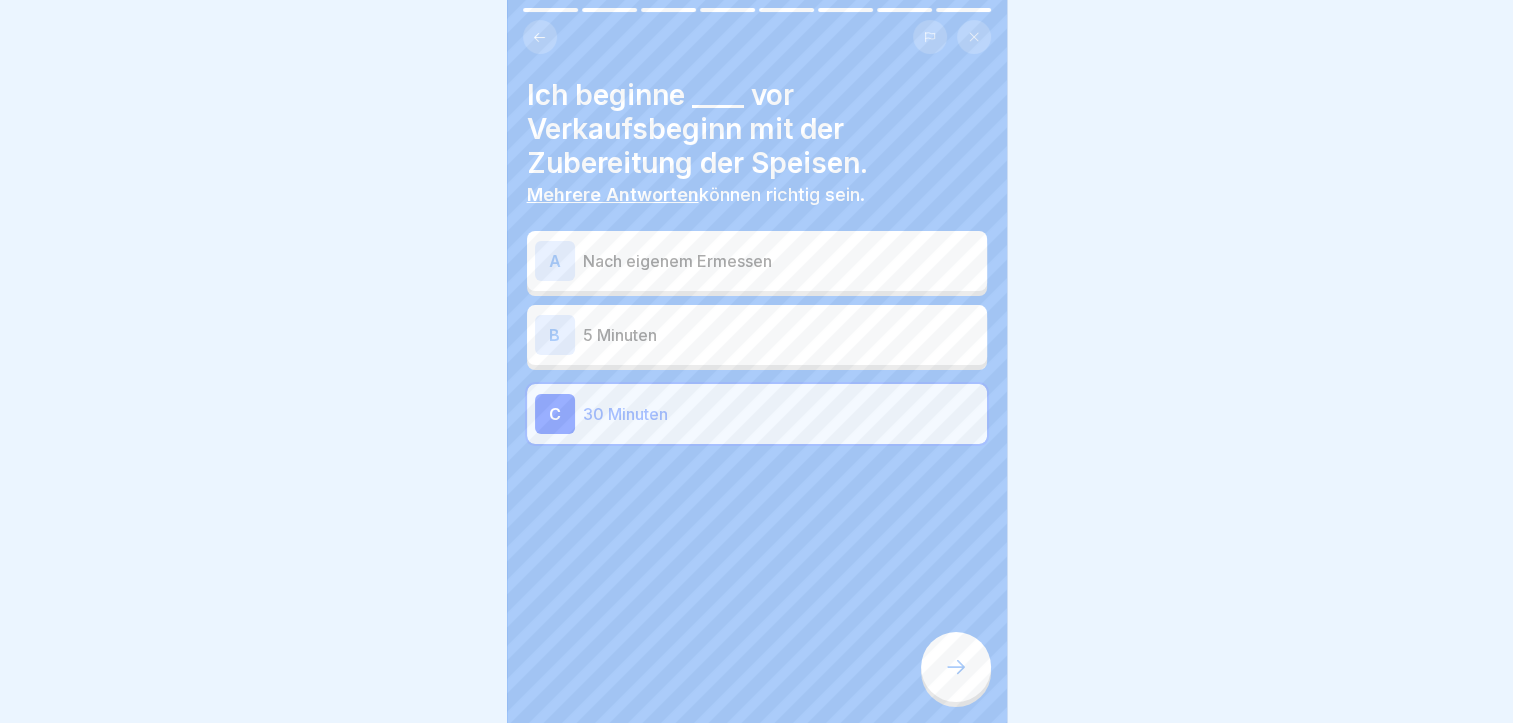 click at bounding box center [956, 667] 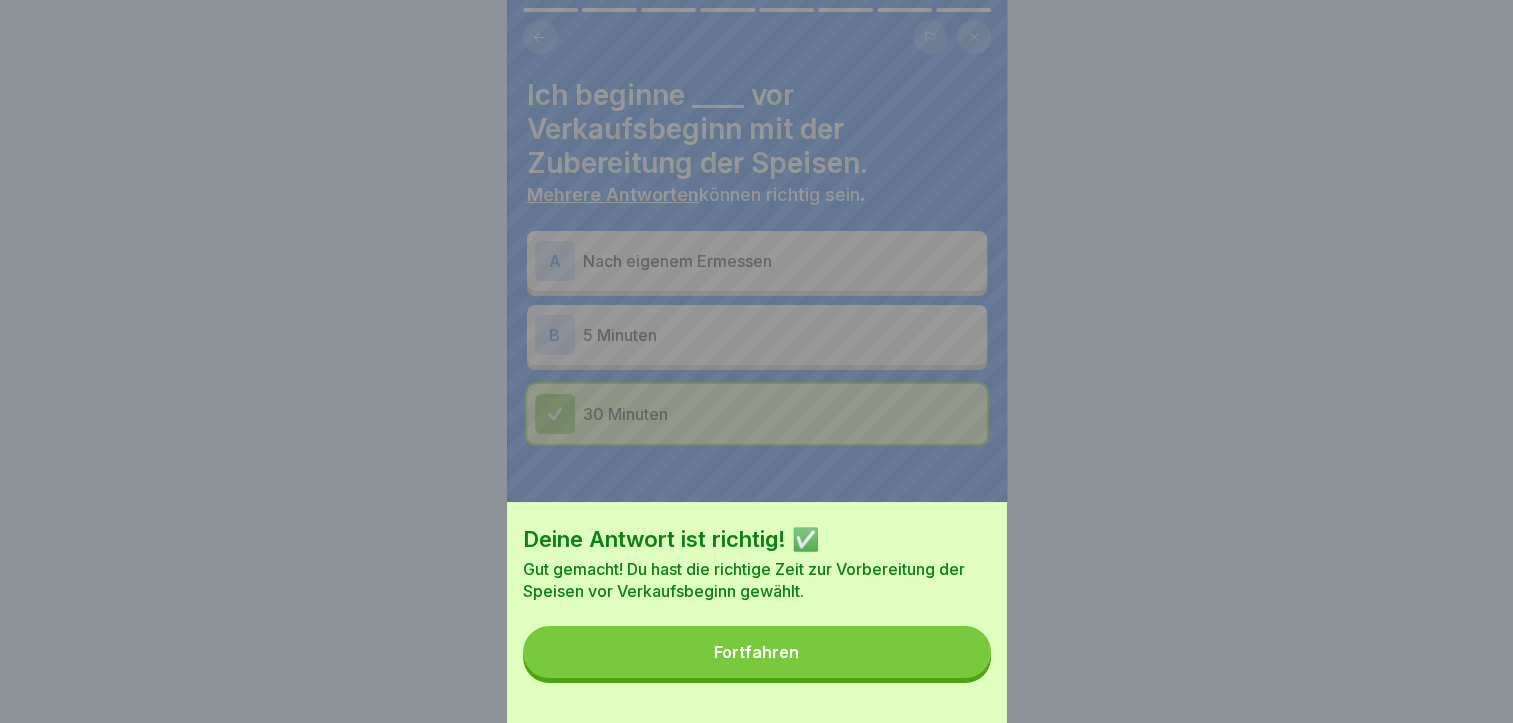 click on "Fortfahren" at bounding box center (757, 652) 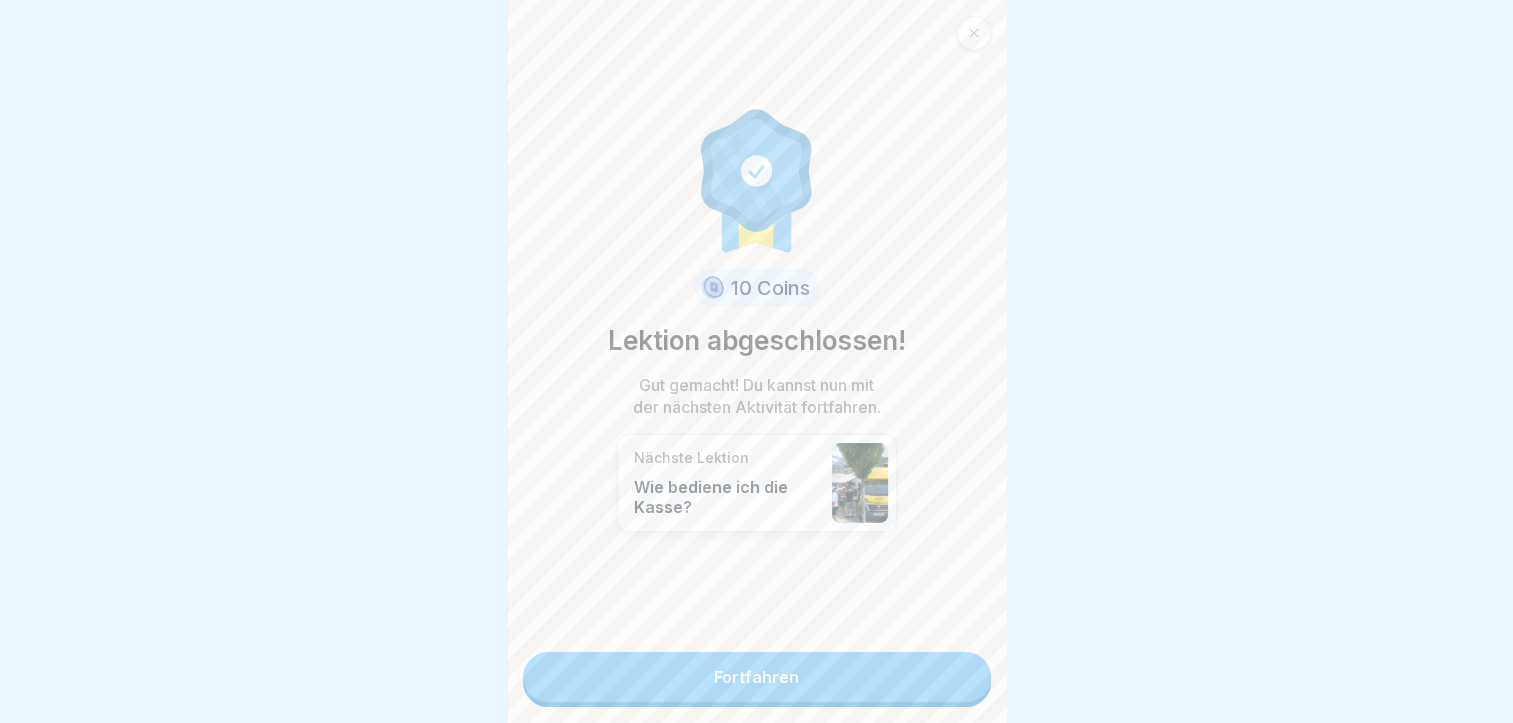 click on "Fortfahren" at bounding box center [757, 677] 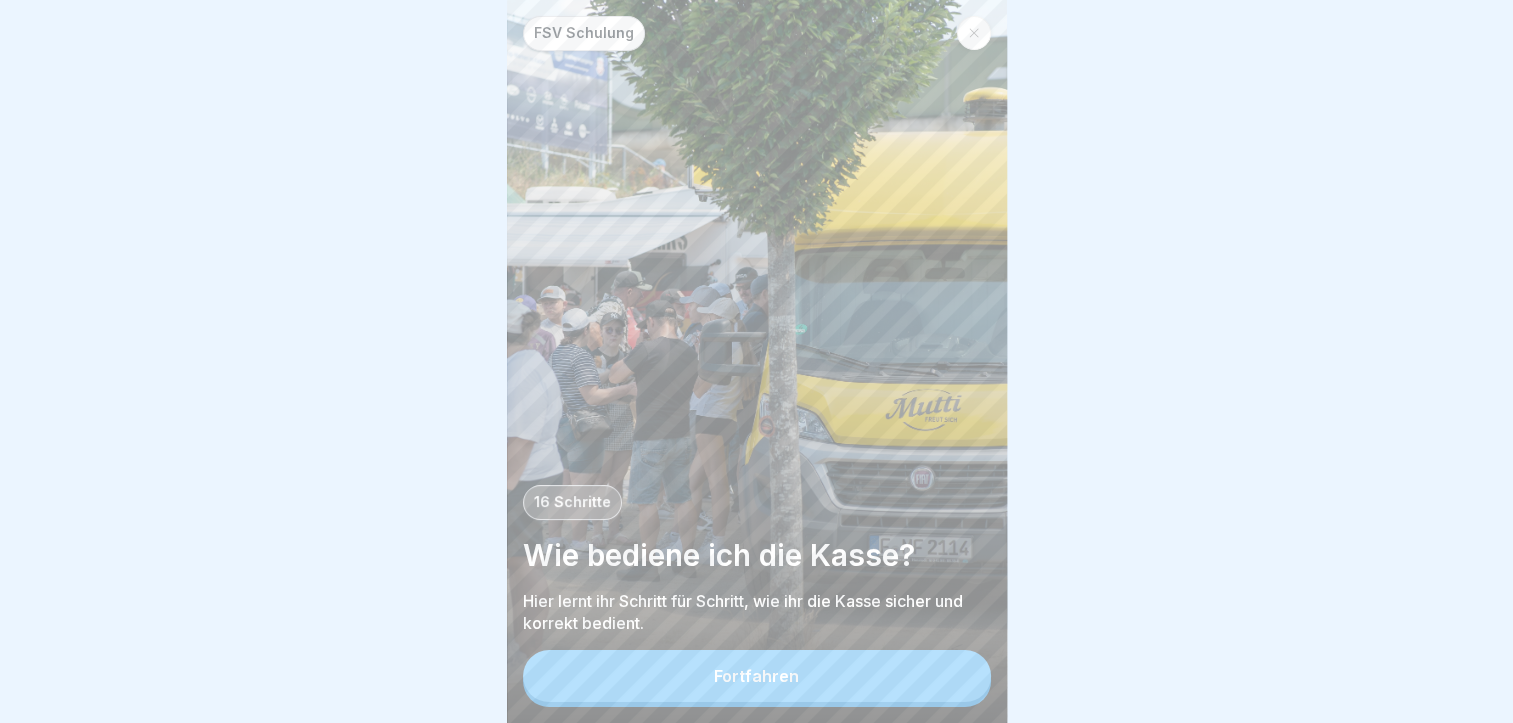 scroll, scrollTop: 0, scrollLeft: 0, axis: both 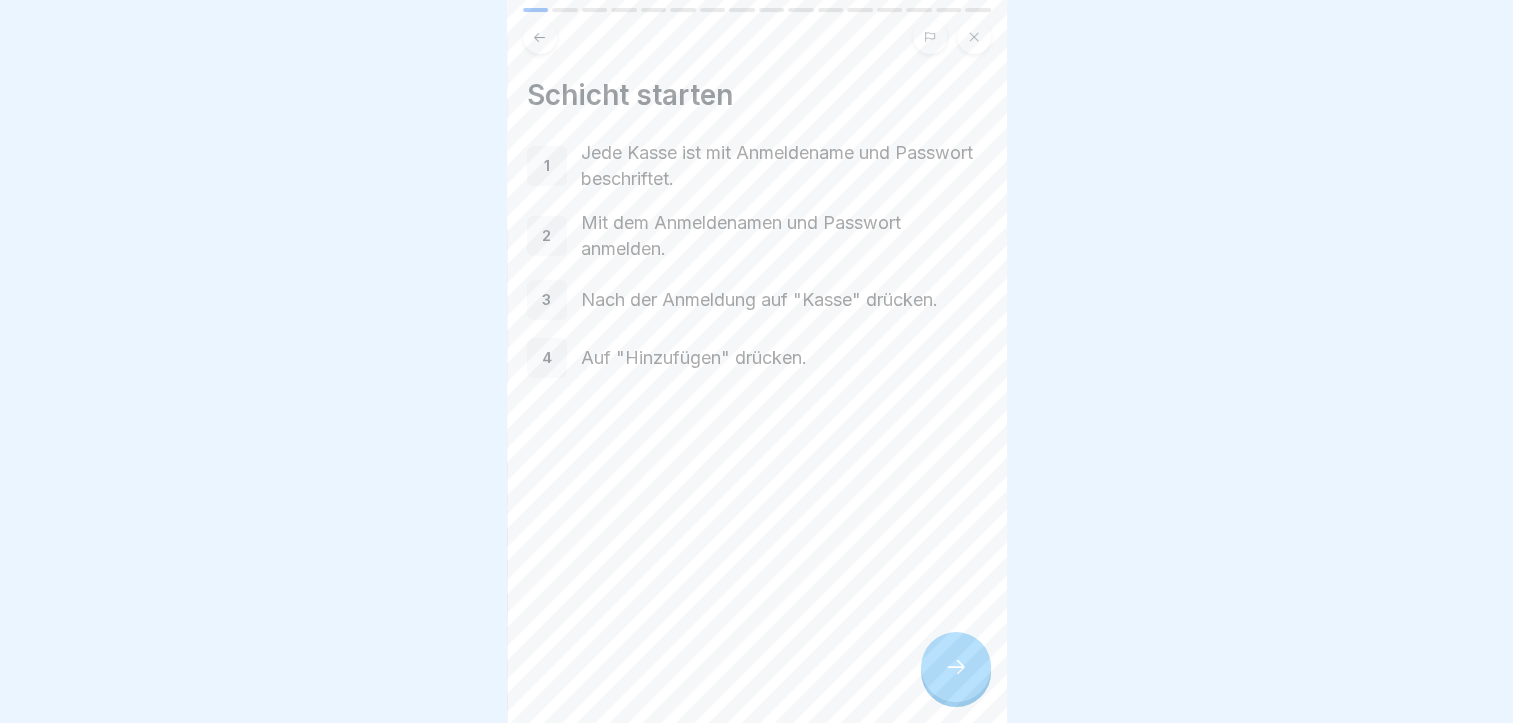 click at bounding box center (956, 667) 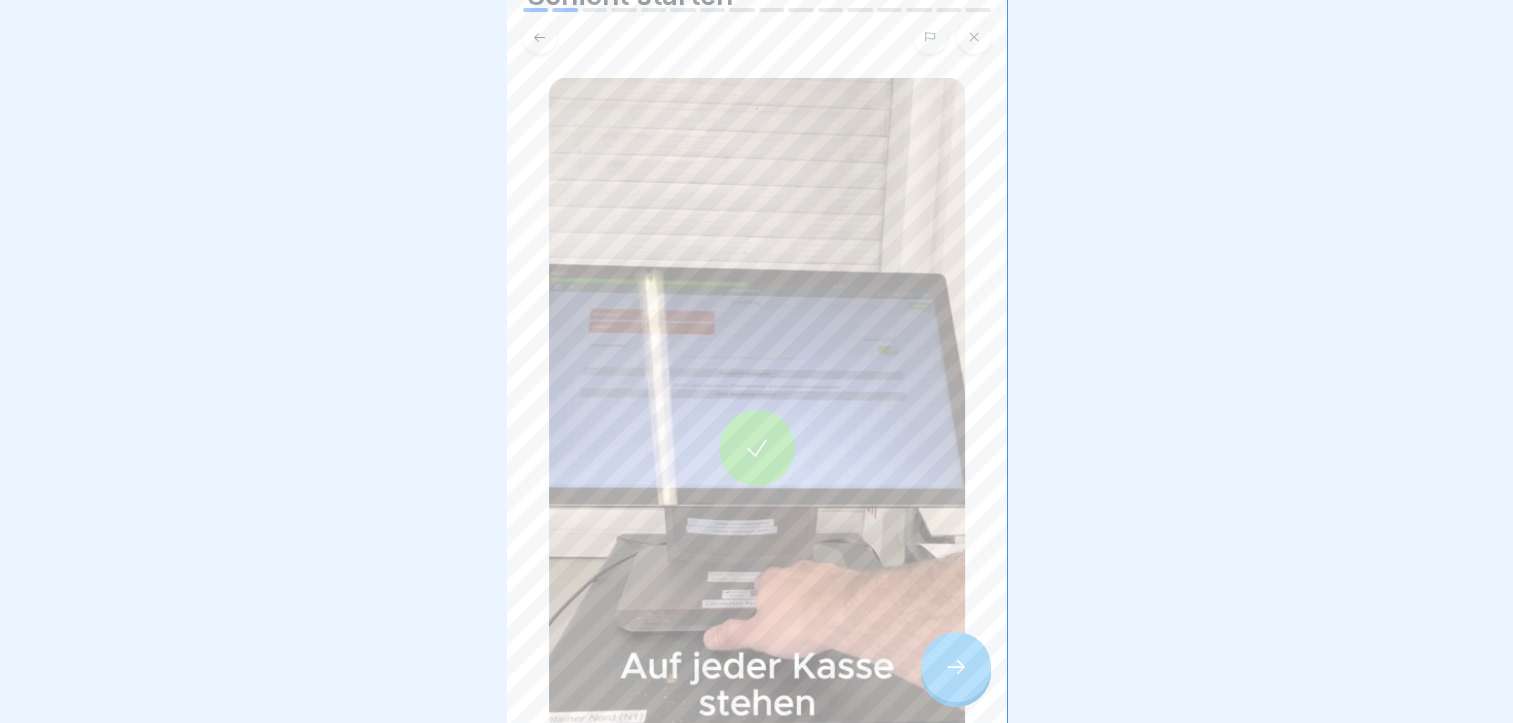 scroll, scrollTop: 200, scrollLeft: 0, axis: vertical 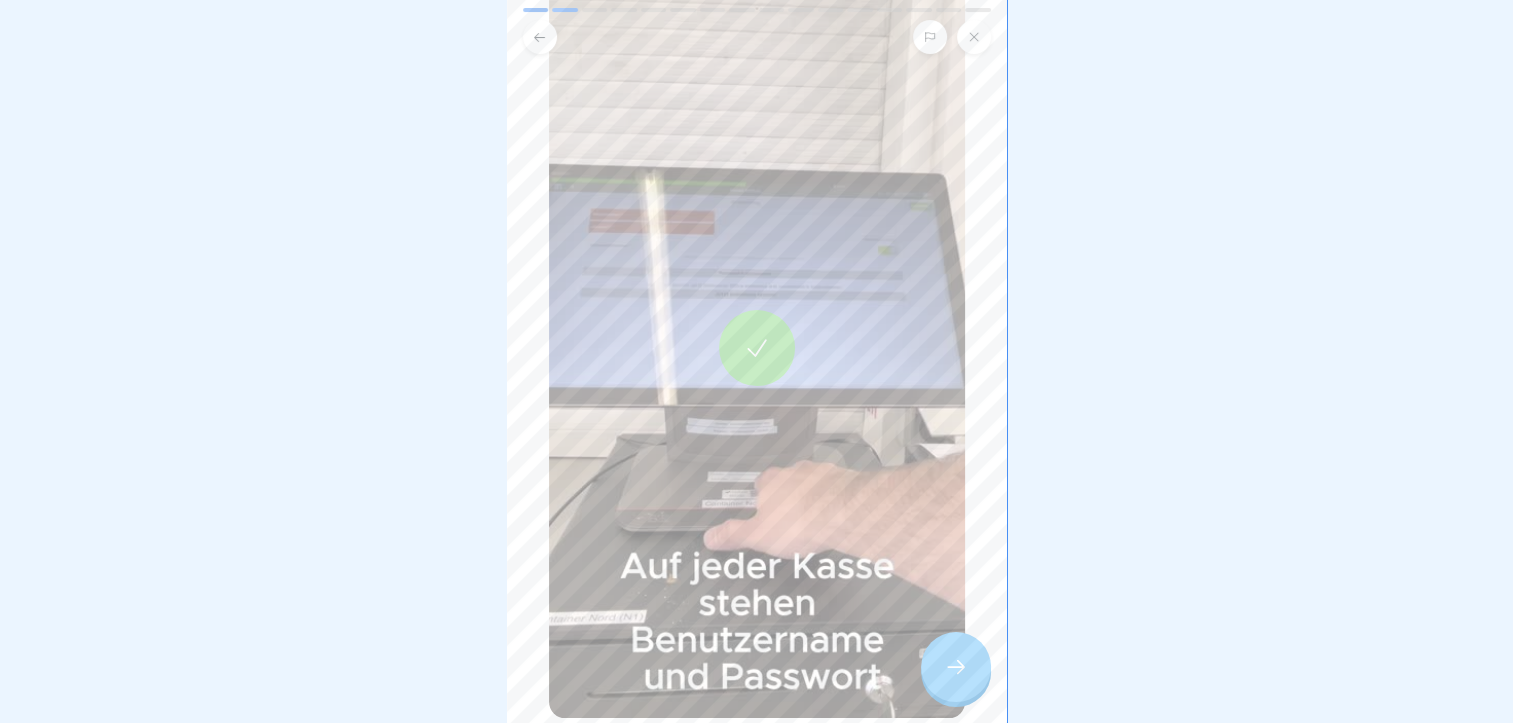 click 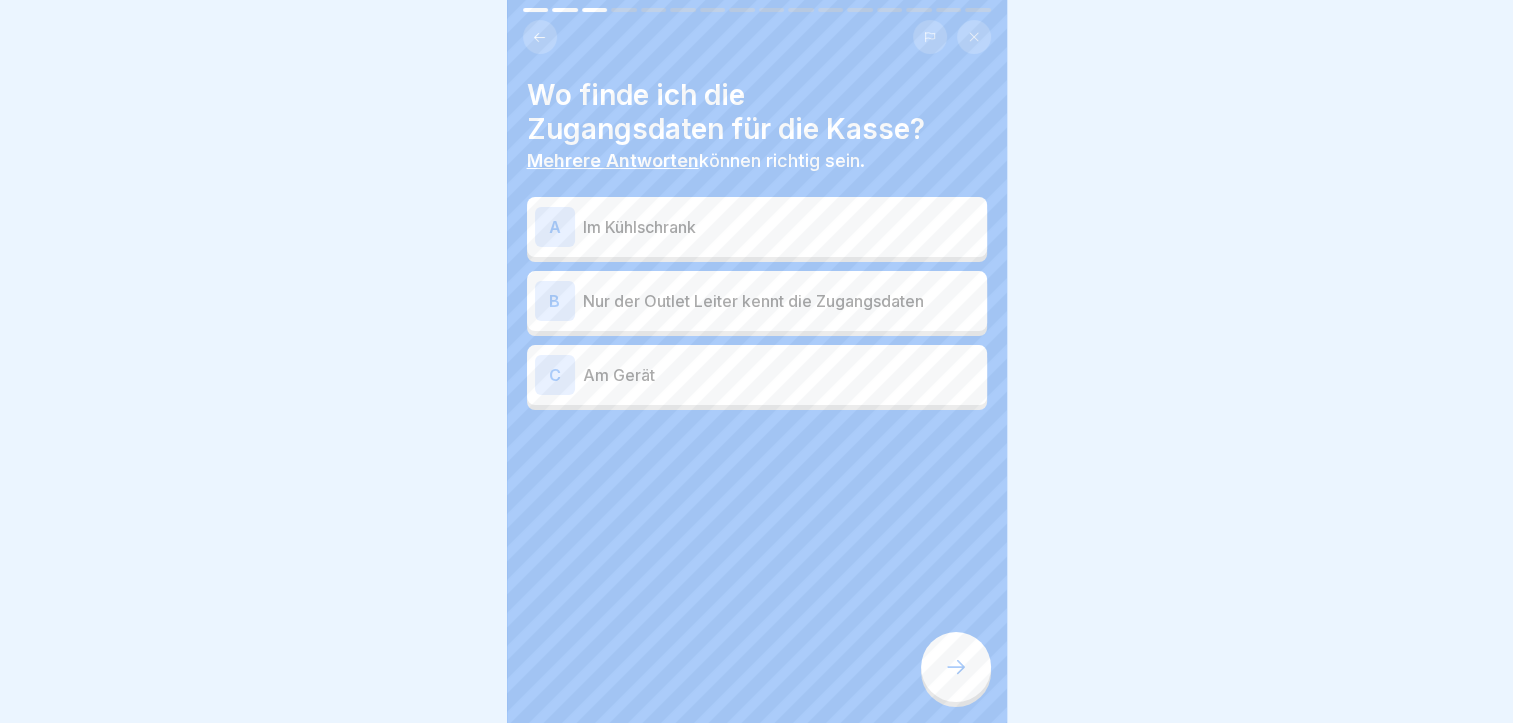 click on "C Am Gerät" at bounding box center [757, 375] 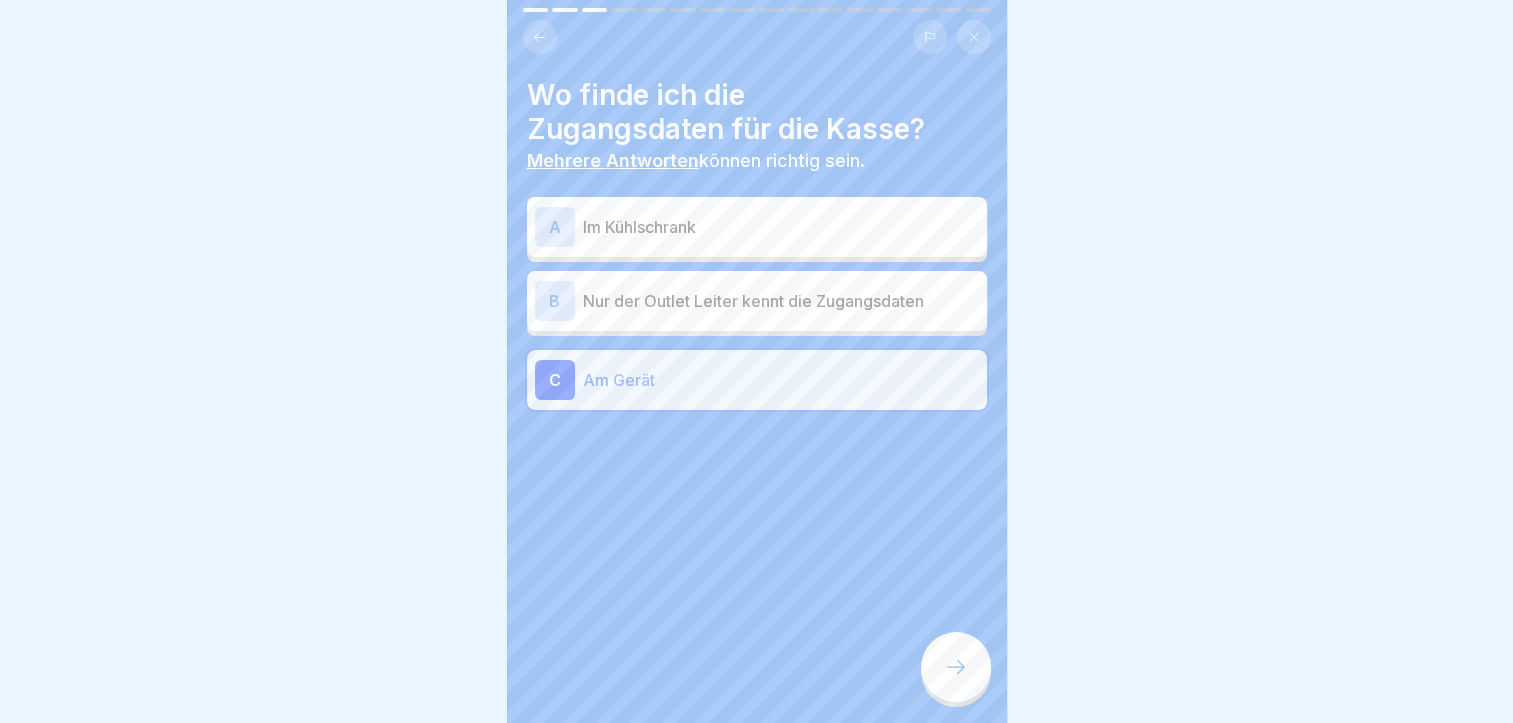 click at bounding box center (956, 667) 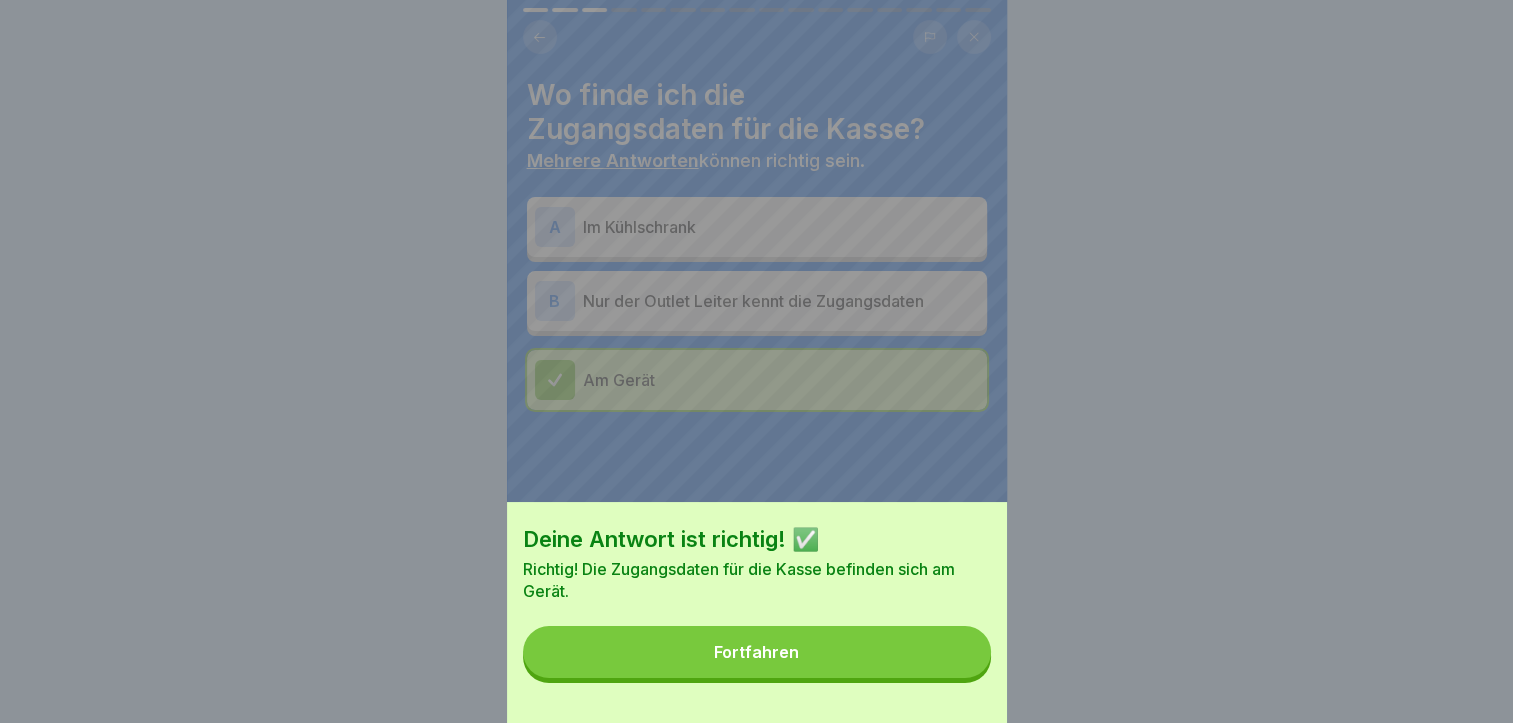 click on "Fortfahren" at bounding box center [757, 652] 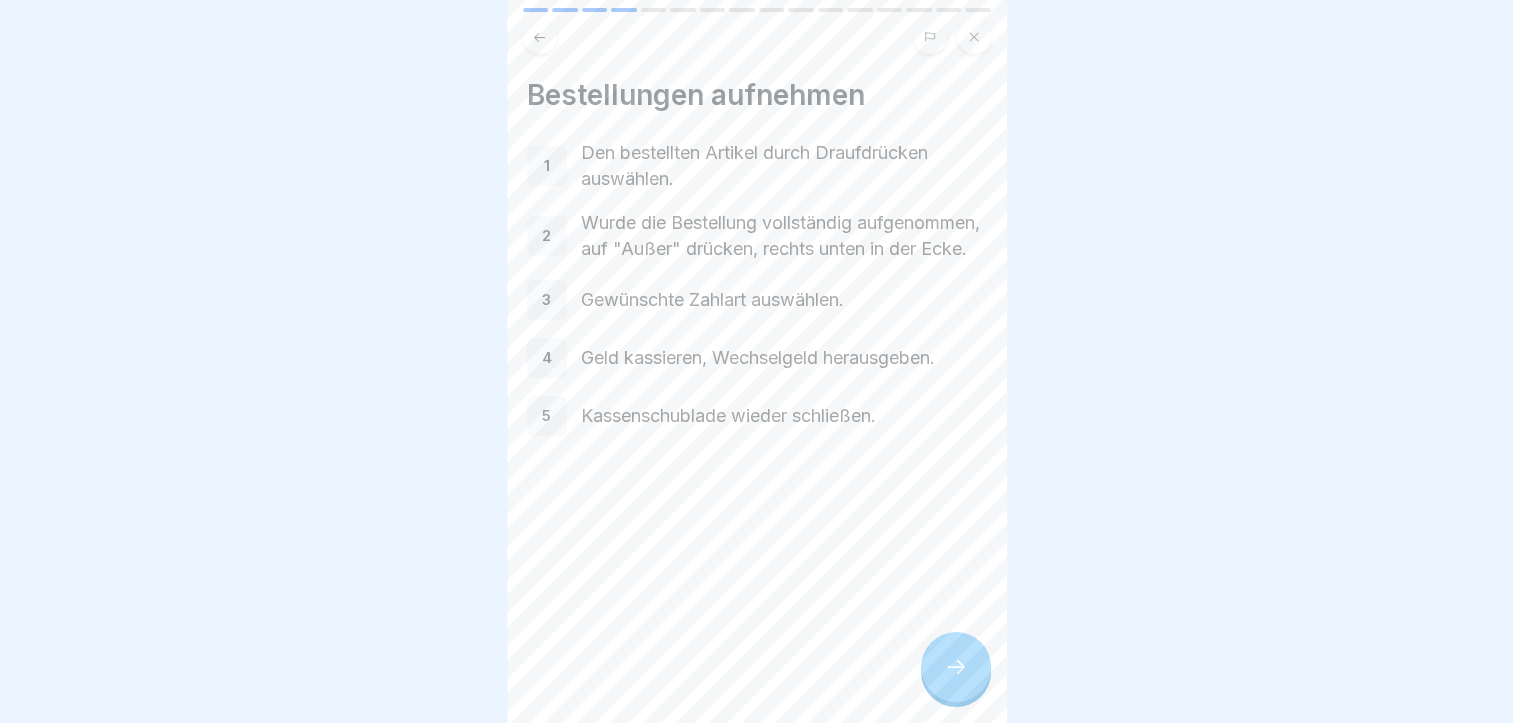 click 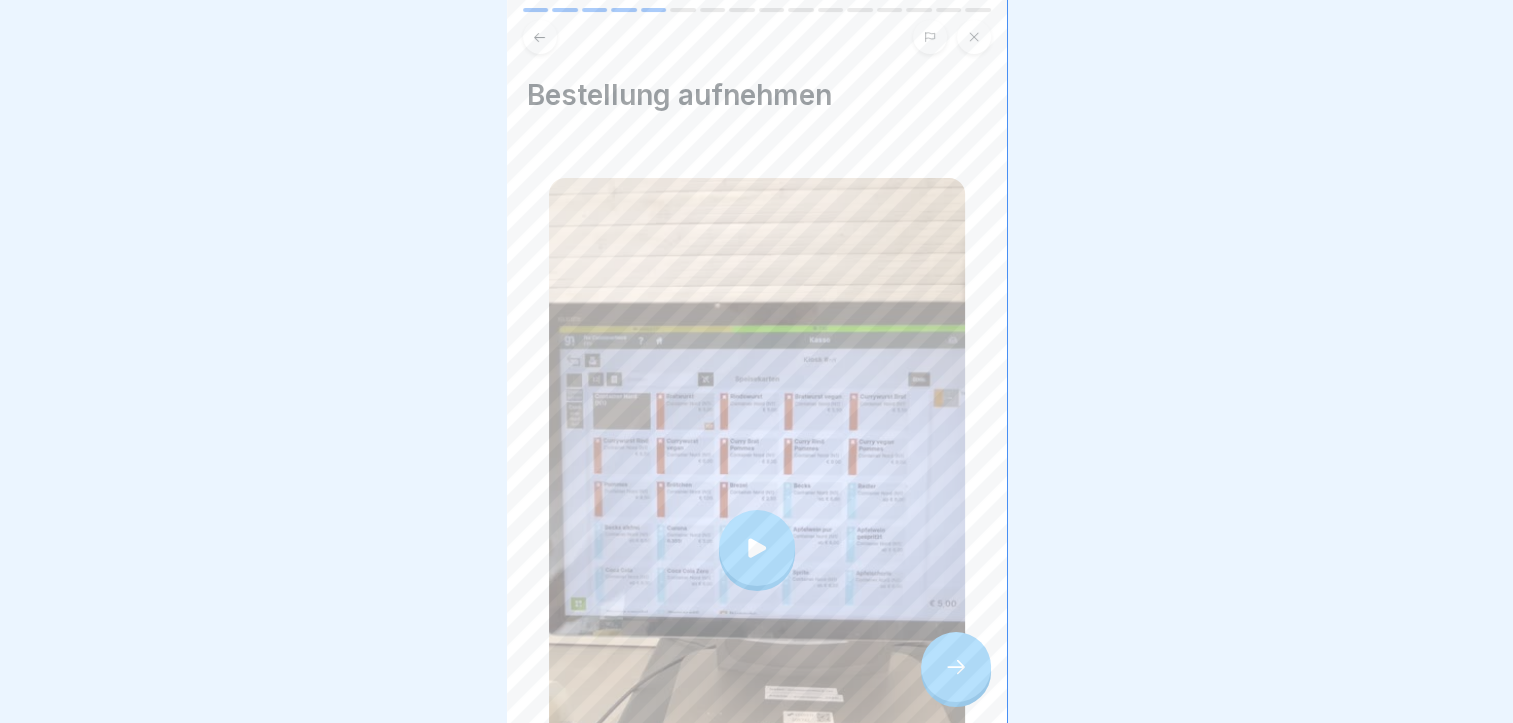 click 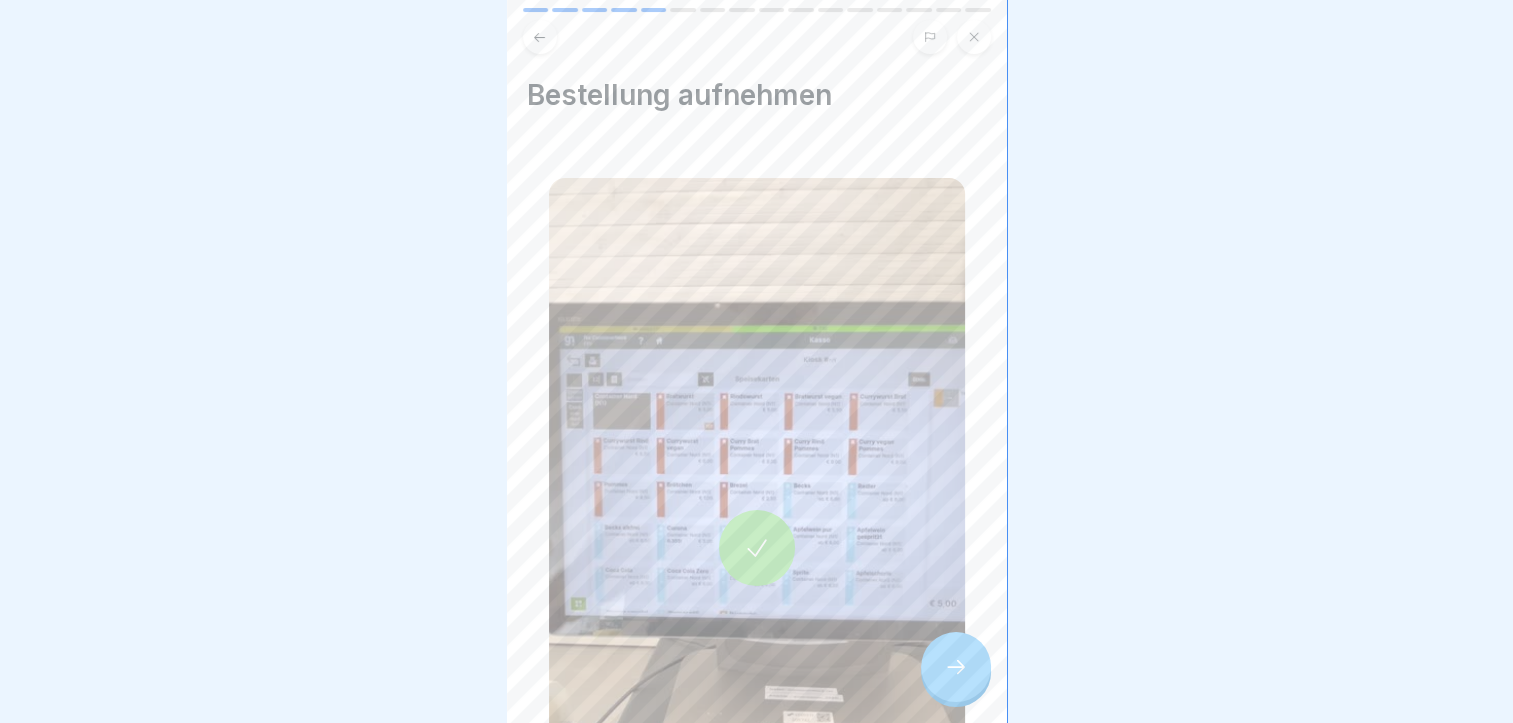 click 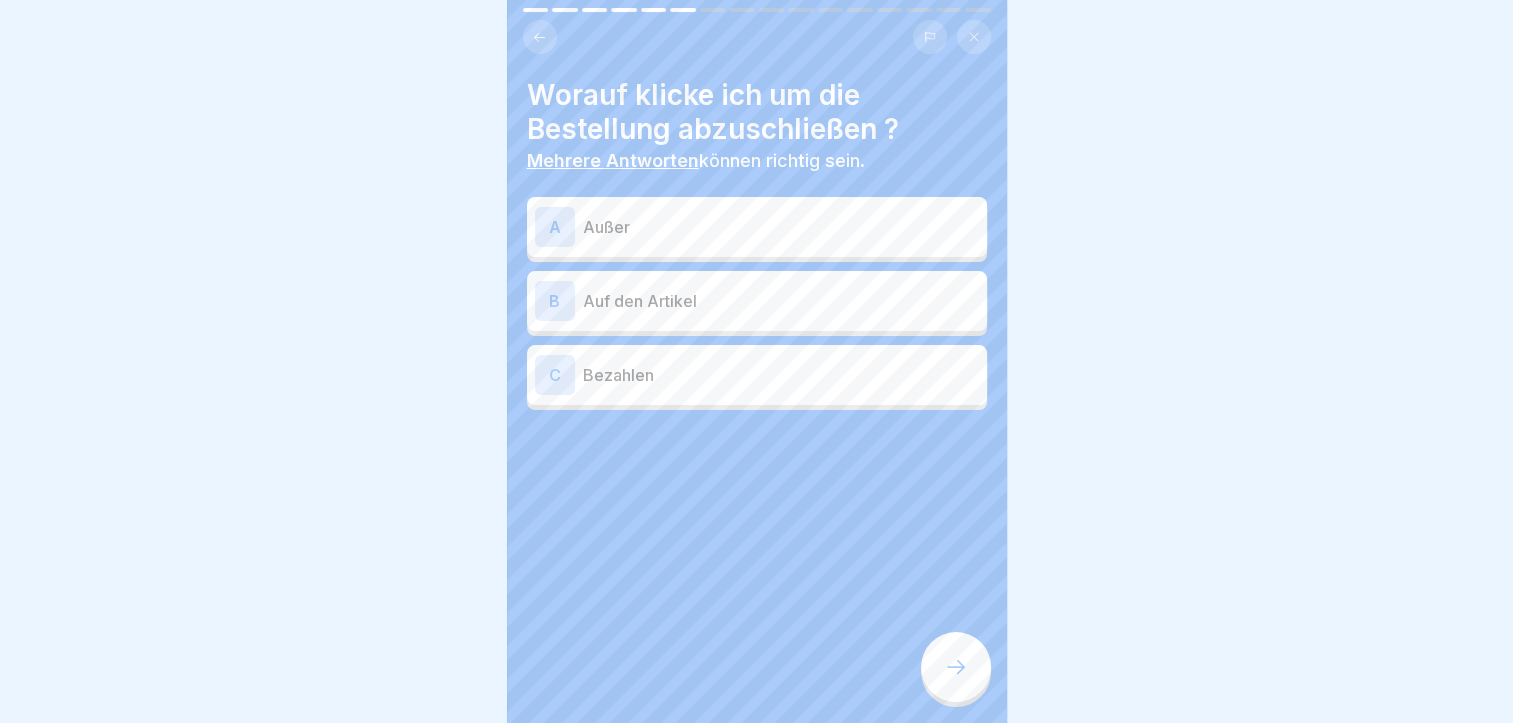 click on "A Außer" at bounding box center [757, 227] 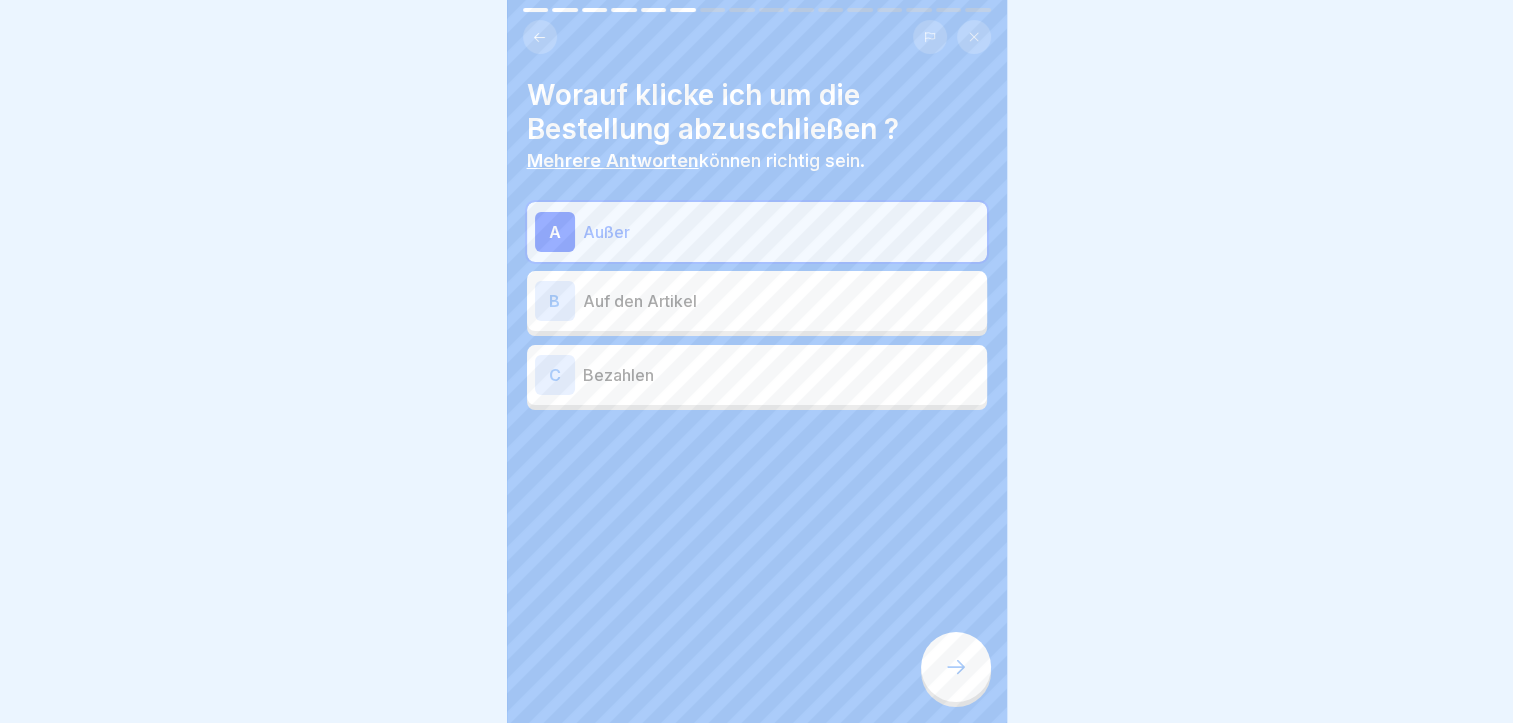 click at bounding box center (956, 667) 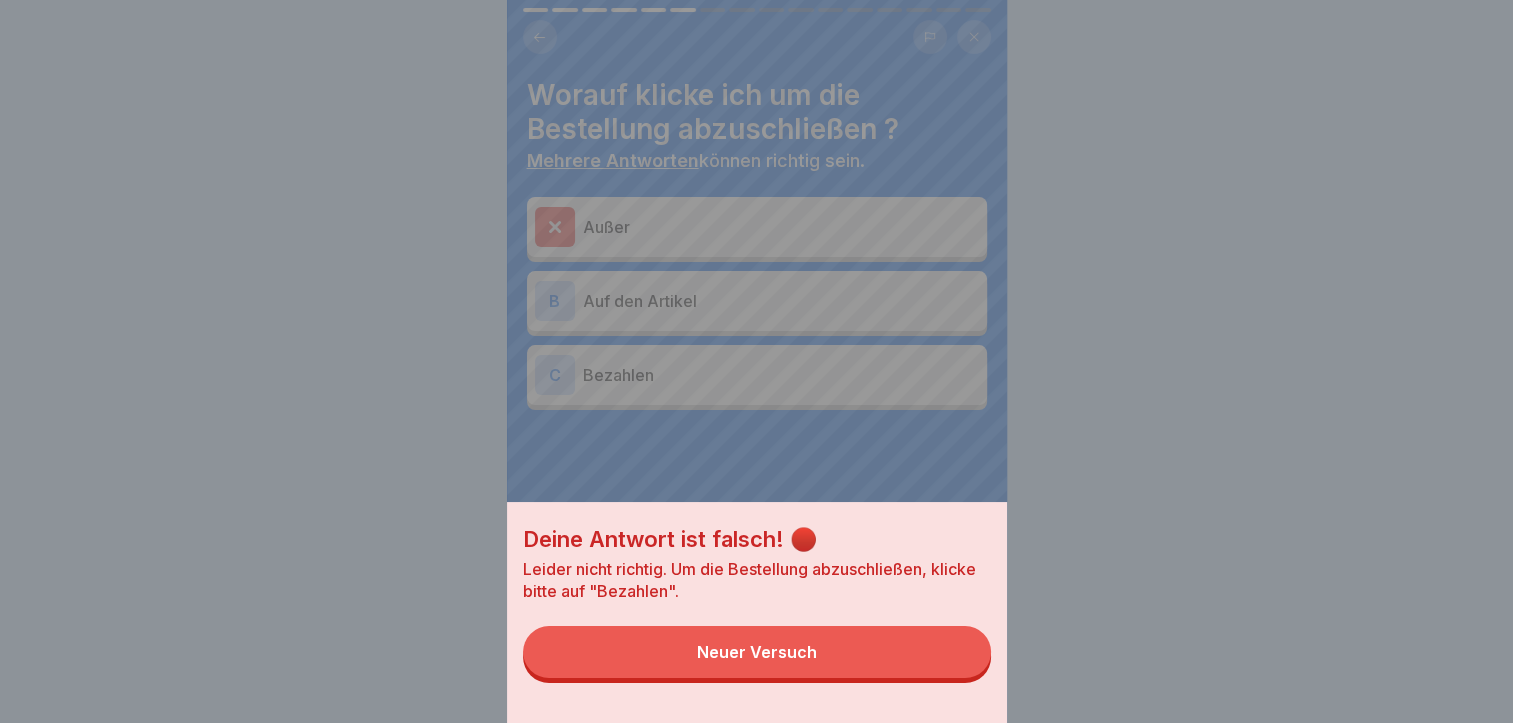 click on "Neuer Versuch" at bounding box center (757, 652) 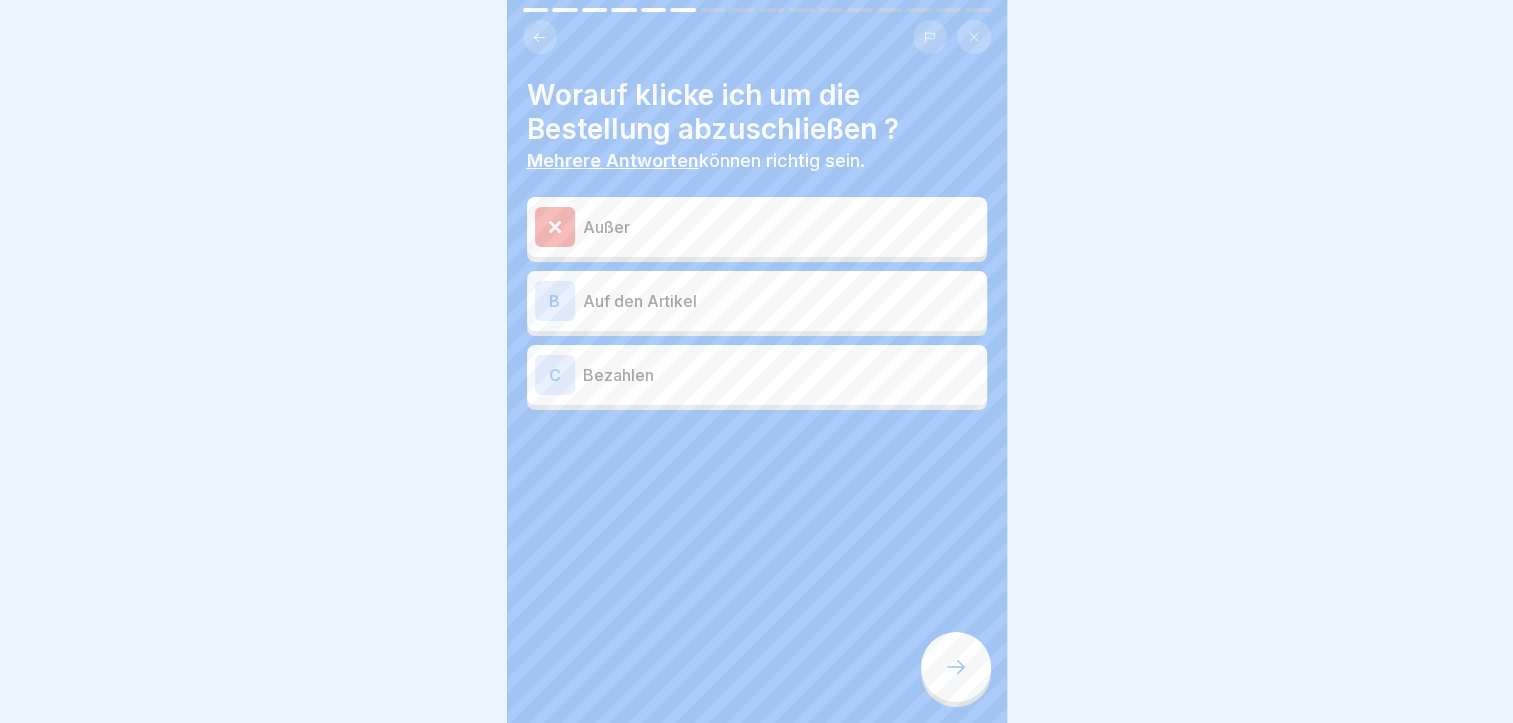 click on "Bezahlen" at bounding box center (781, 375) 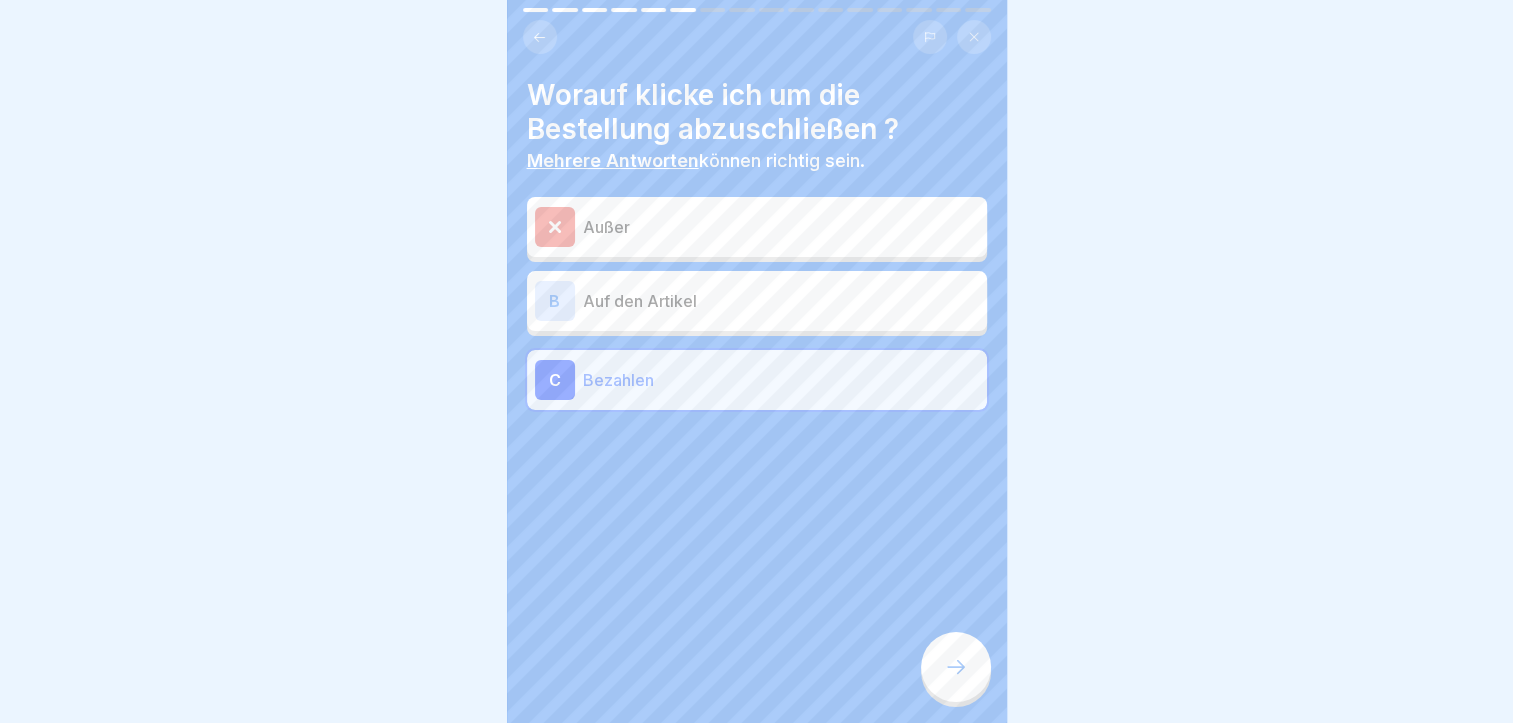 click at bounding box center [956, 667] 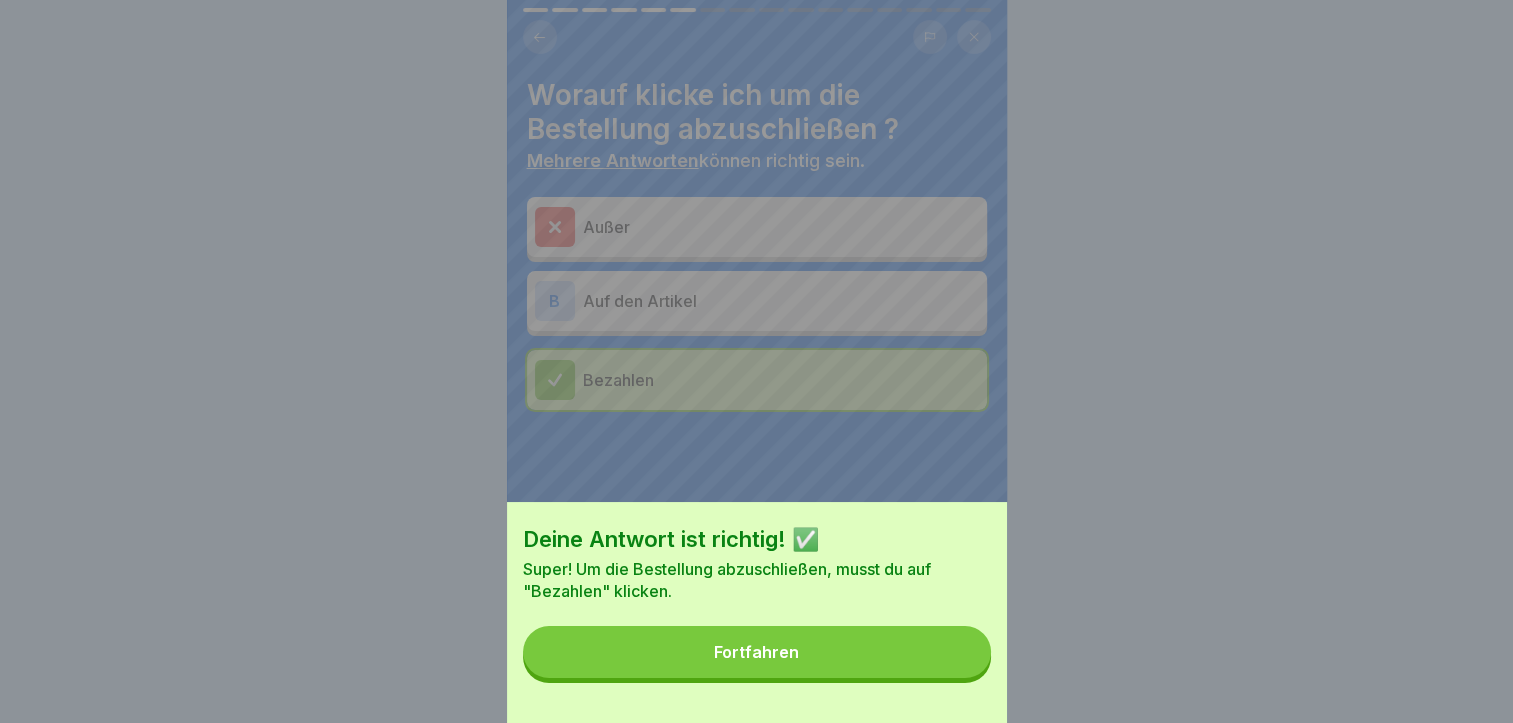 click on "Fortfahren" at bounding box center (757, 652) 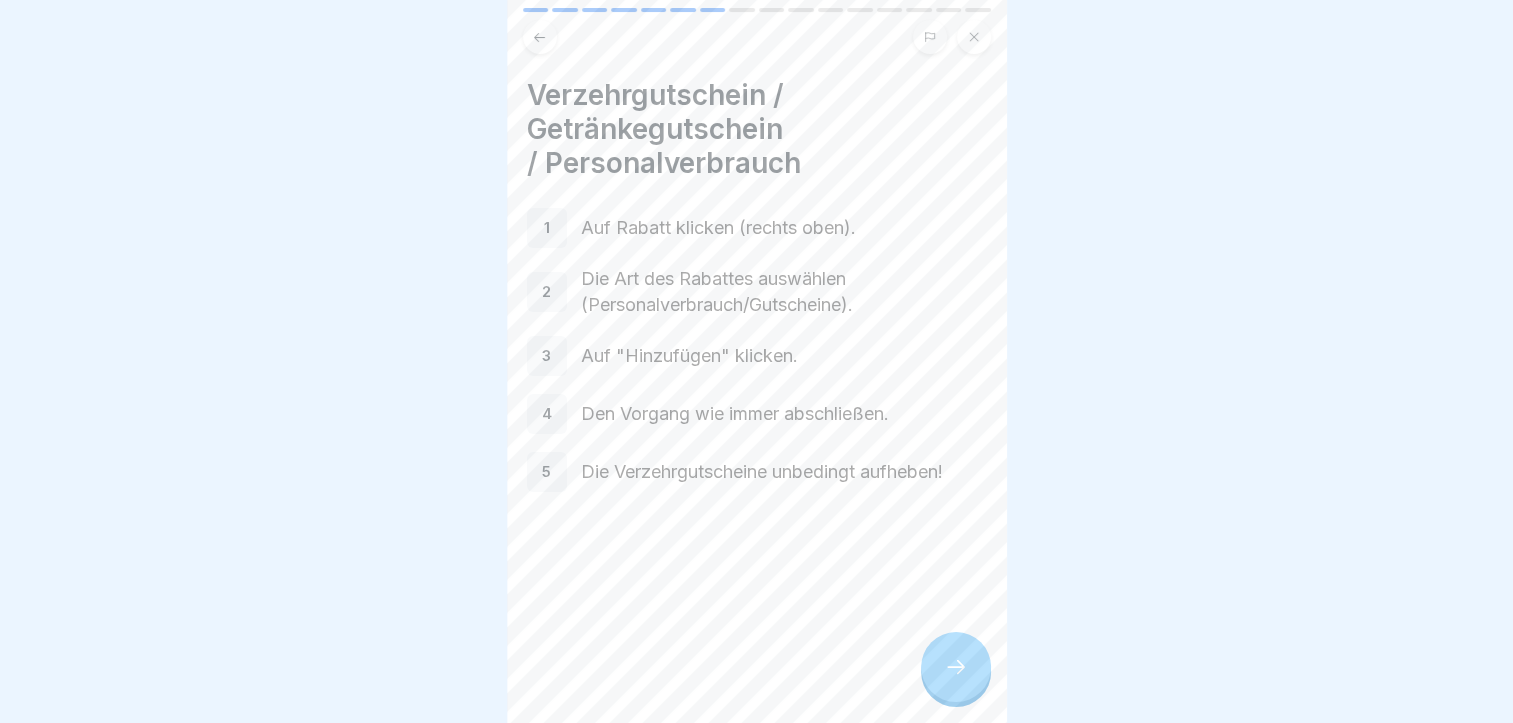 click 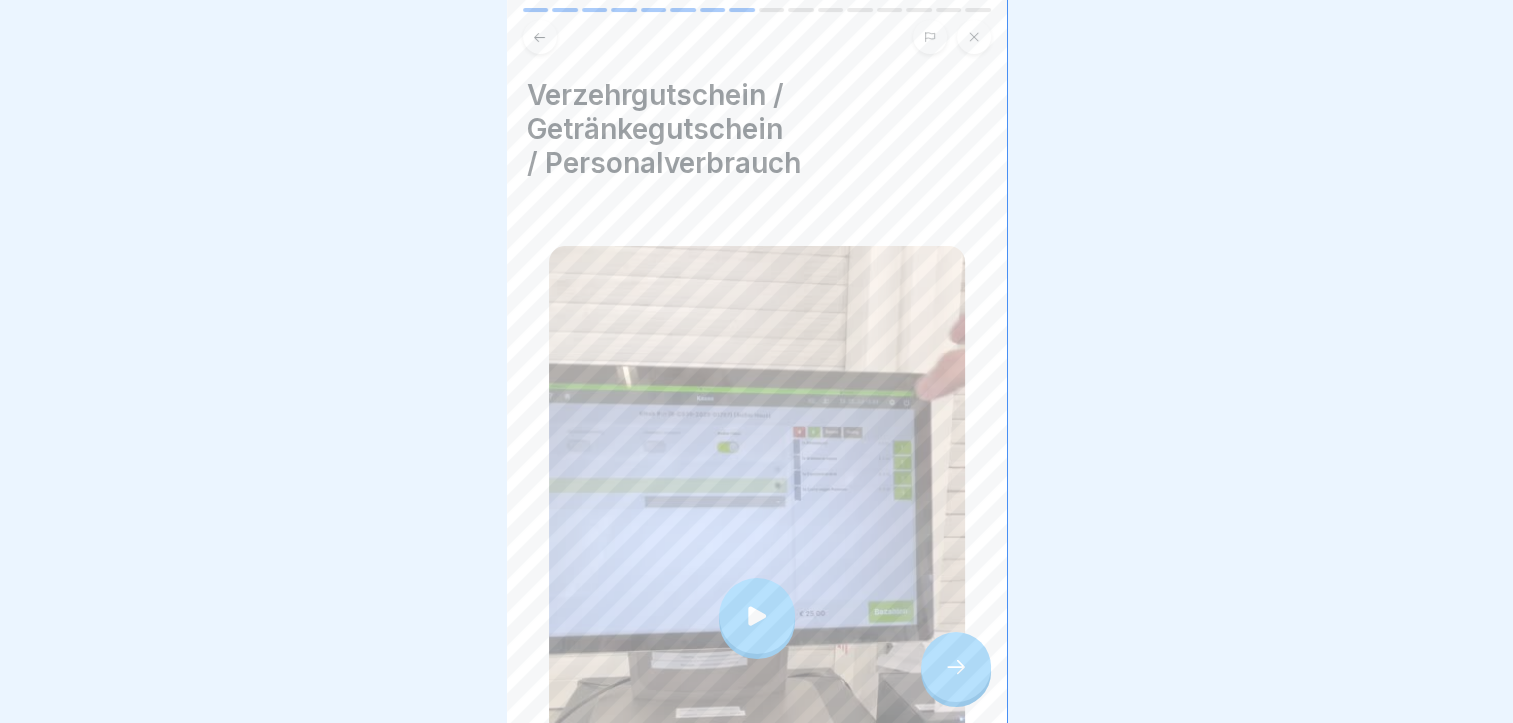 click at bounding box center [757, 616] 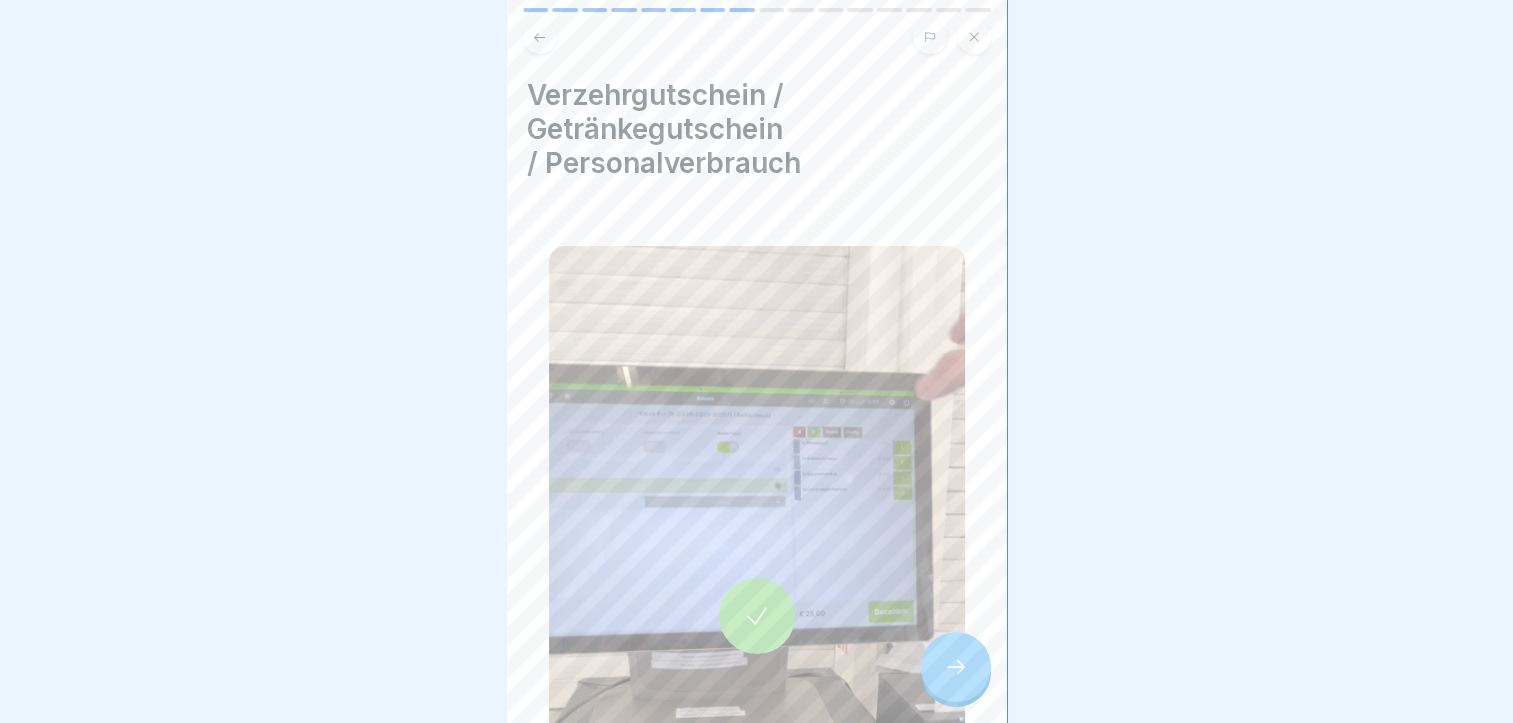 click 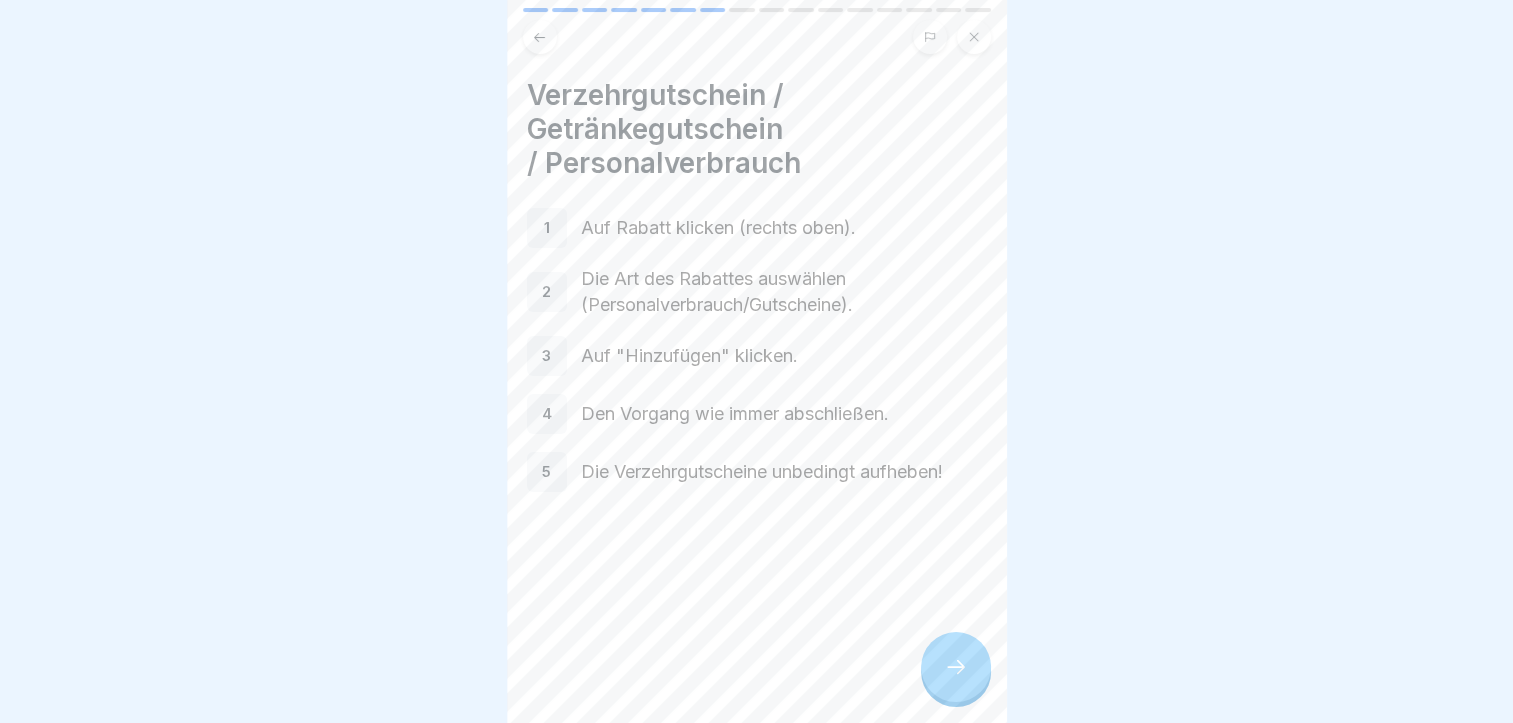 click at bounding box center (956, 667) 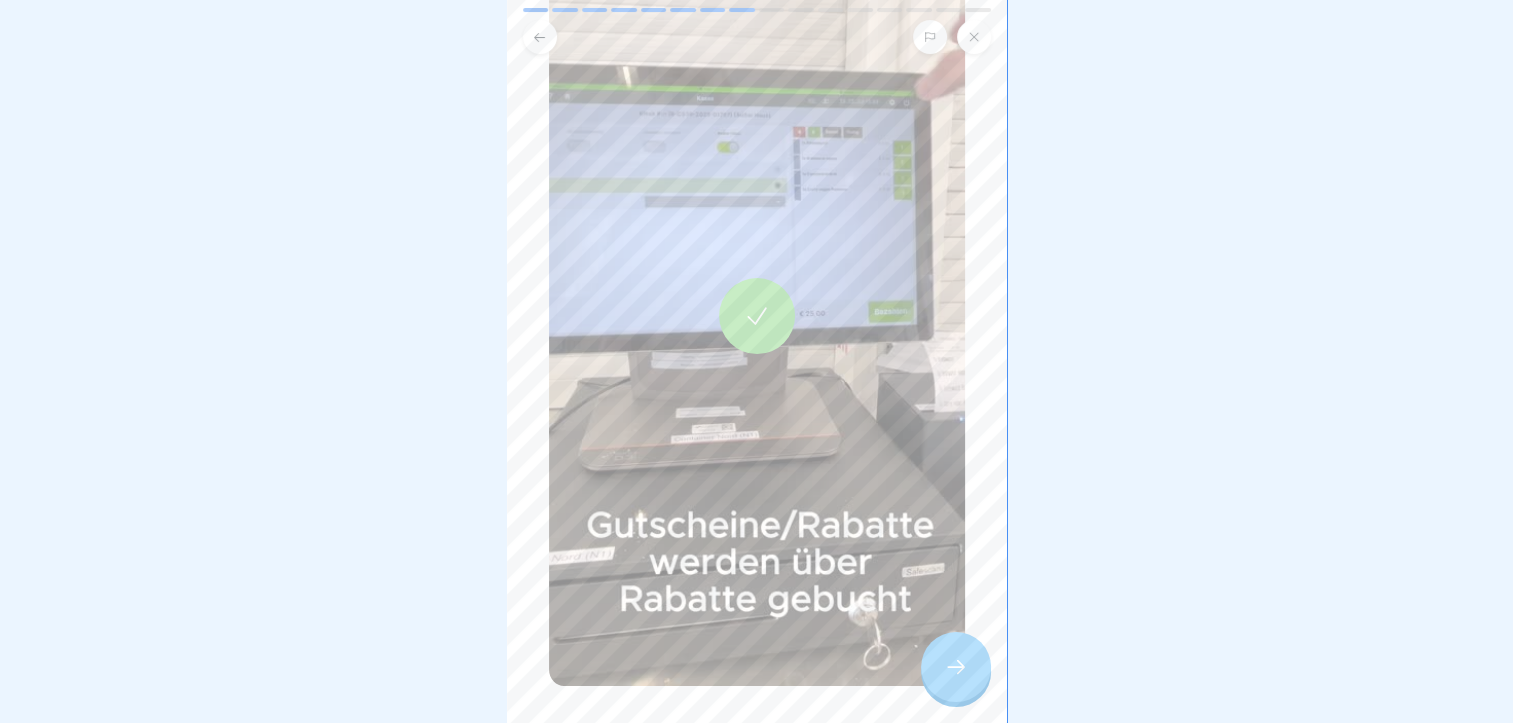 scroll, scrollTop: 200, scrollLeft: 0, axis: vertical 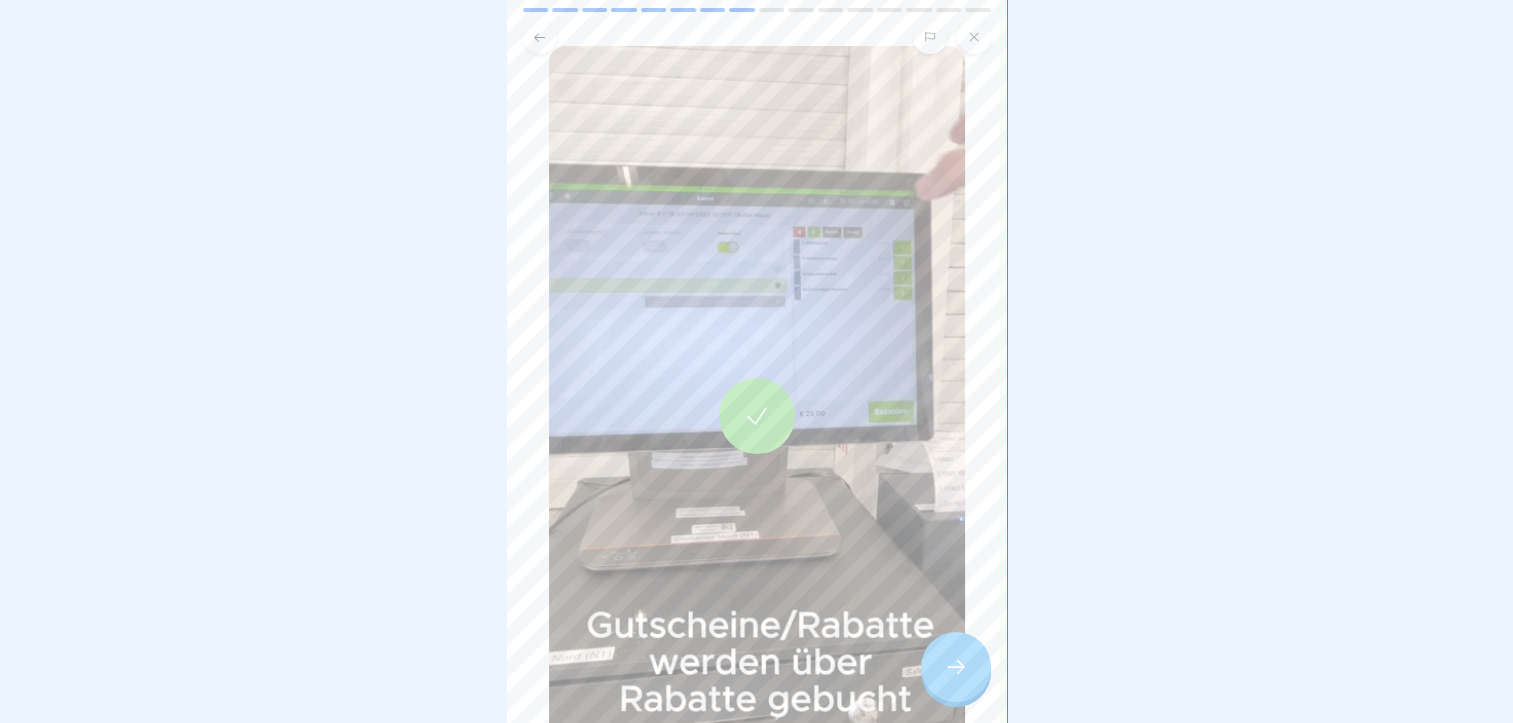 click at bounding box center [757, 416] 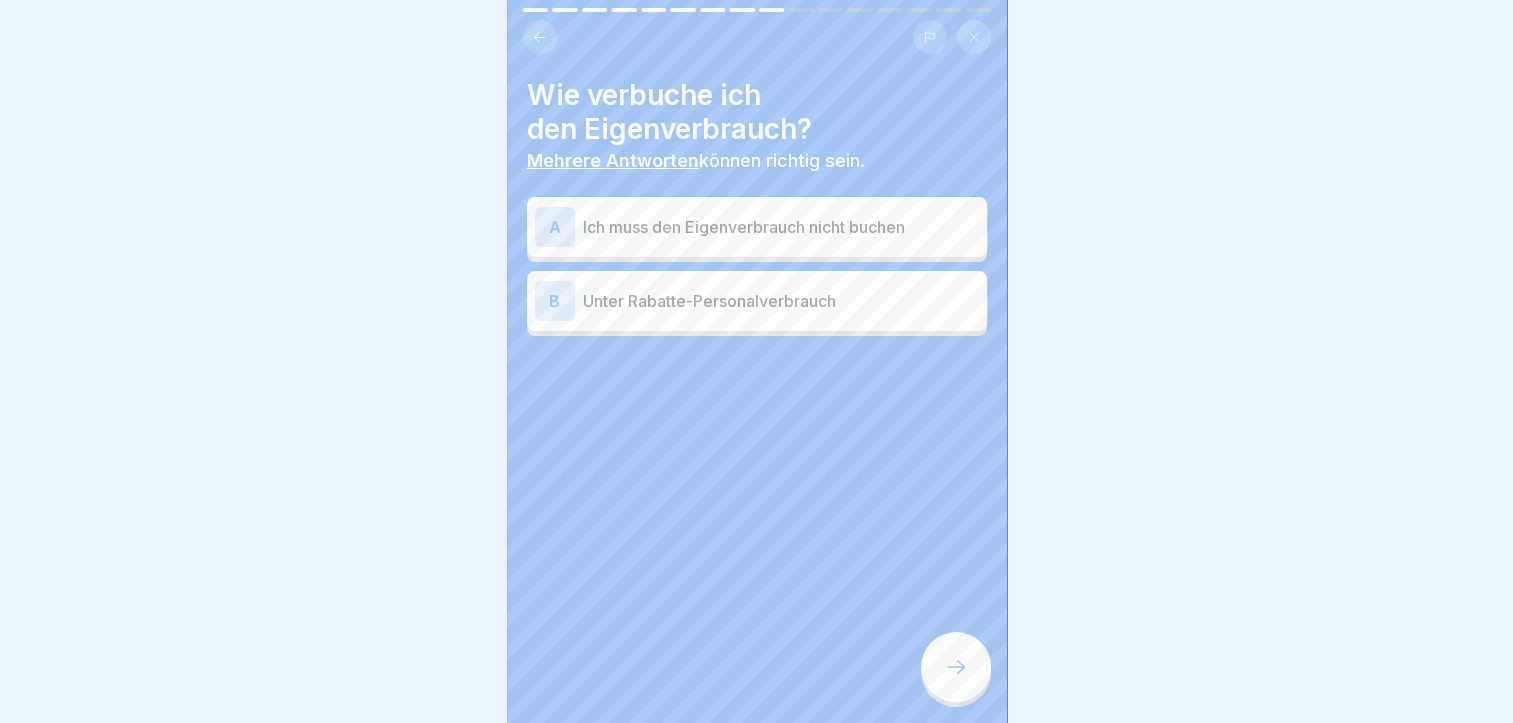 click on "Unter Rabatte-Personalverbrauch" at bounding box center [781, 301] 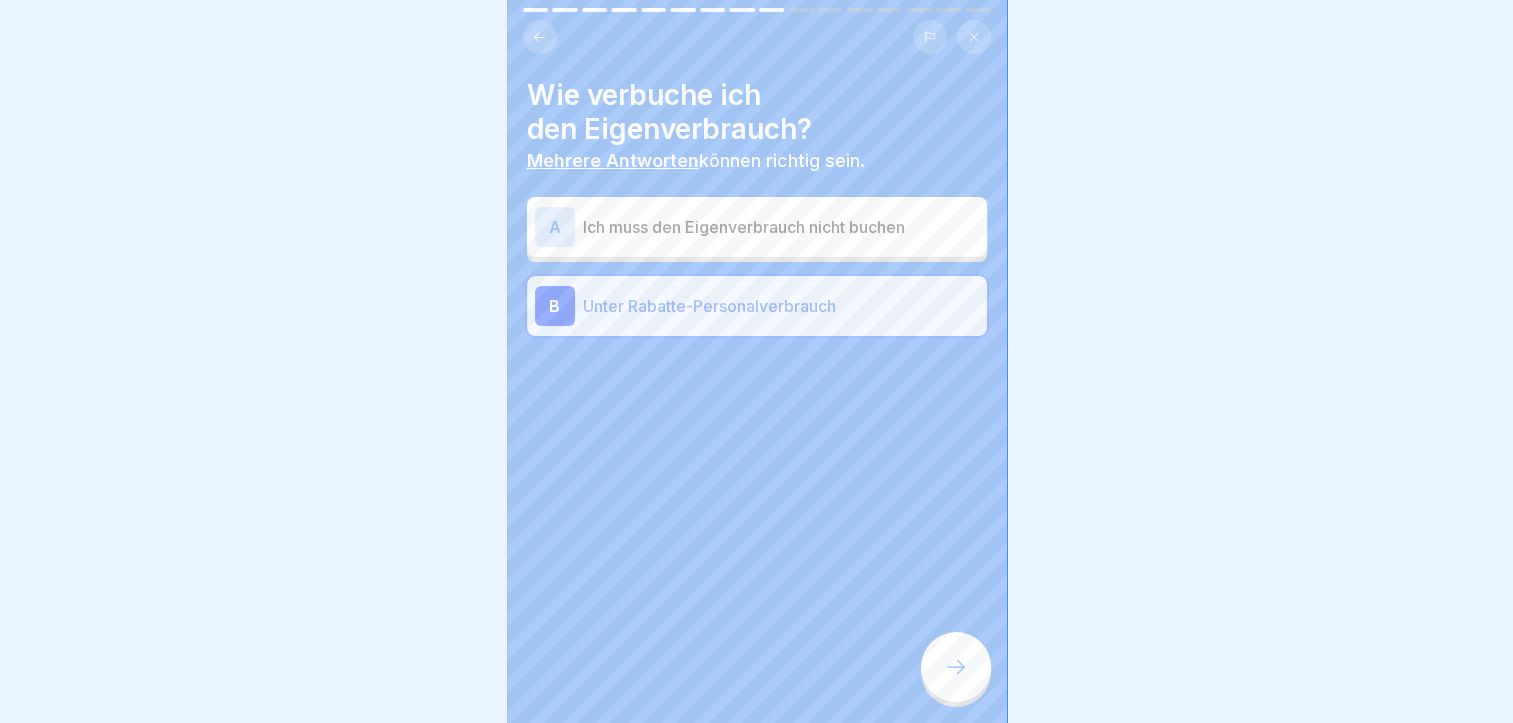 click 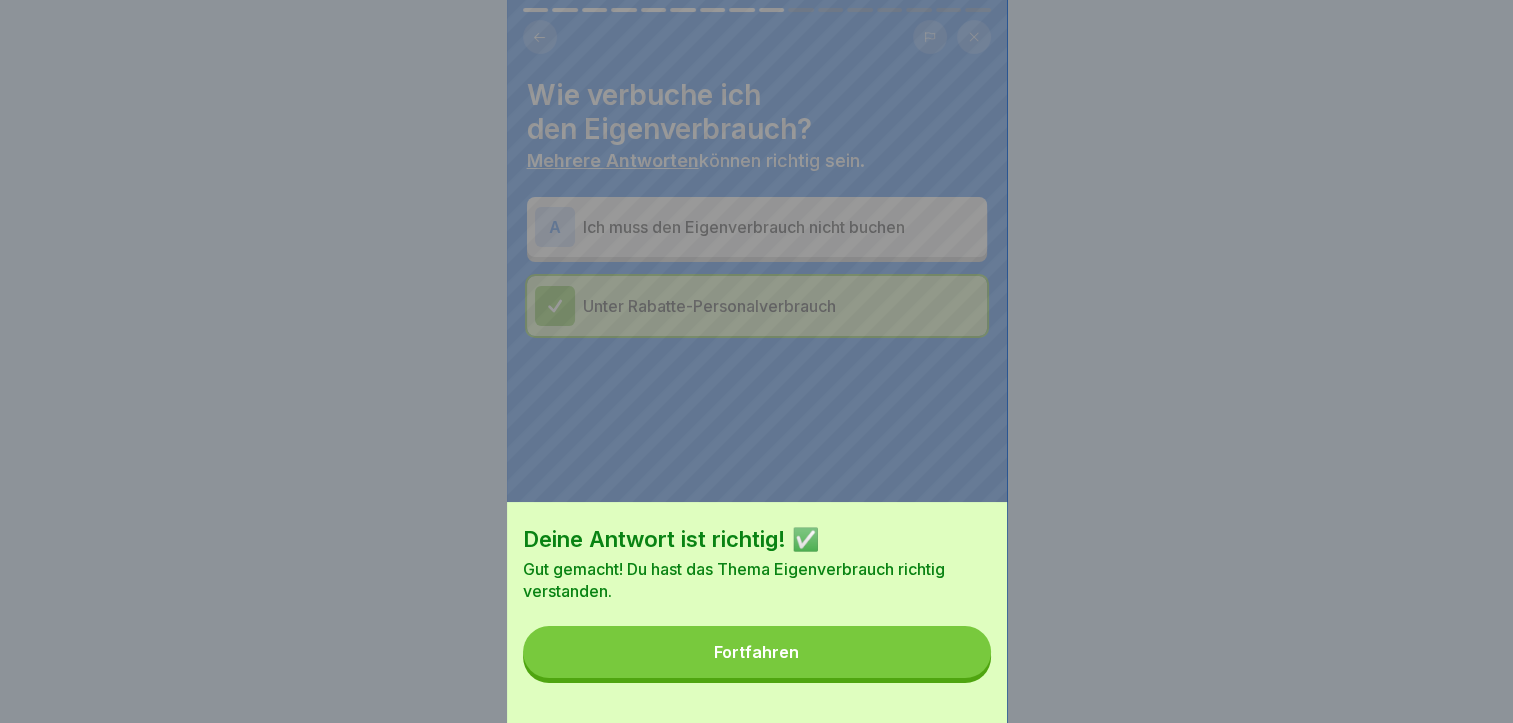 click on "Fortfahren" at bounding box center (757, 652) 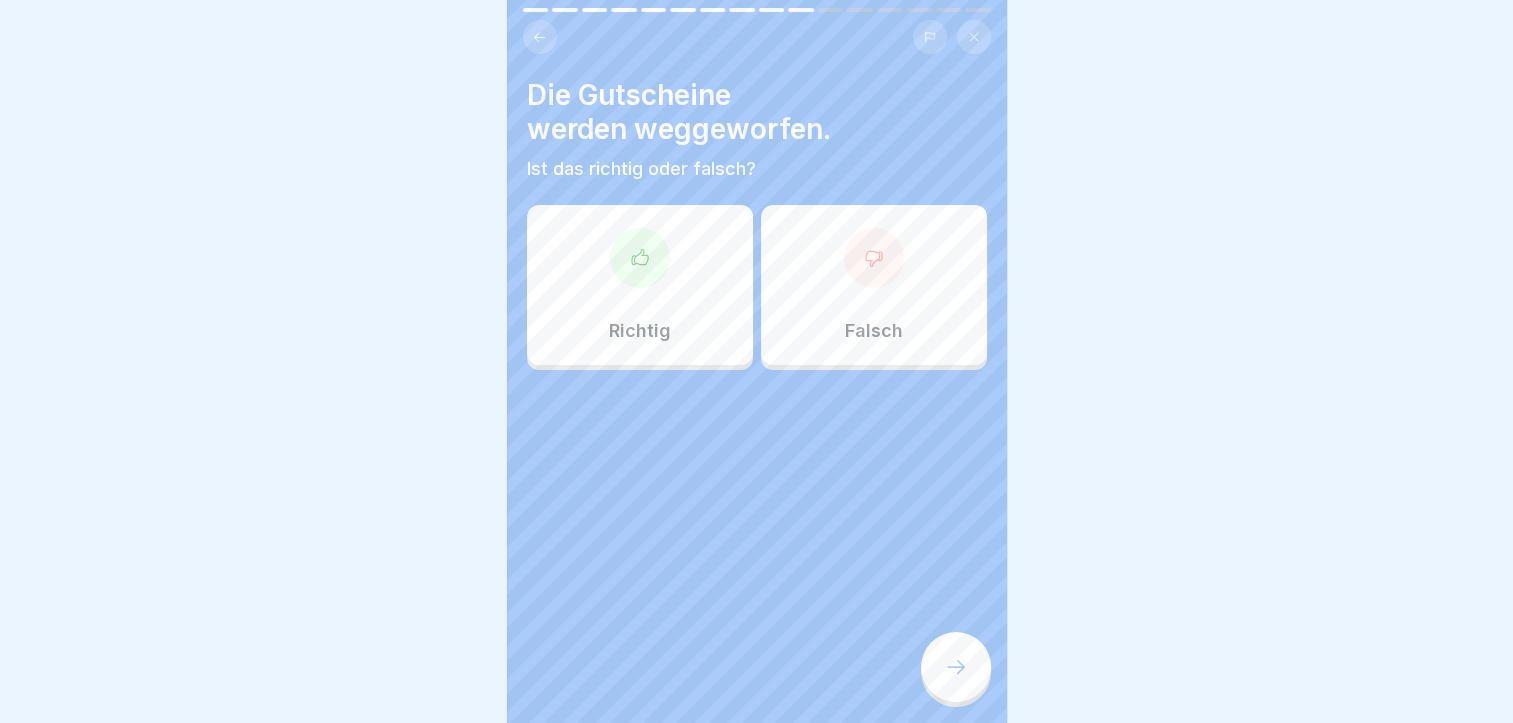 click on "Falsch" at bounding box center [874, 285] 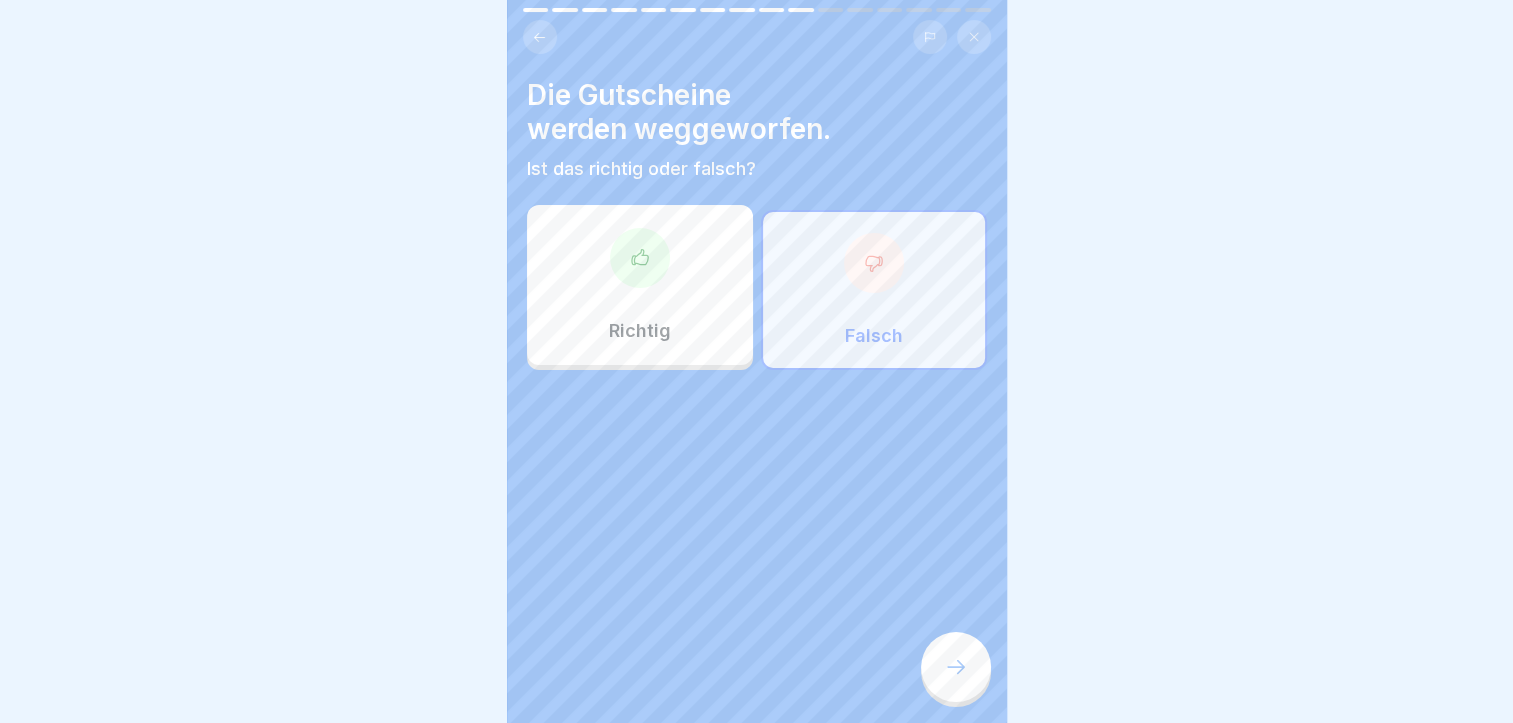 click 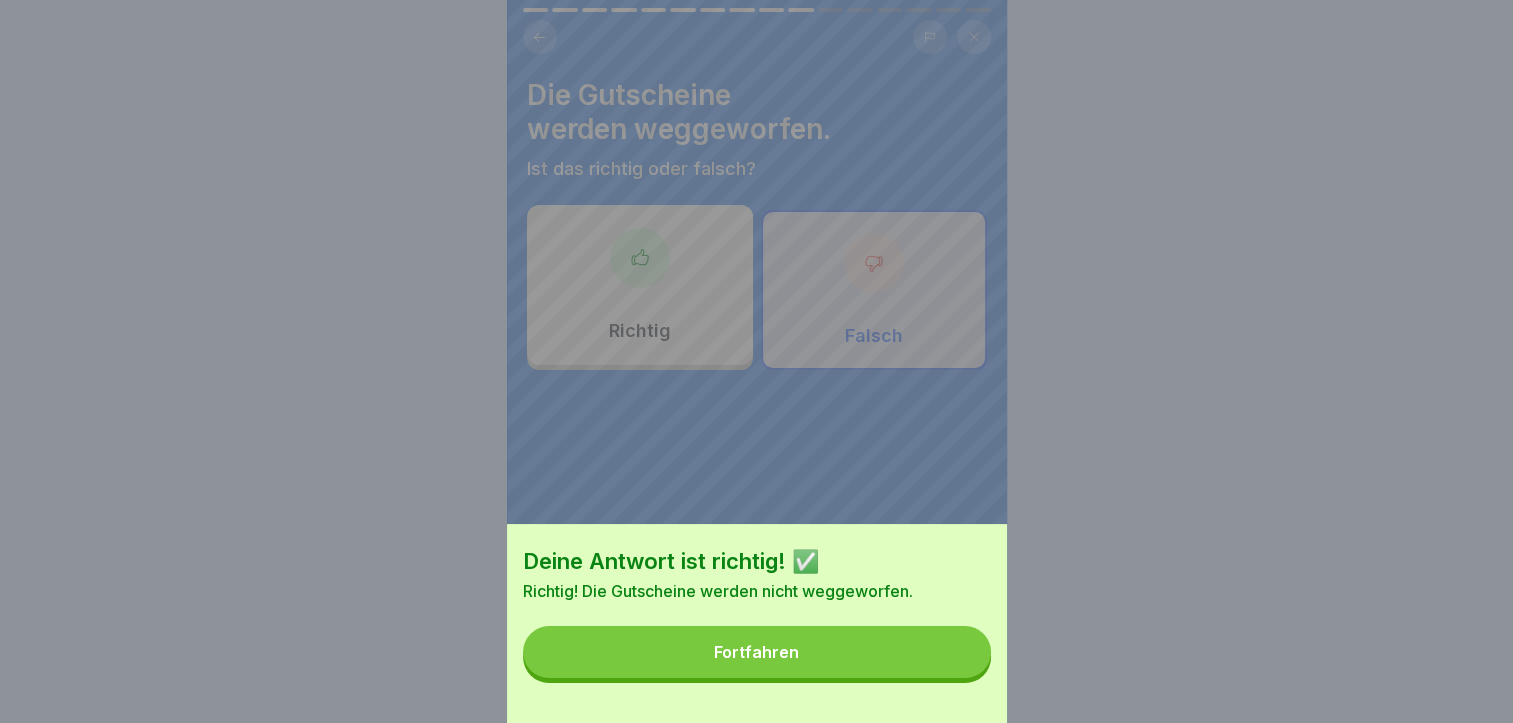 click on "Fortfahren" at bounding box center (757, 652) 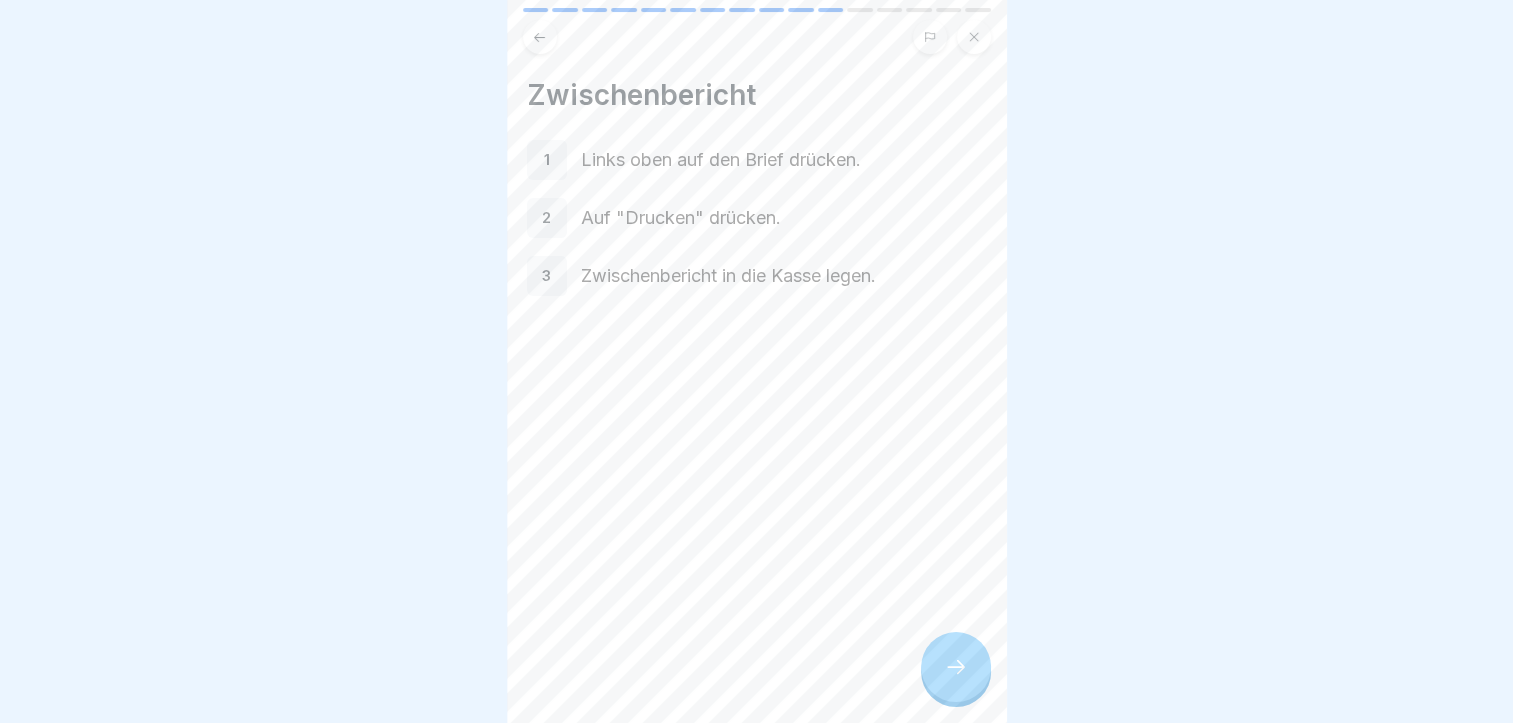 click at bounding box center (956, 667) 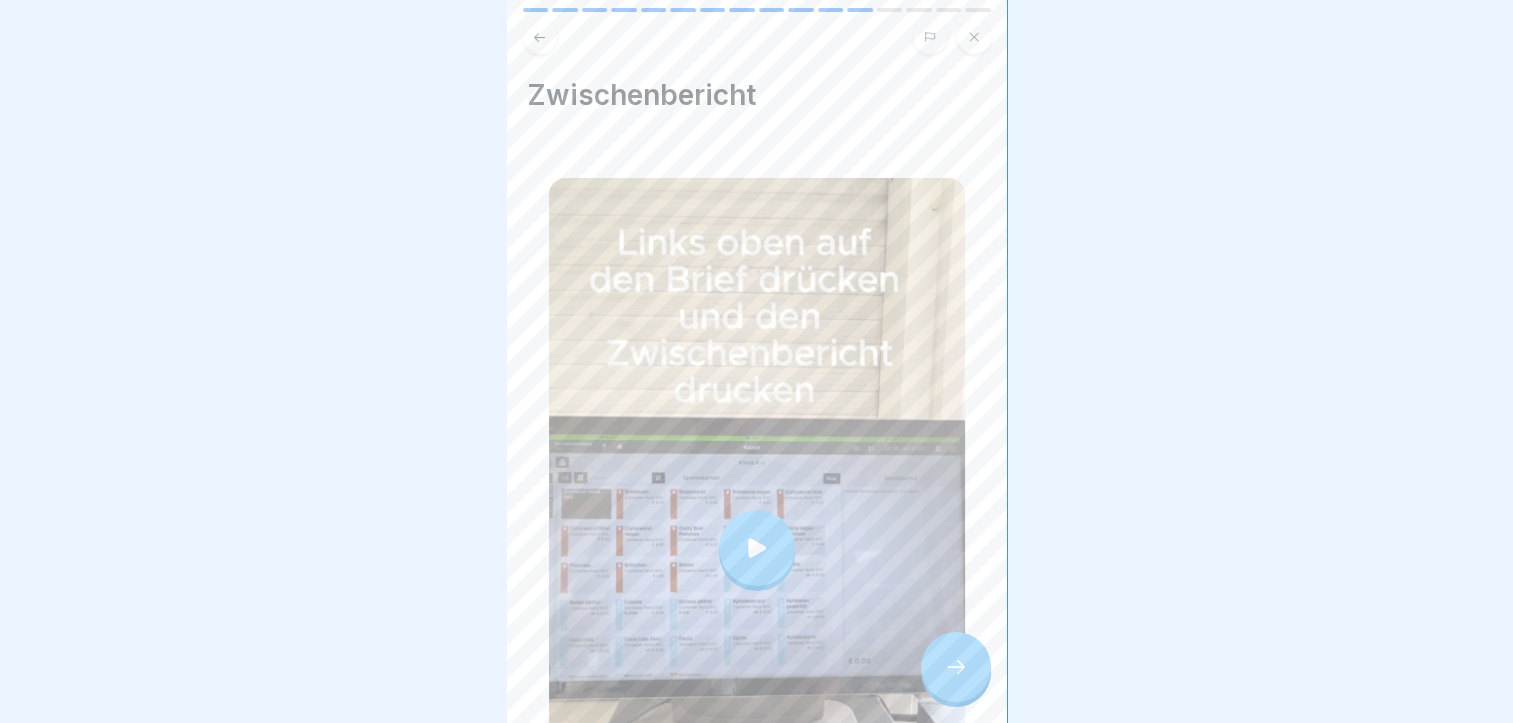click at bounding box center [757, 548] 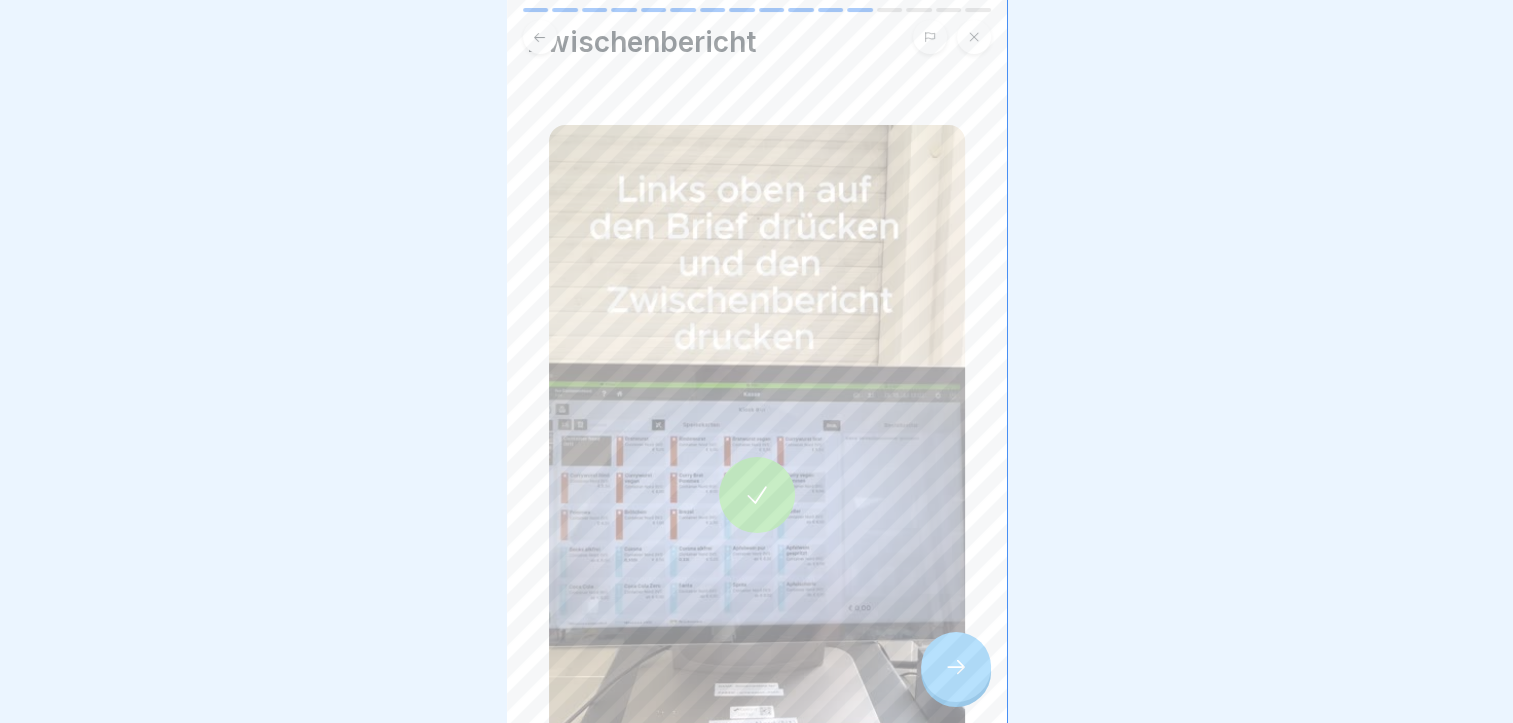 scroll, scrollTop: 100, scrollLeft: 0, axis: vertical 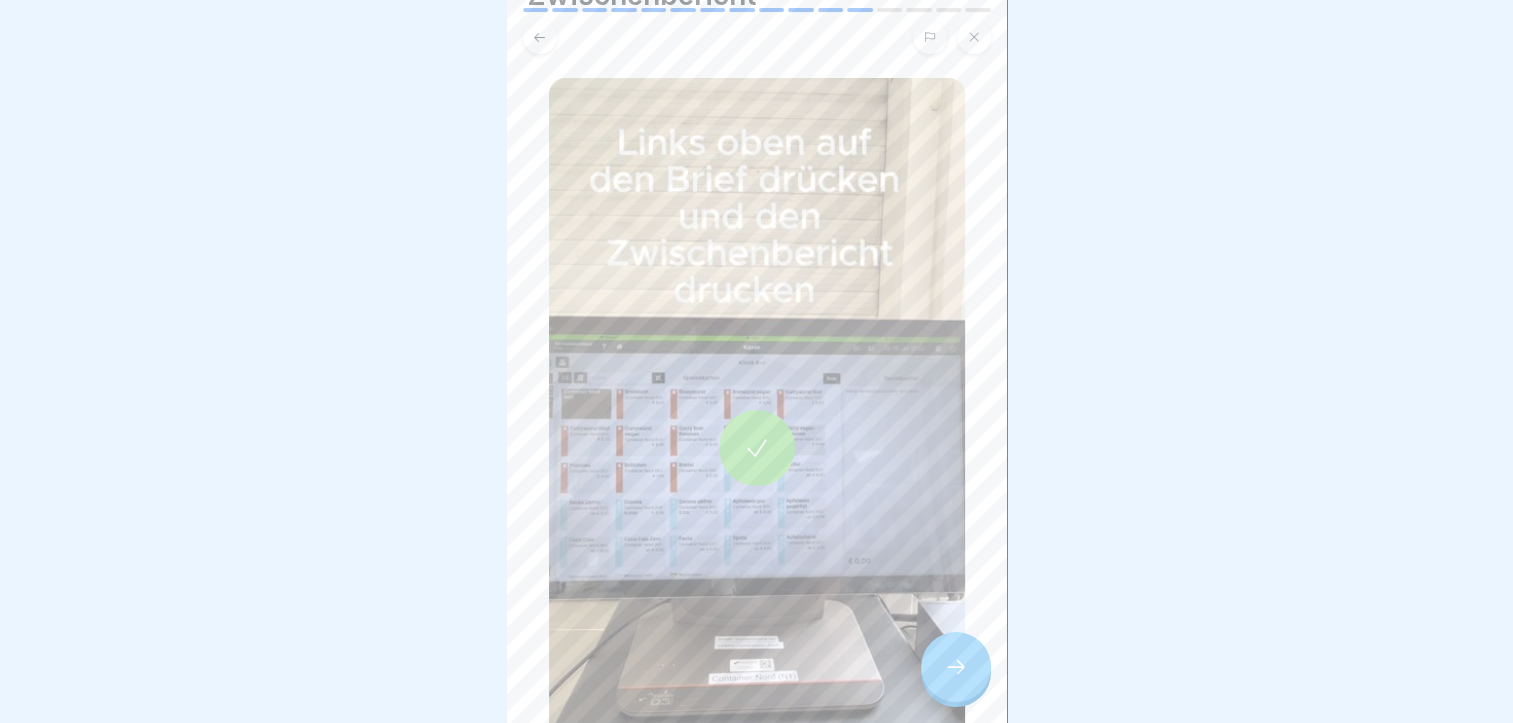 click 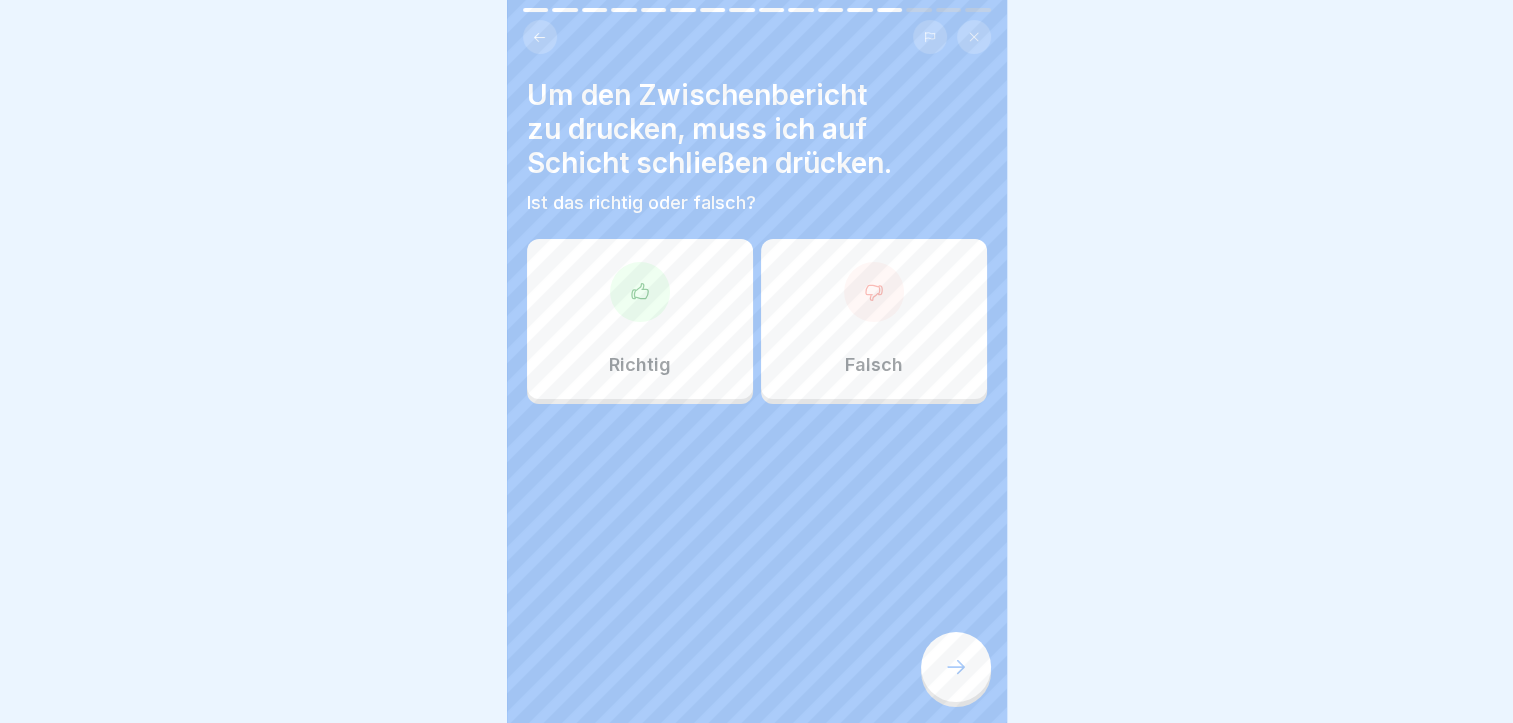 click on "Falsch" at bounding box center [874, 319] 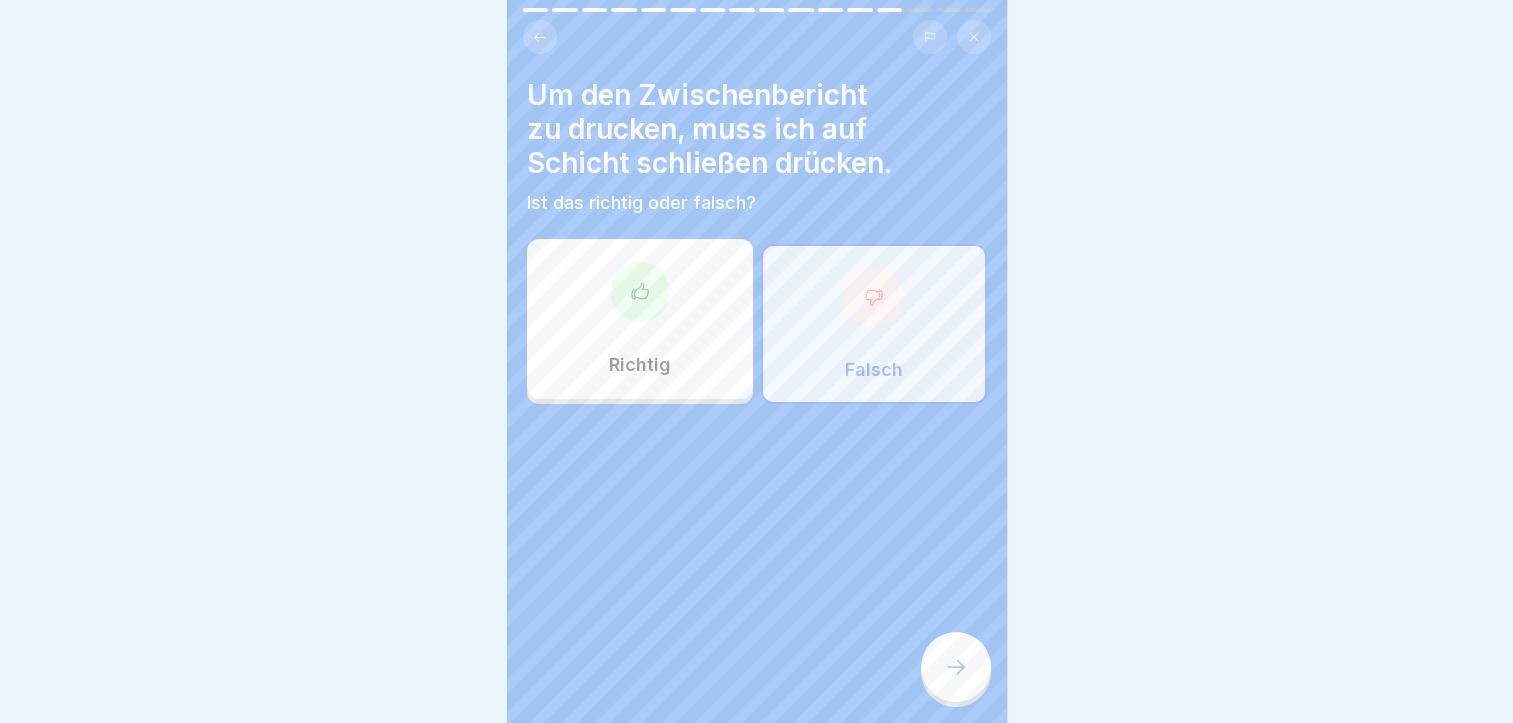 click at bounding box center [956, 667] 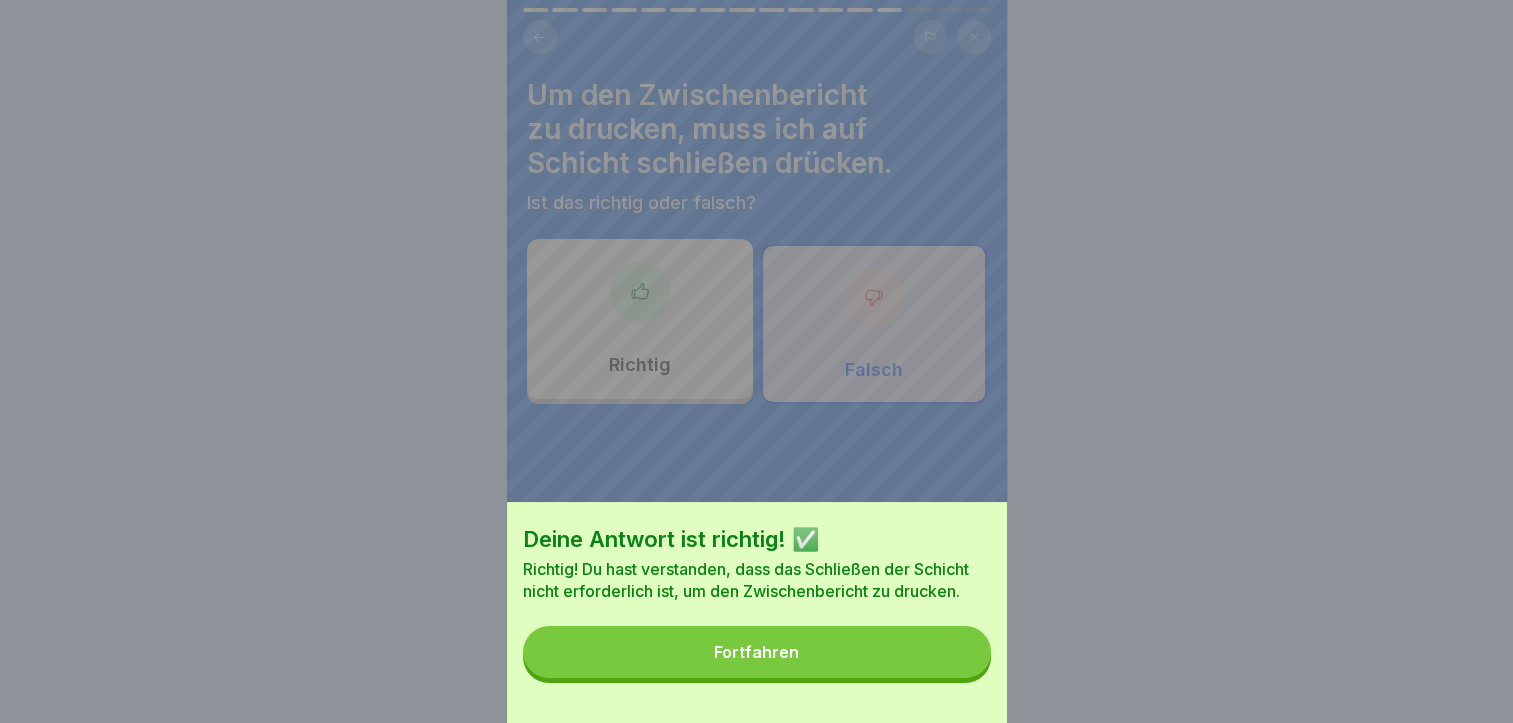 click on "Fortfahren" at bounding box center (757, 652) 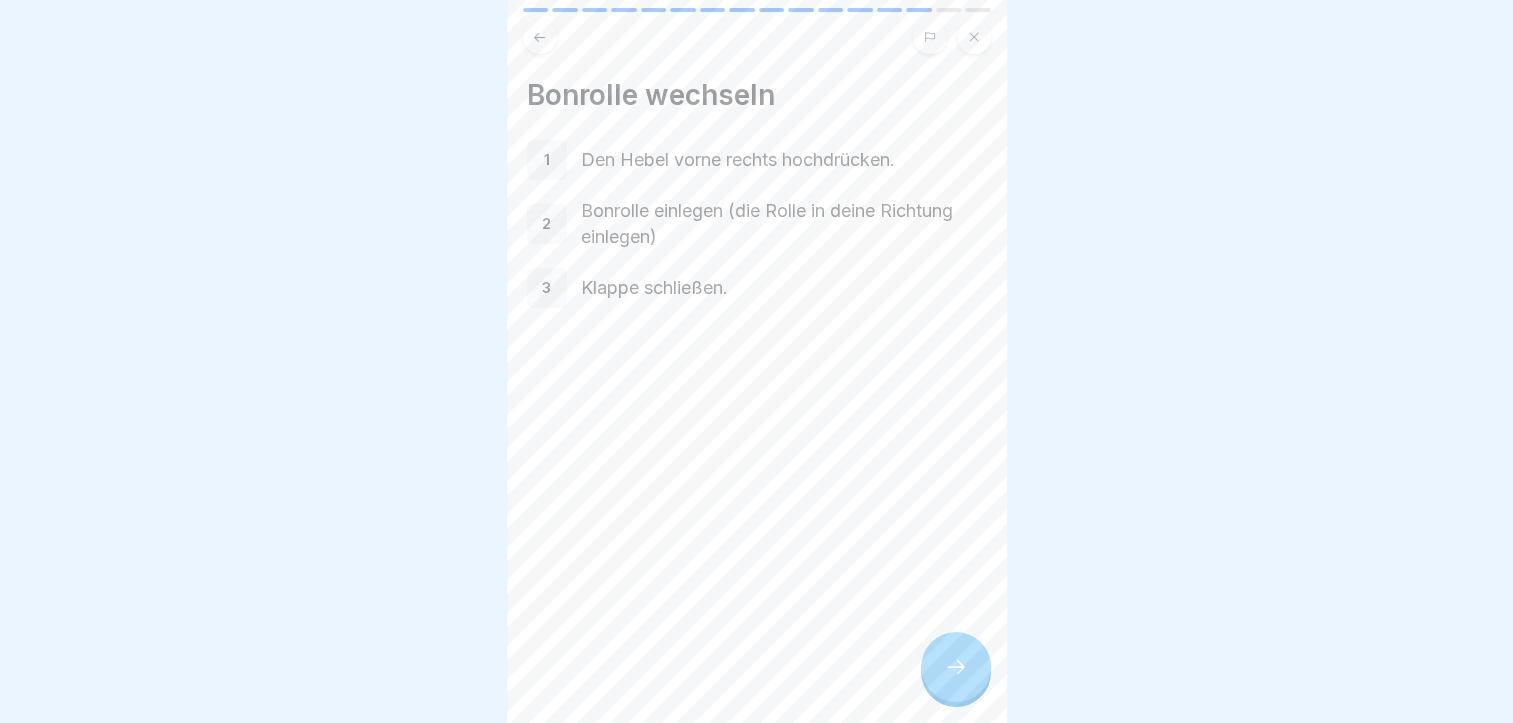 click at bounding box center [956, 667] 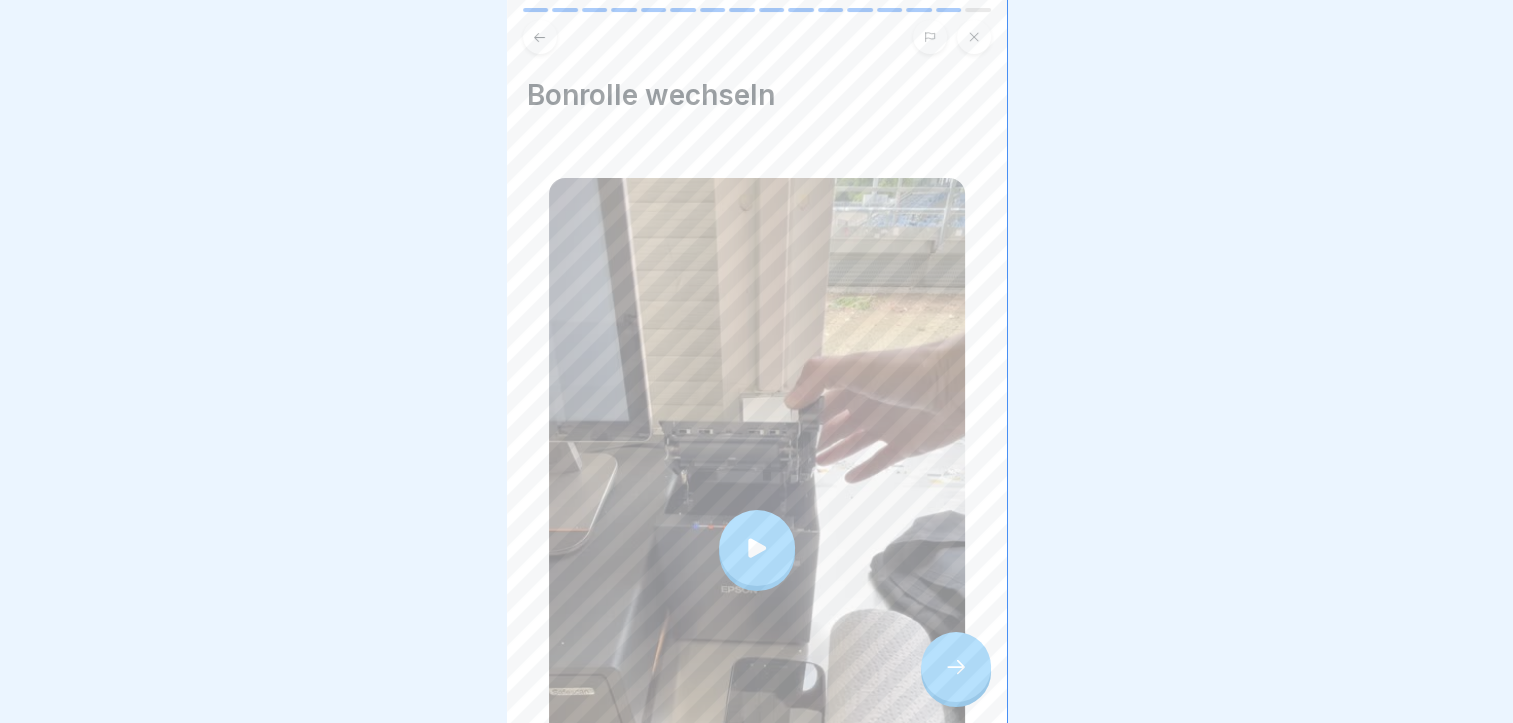 click 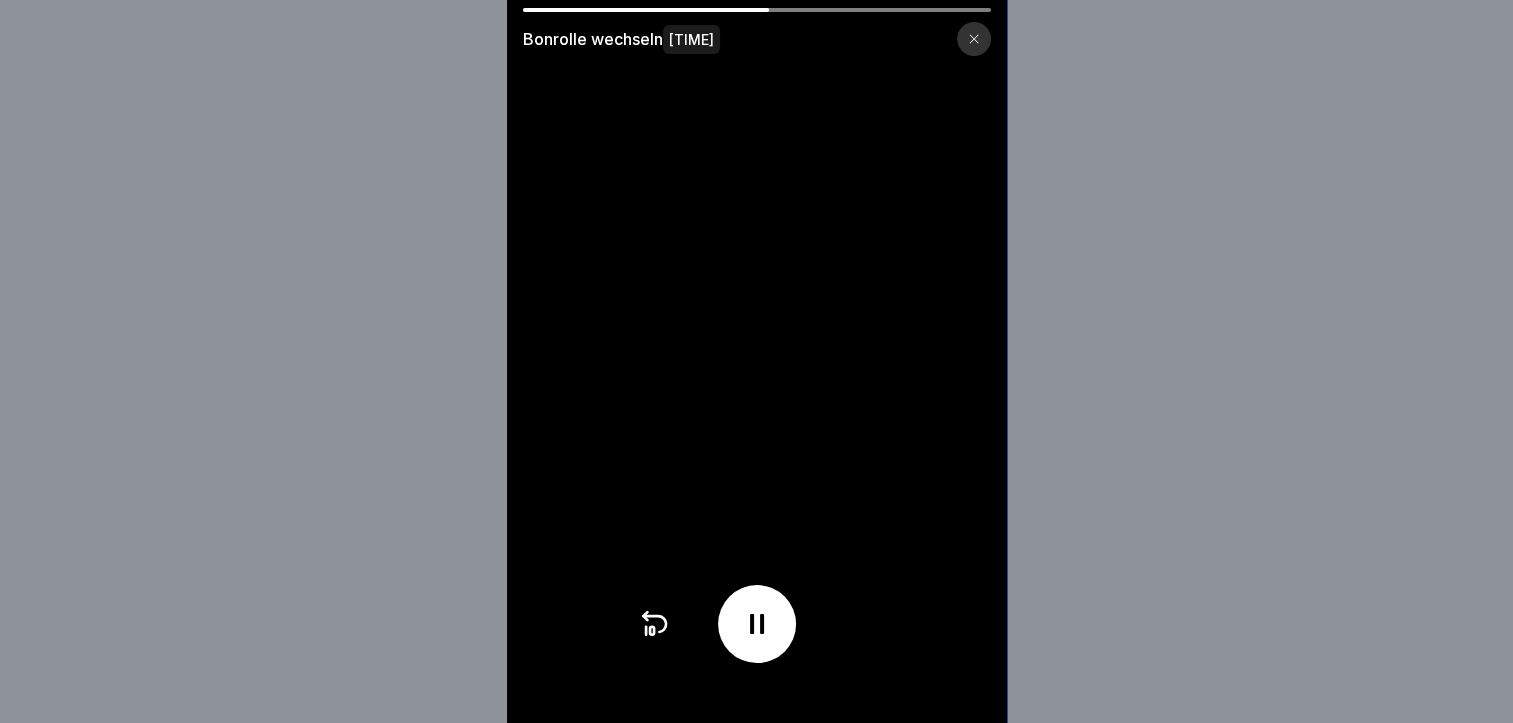 scroll, scrollTop: 15, scrollLeft: 0, axis: vertical 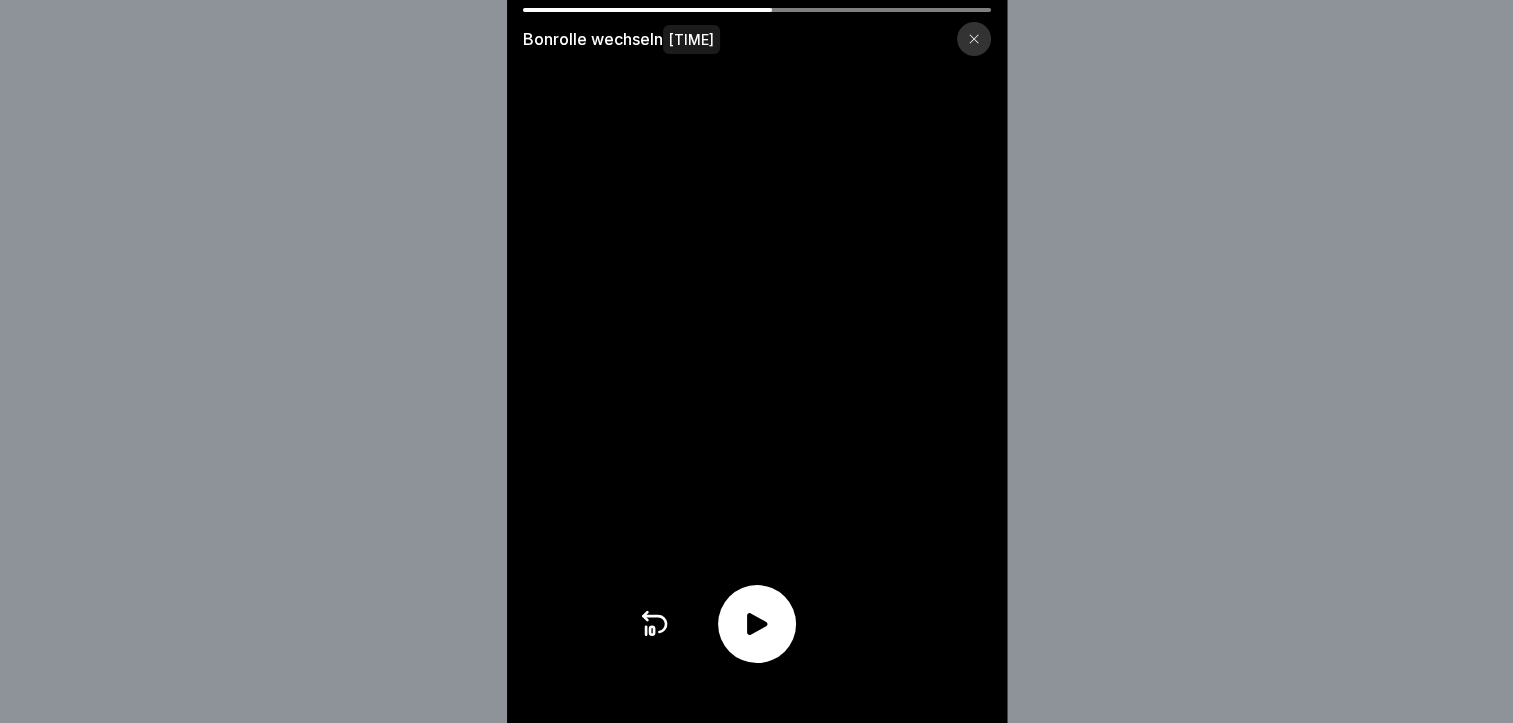 click 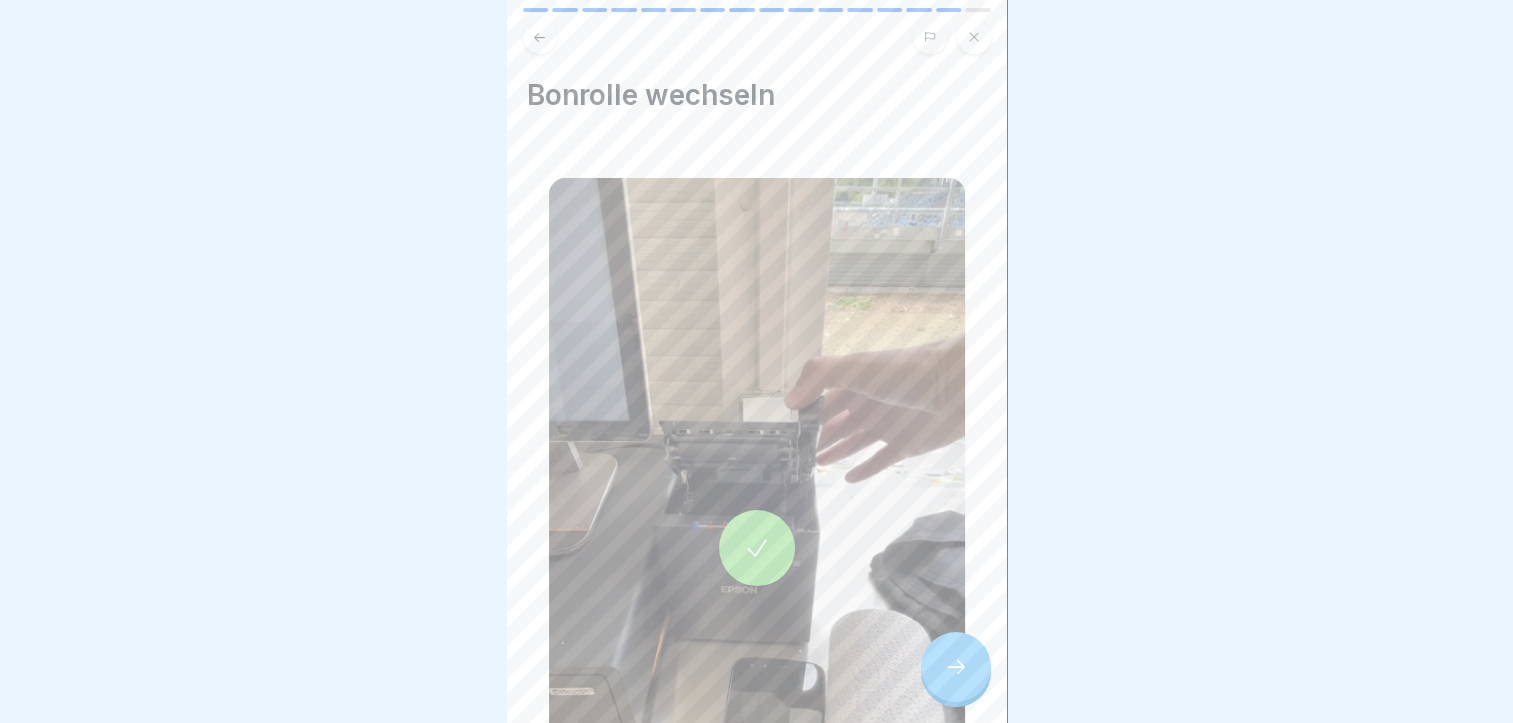 click 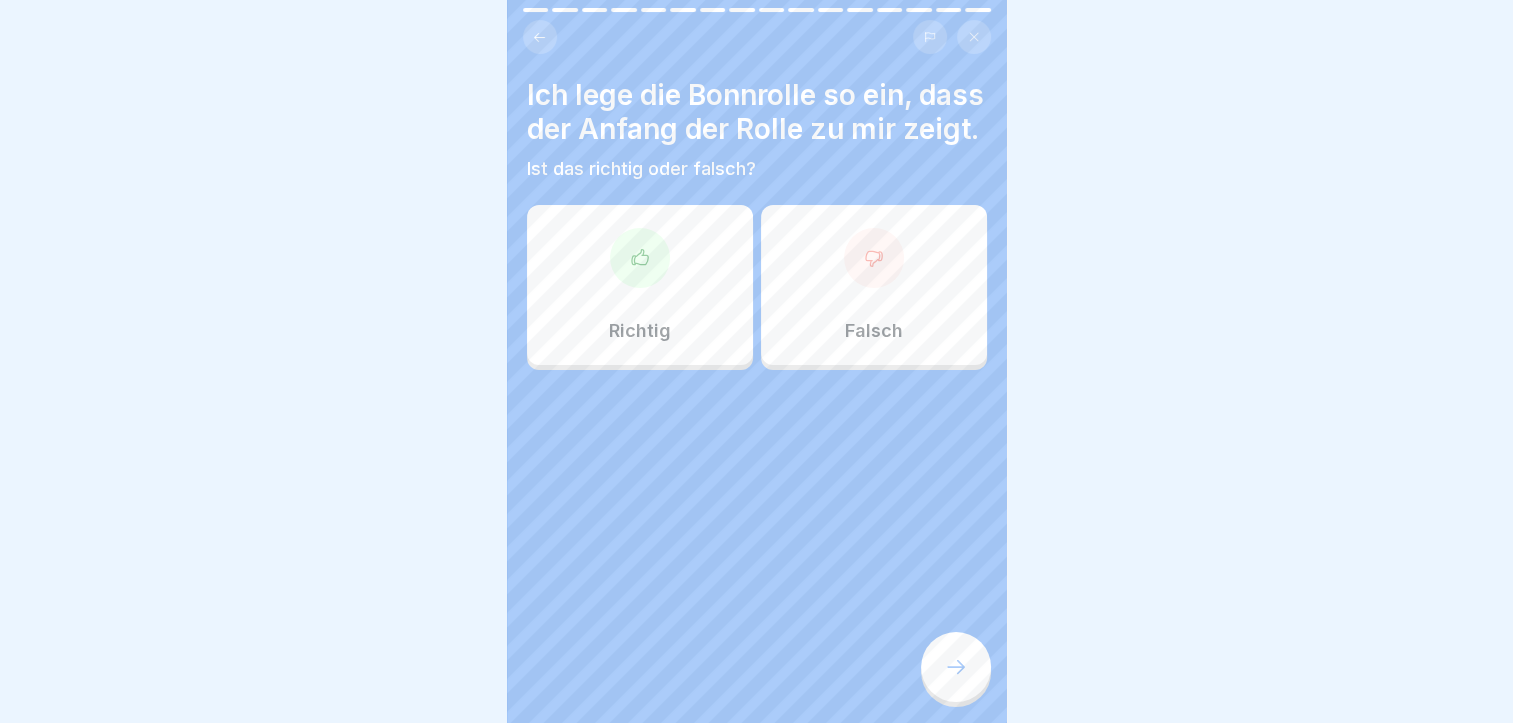 click on "Richtig" at bounding box center [640, 285] 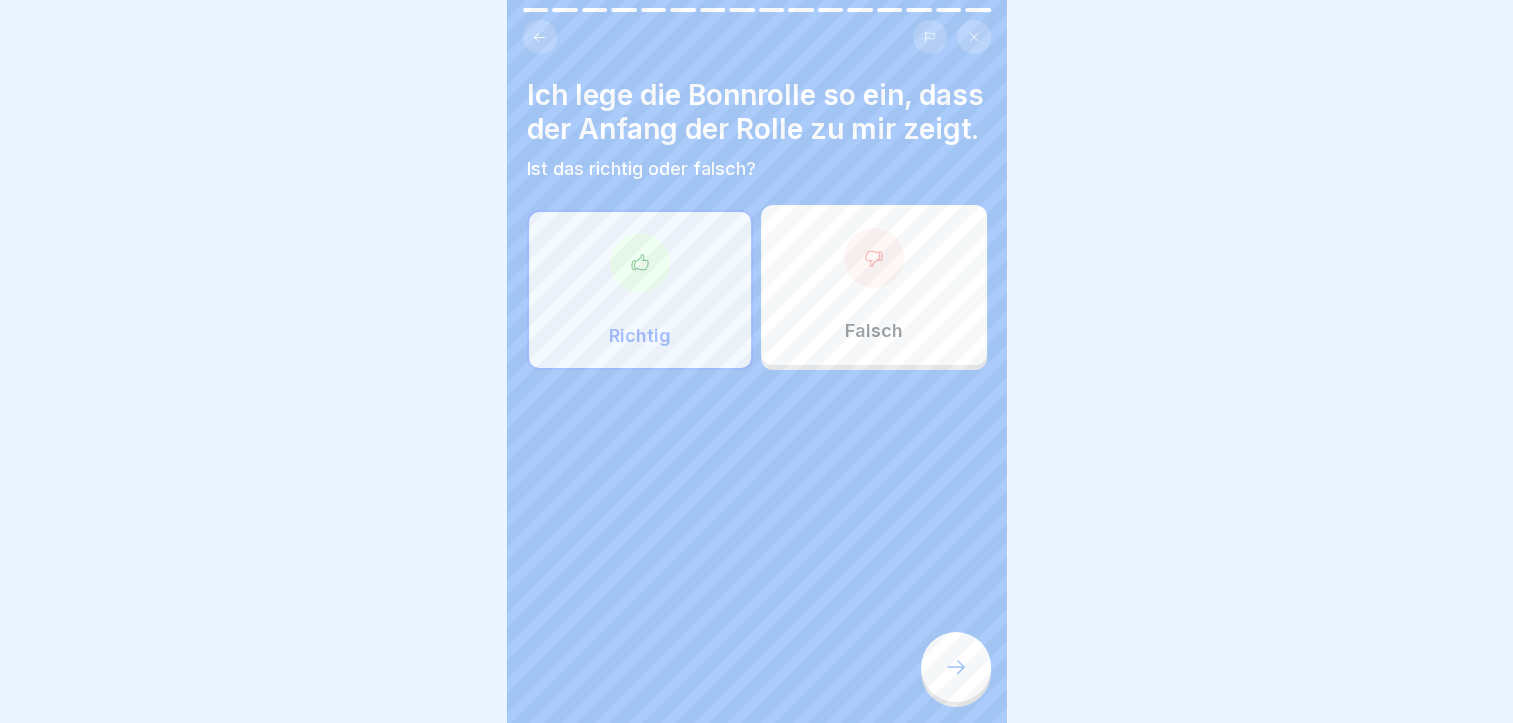 click at bounding box center [956, 667] 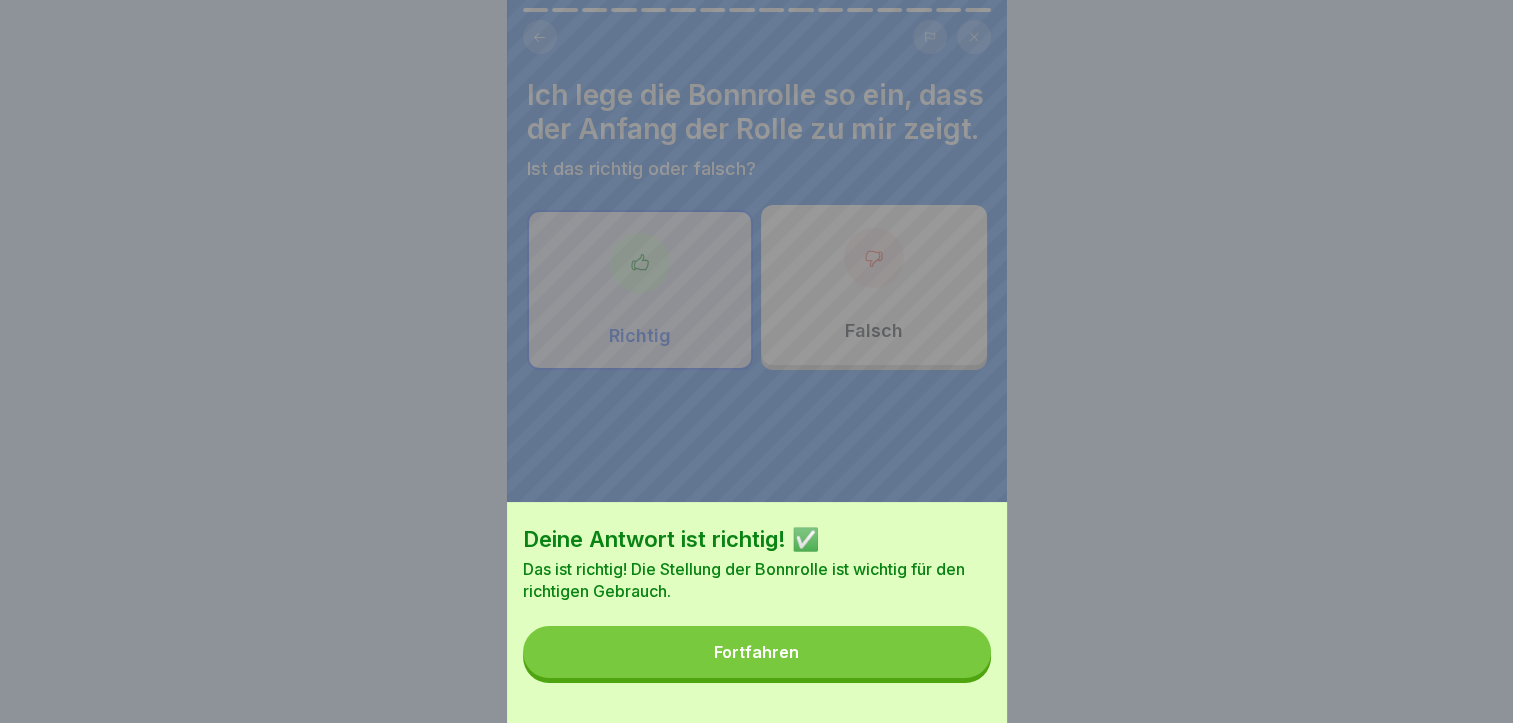 click on "Fortfahren" at bounding box center (757, 652) 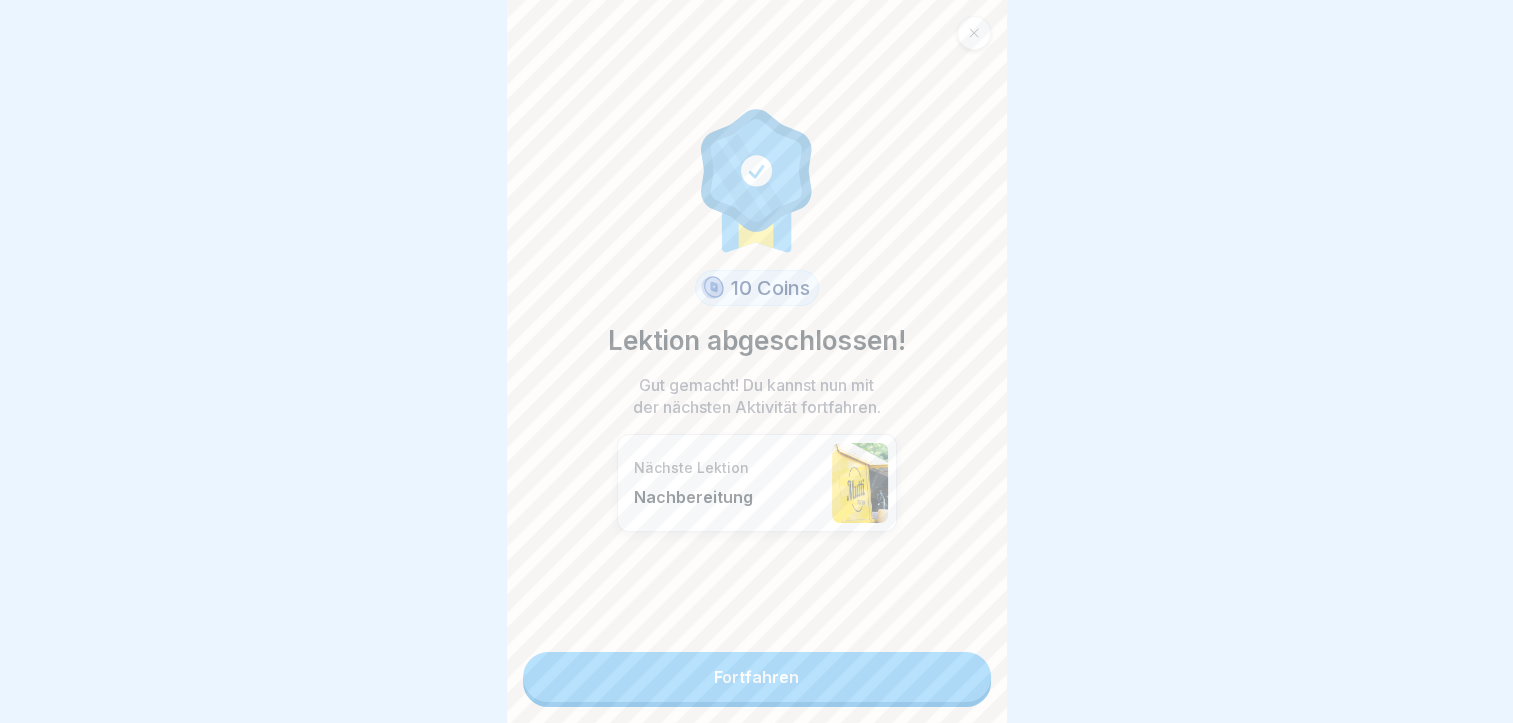 click on "Fortfahren" at bounding box center (757, 677) 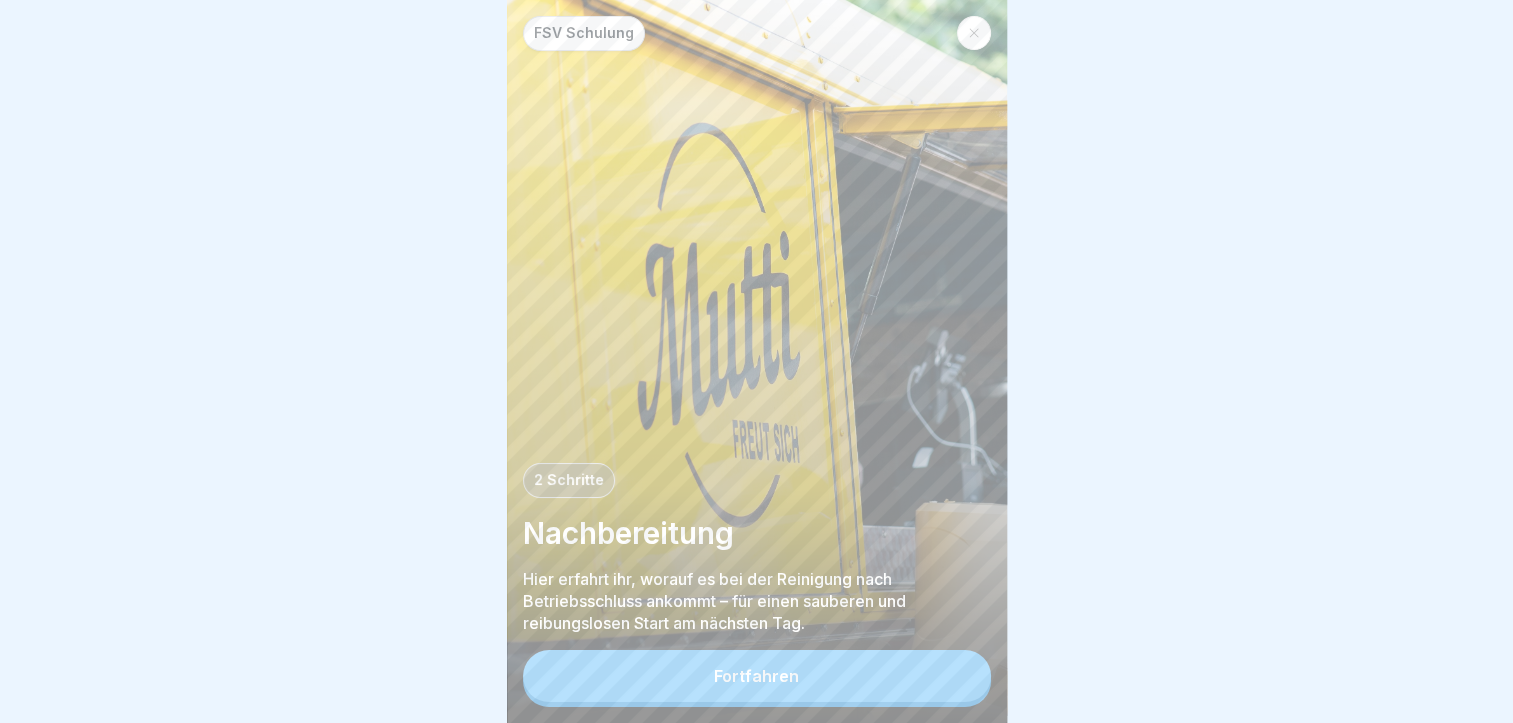 scroll, scrollTop: 0, scrollLeft: 0, axis: both 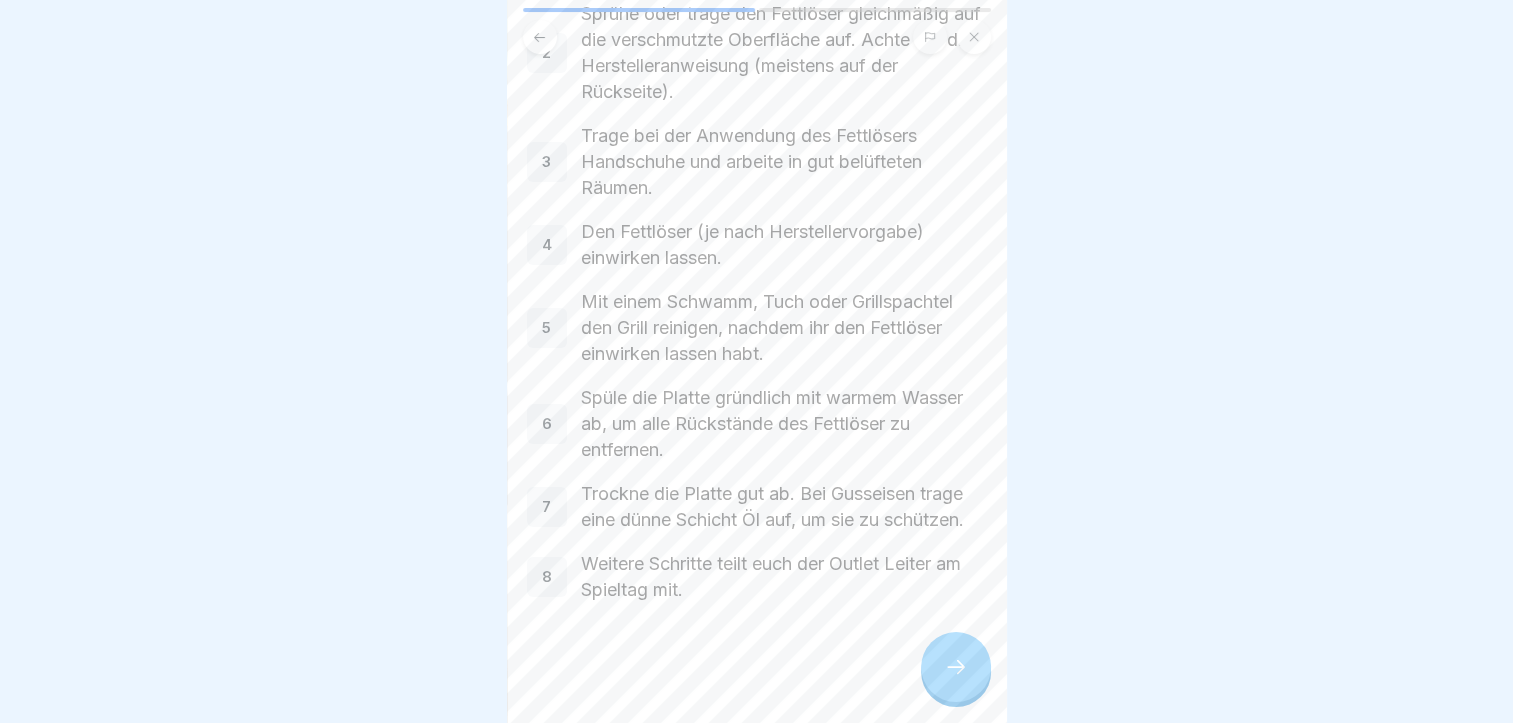 click 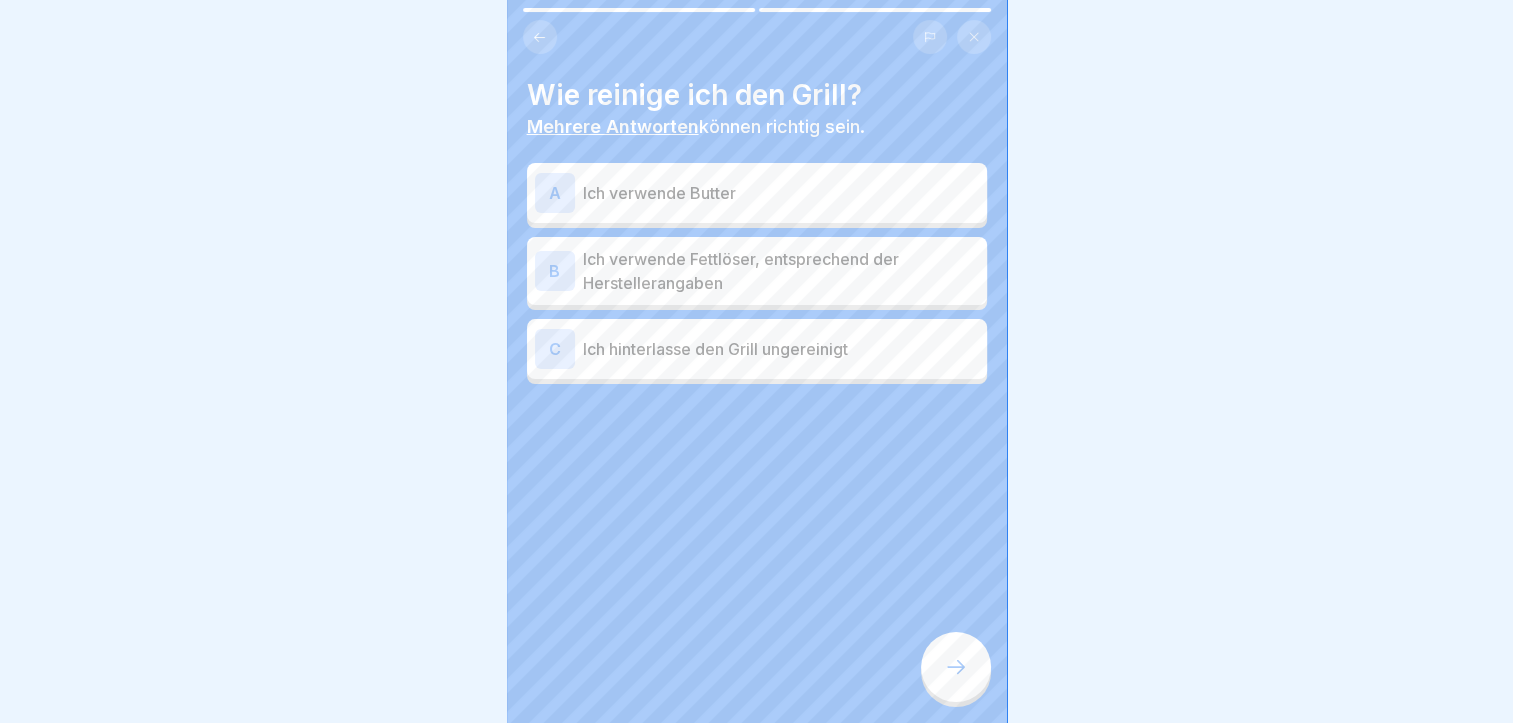 click on "Ich verwende Fettlöser, entsprechend der Herstellerangaben" at bounding box center [781, 271] 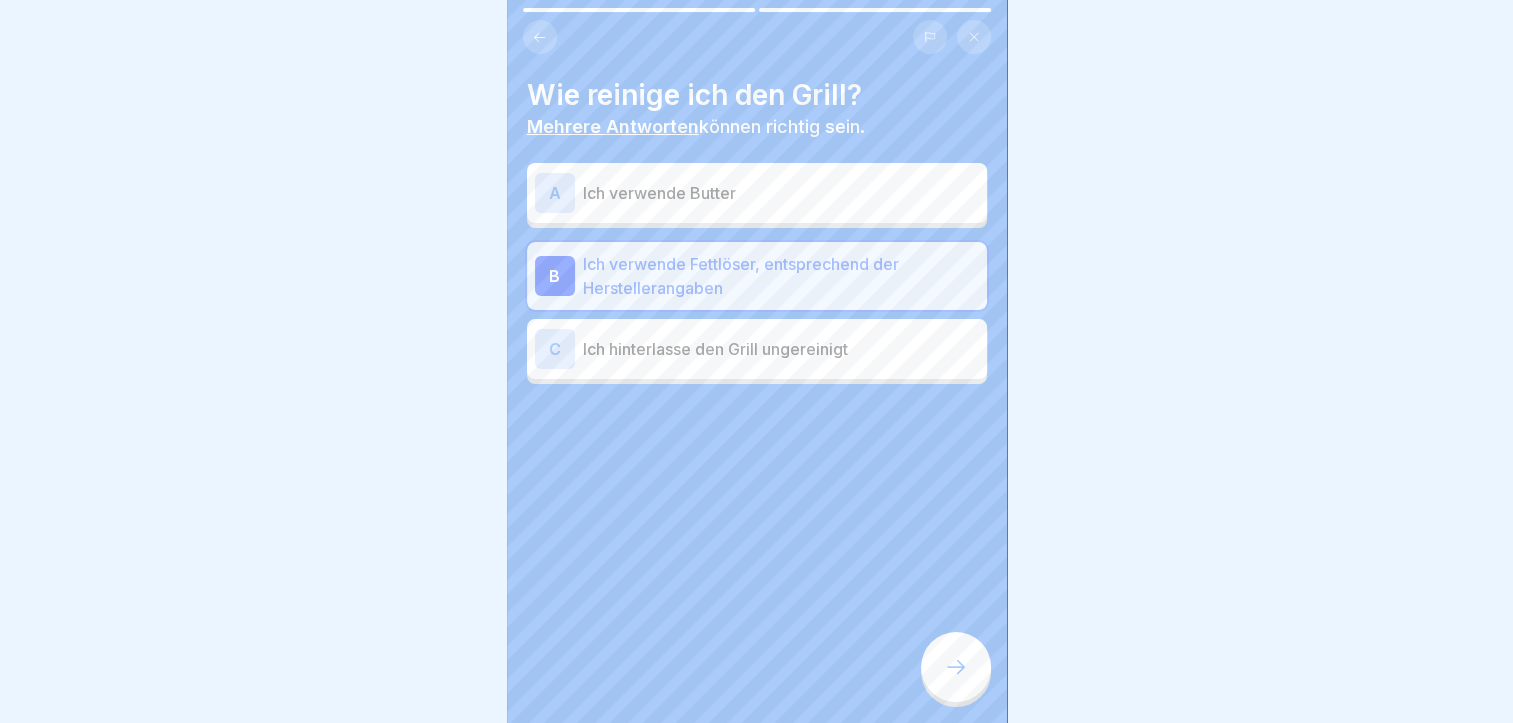 click at bounding box center (956, 667) 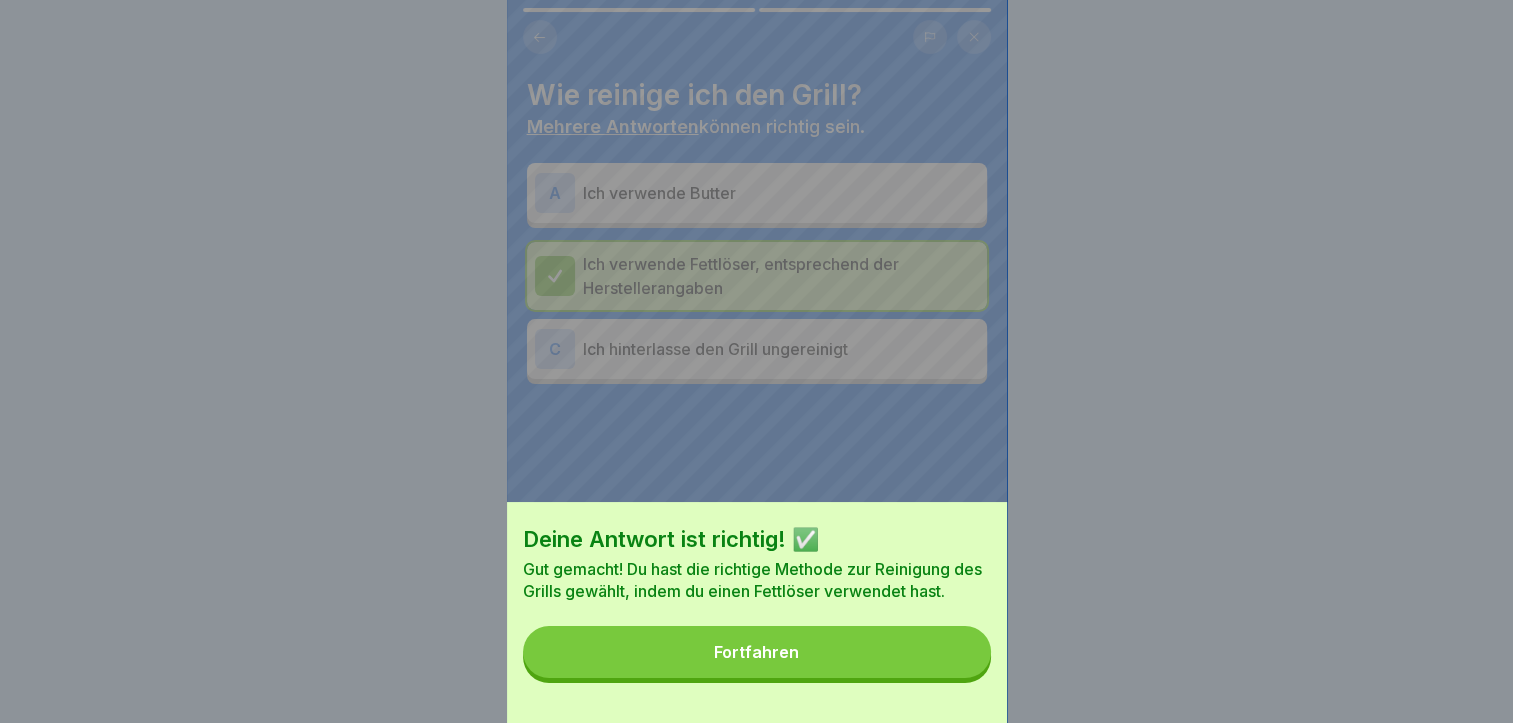 click on "Fortfahren" at bounding box center [757, 652] 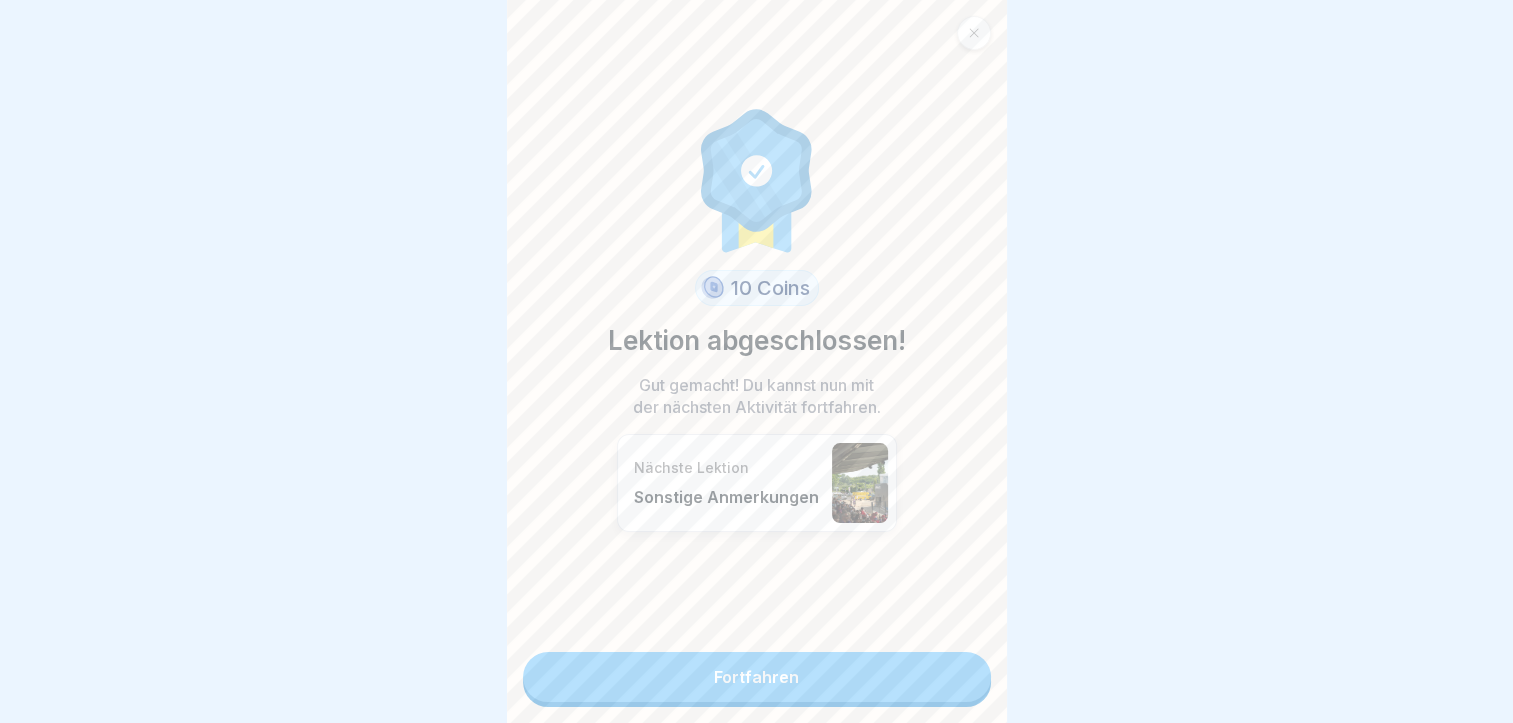 click on "Fortfahren" at bounding box center (757, 677) 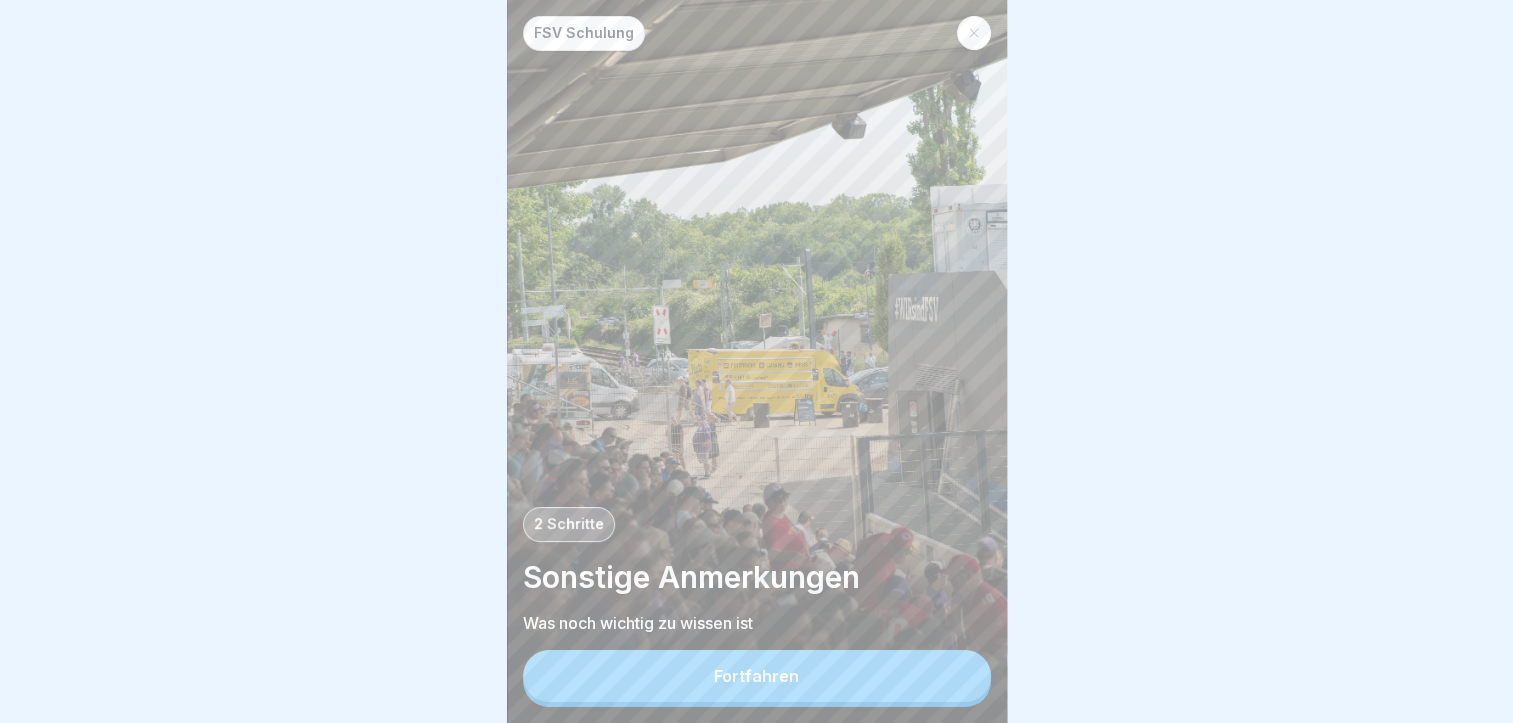 click on "Fortfahren" at bounding box center (757, 676) 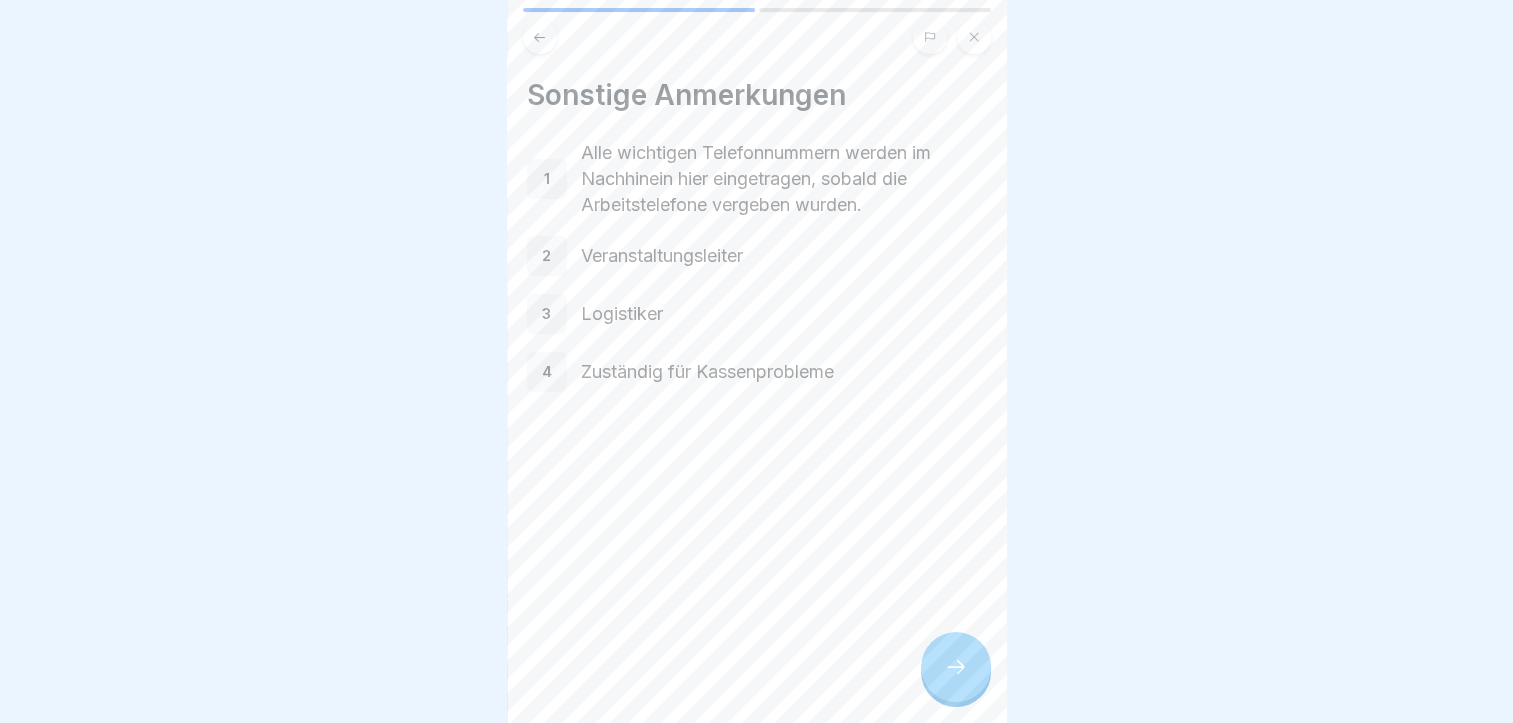 click at bounding box center (956, 667) 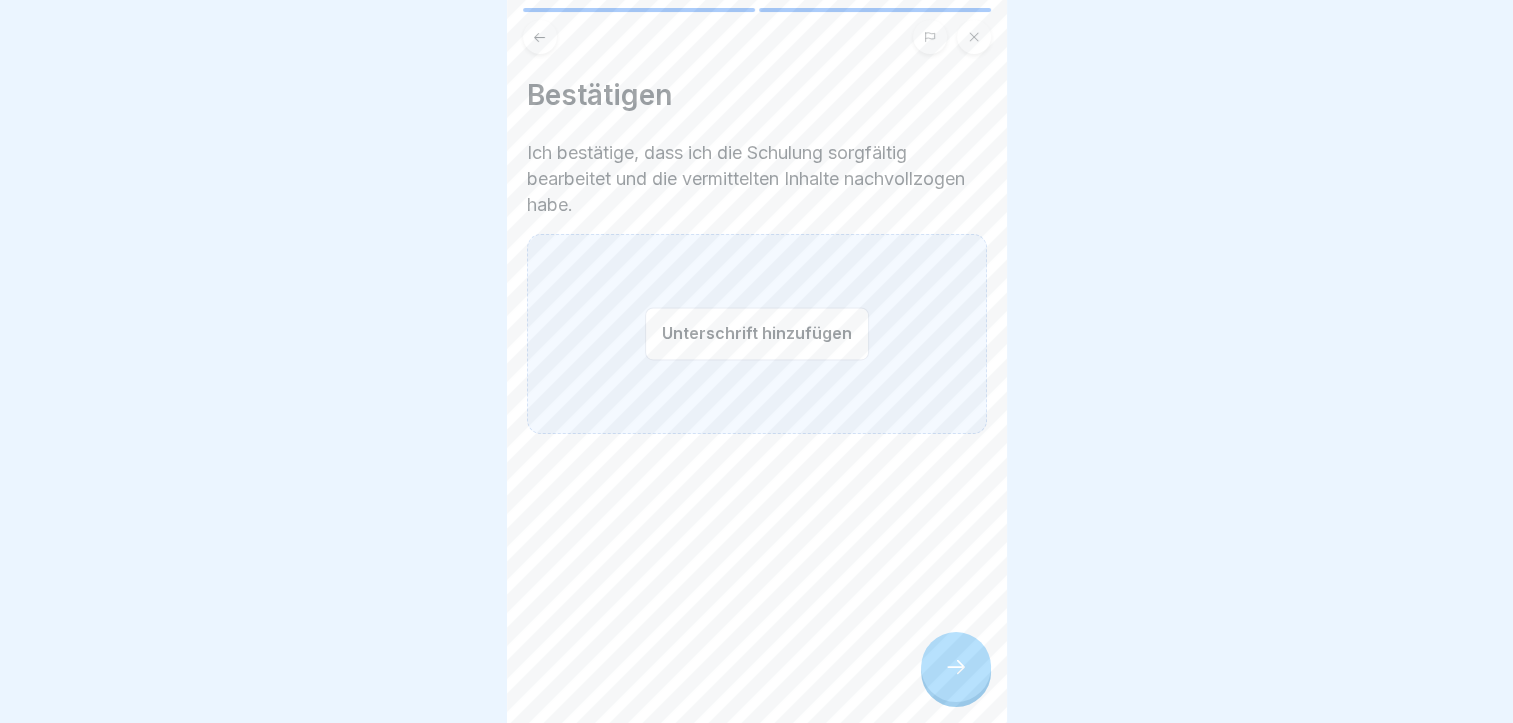 click on "Unterschrift hinzufügen" at bounding box center (757, 333) 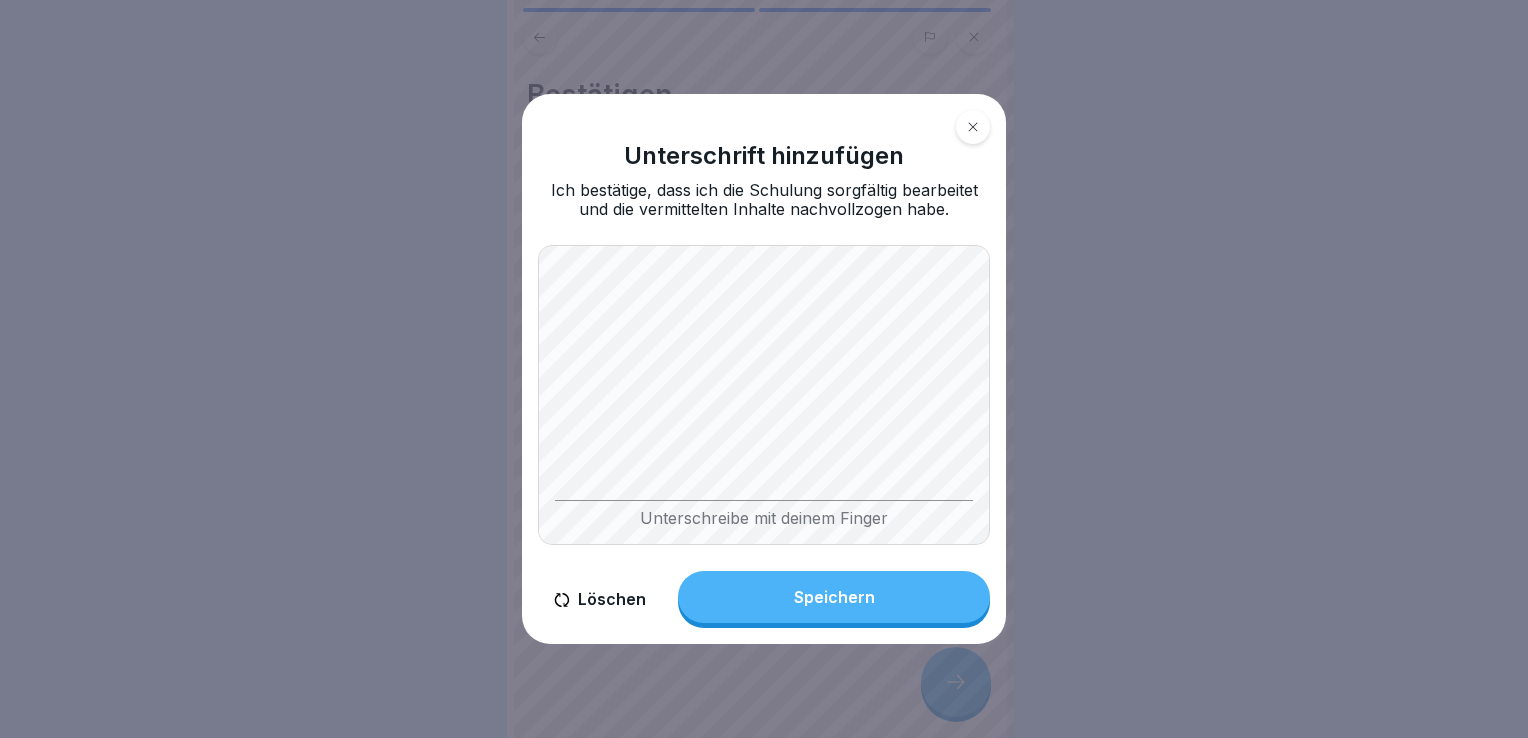 click on "Unterschreibe mit deinem Finger" at bounding box center (764, 514) 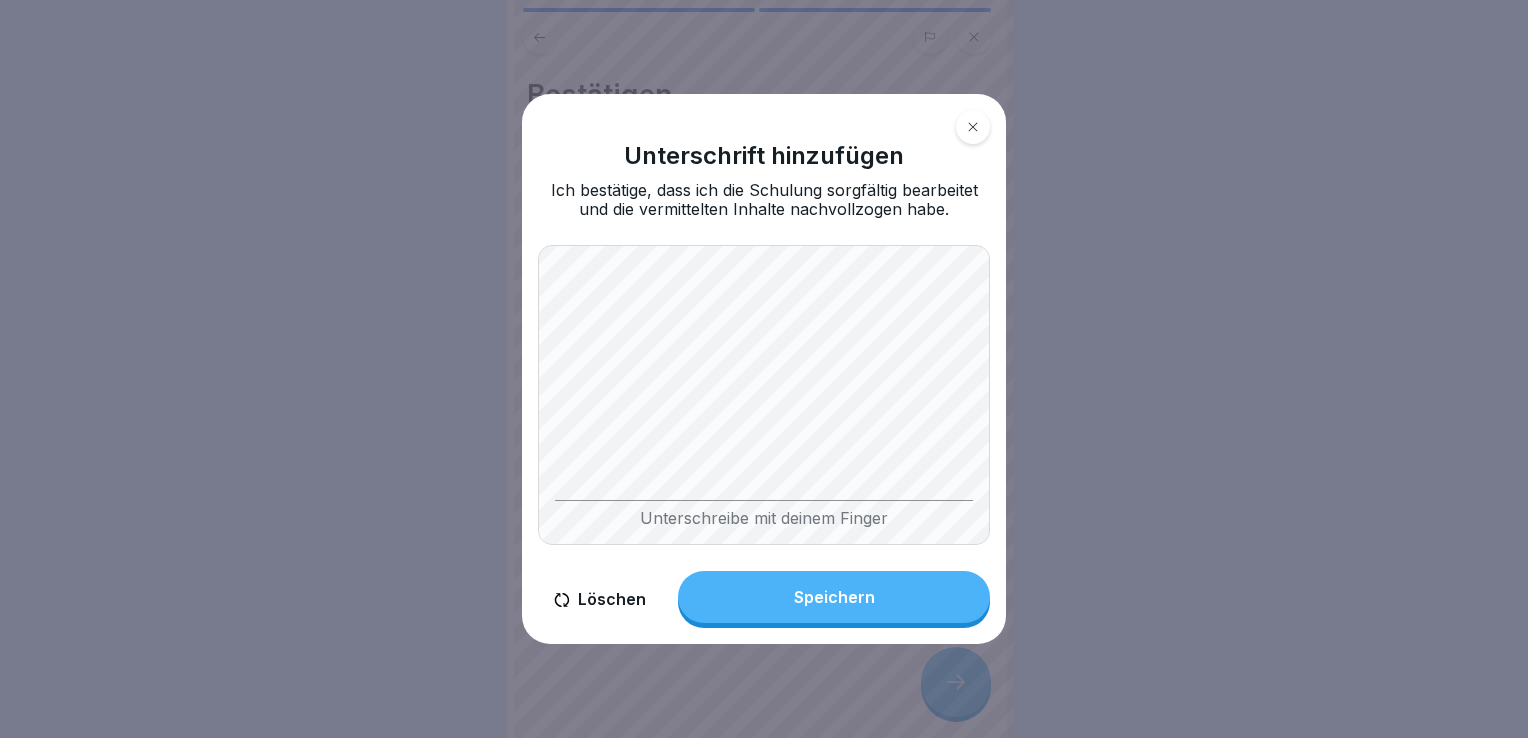 click on "Speichern" at bounding box center (834, 597) 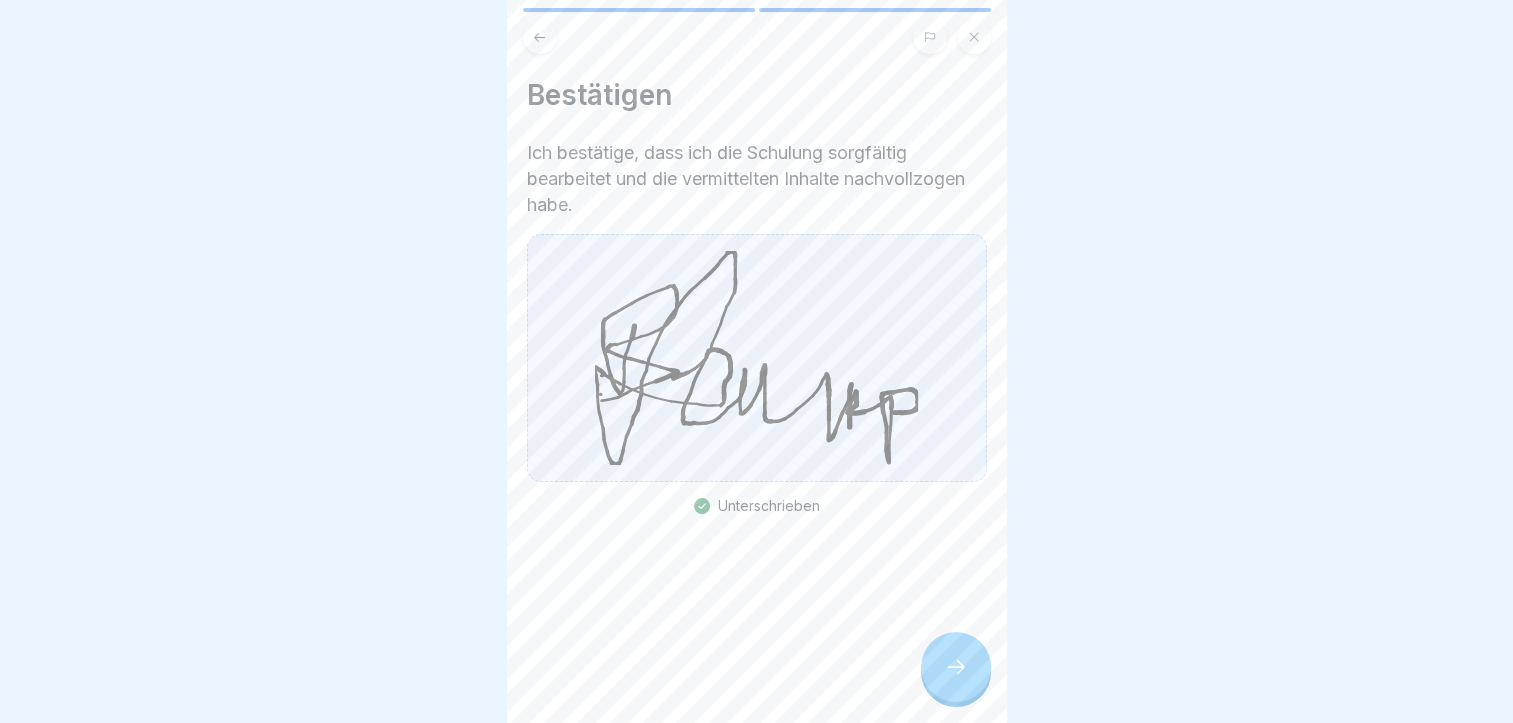 click at bounding box center [956, 667] 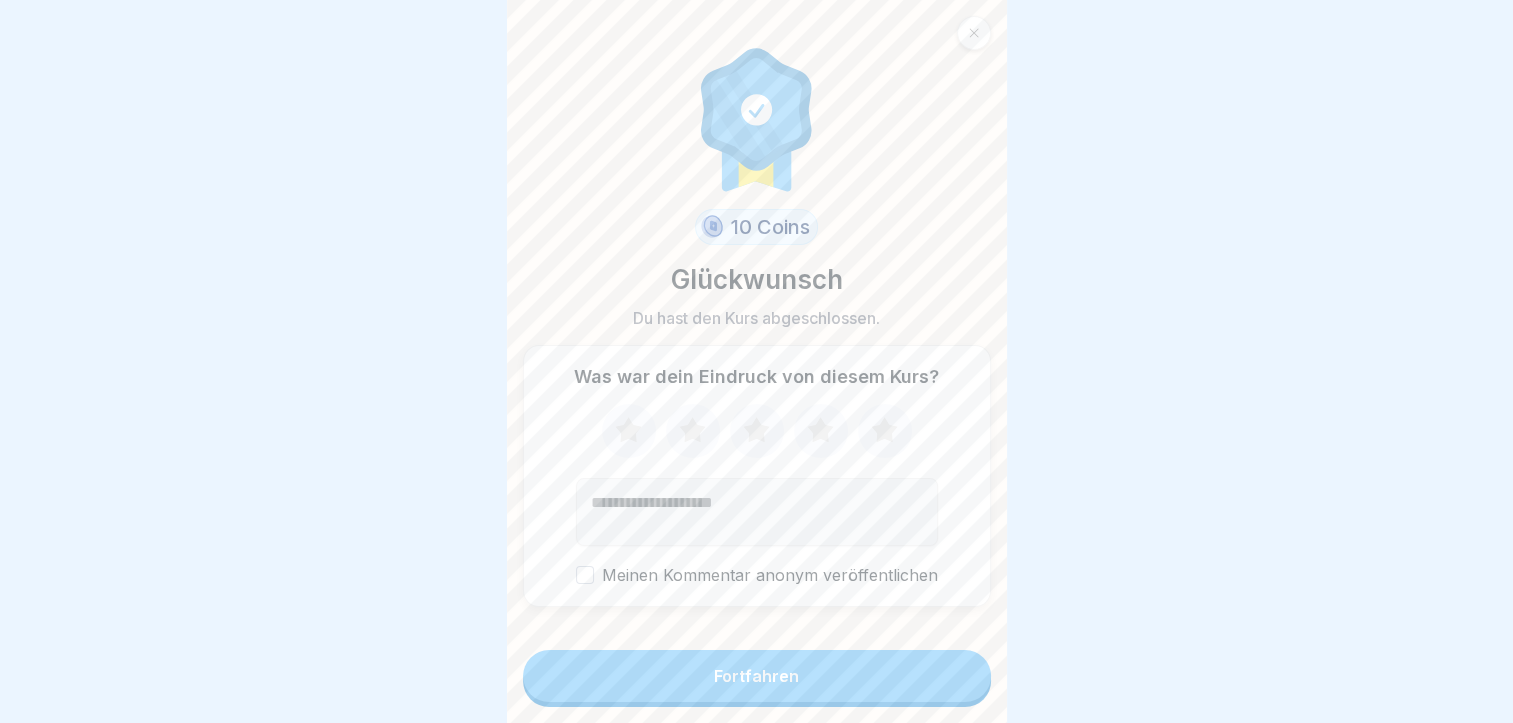 click 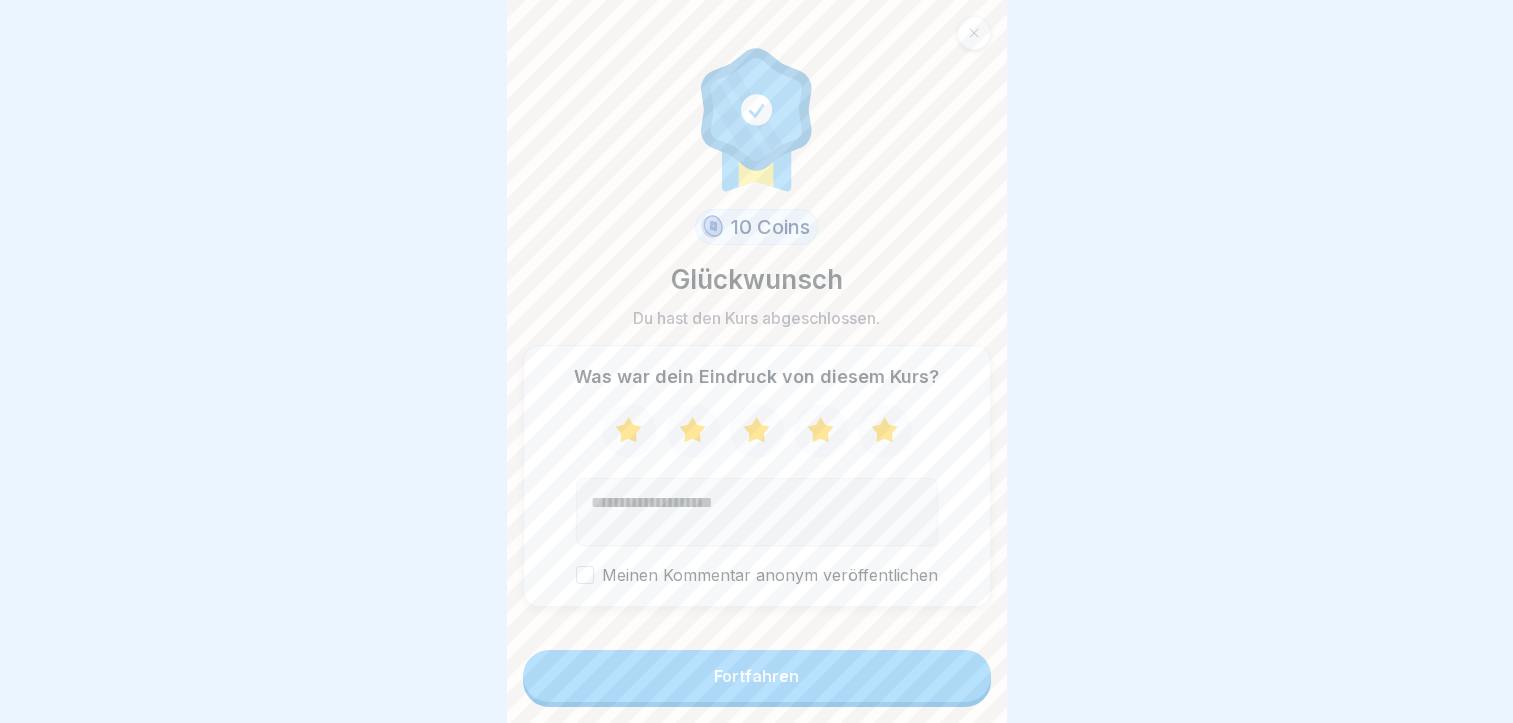 click at bounding box center (757, 512) 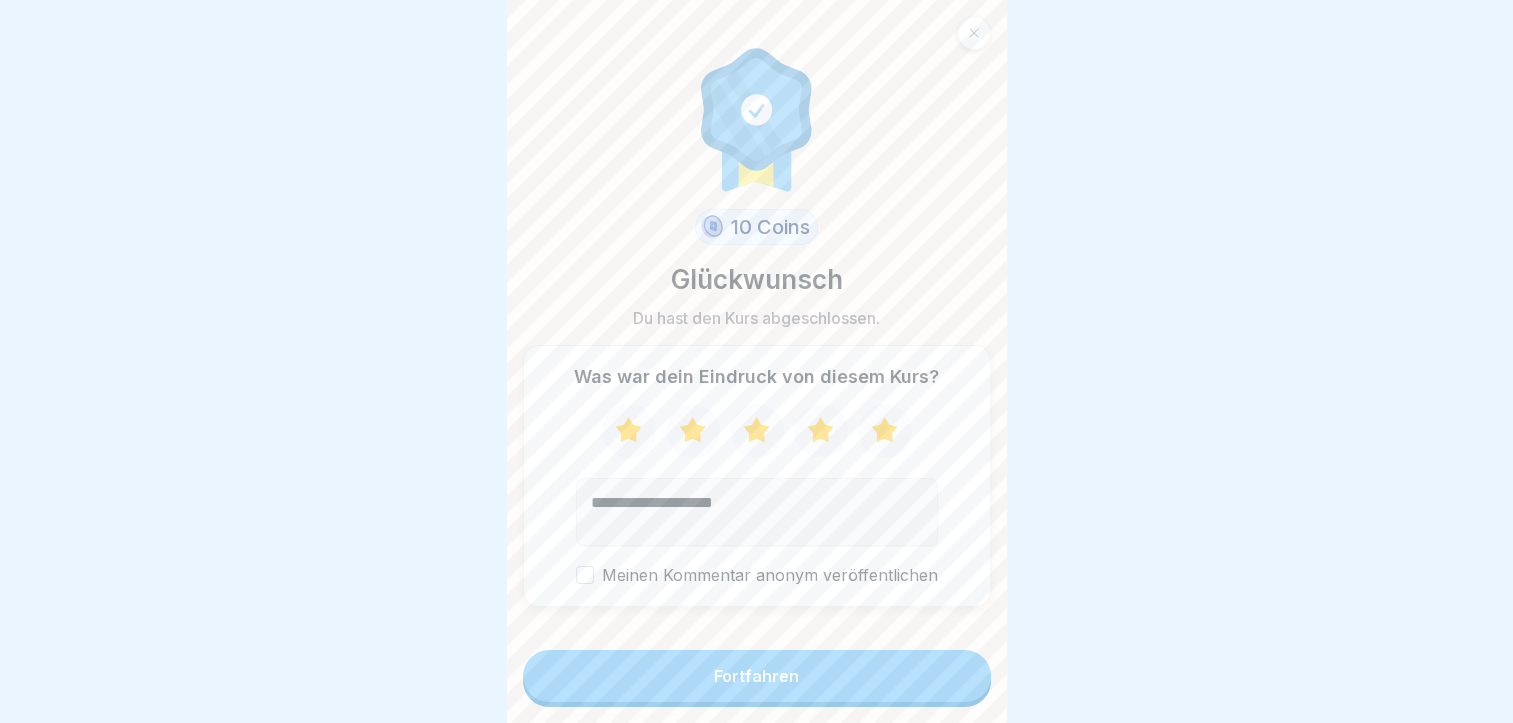 click on "**********" at bounding box center [757, 512] 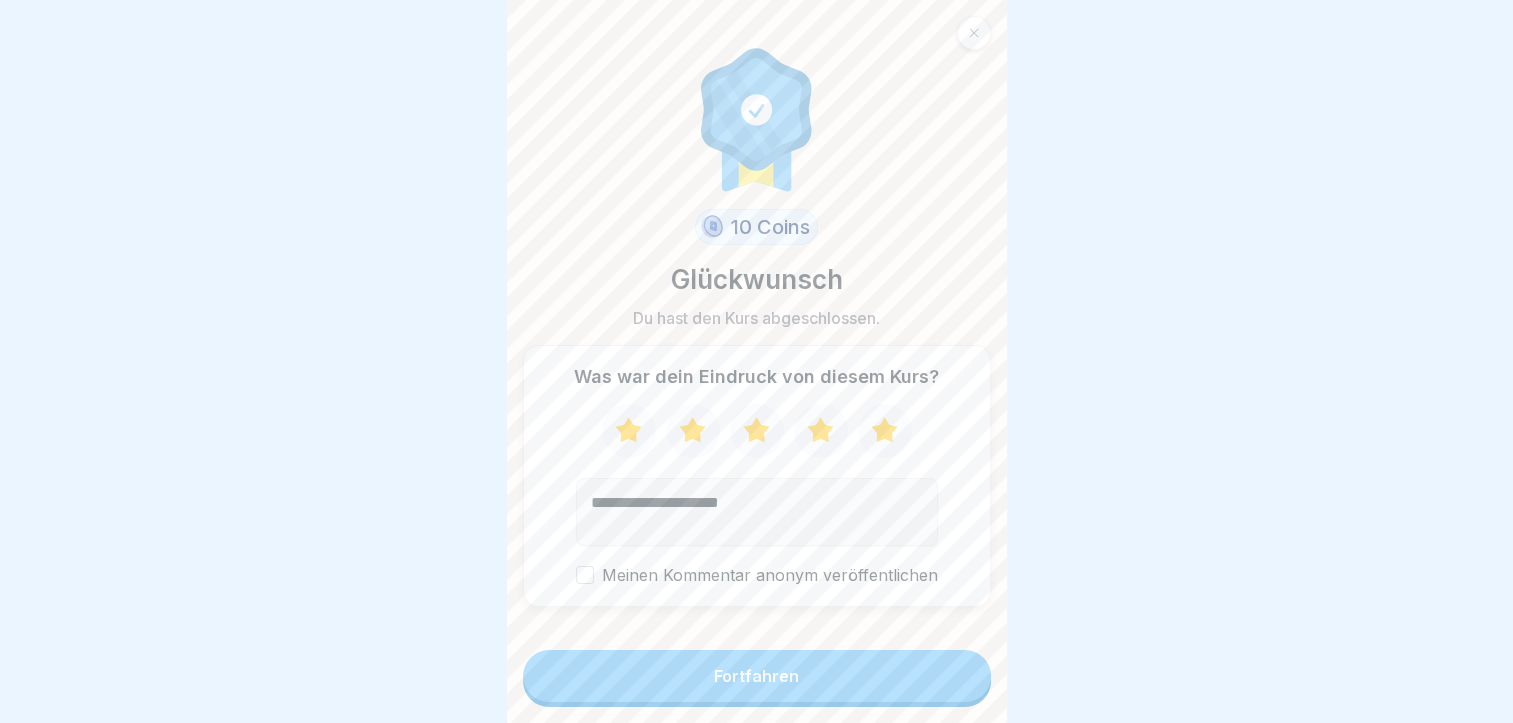 click on "**********" at bounding box center [757, 512] 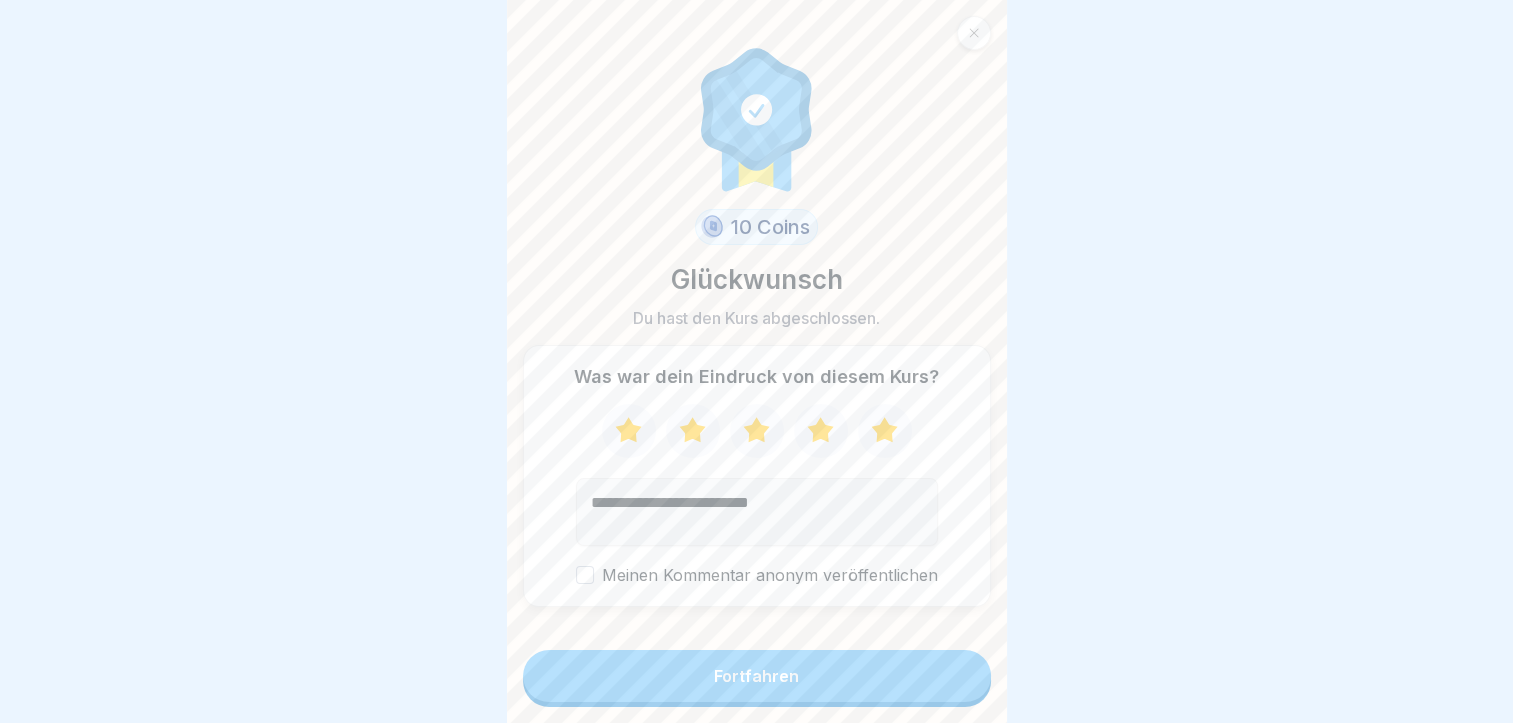 type on "**********" 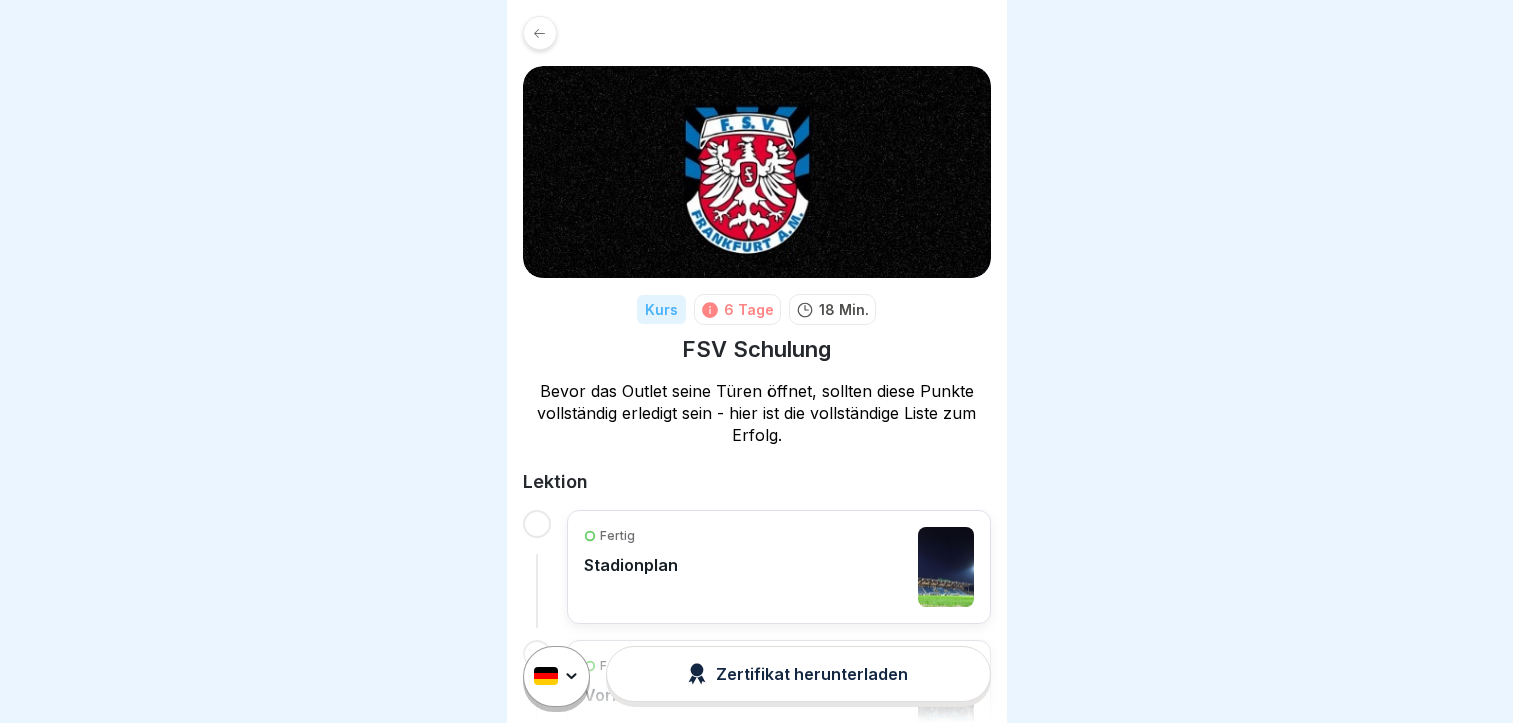 scroll, scrollTop: 0, scrollLeft: 0, axis: both 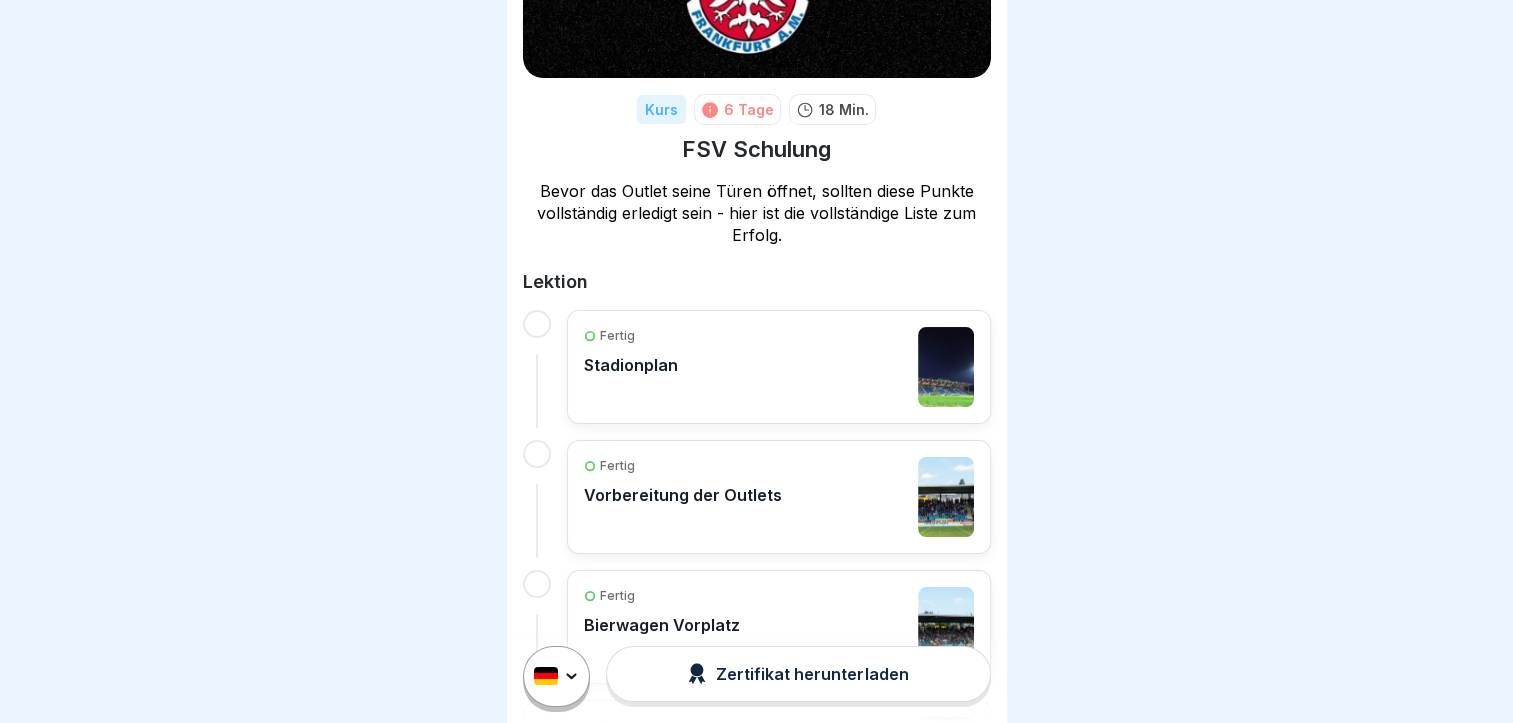 click on "Fertig Stadionplan" at bounding box center (779, 367) 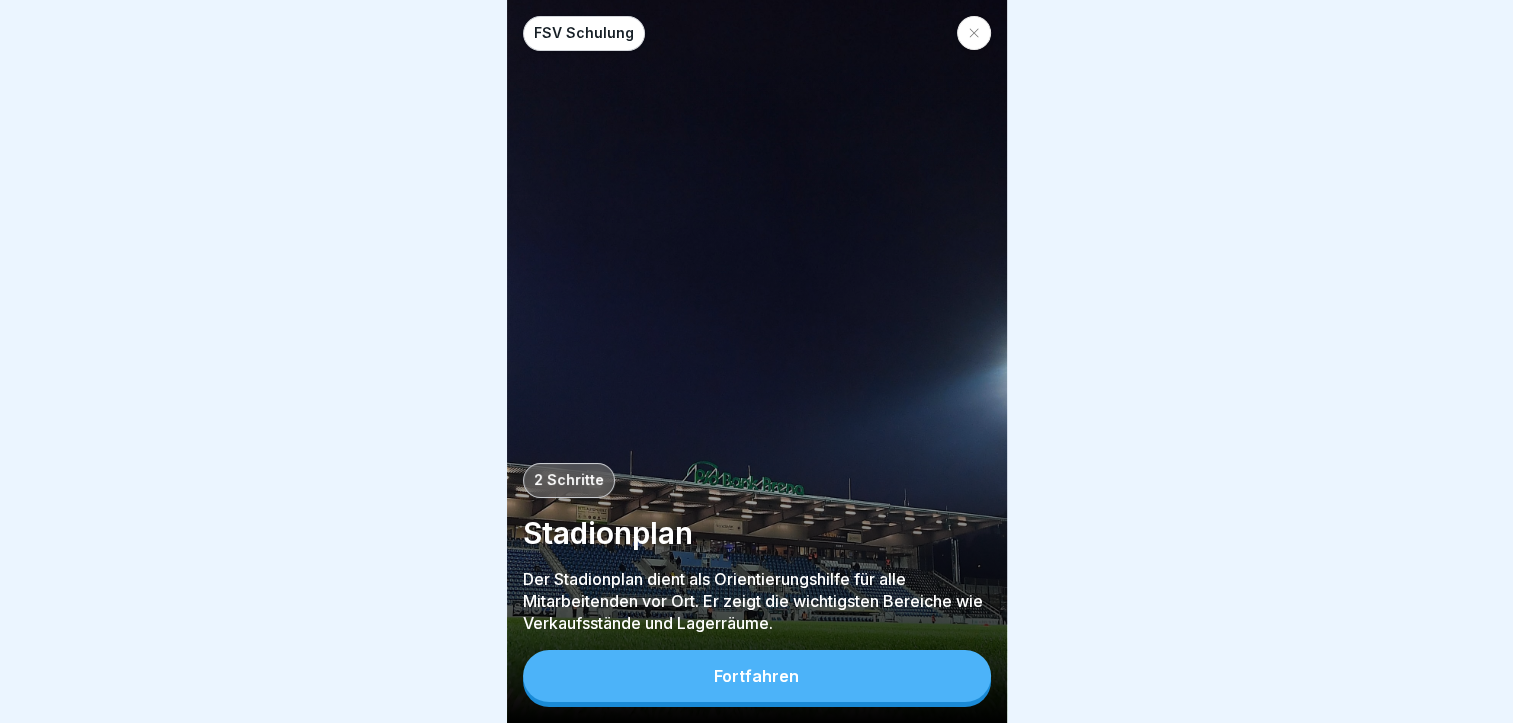 scroll, scrollTop: 15, scrollLeft: 0, axis: vertical 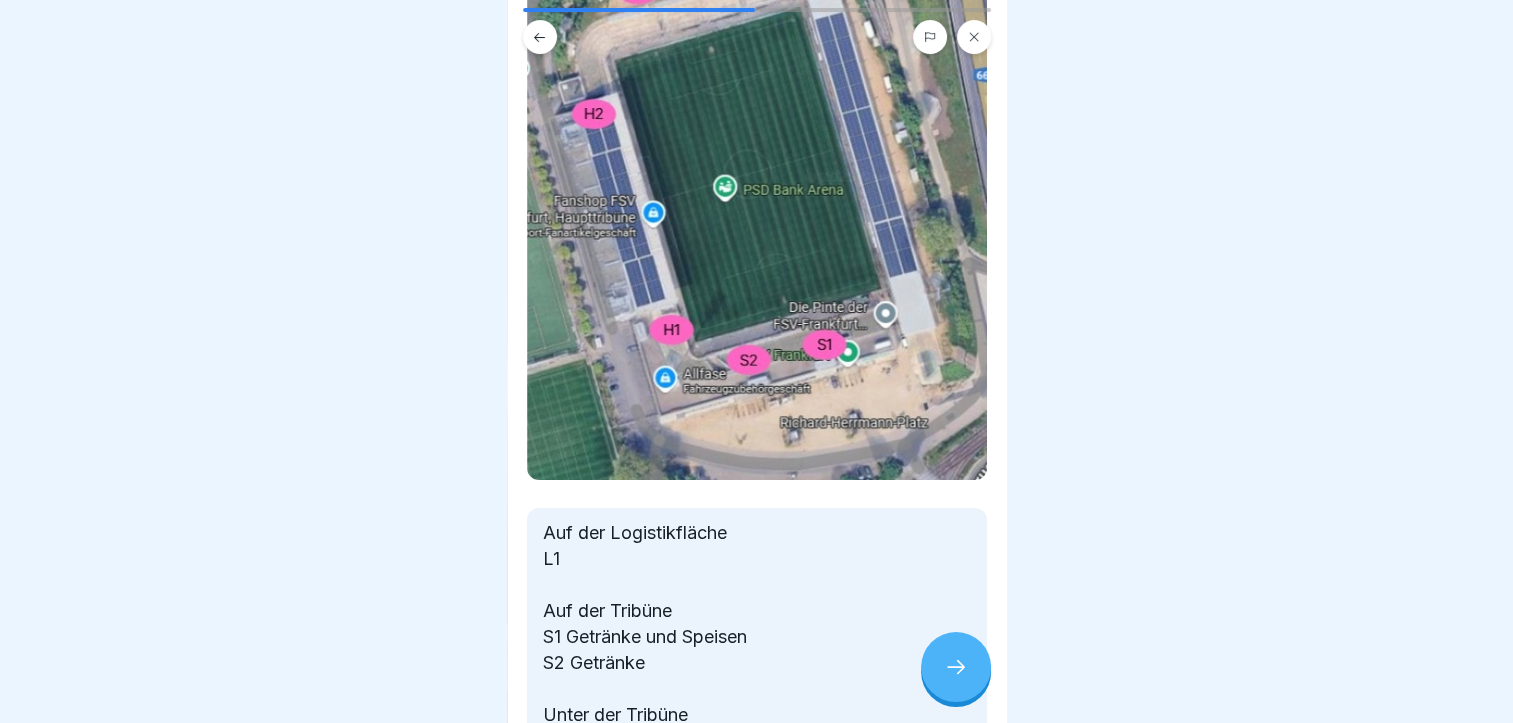click at bounding box center [956, 667] 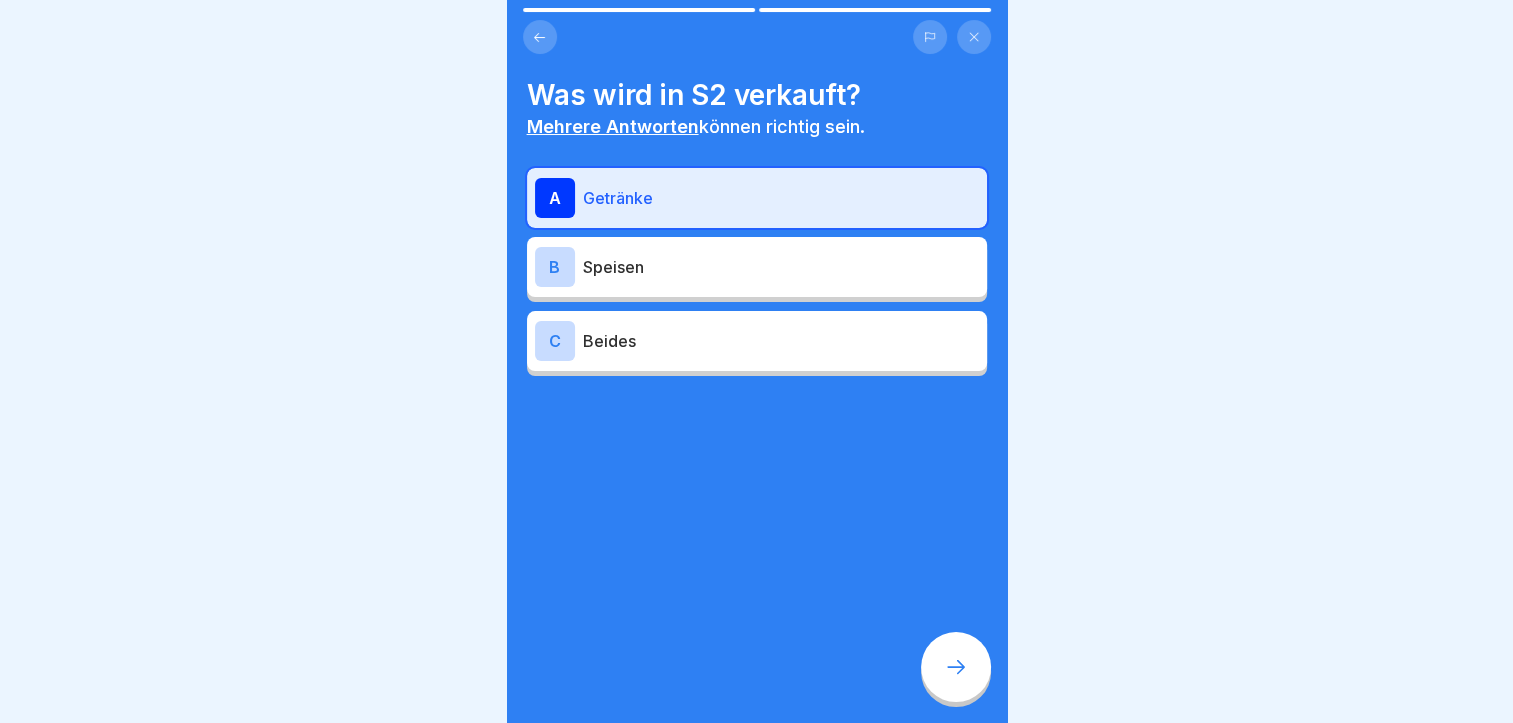 click on "A Getränke" at bounding box center (757, 198) 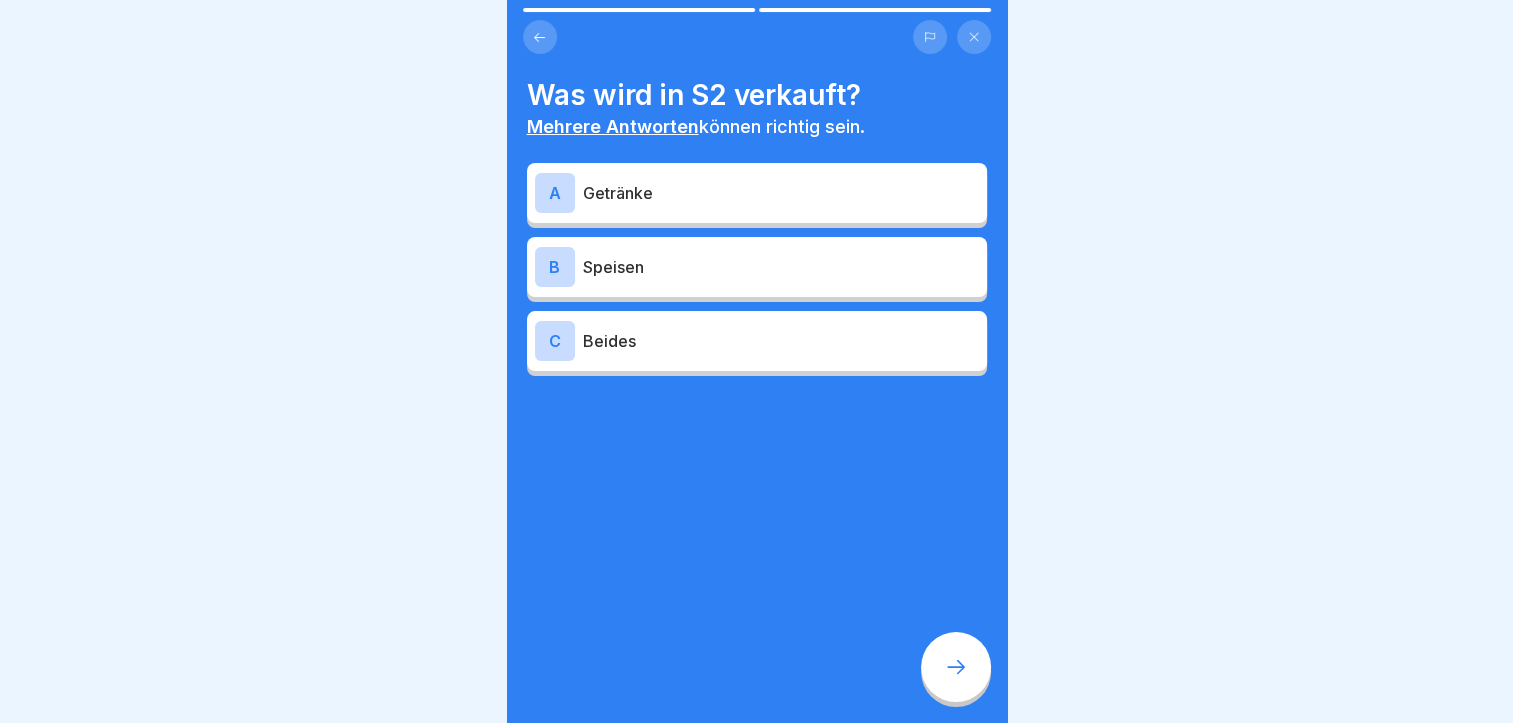 click at bounding box center (956, 667) 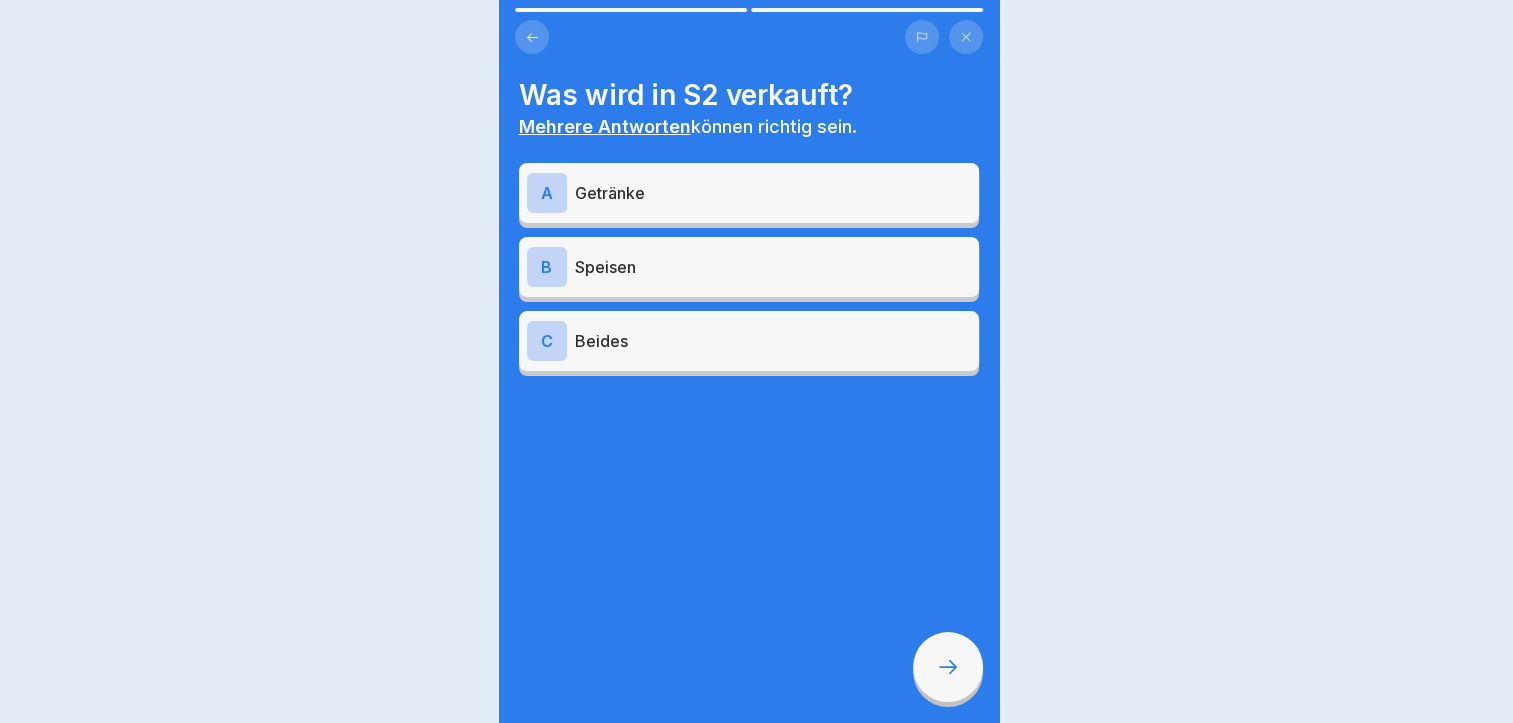 scroll, scrollTop: 0, scrollLeft: 0, axis: both 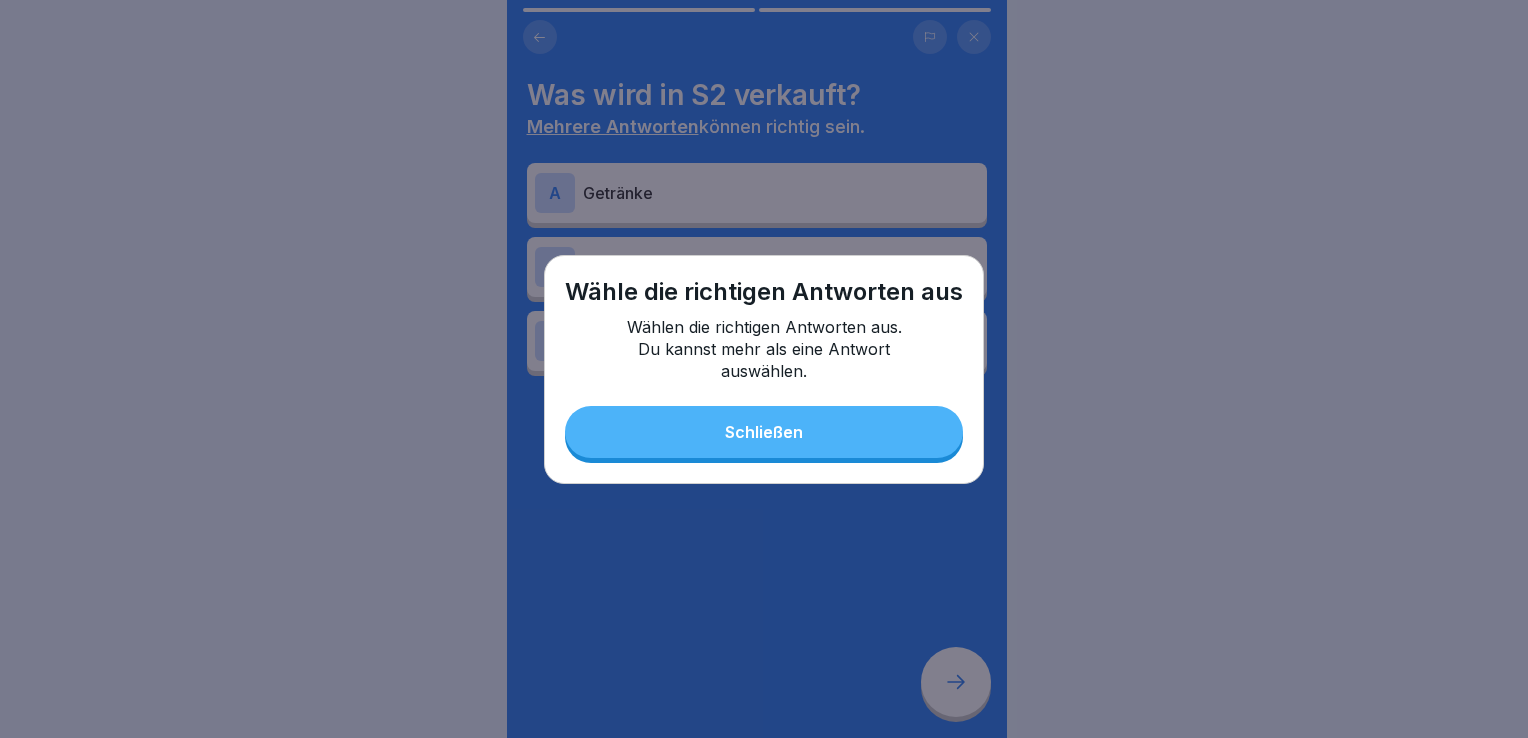 click on "Schließen" at bounding box center (764, 432) 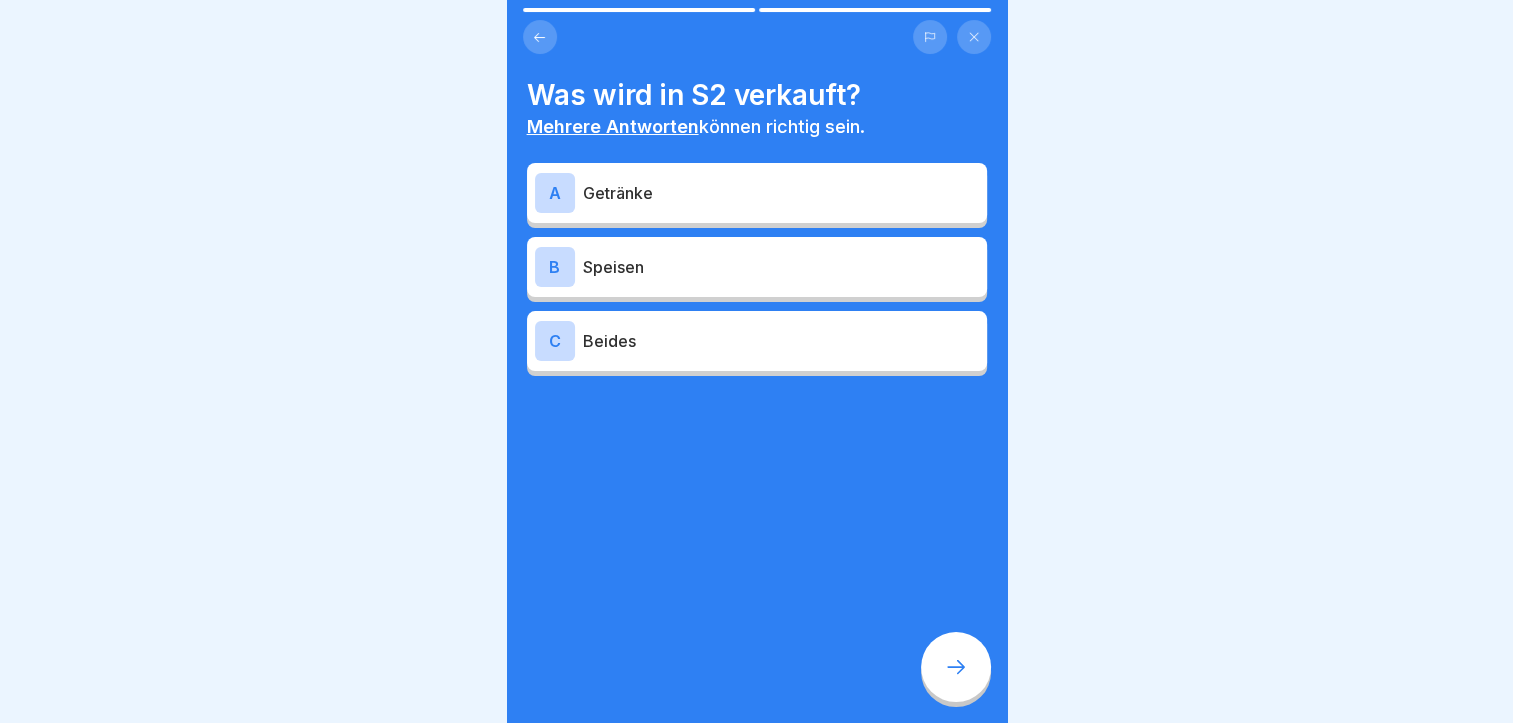 click on "C Beides" at bounding box center [757, 341] 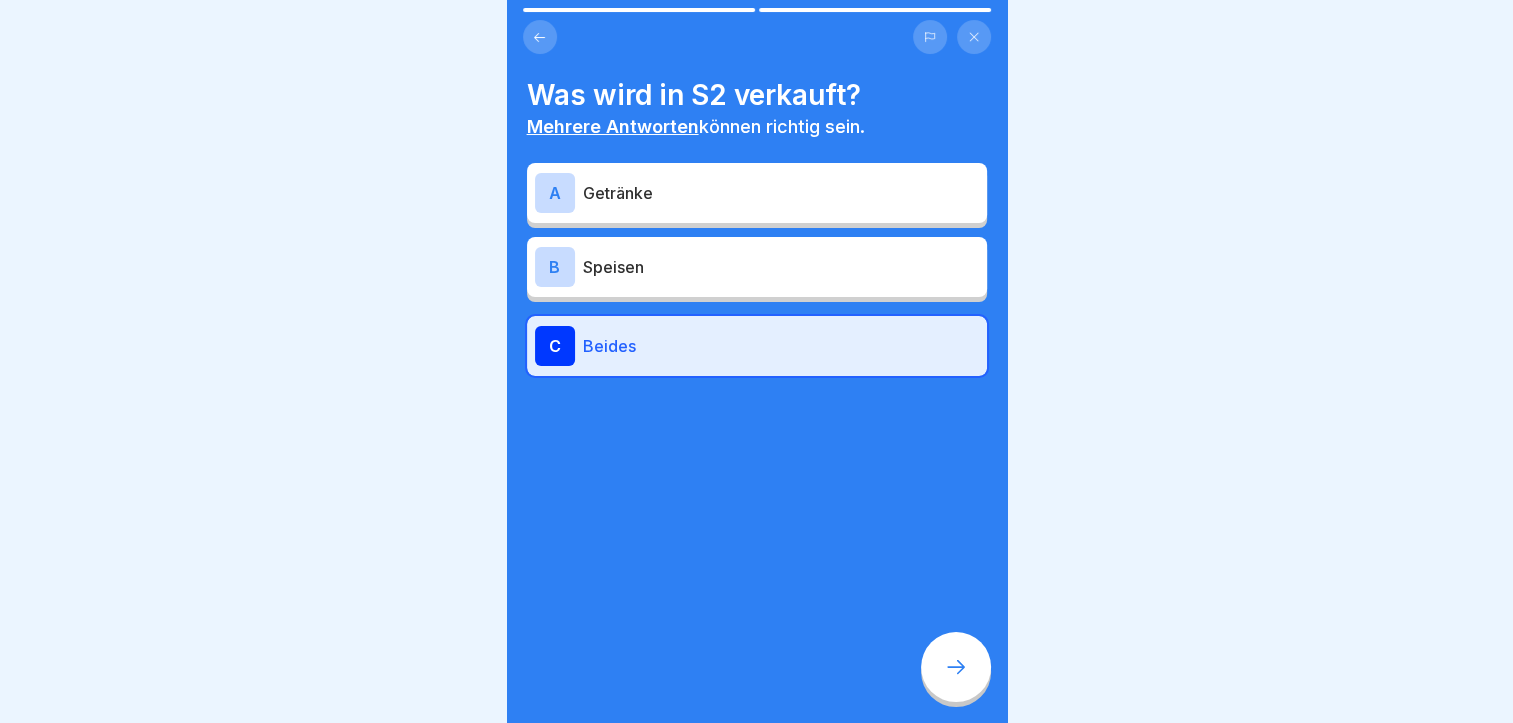 click at bounding box center (956, 667) 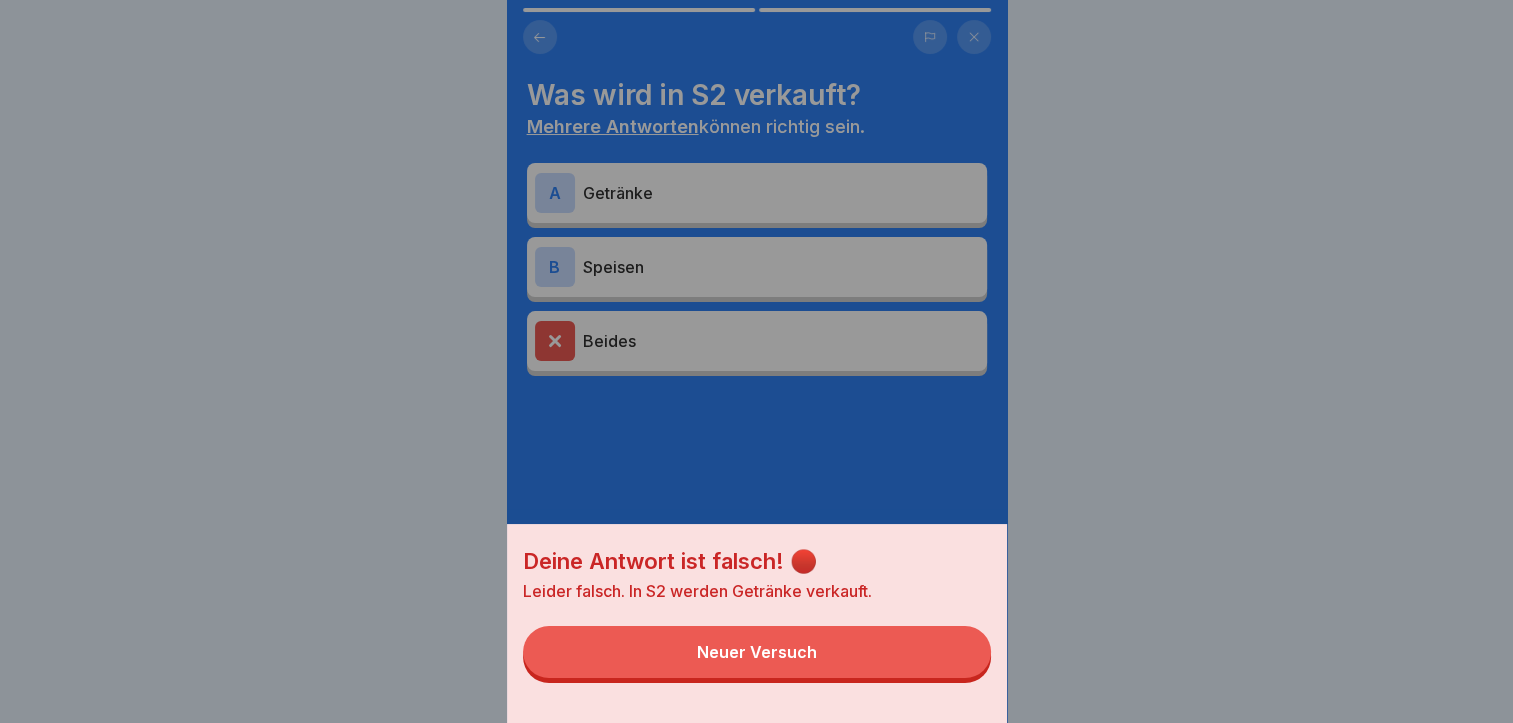 click on "Neuer Versuch" at bounding box center (757, 652) 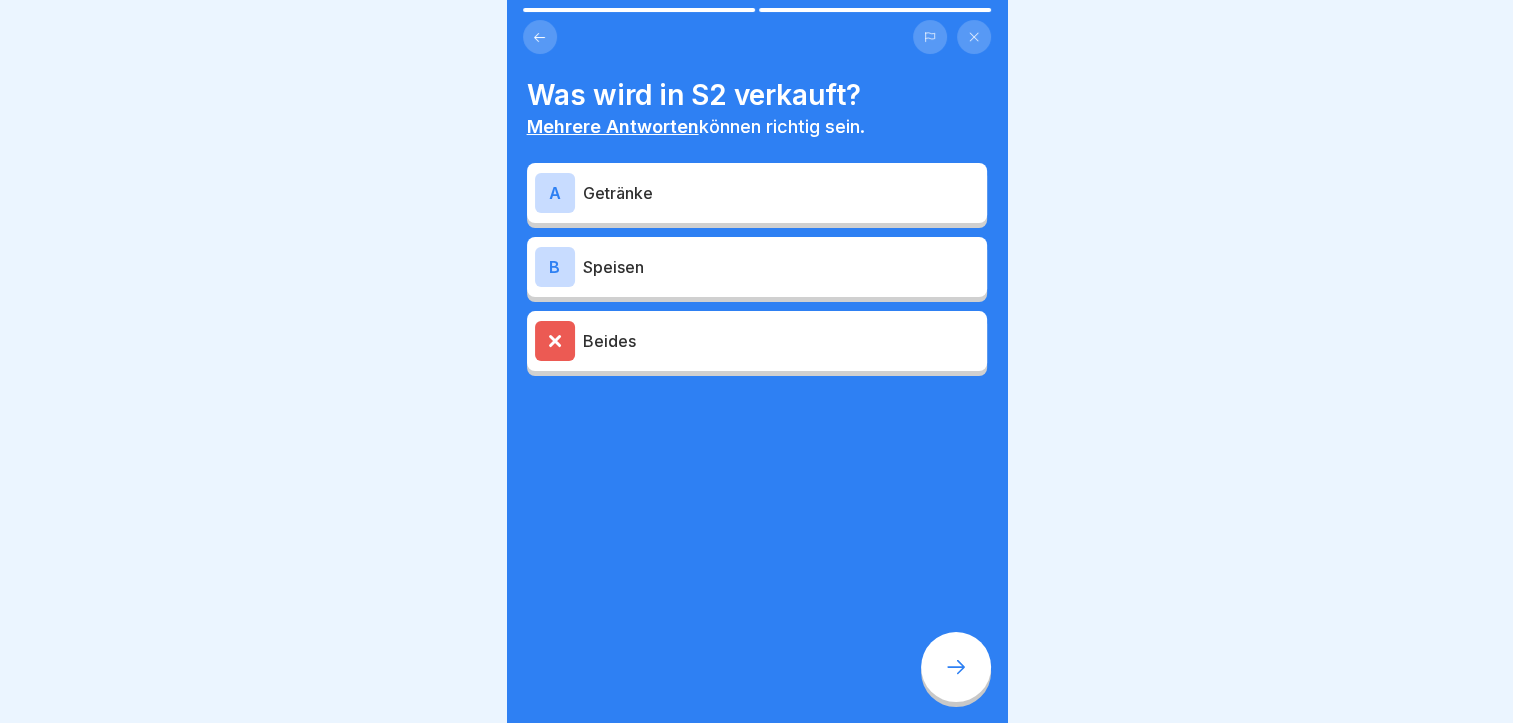 click on "Getränke" at bounding box center [781, 193] 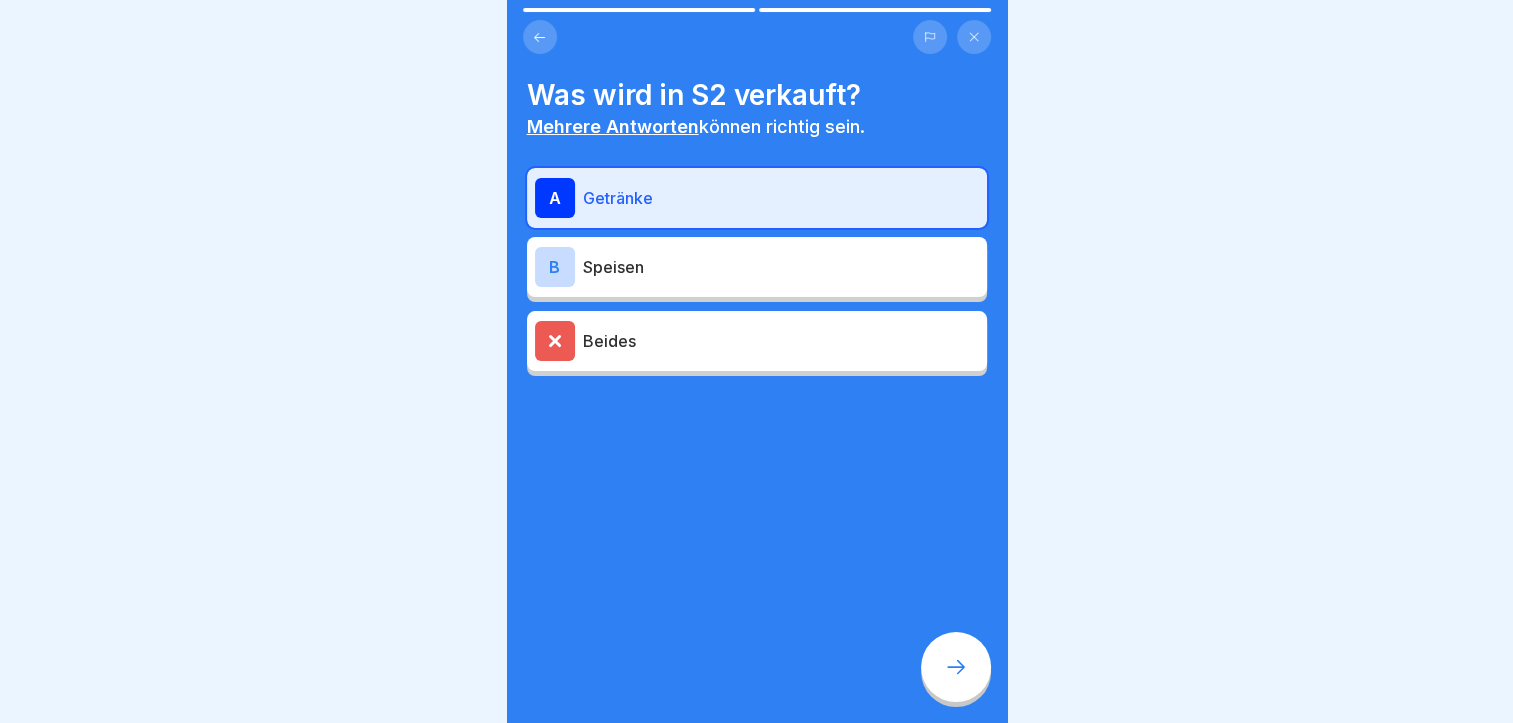 click at bounding box center (956, 667) 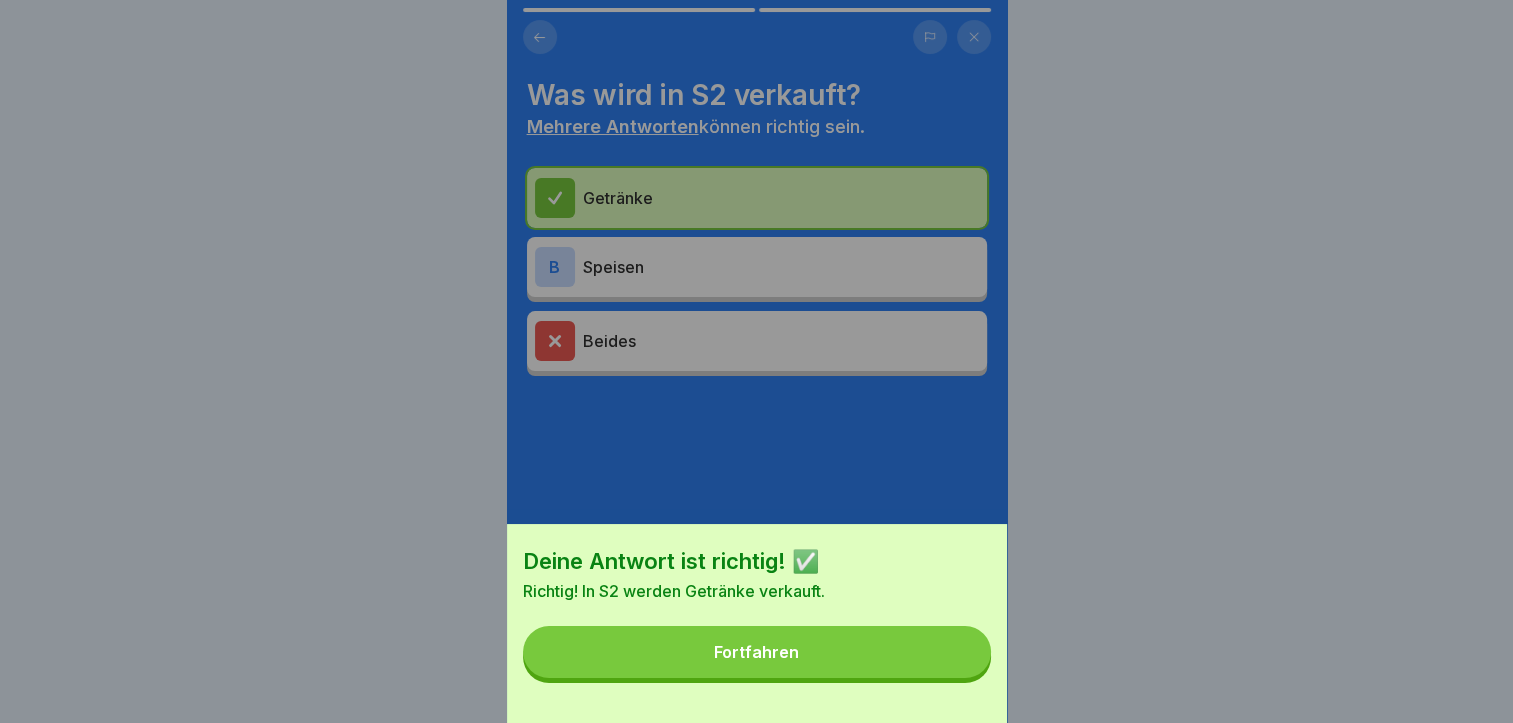click on "Fortfahren" at bounding box center (757, 652) 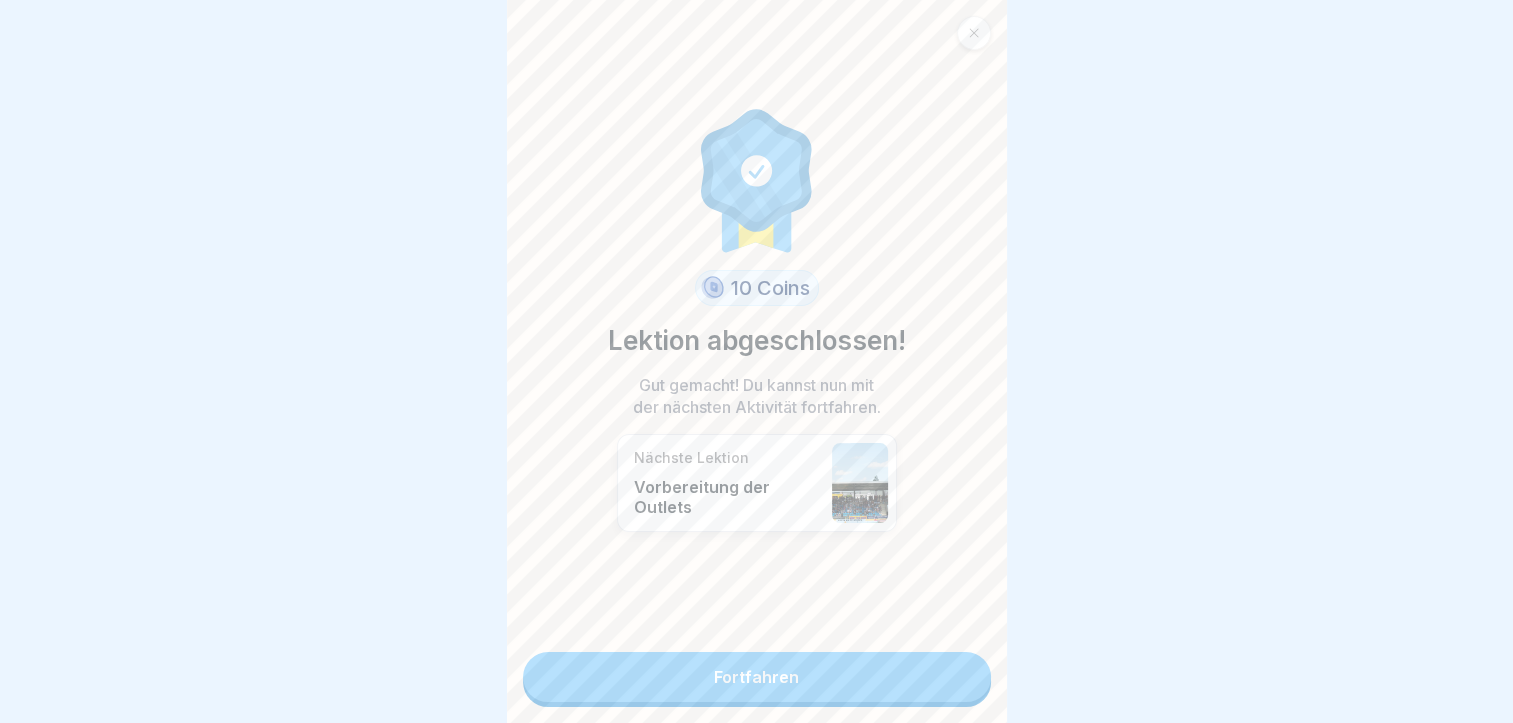 click on "10 Coins Lektion abgeschlossen! Gut gemacht! Du kannst nun mit der nächsten Aktivität fortfahren. Nächste Lektion Vorbereitung der Outlets Fortfahren" at bounding box center (757, 361) 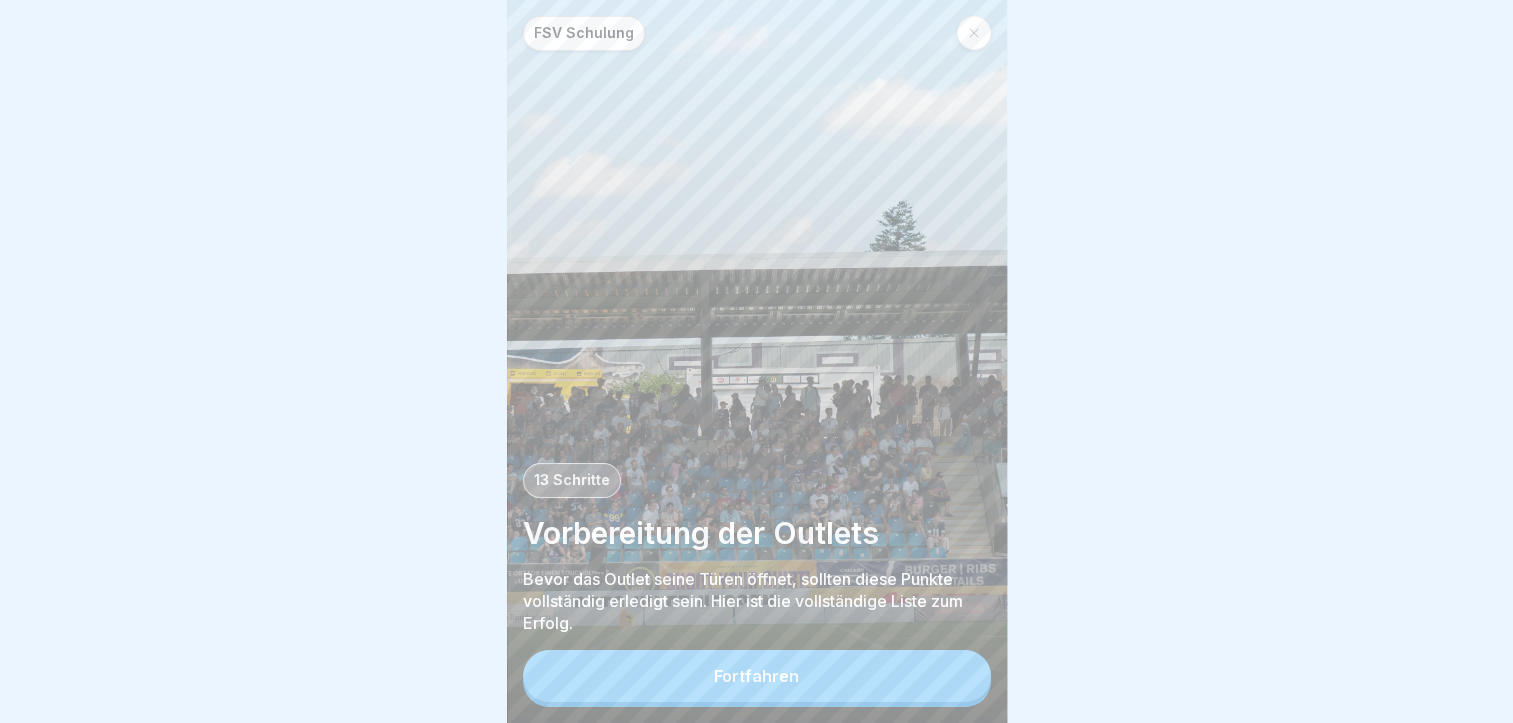 click on "Fortfahren" at bounding box center [757, 676] 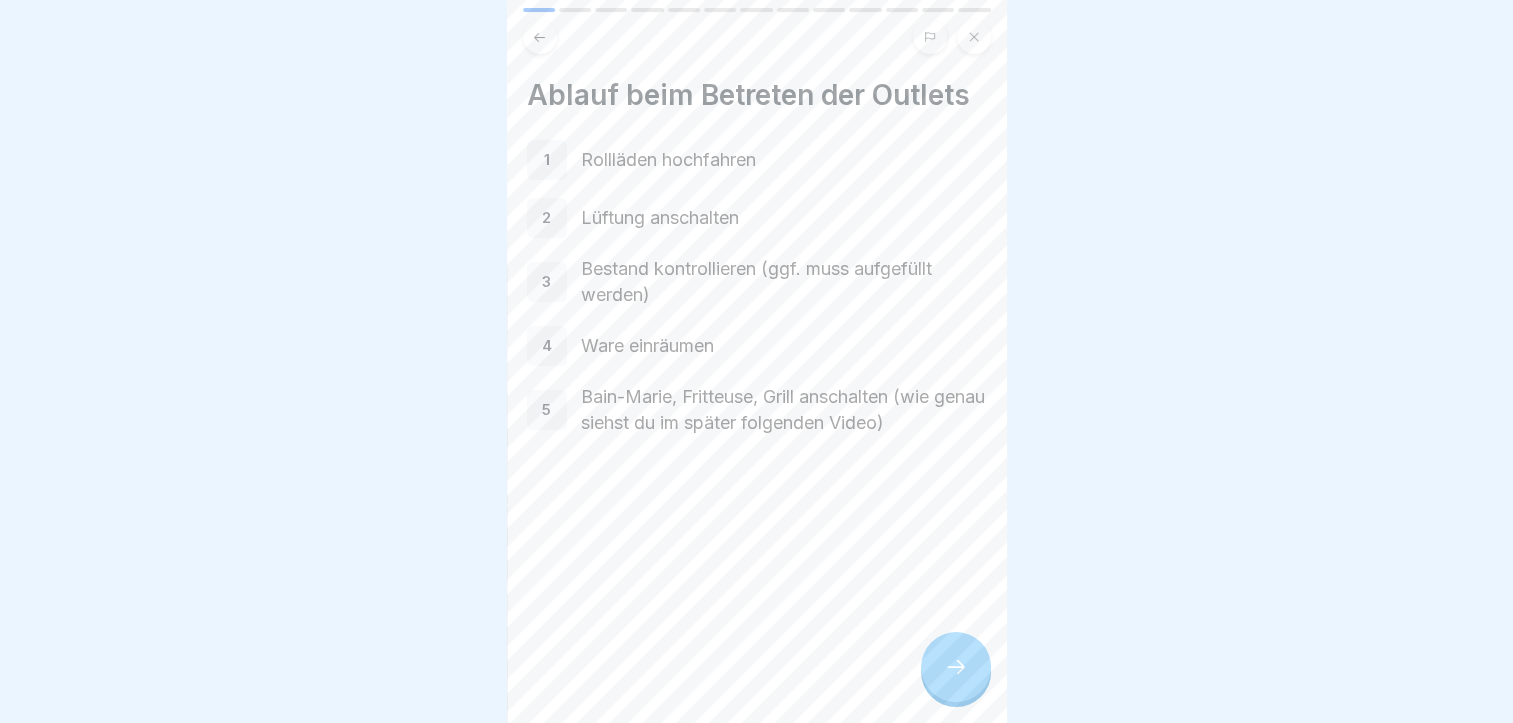 click at bounding box center [956, 667] 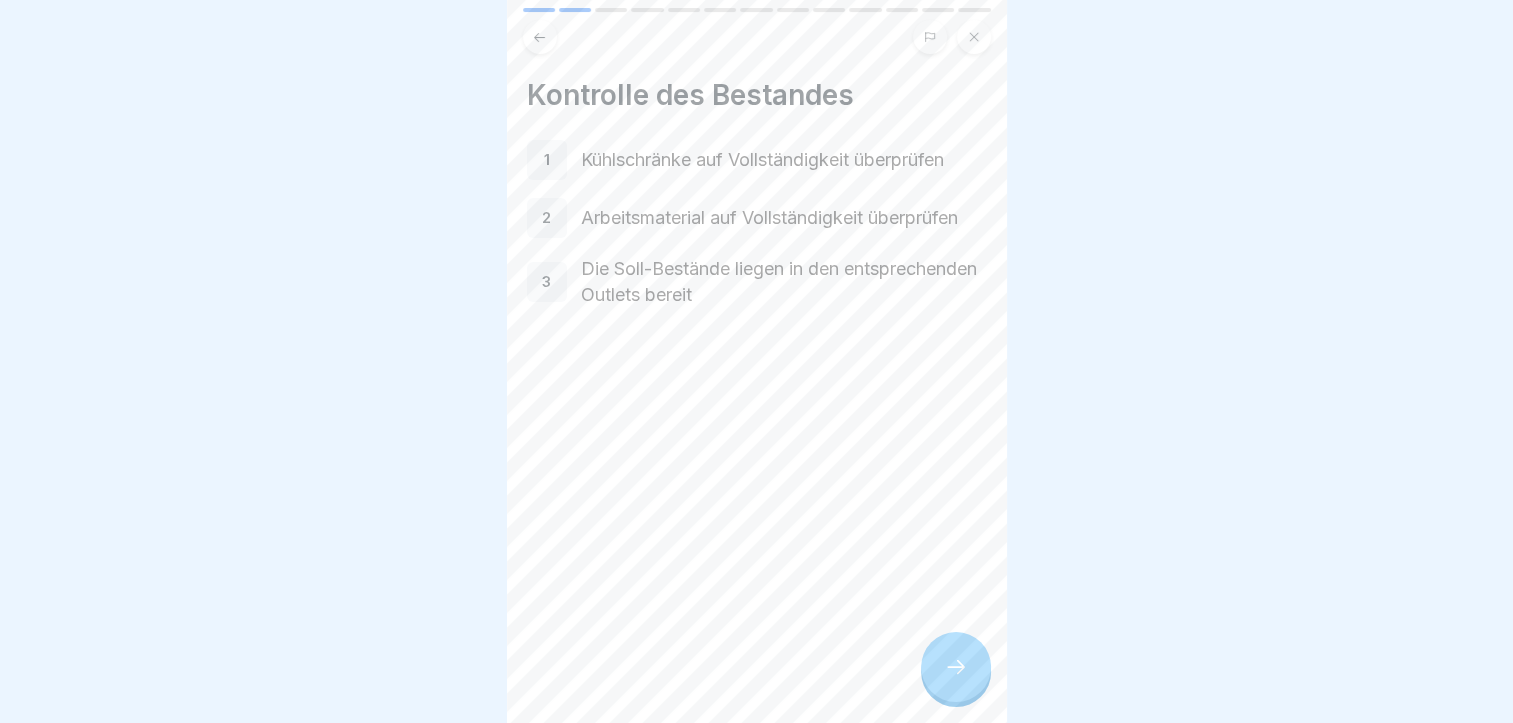 click at bounding box center [956, 667] 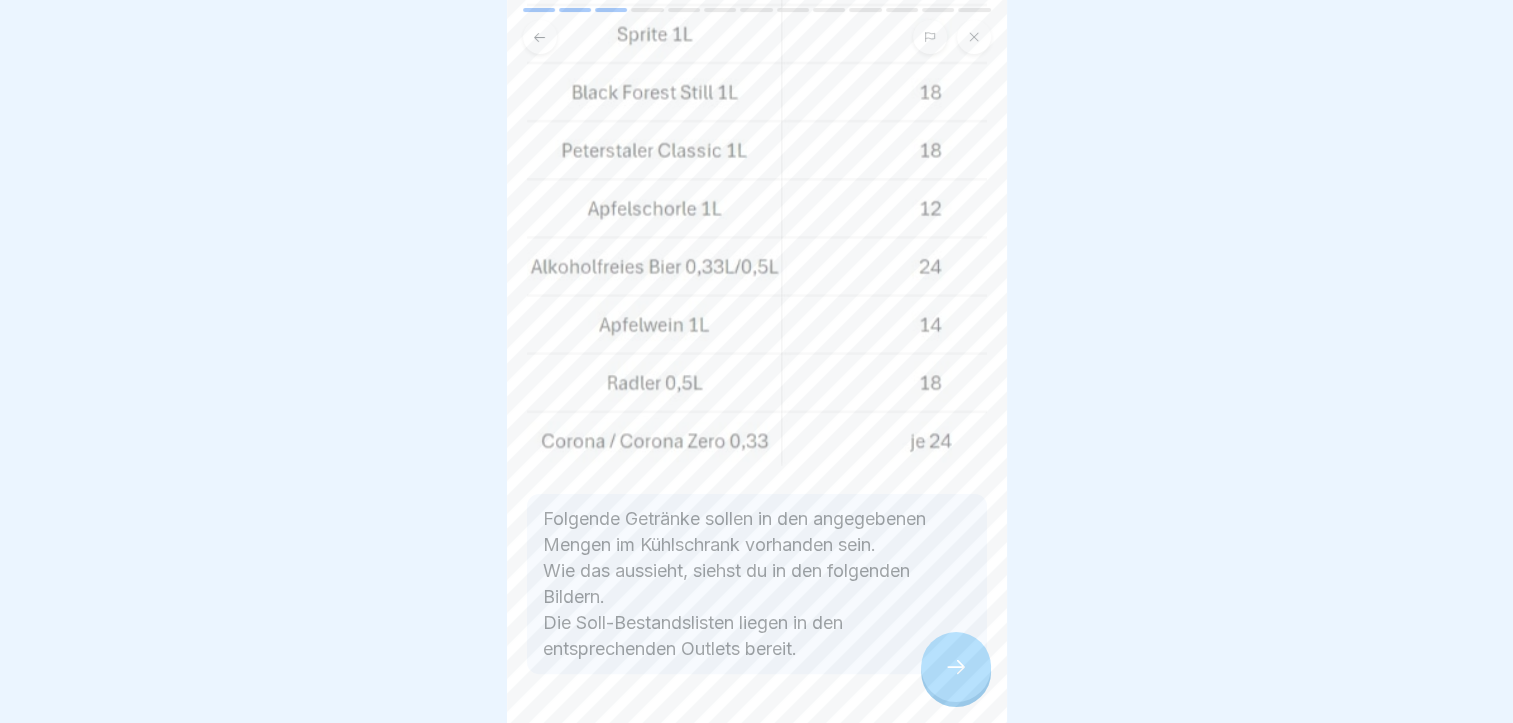scroll, scrollTop: 400, scrollLeft: 0, axis: vertical 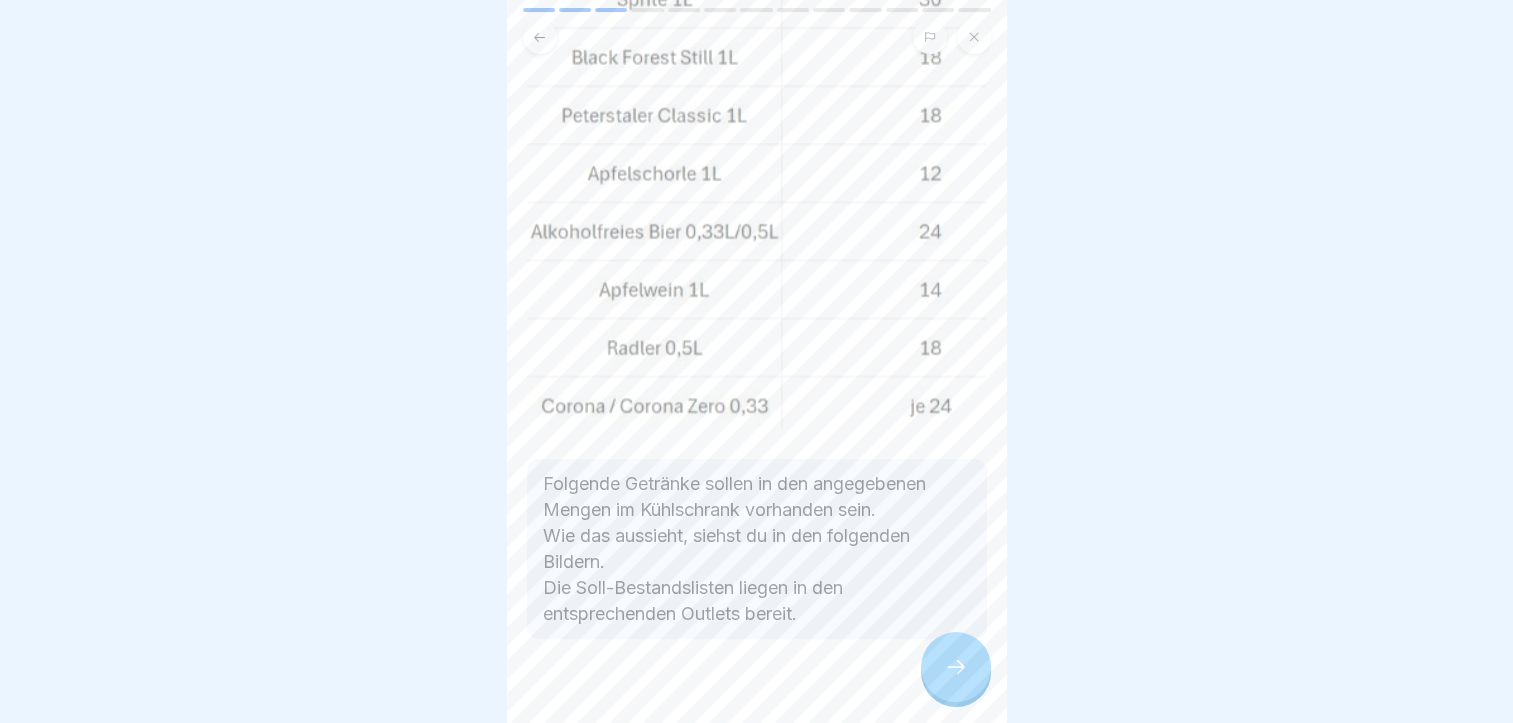 click 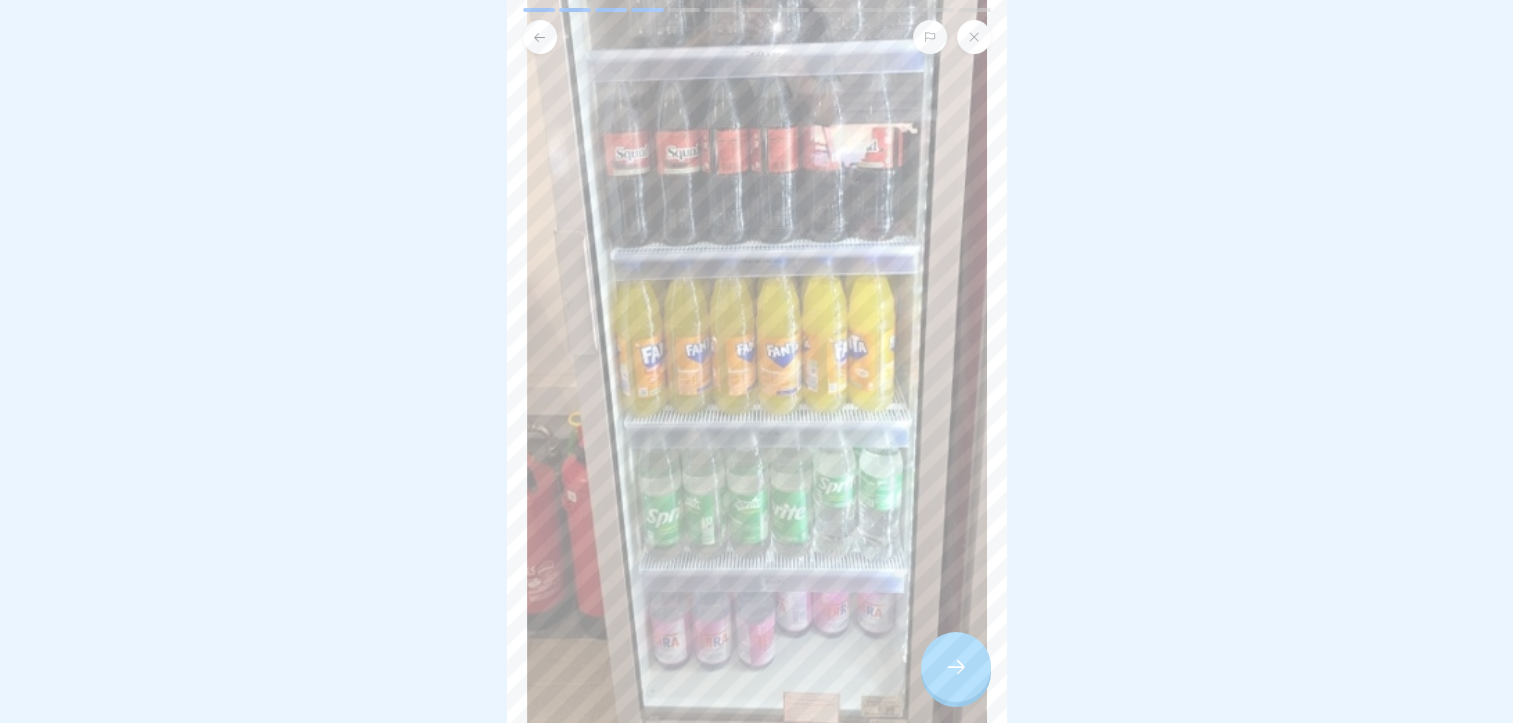 scroll, scrollTop: 400, scrollLeft: 0, axis: vertical 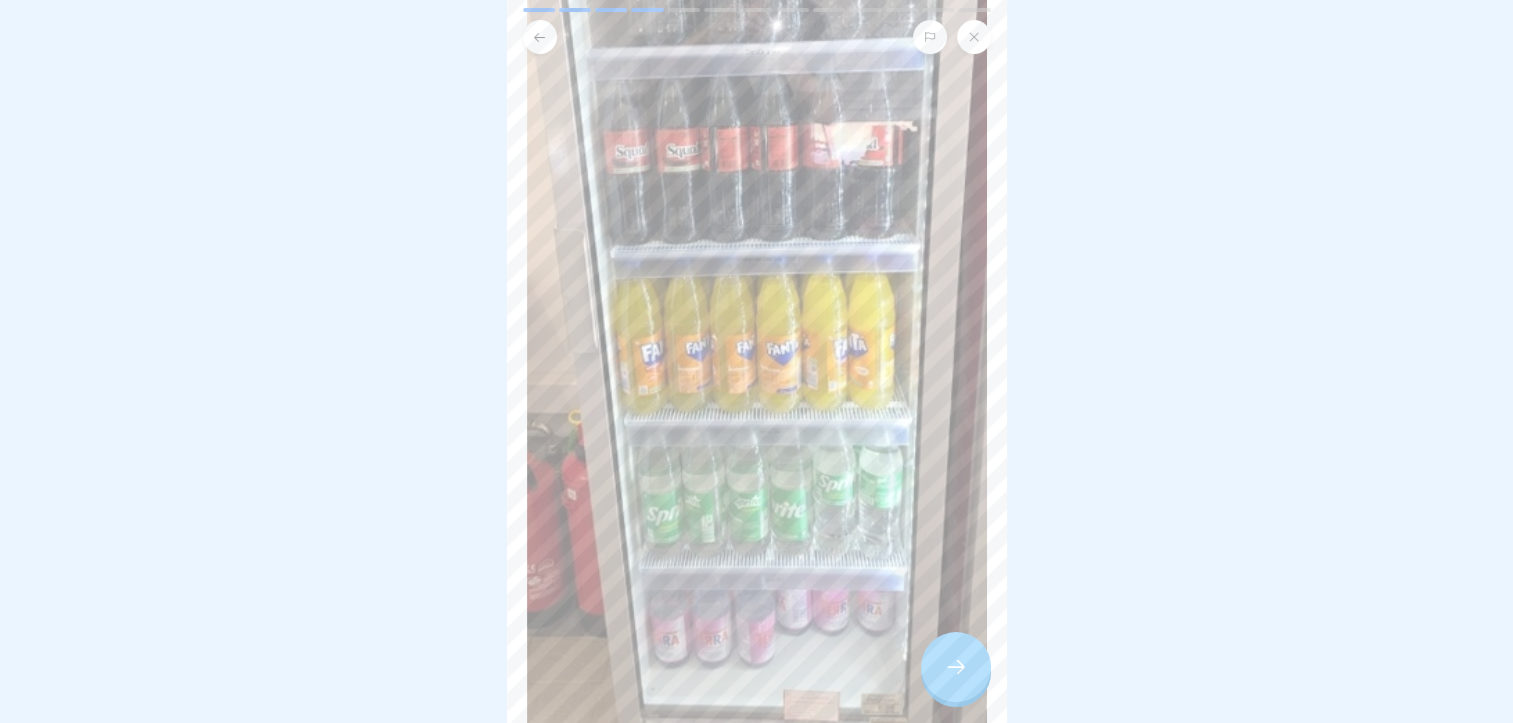 click 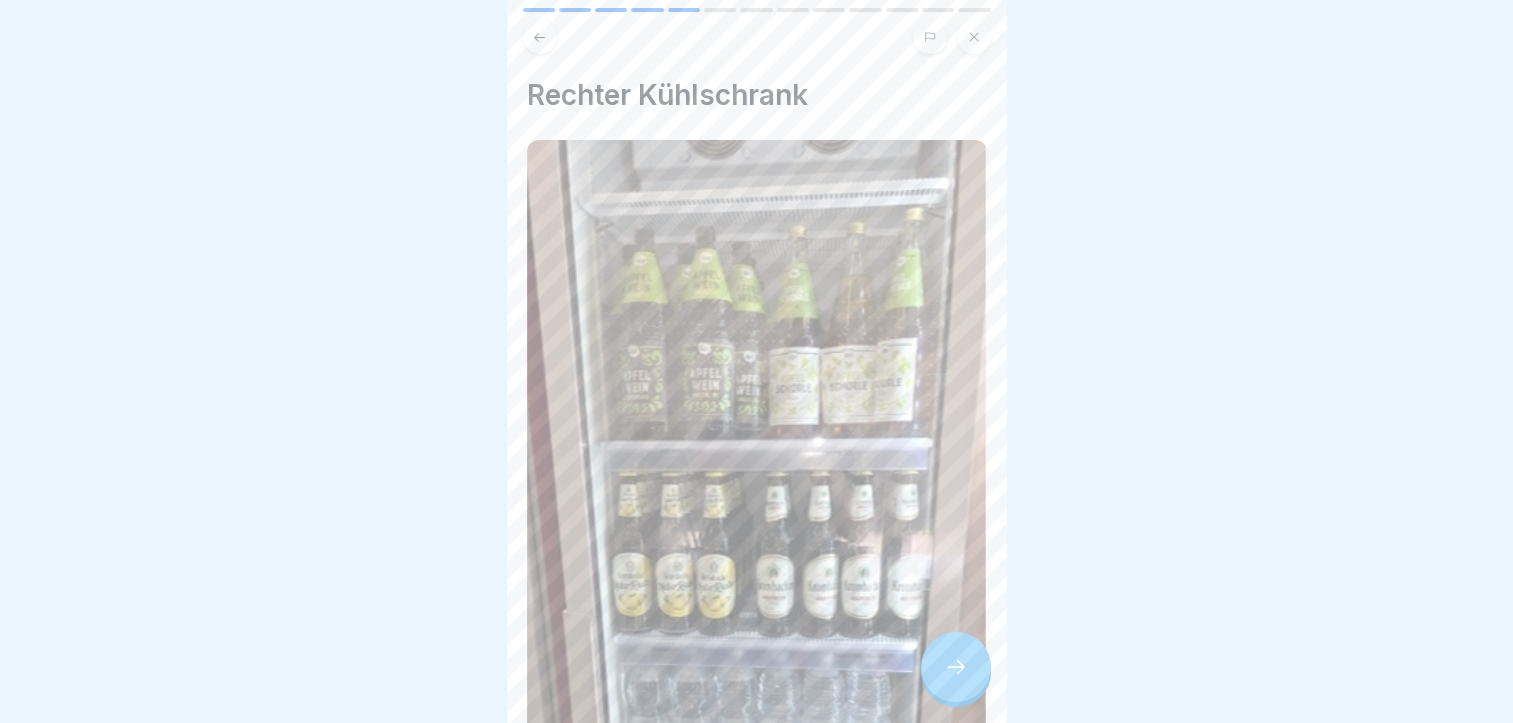 scroll, scrollTop: 15, scrollLeft: 0, axis: vertical 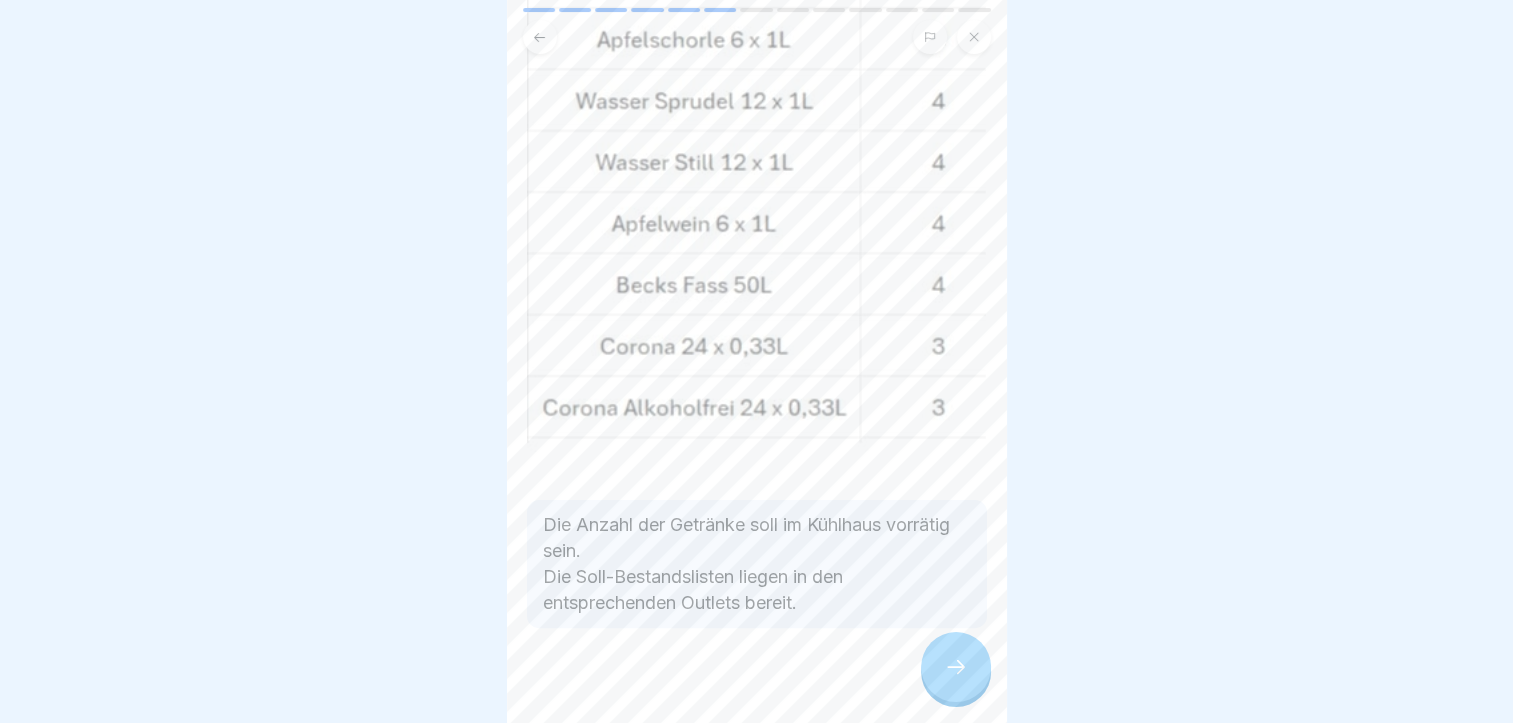 click 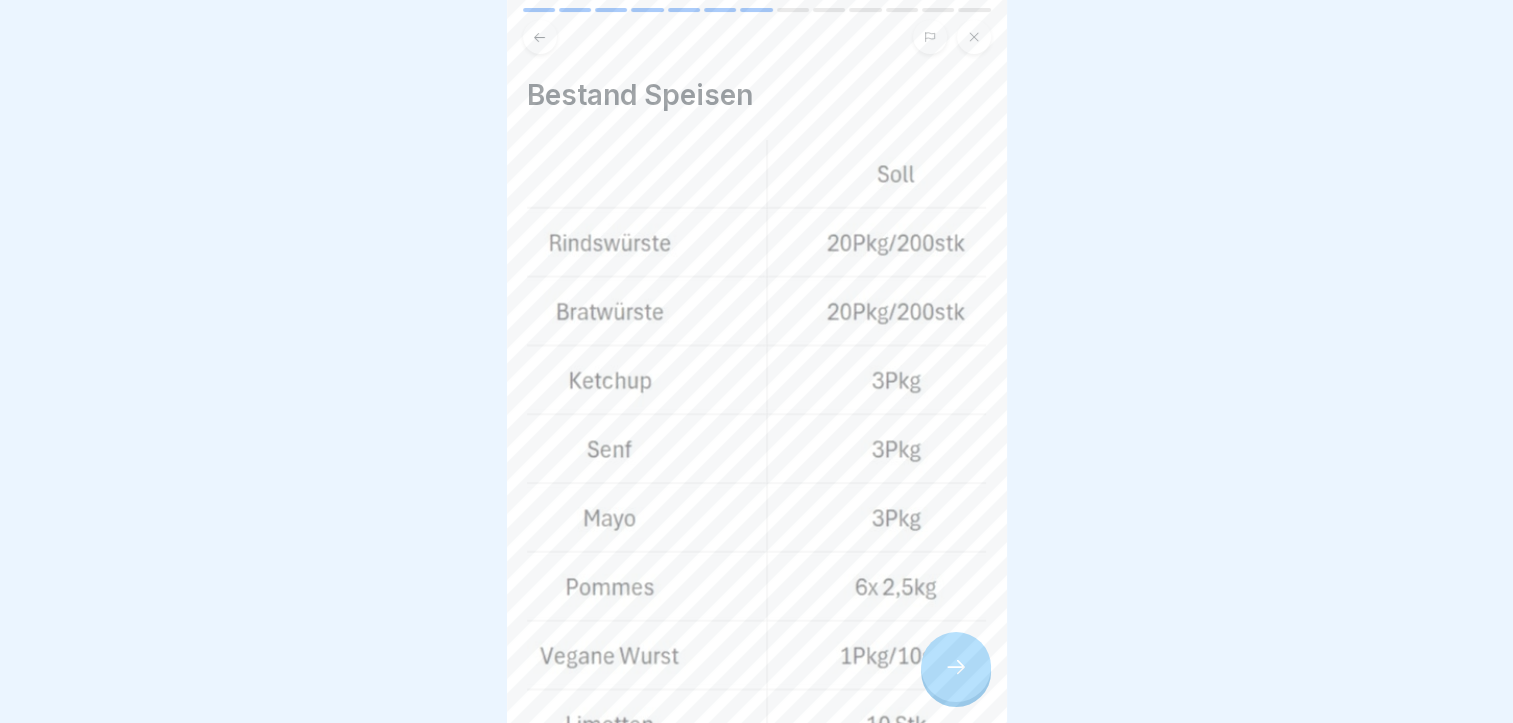 click at bounding box center [956, 667] 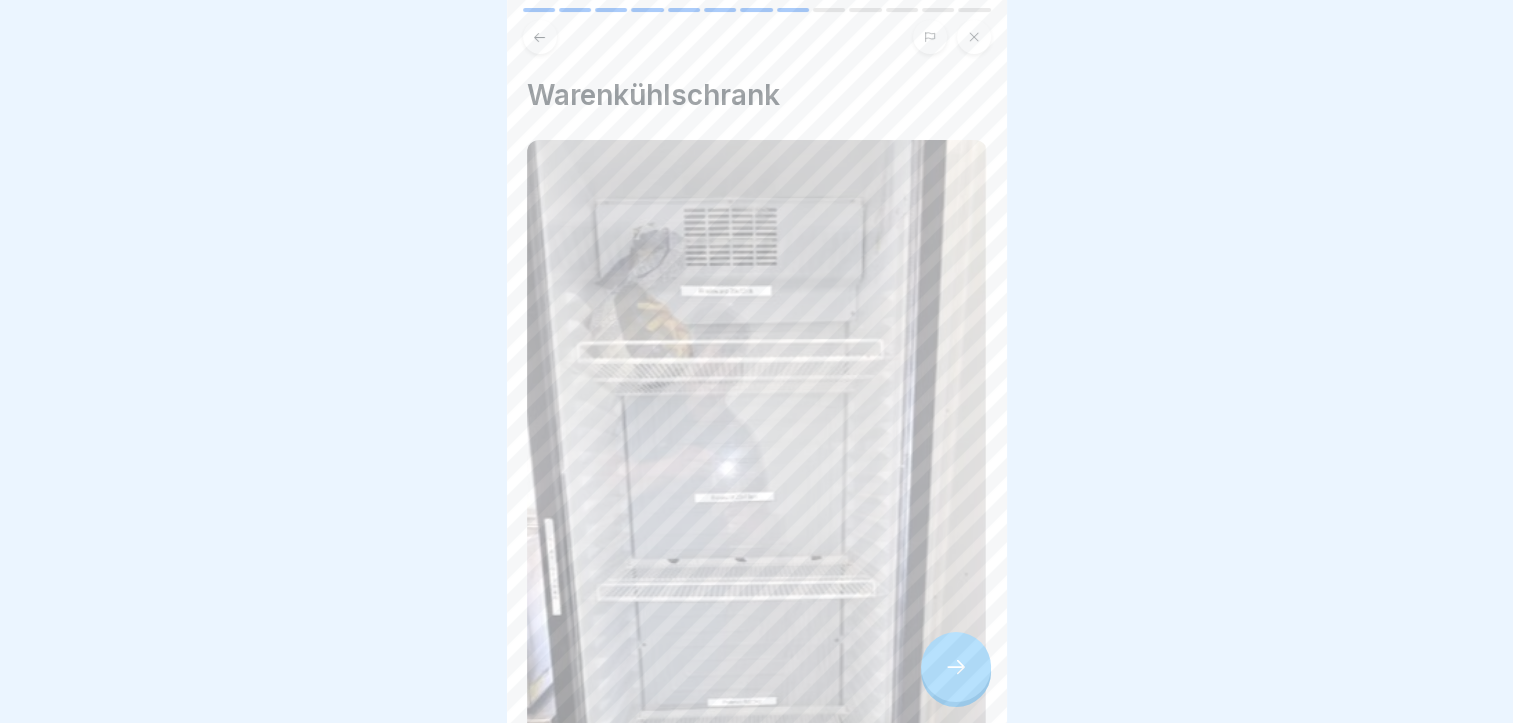 scroll, scrollTop: 300, scrollLeft: 0, axis: vertical 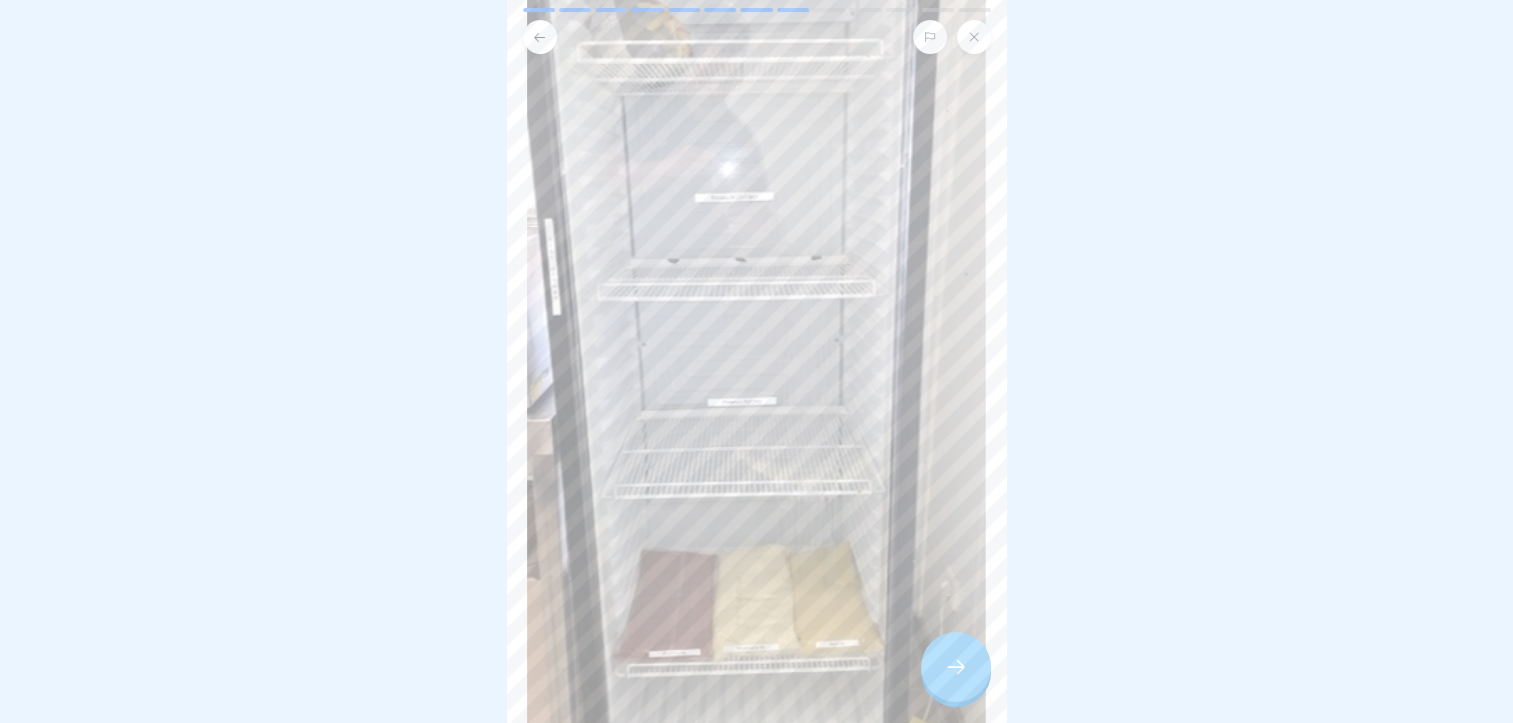 click 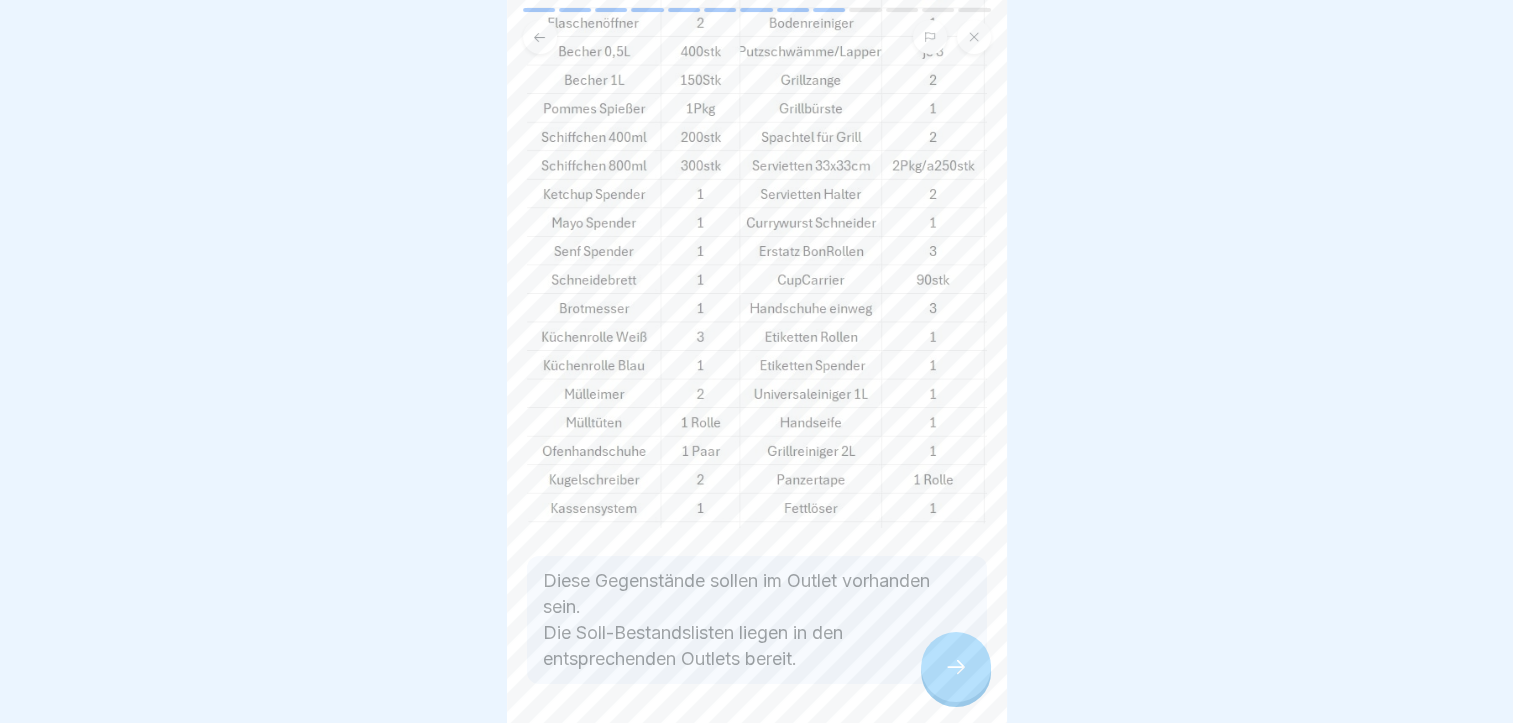 scroll, scrollTop: 200, scrollLeft: 0, axis: vertical 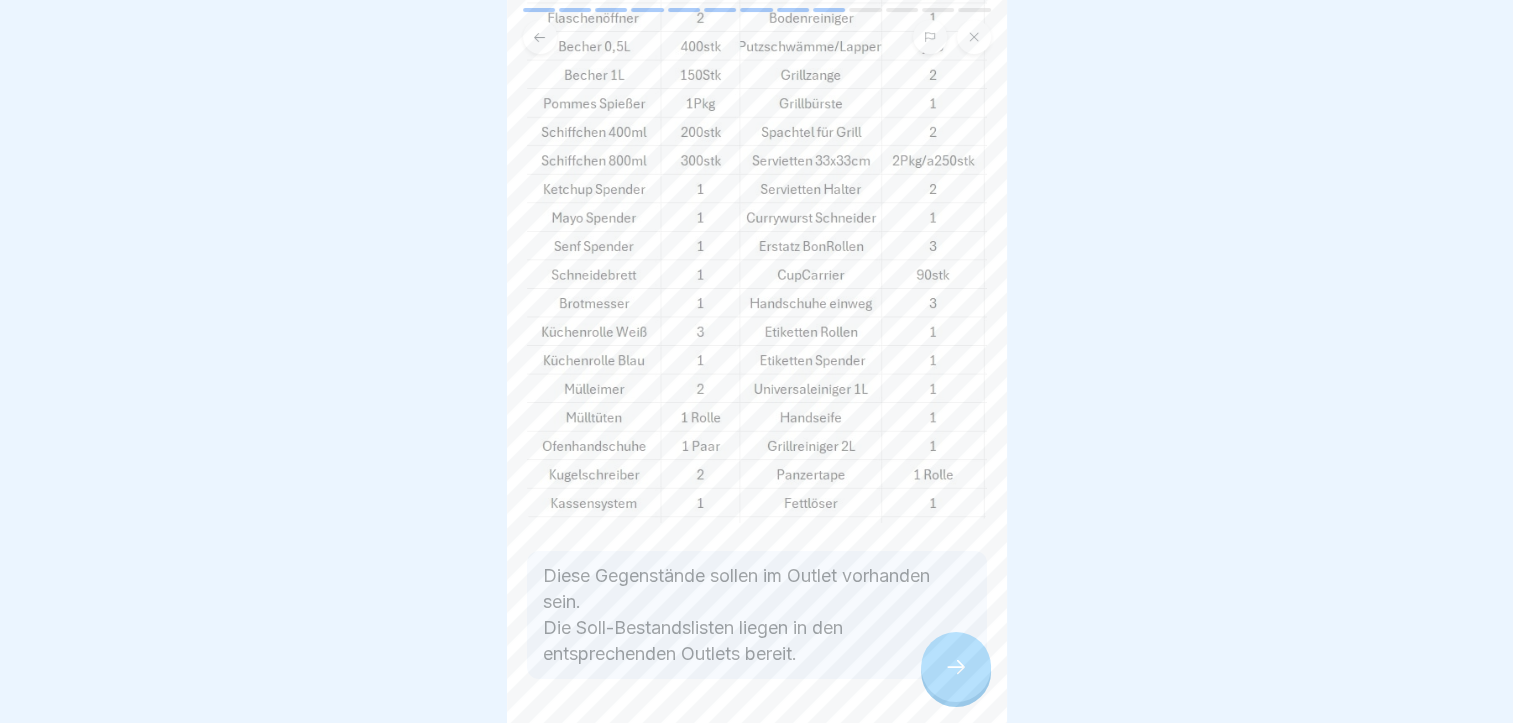 click 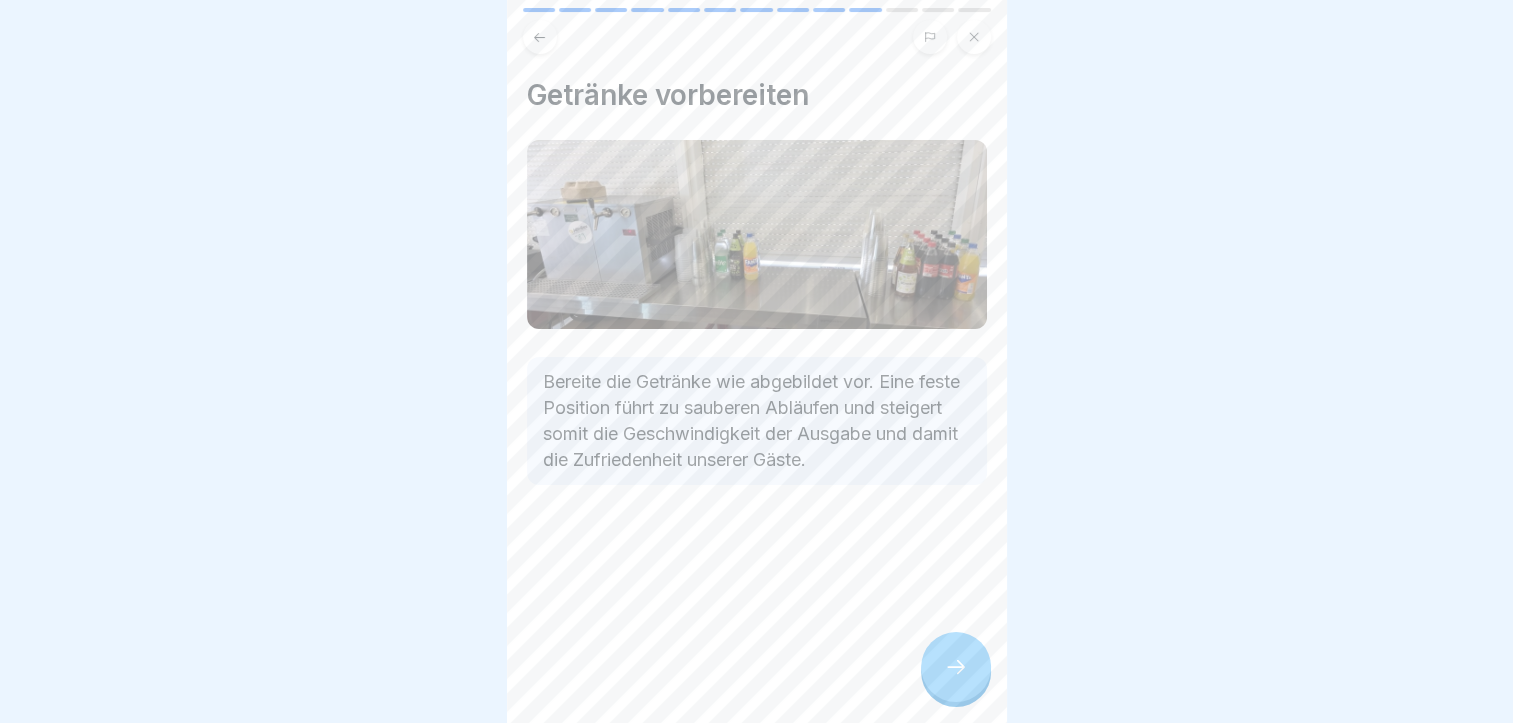 click 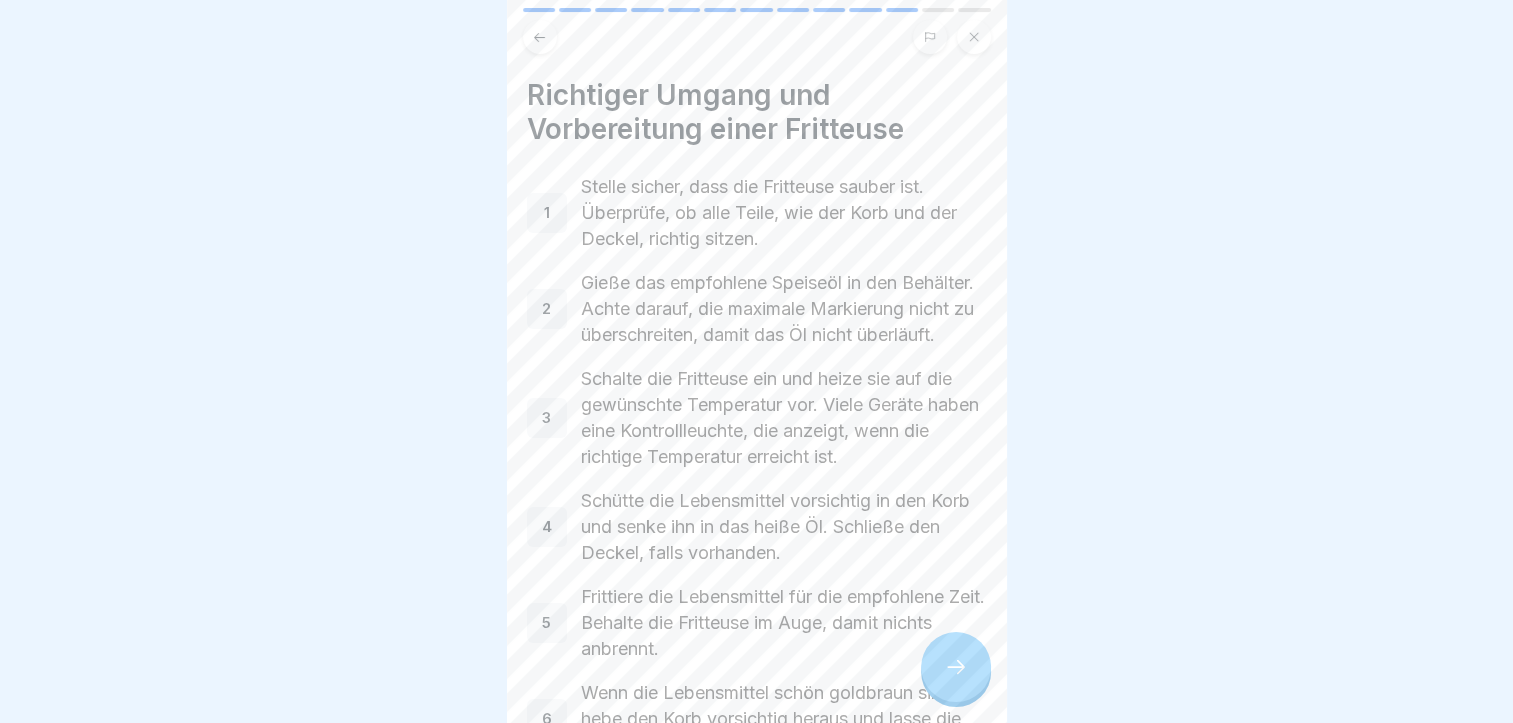 click at bounding box center (540, 37) 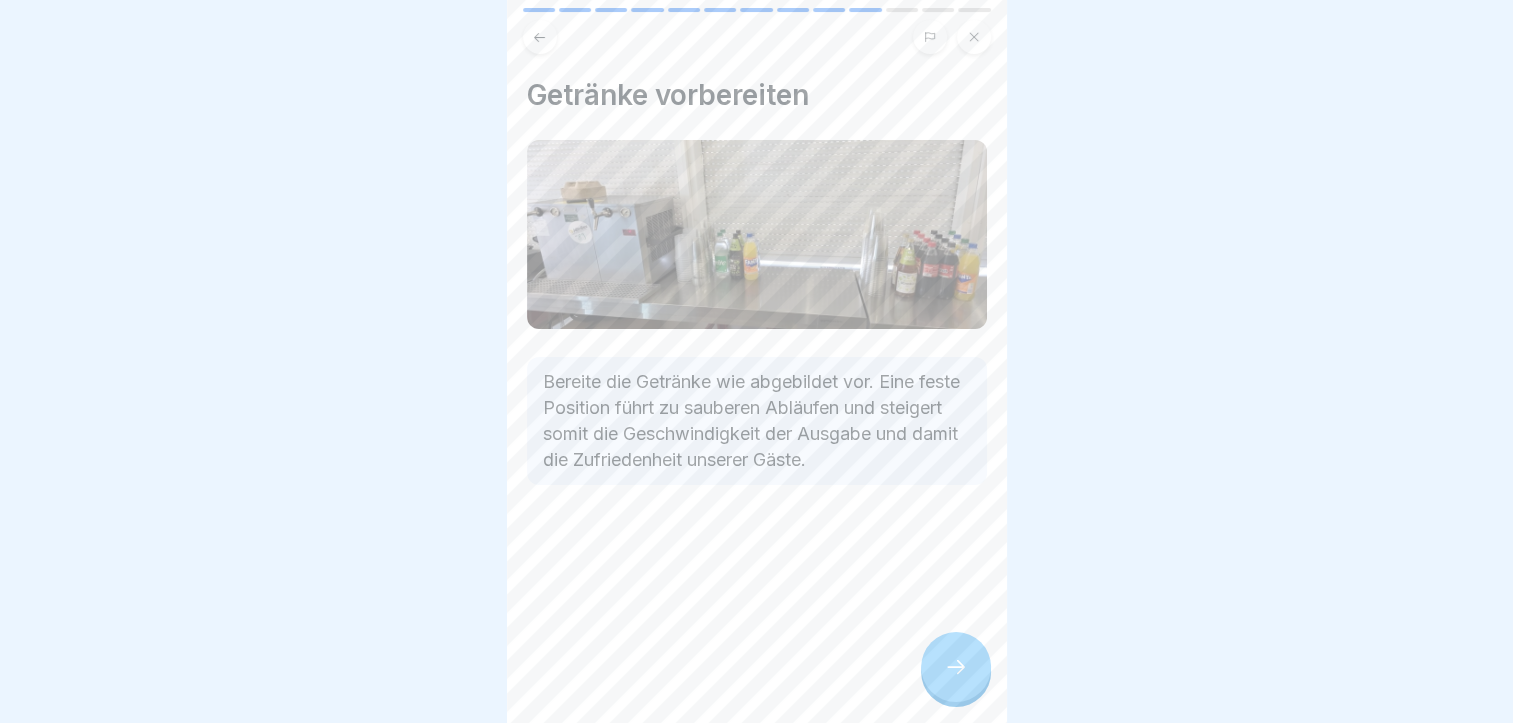 click at bounding box center (956, 667) 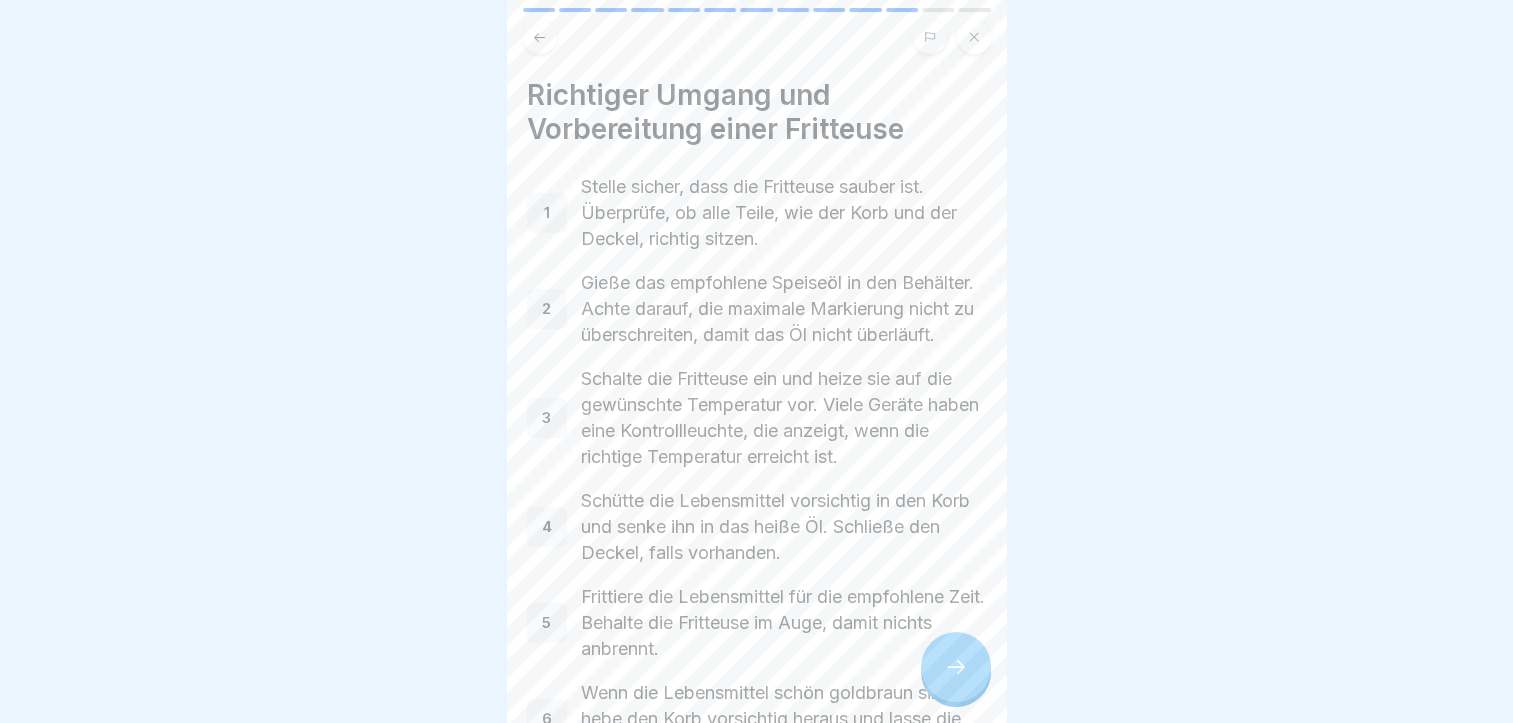 scroll, scrollTop: 15, scrollLeft: 0, axis: vertical 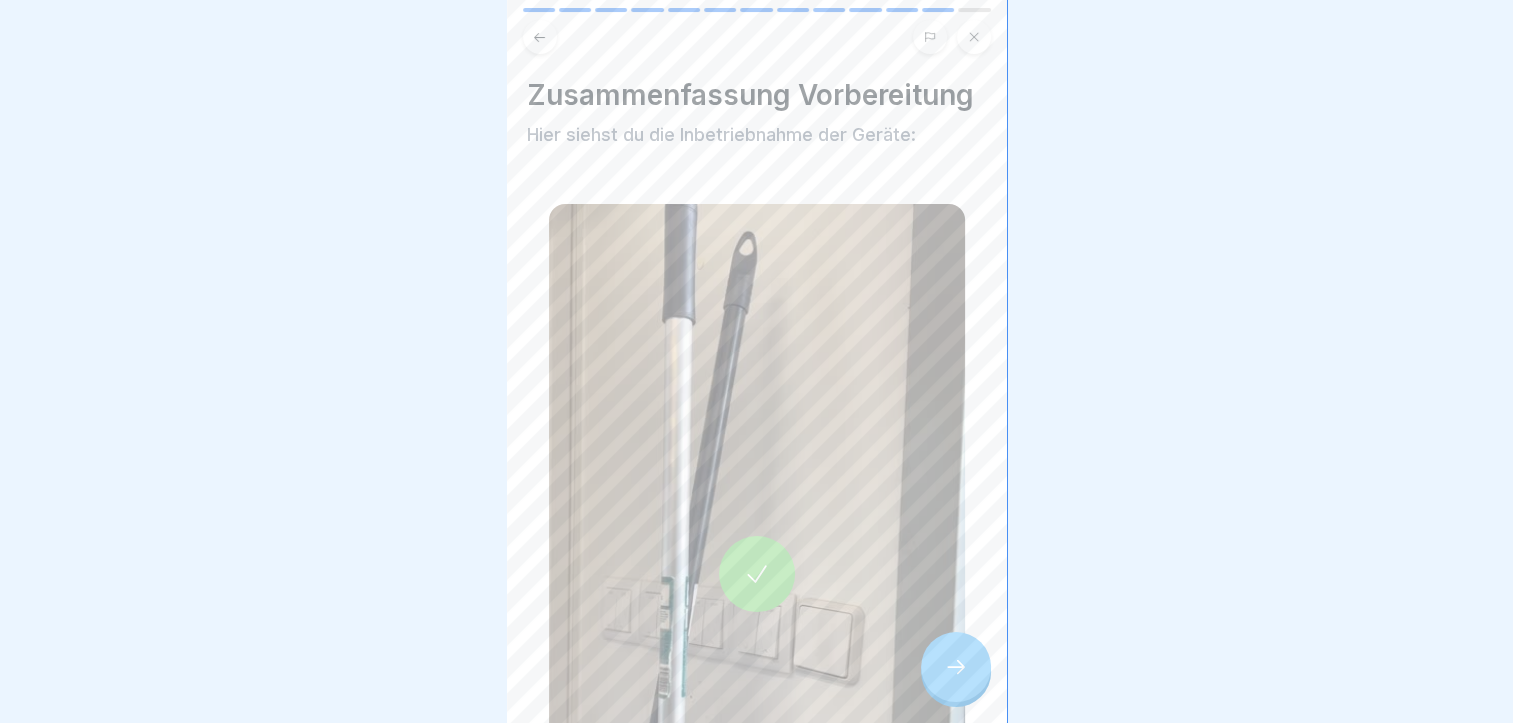 click at bounding box center (757, 574) 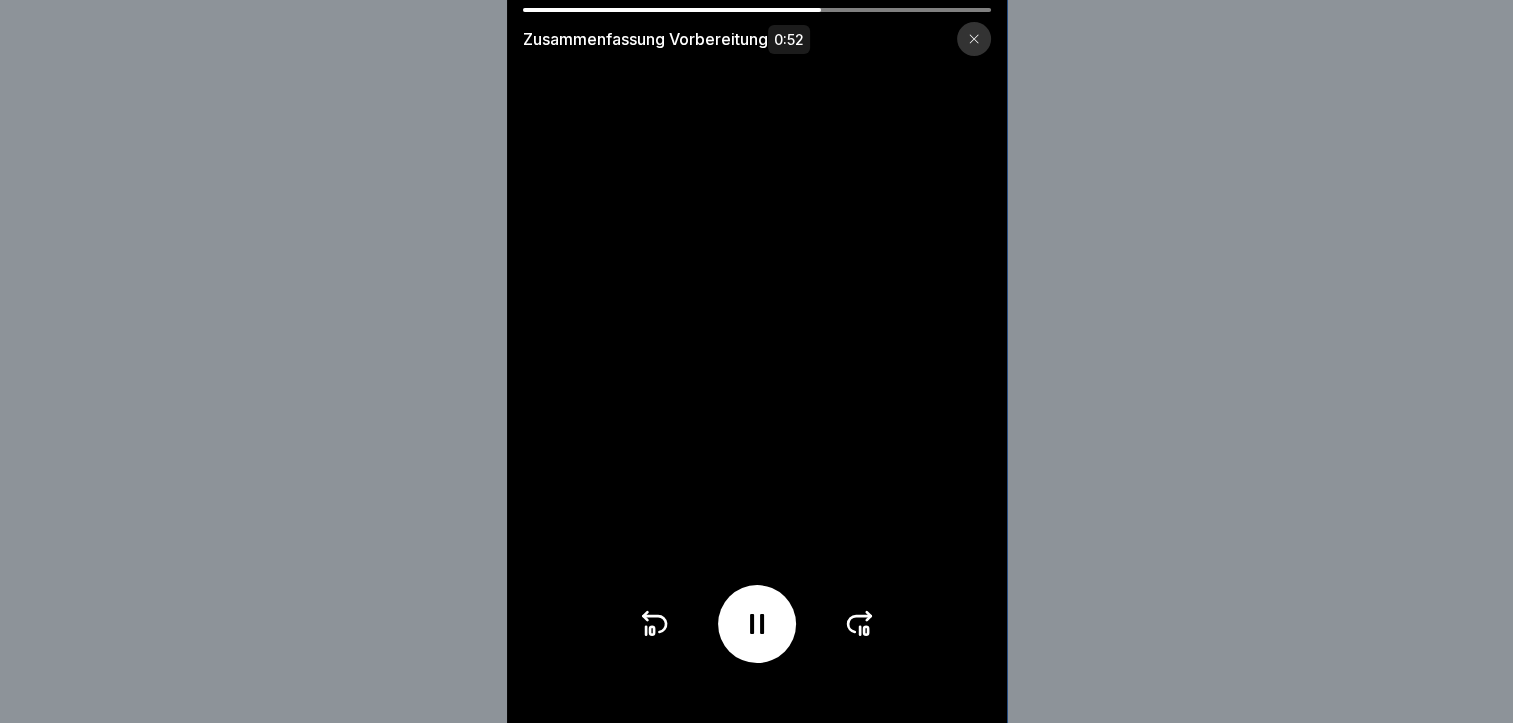 drag, startPoint x: 786, startPoint y: 446, endPoint x: 801, endPoint y: 462, distance: 21.931713 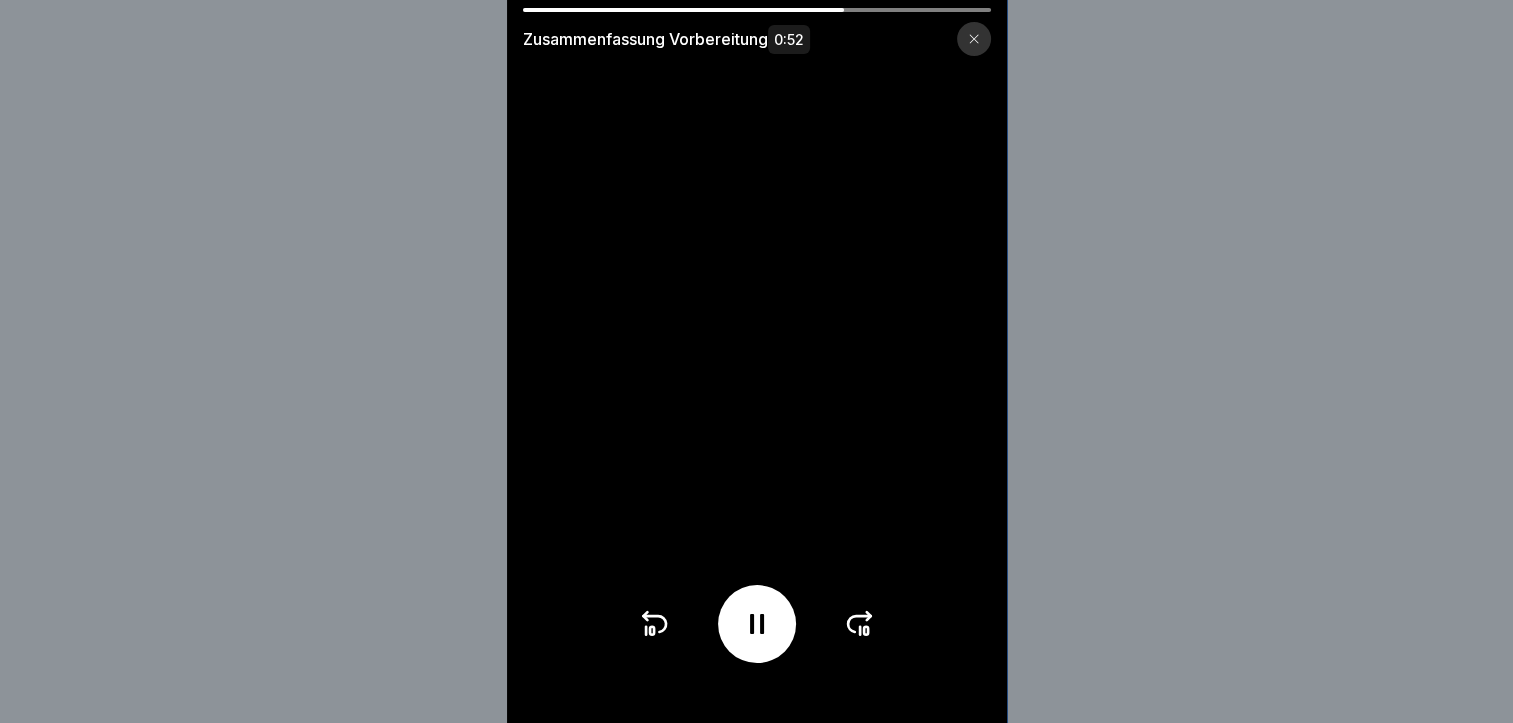 click at bounding box center [757, 624] 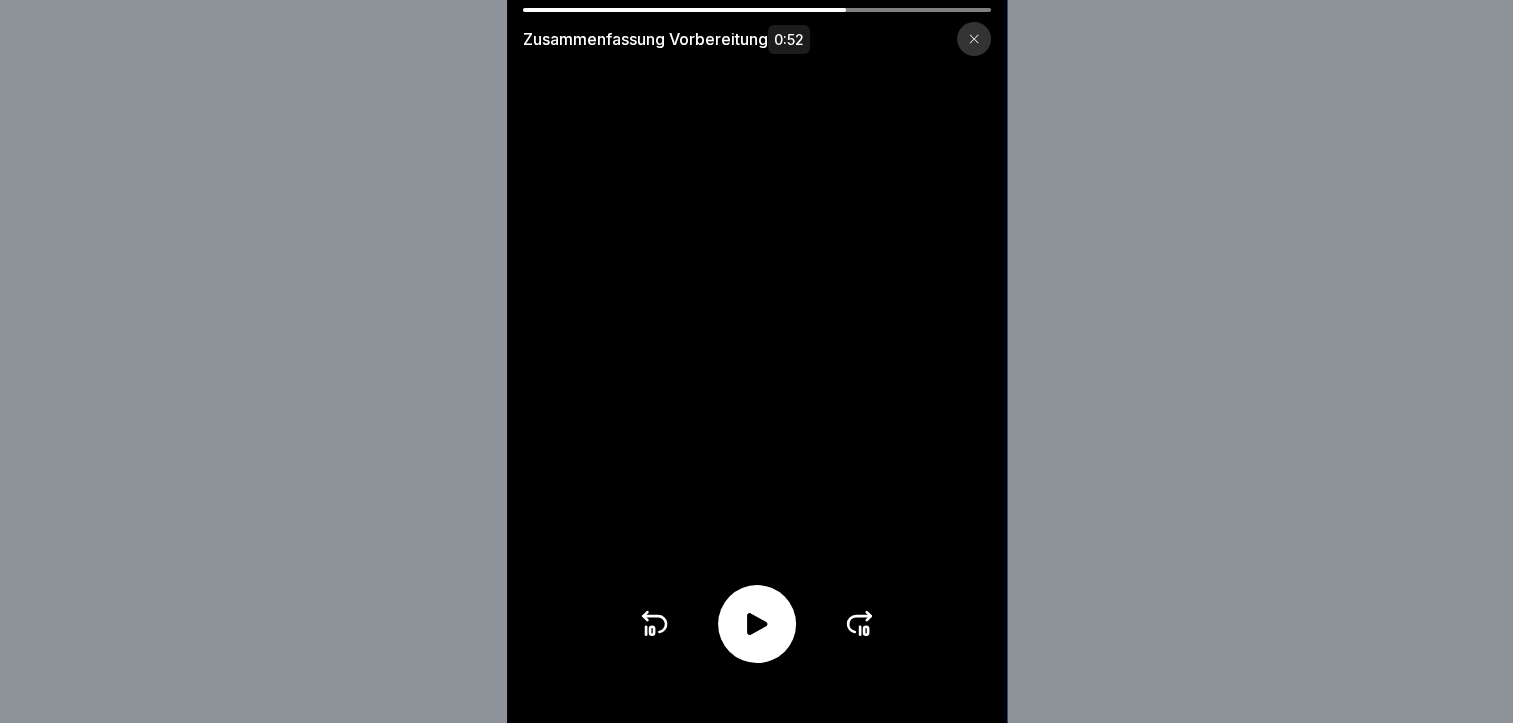 click 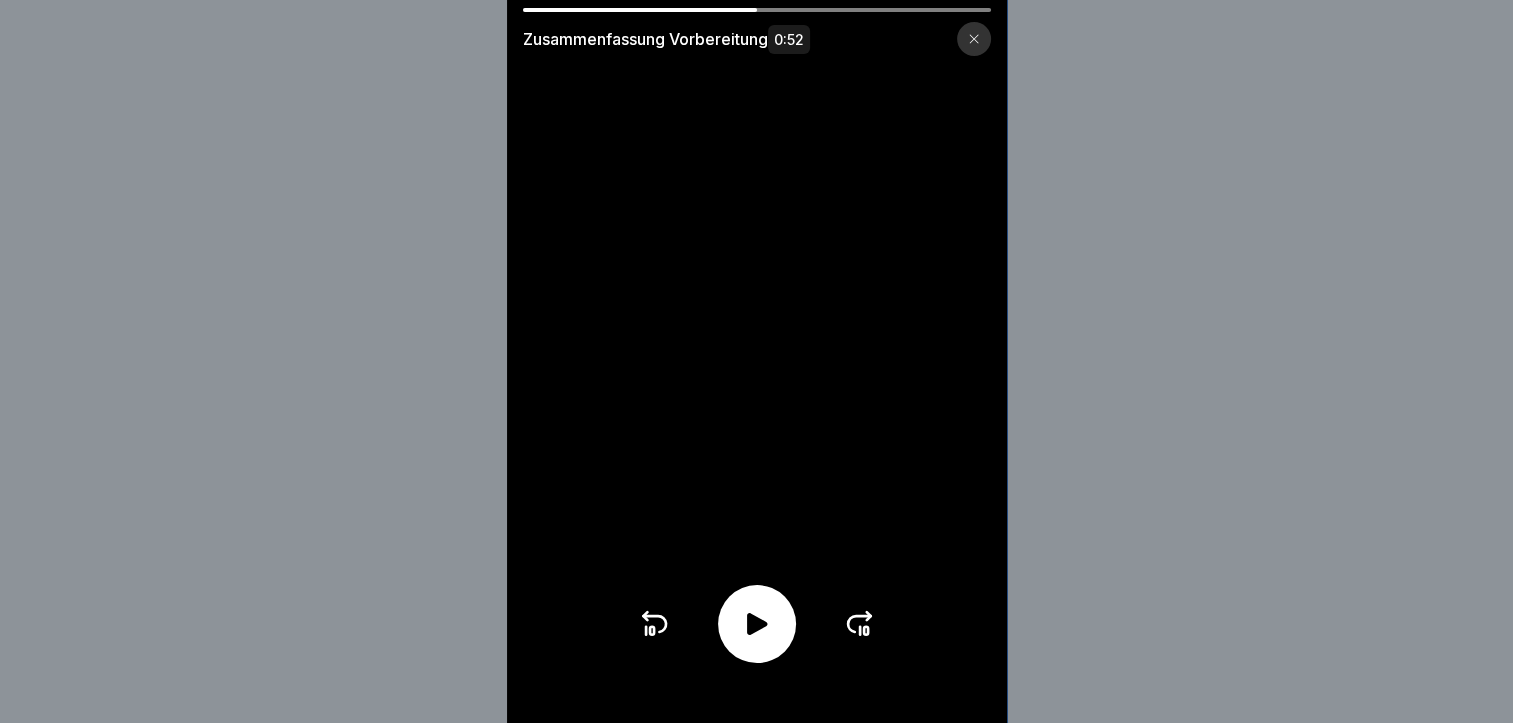 click 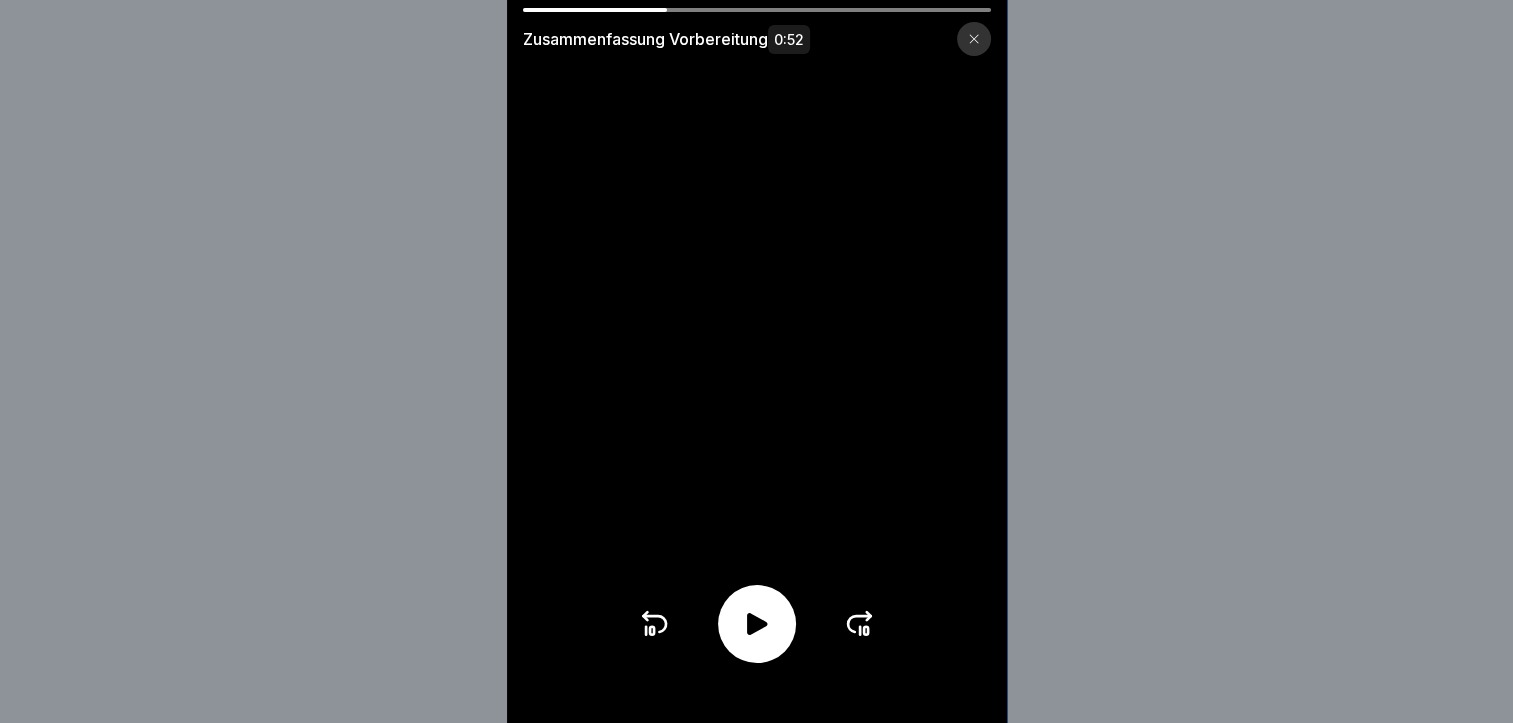 click at bounding box center (757, 624) 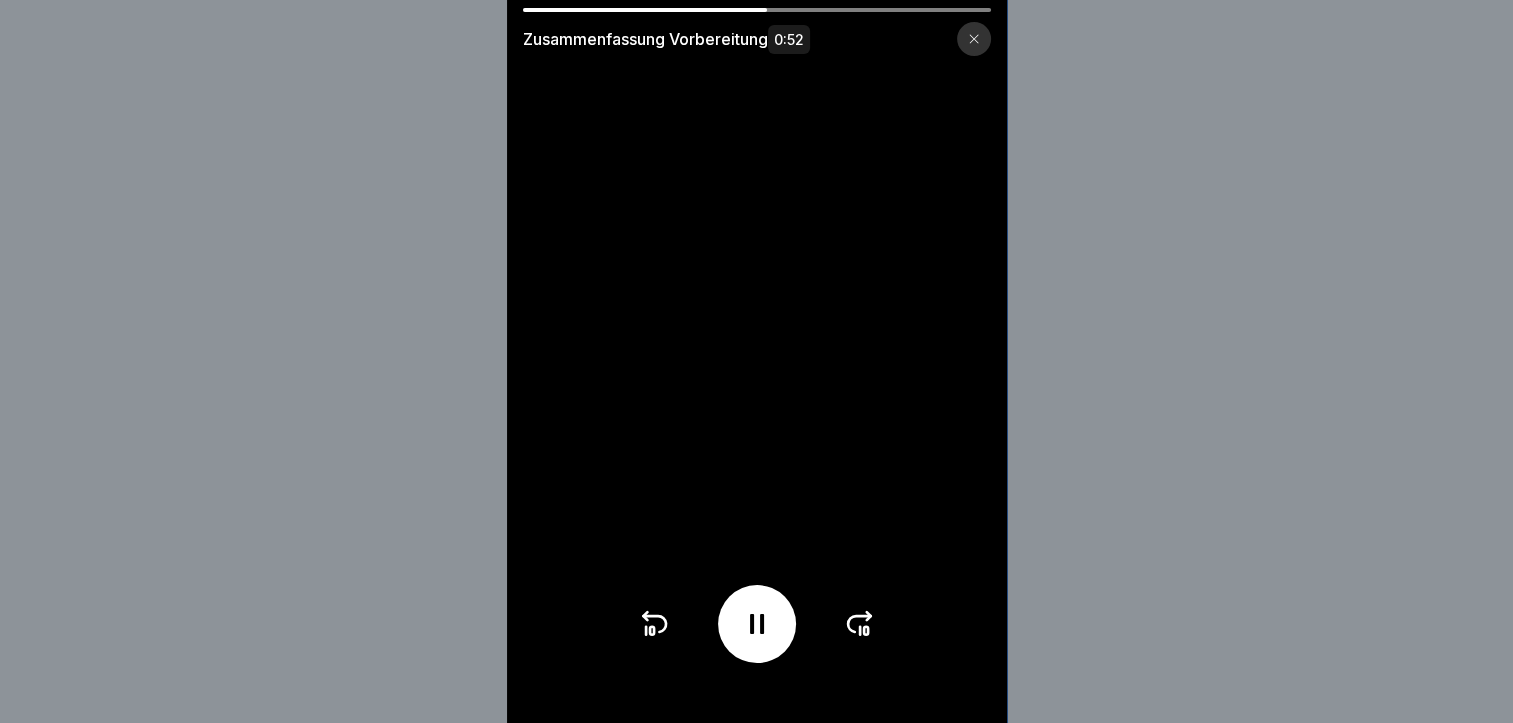 click at bounding box center [757, 624] 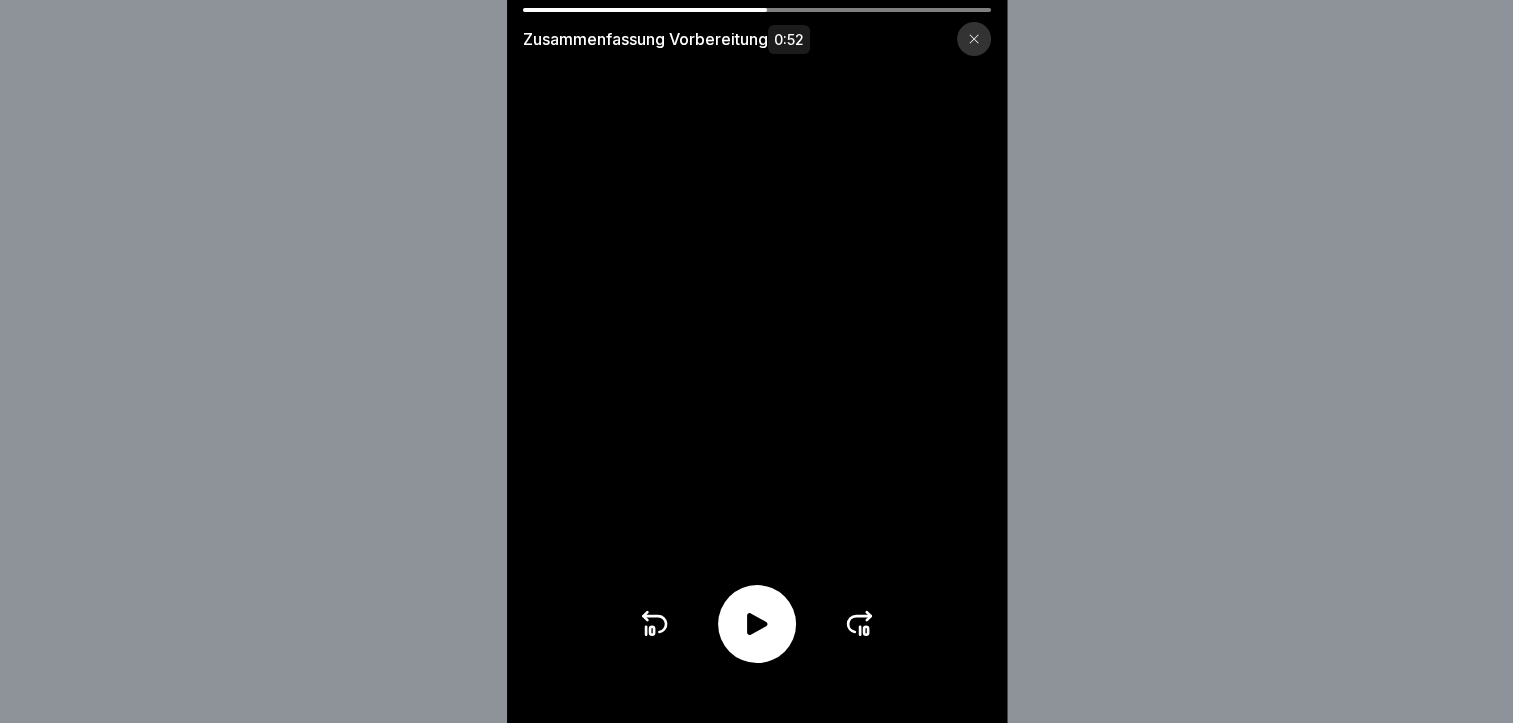 scroll, scrollTop: 0, scrollLeft: 0, axis: both 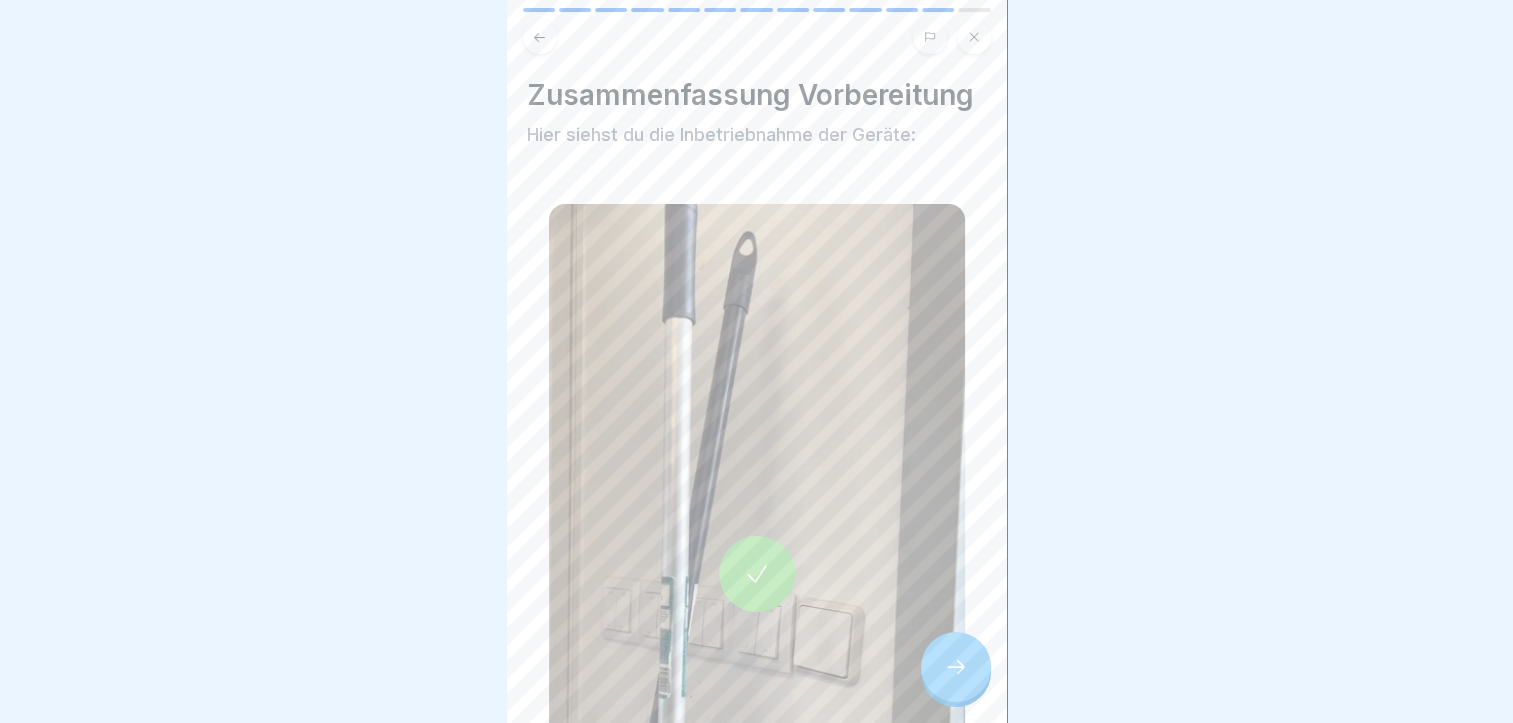 click at bounding box center [956, 667] 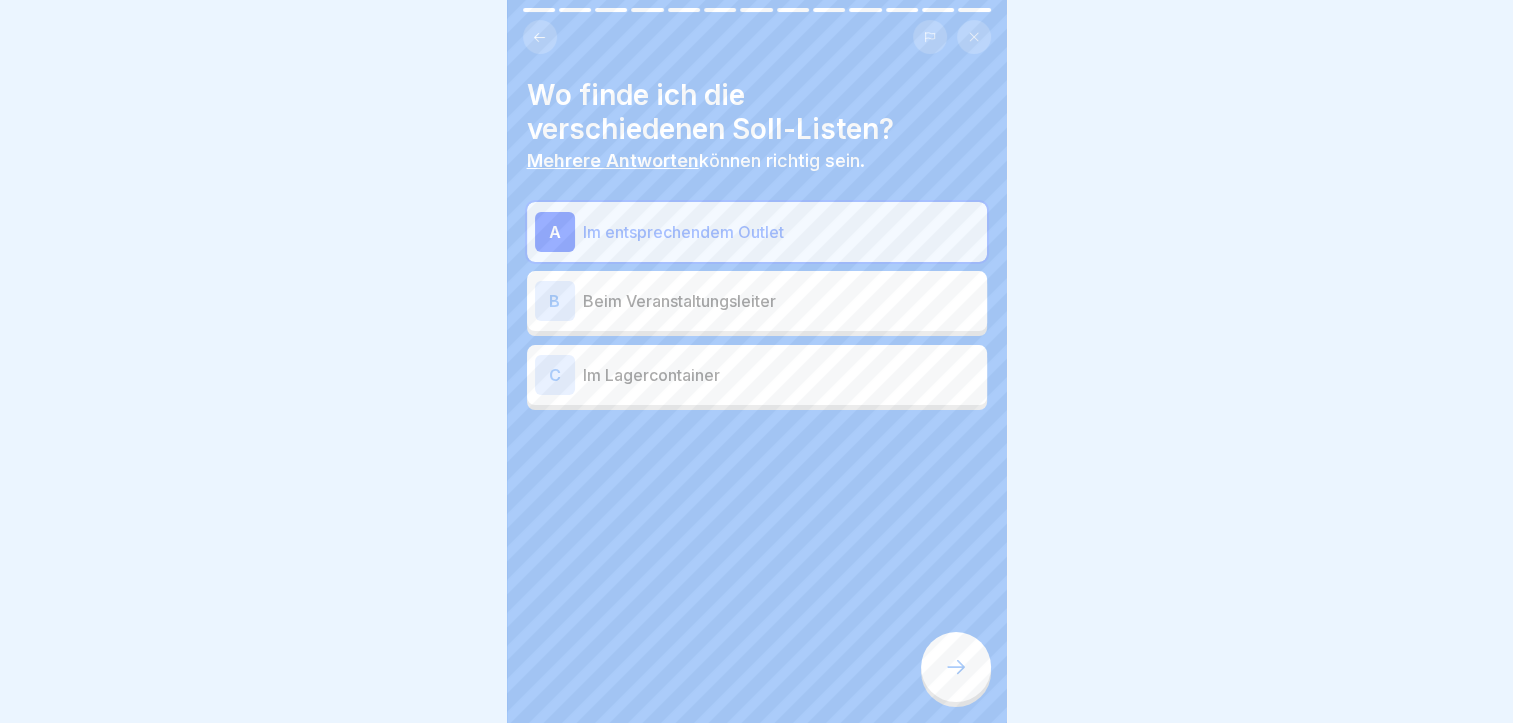click on "Im entsprechendem Outlet" at bounding box center (781, 232) 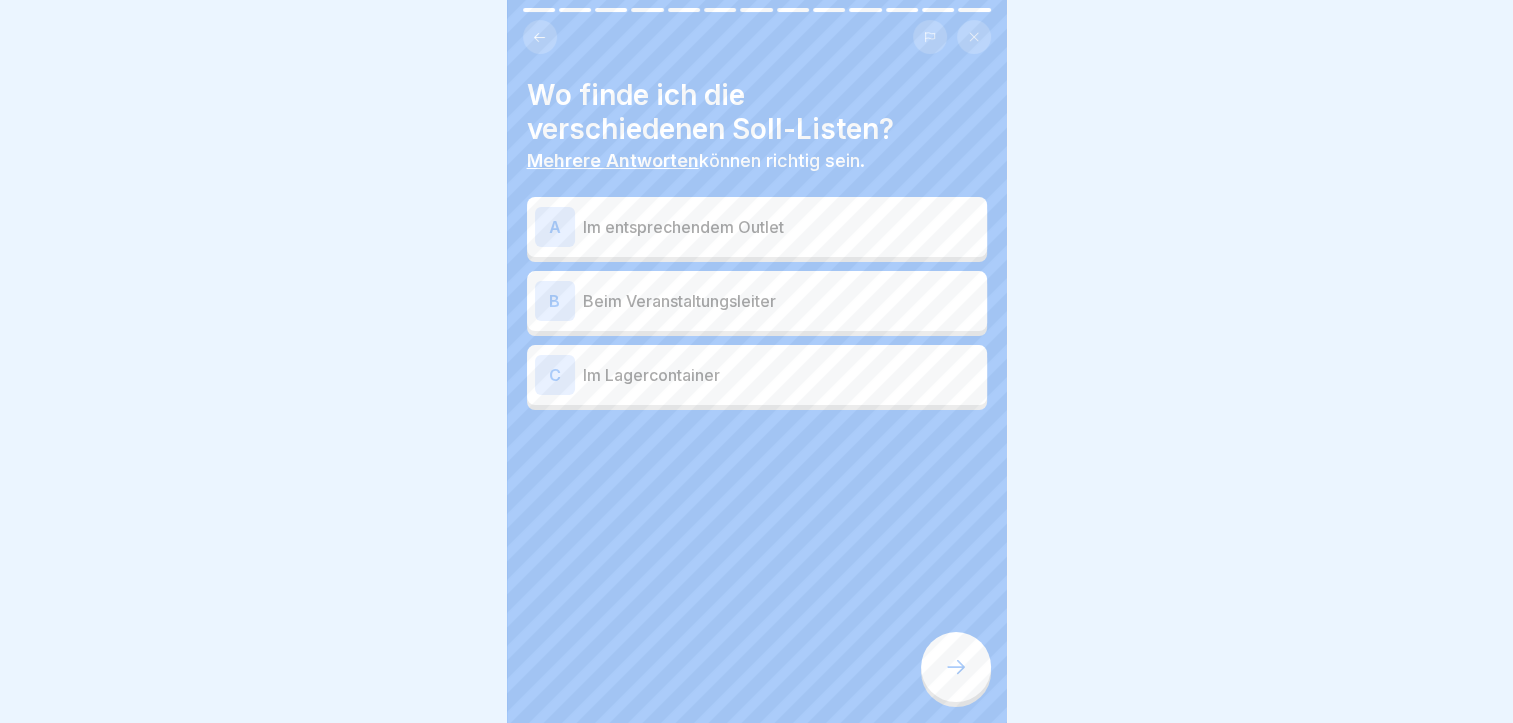 click 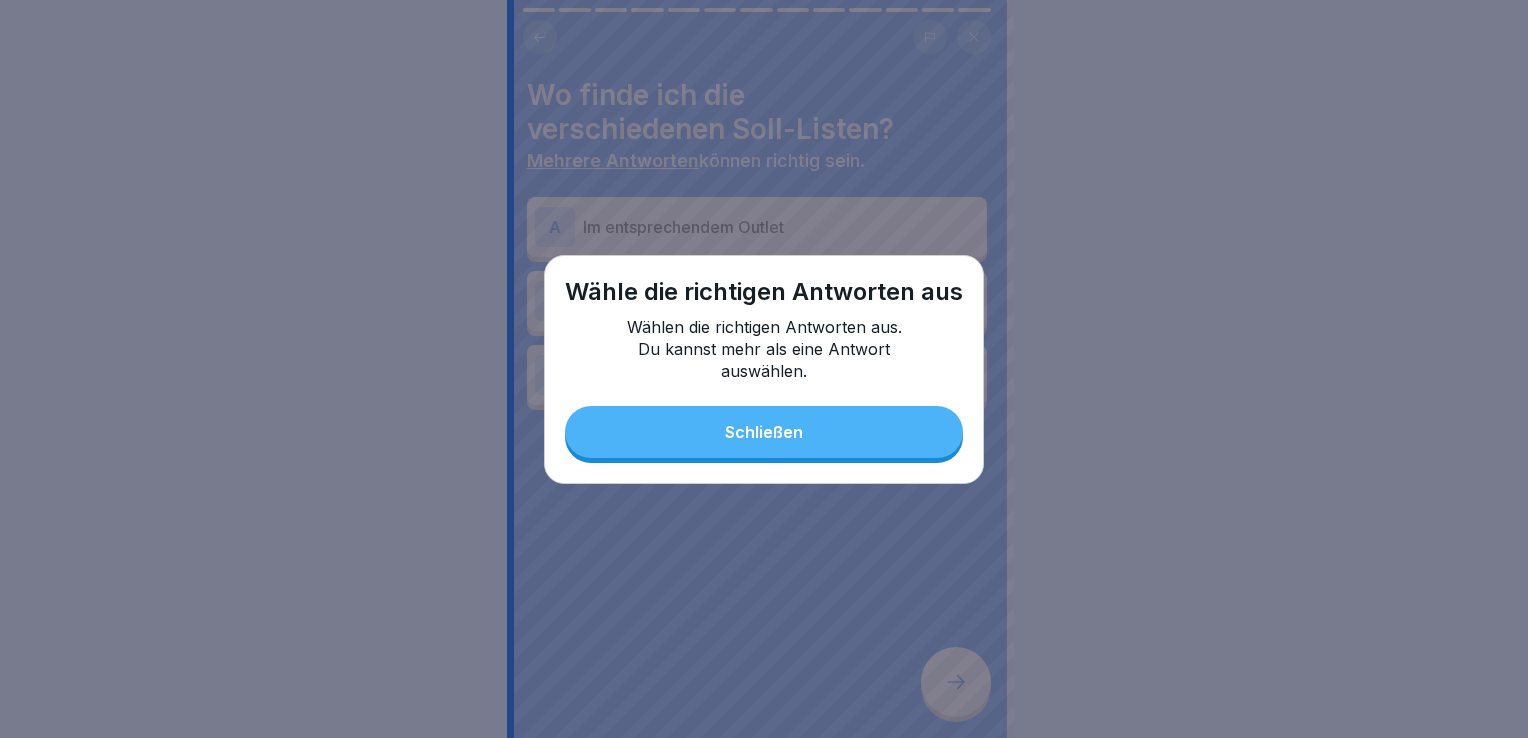 click on "Schließen" at bounding box center [764, 432] 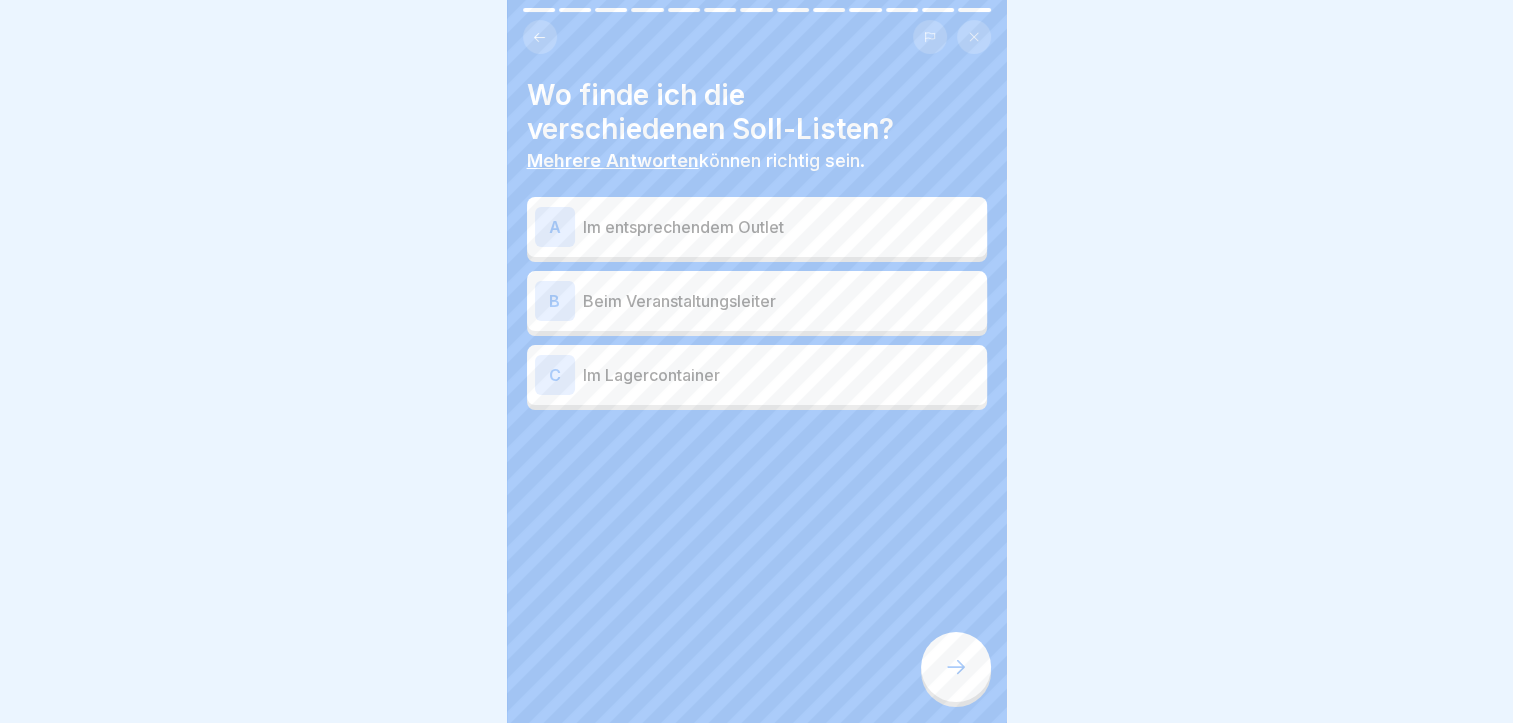 click on "Im entsprechendem Outlet" at bounding box center (781, 227) 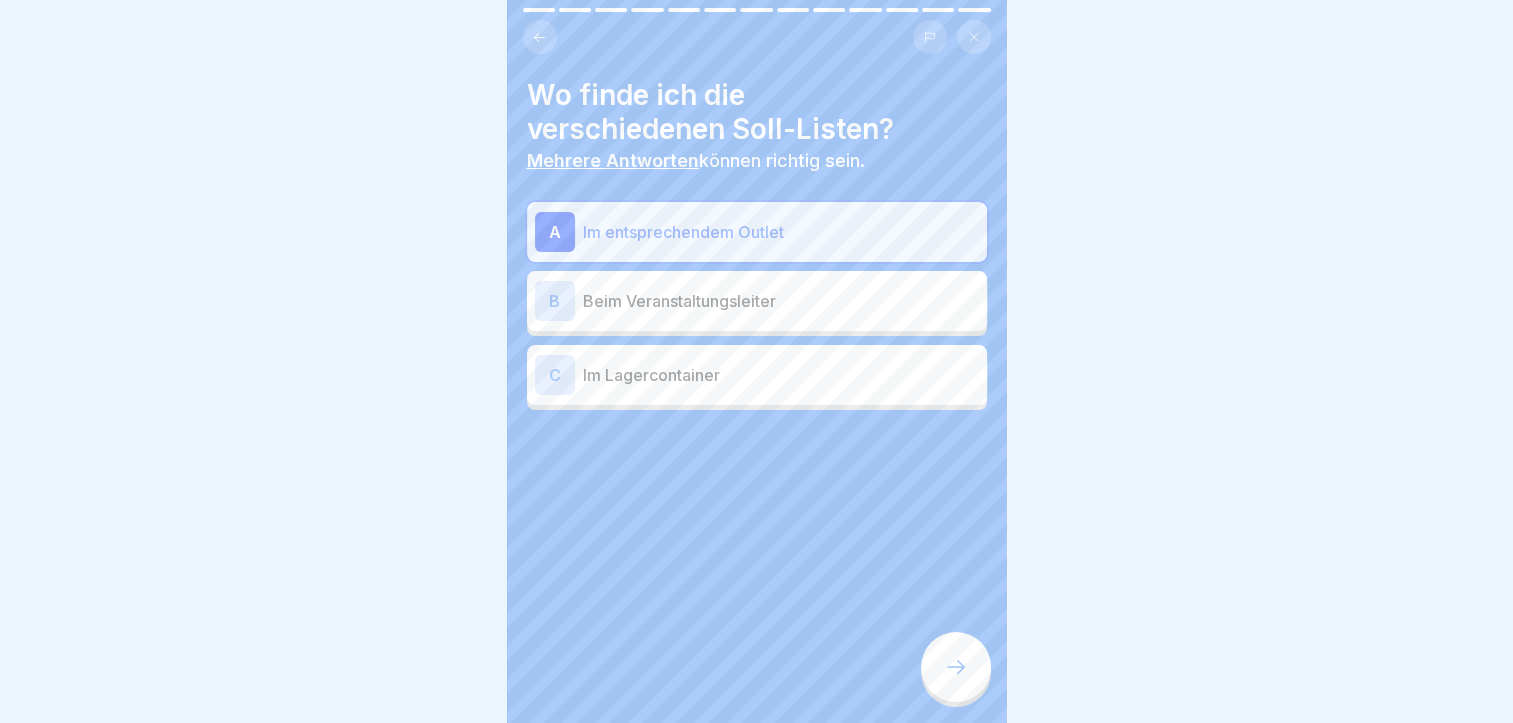 click at bounding box center [956, 667] 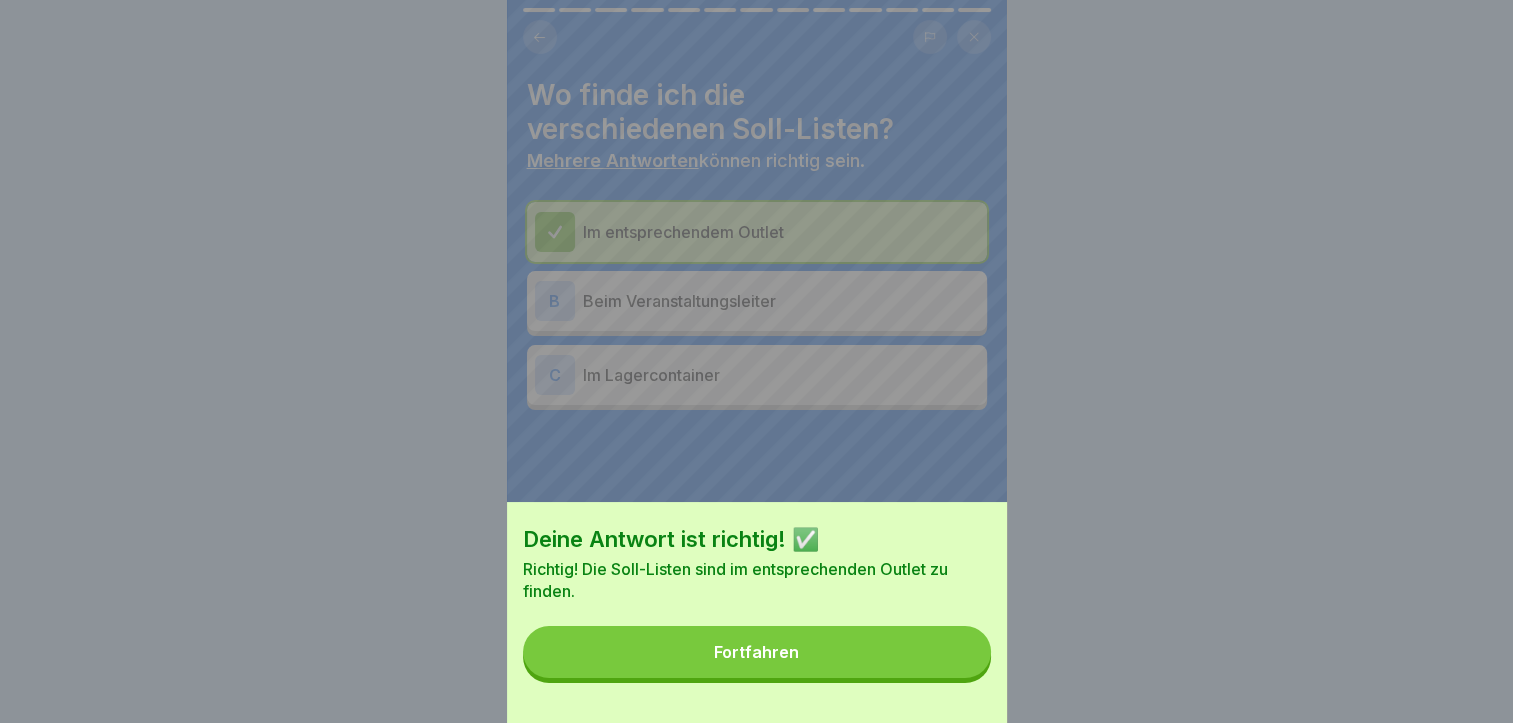 click on "Fortfahren" at bounding box center (757, 652) 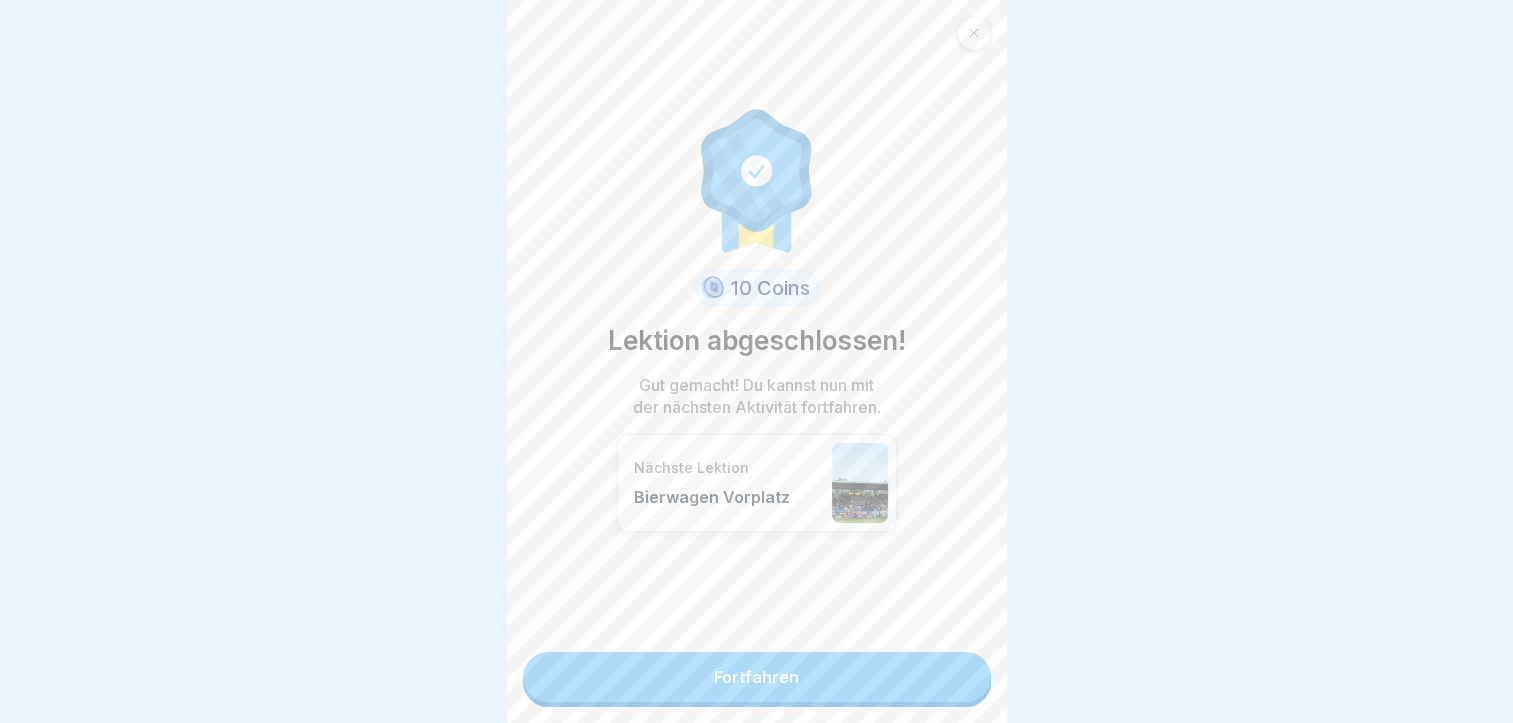click on "Fortfahren" at bounding box center (757, 677) 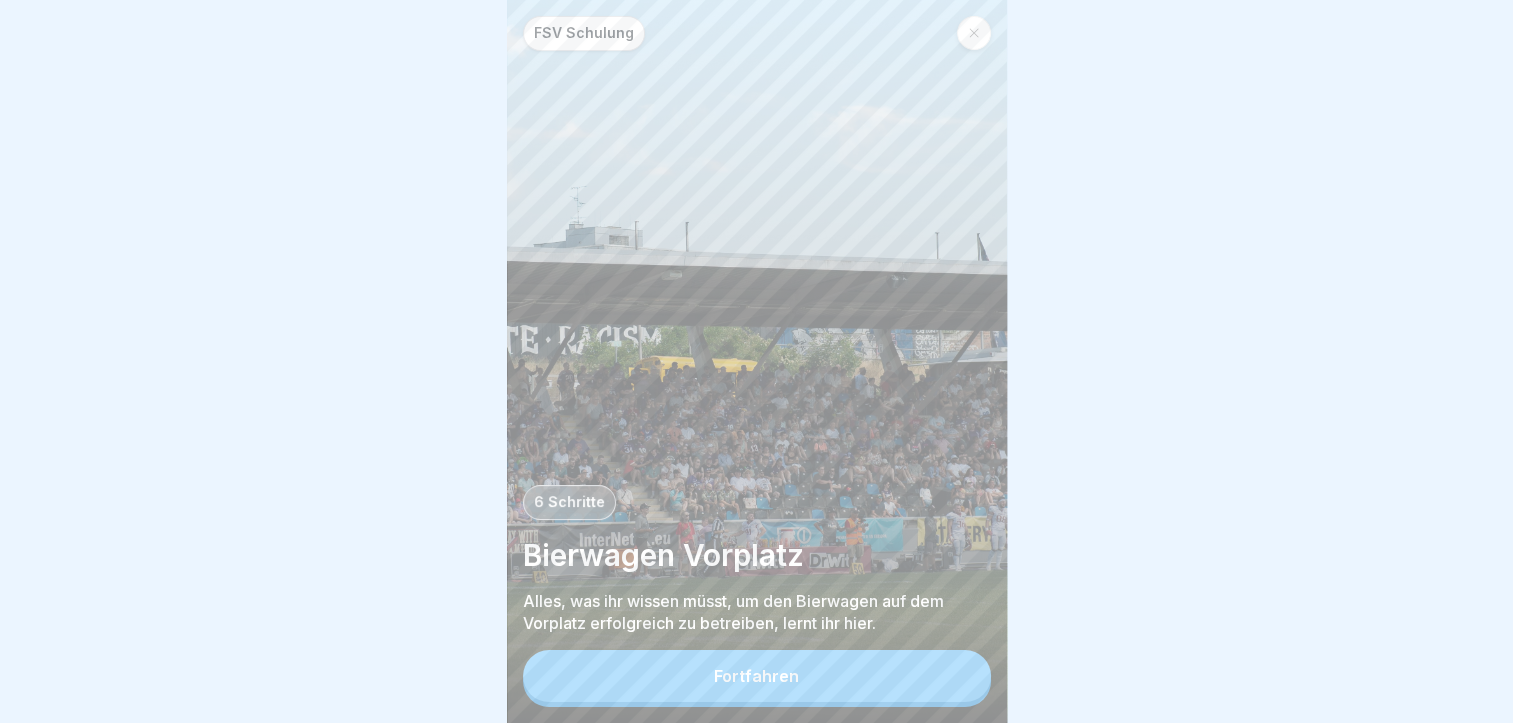 click on "Fortfahren" at bounding box center [757, 676] 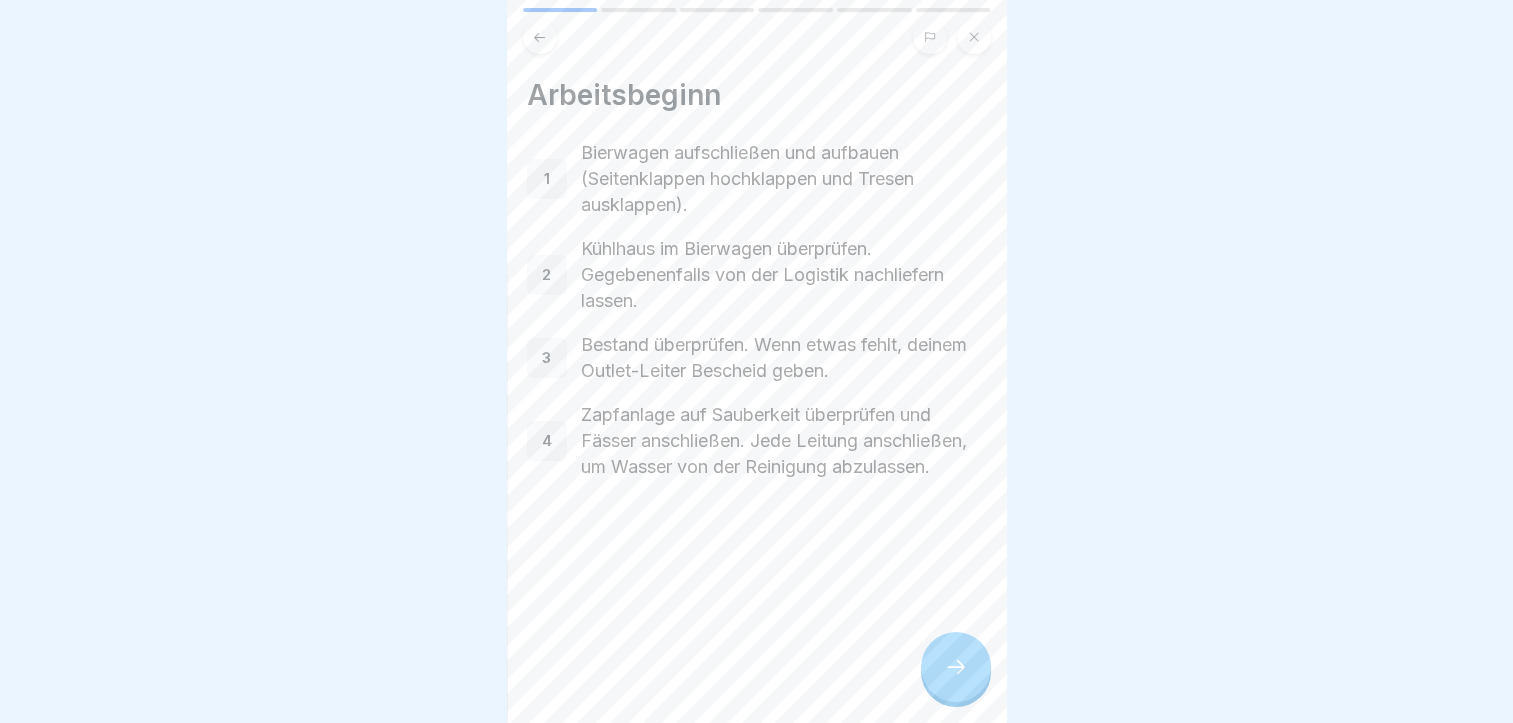 click at bounding box center (956, 667) 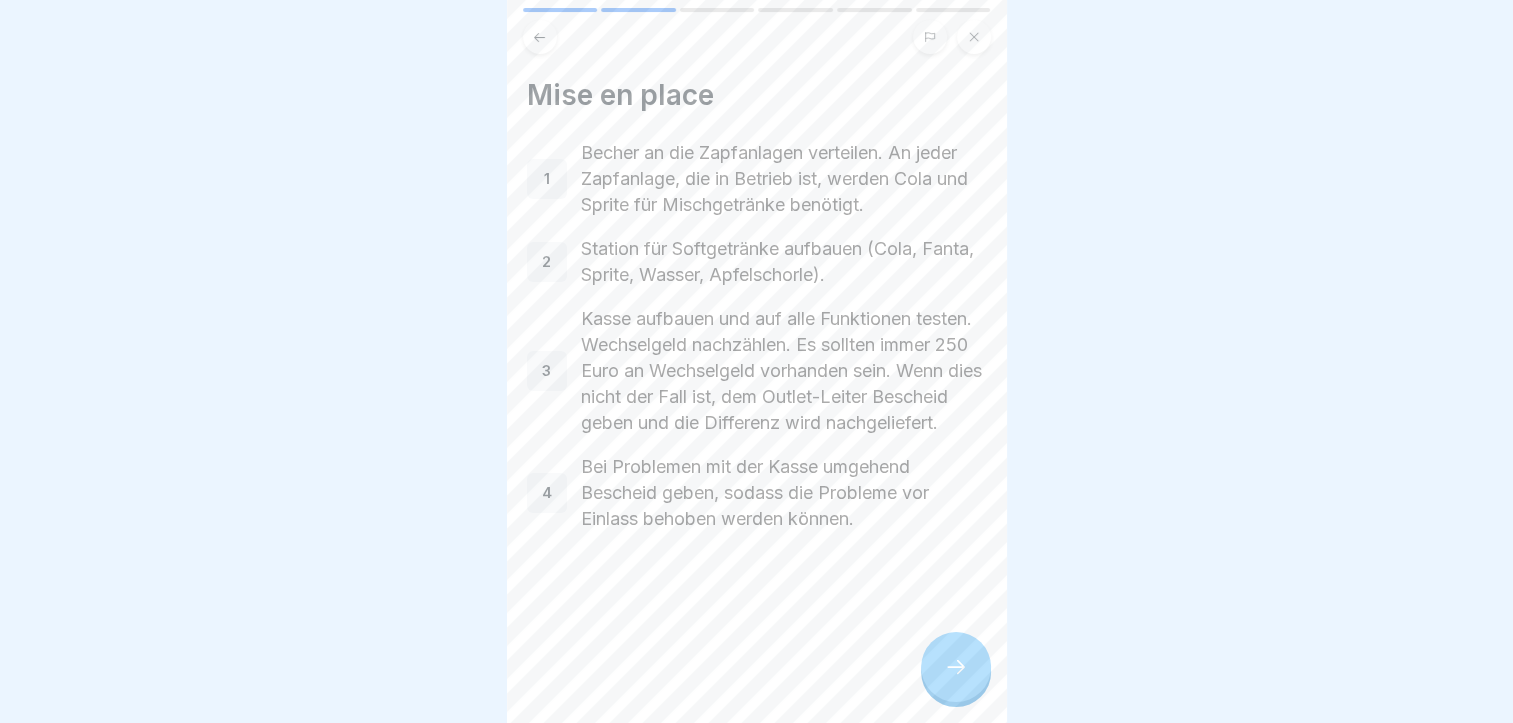 click 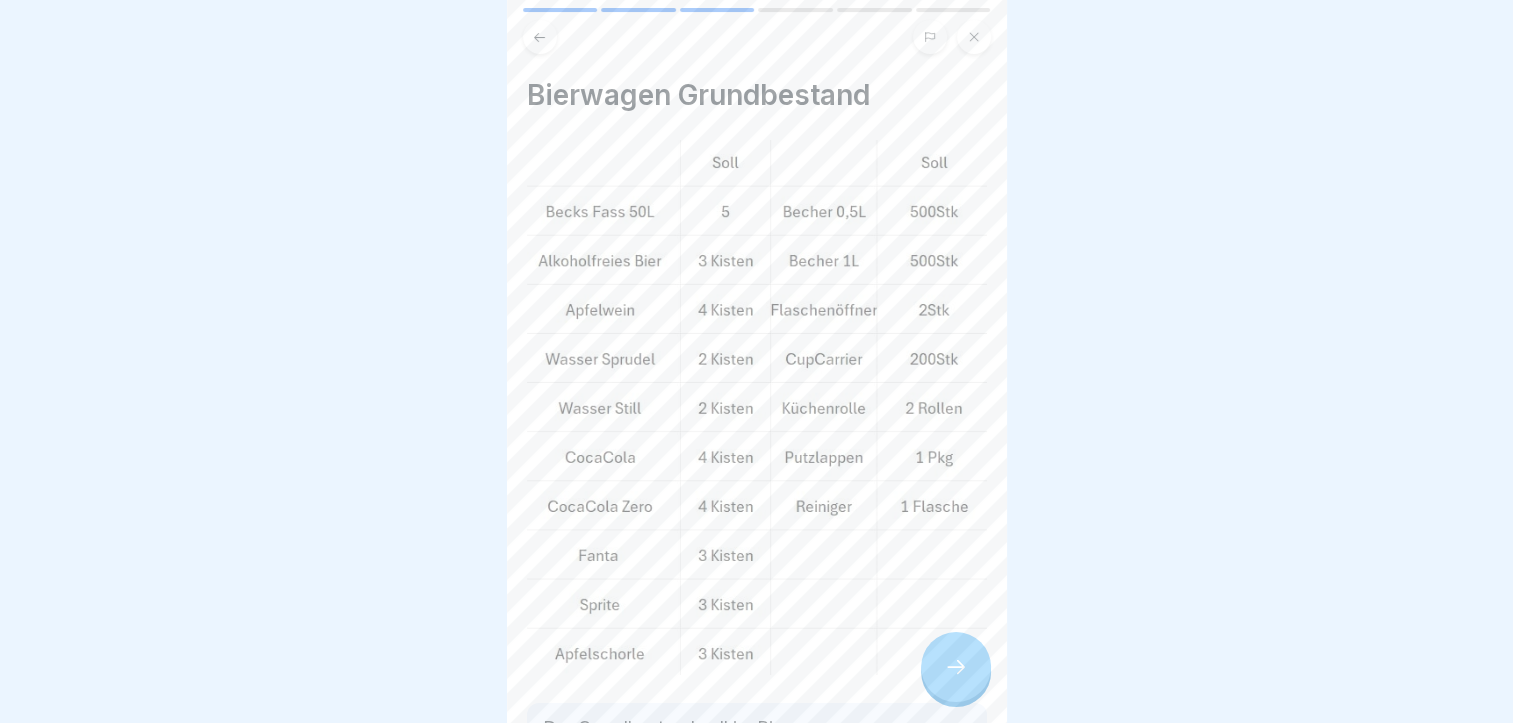 click 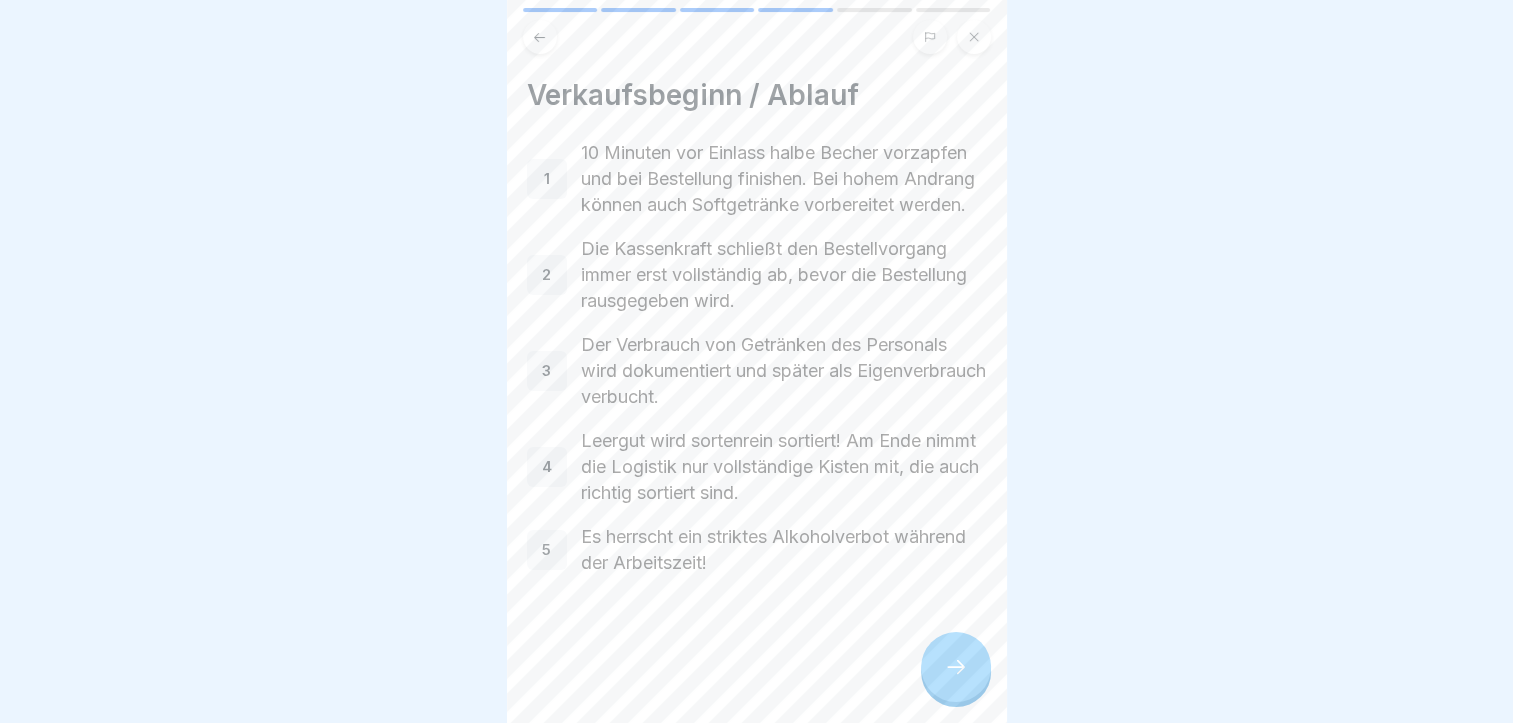 click 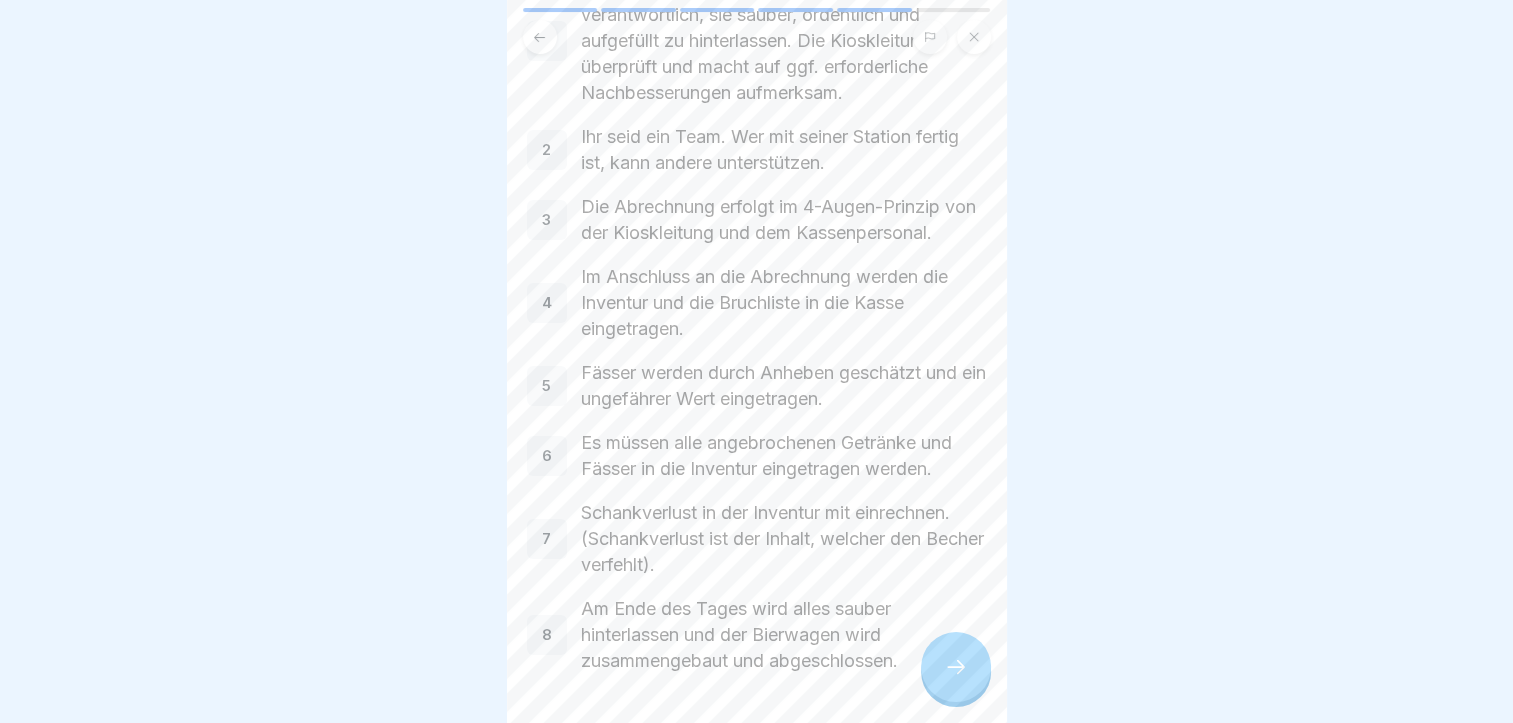 scroll, scrollTop: 200, scrollLeft: 0, axis: vertical 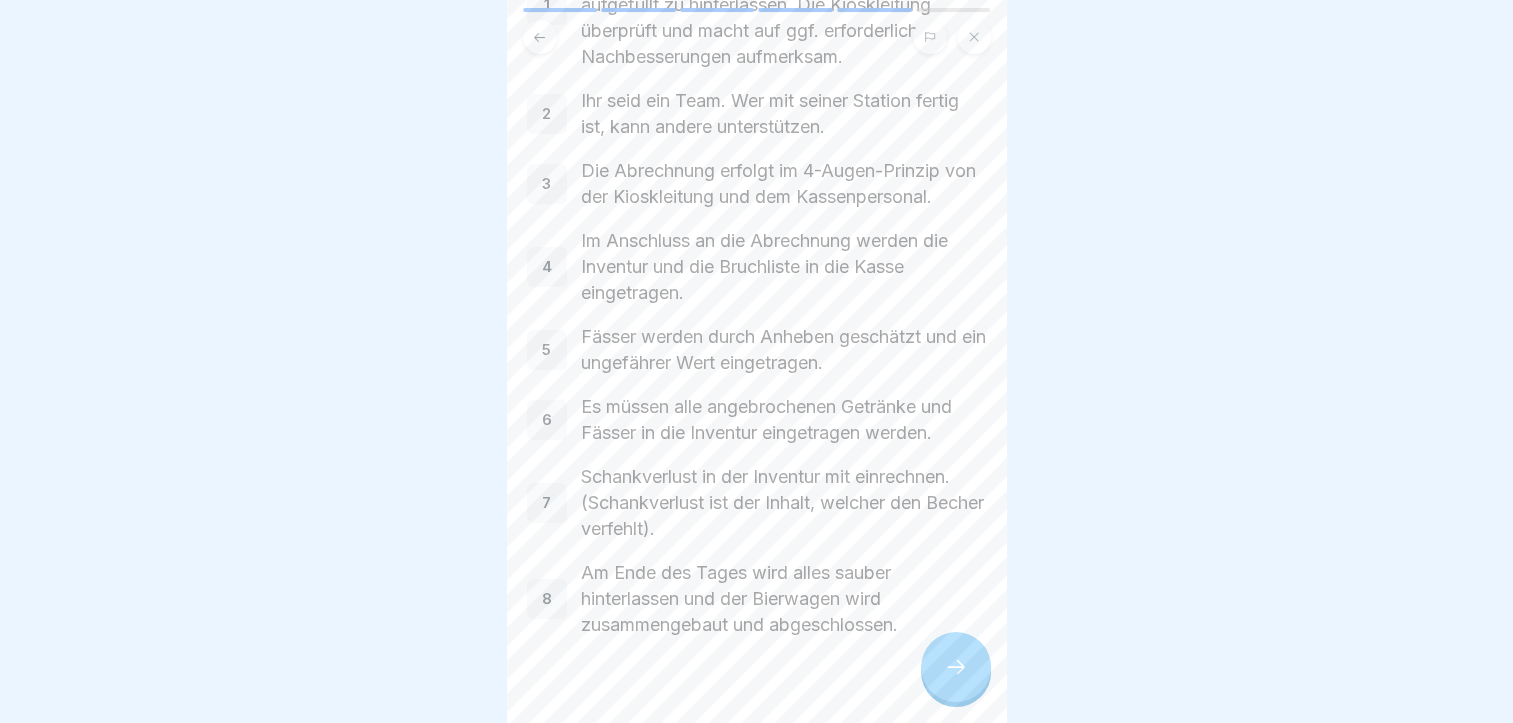 click at bounding box center (956, 667) 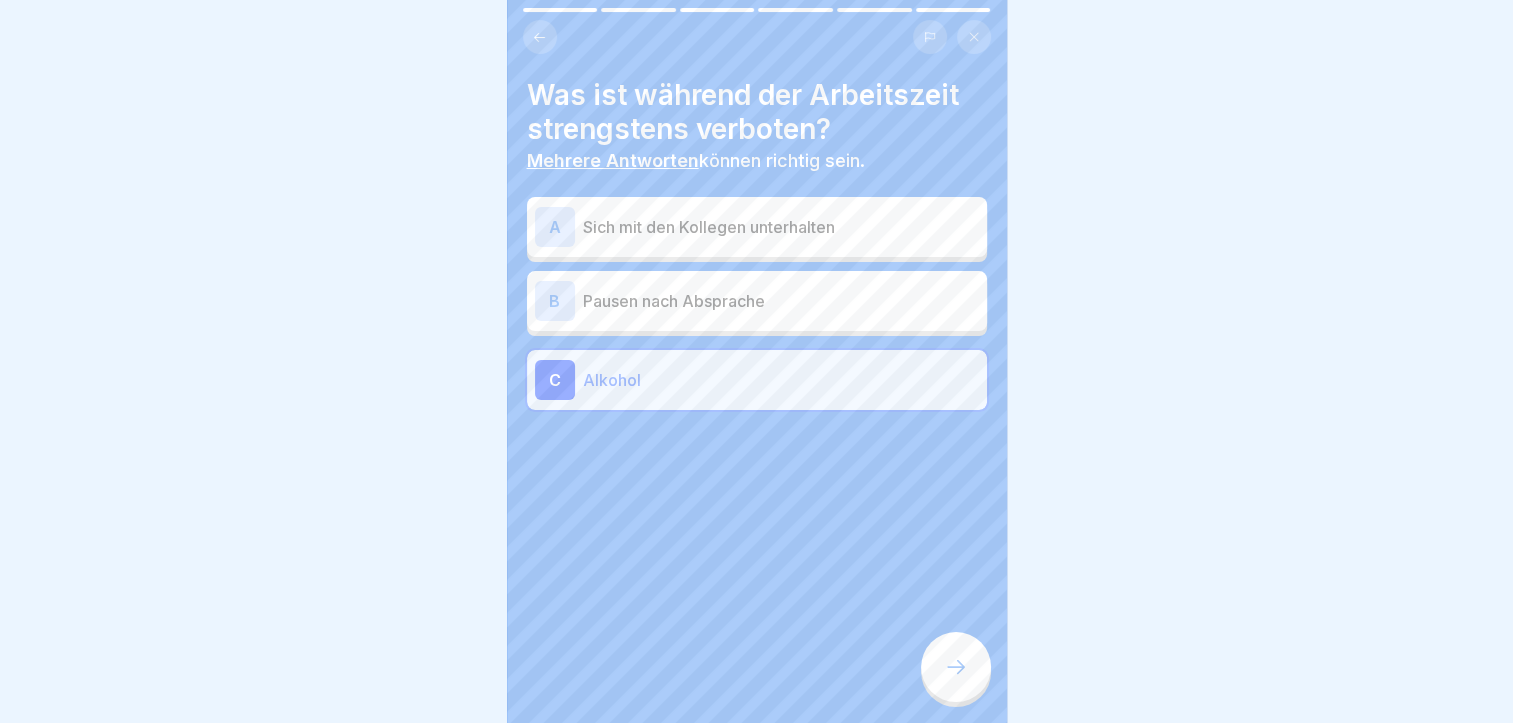click on "Alkohol" at bounding box center [781, 380] 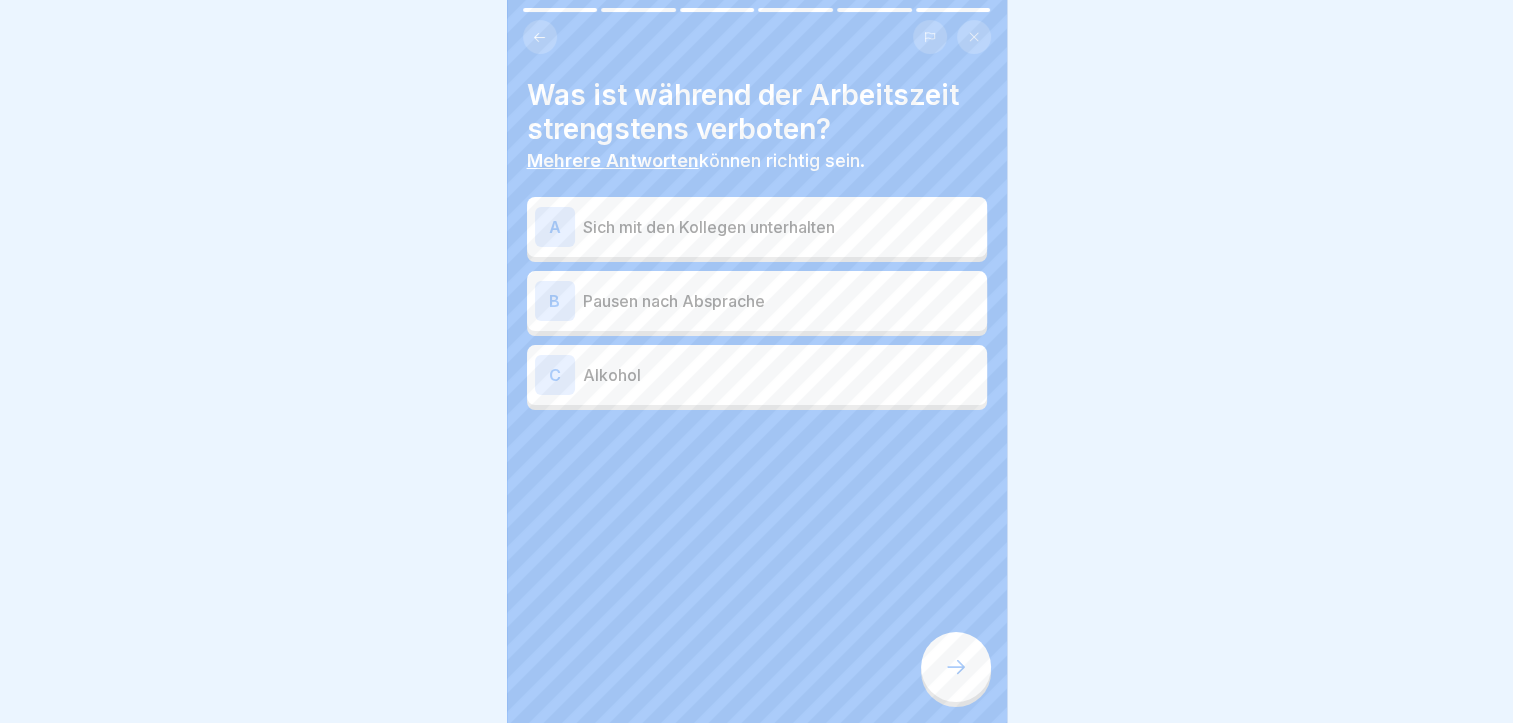 click on "Alkohol" at bounding box center [781, 375] 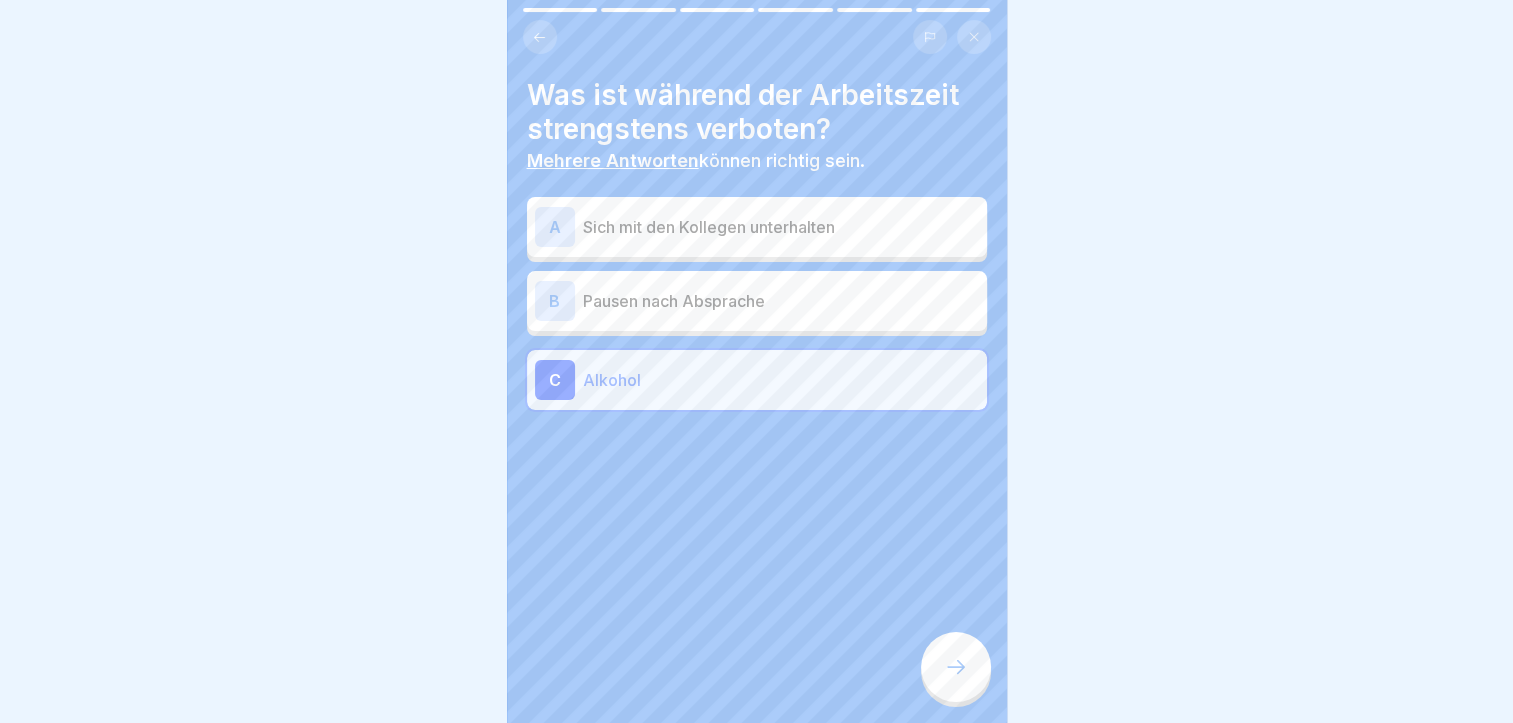 click at bounding box center (956, 667) 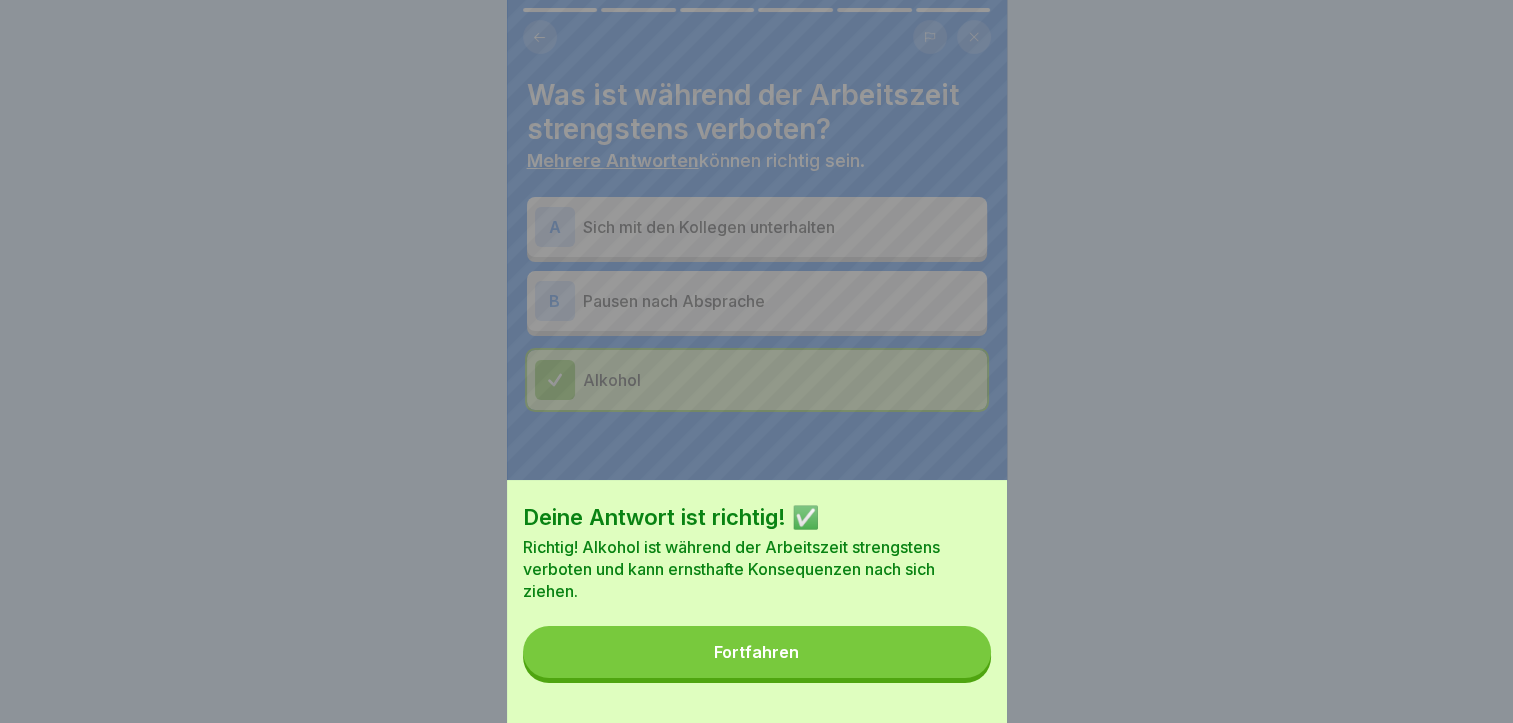 click on "Fortfahren" at bounding box center [757, 652] 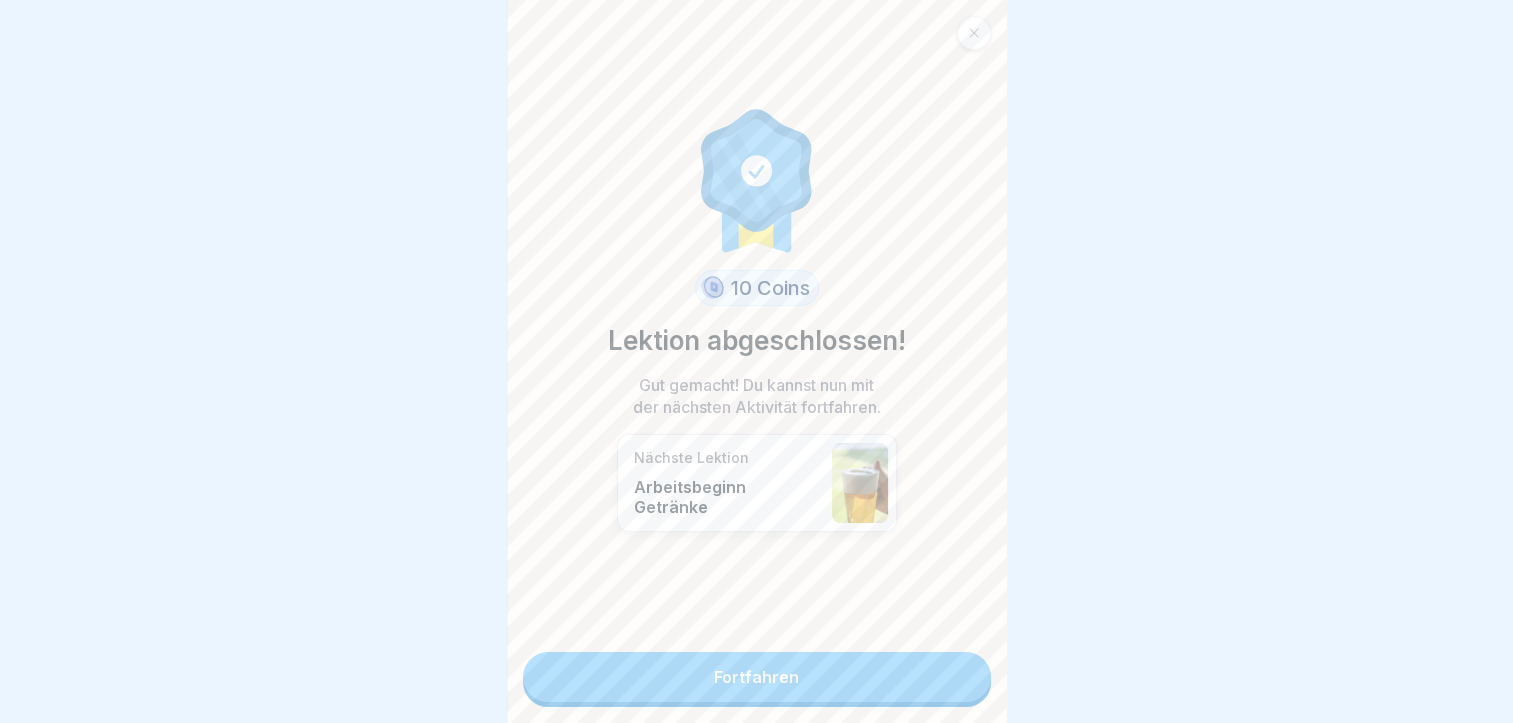 click on "Fortfahren" at bounding box center (757, 677) 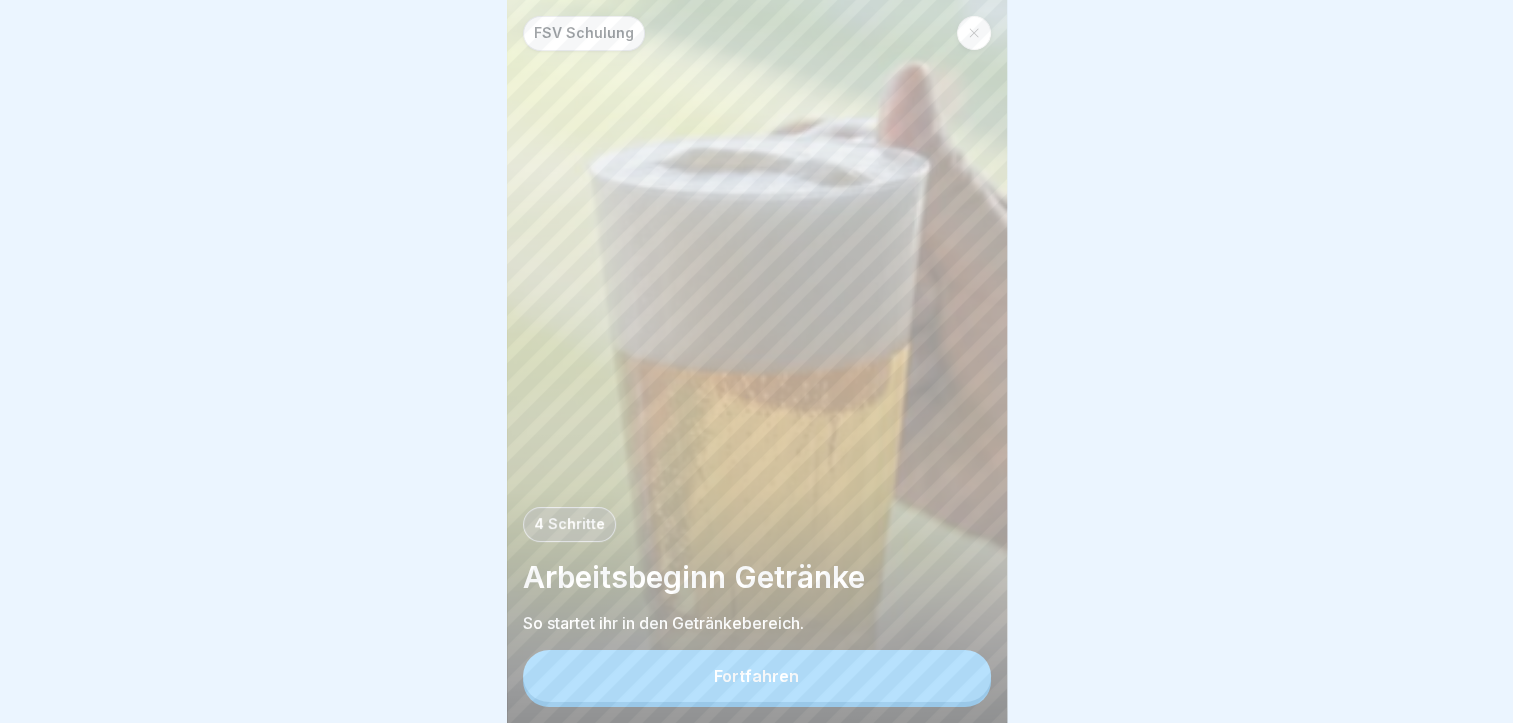 click on "Fortfahren" at bounding box center [757, 676] 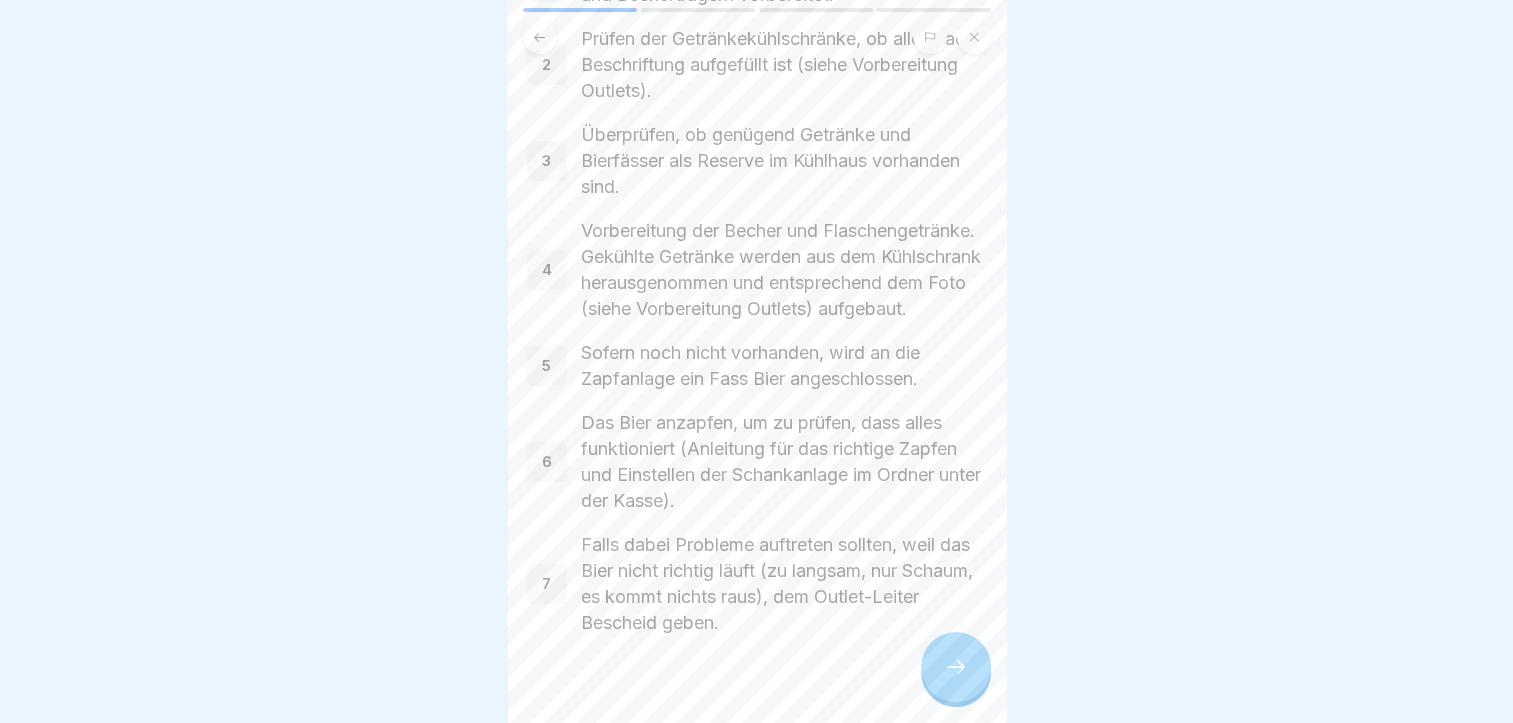 scroll, scrollTop: 200, scrollLeft: 0, axis: vertical 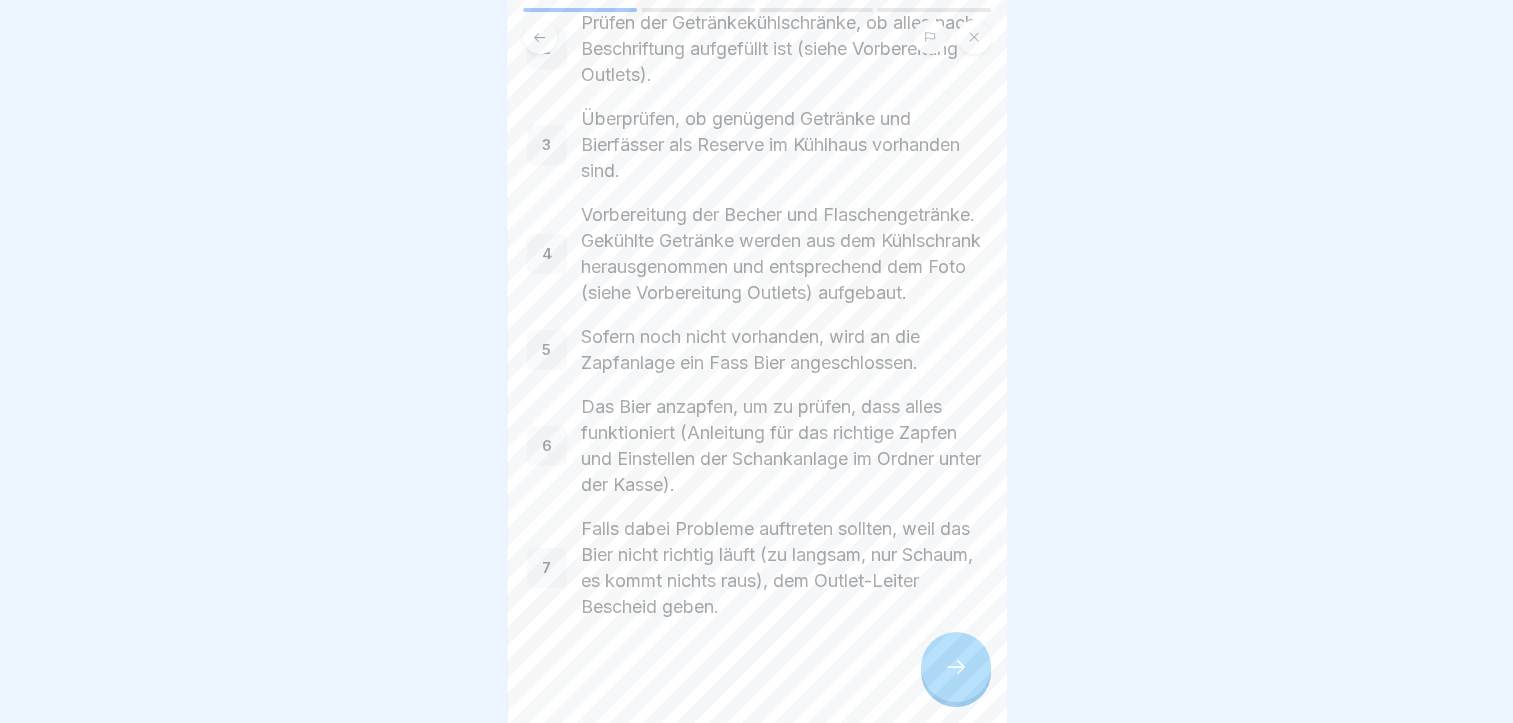 click 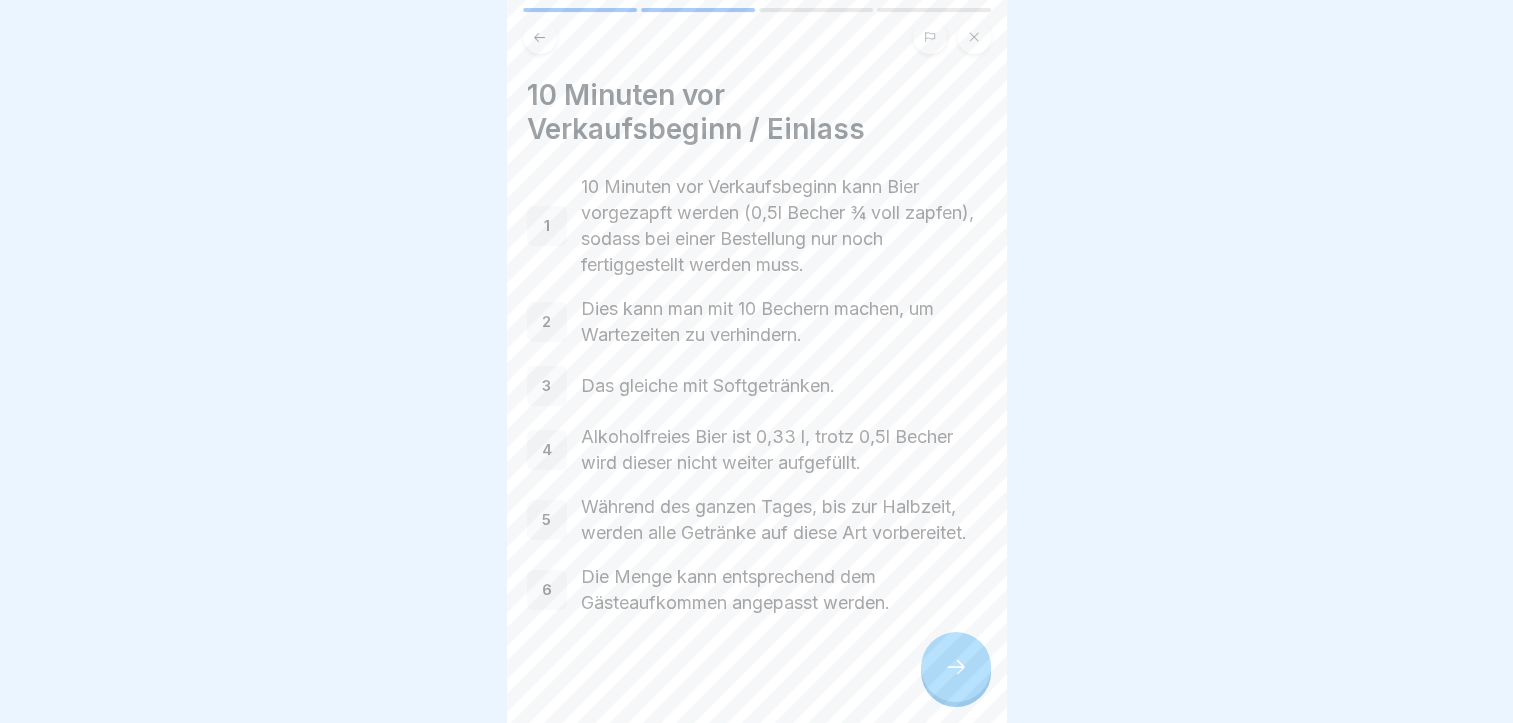 click 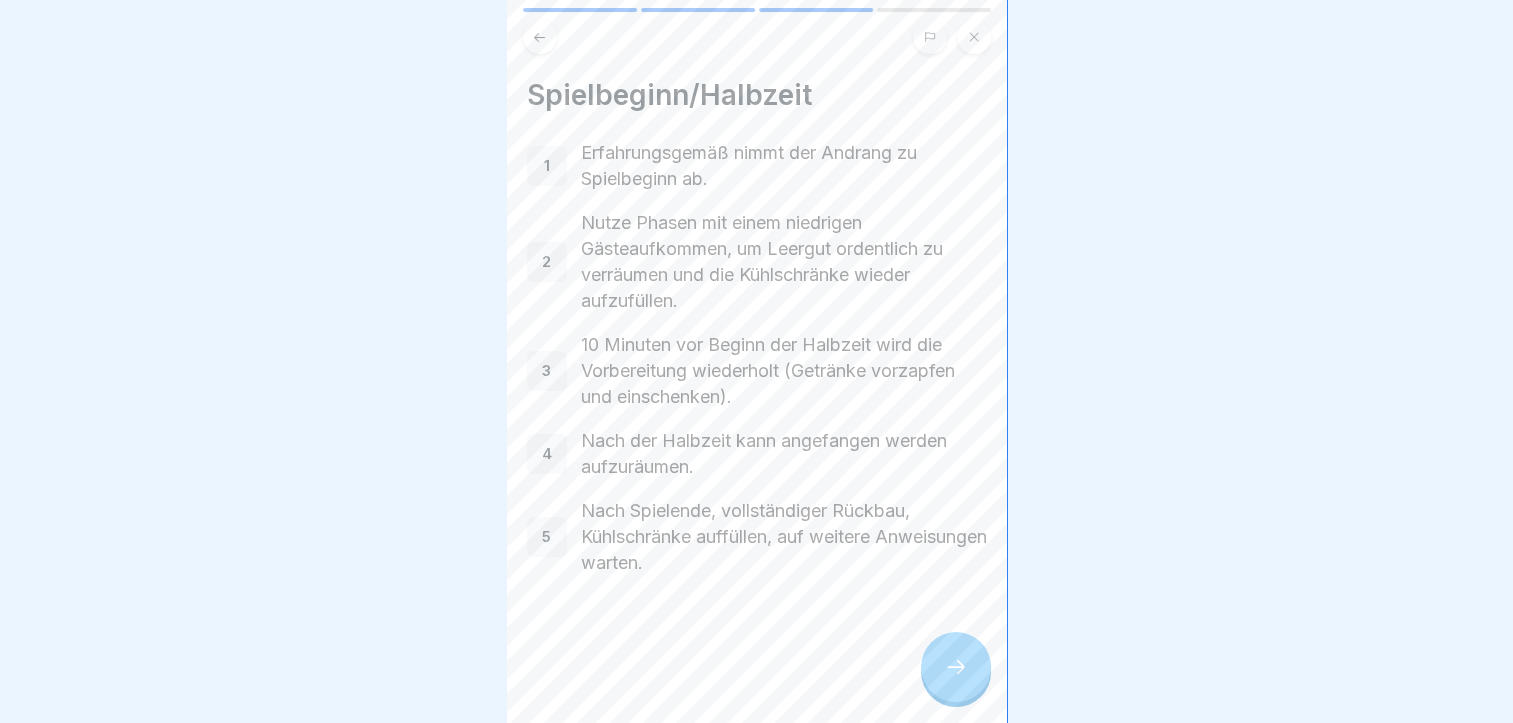 click 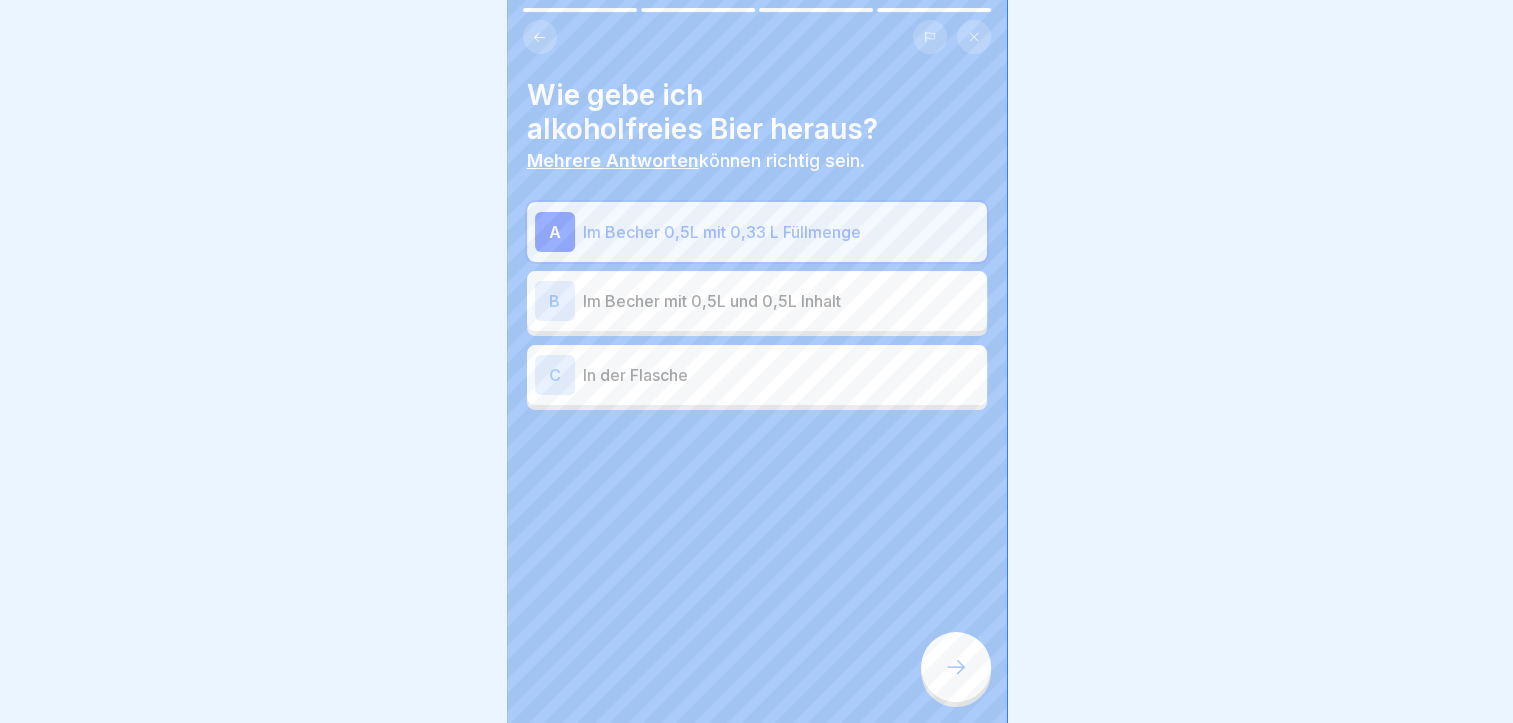click 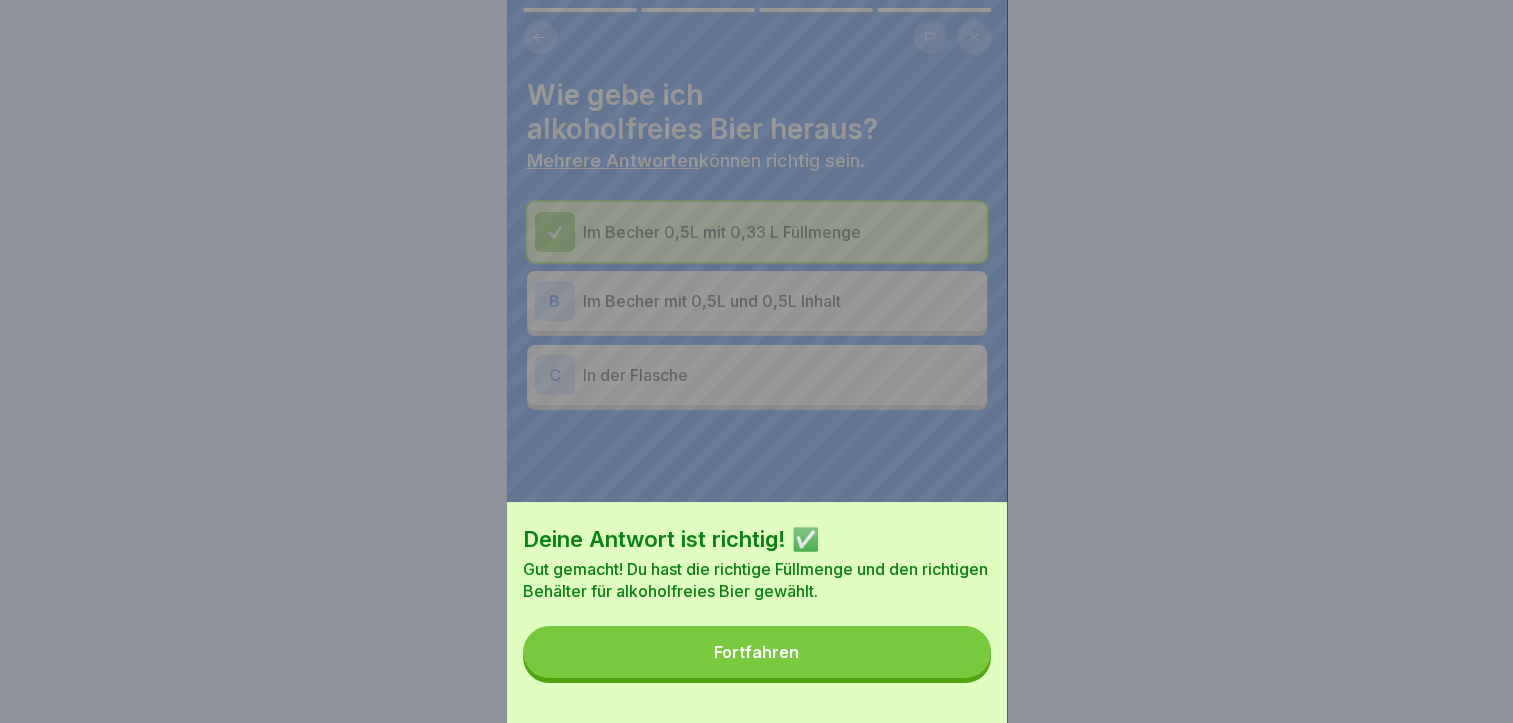 click on "Fortfahren" at bounding box center [757, 652] 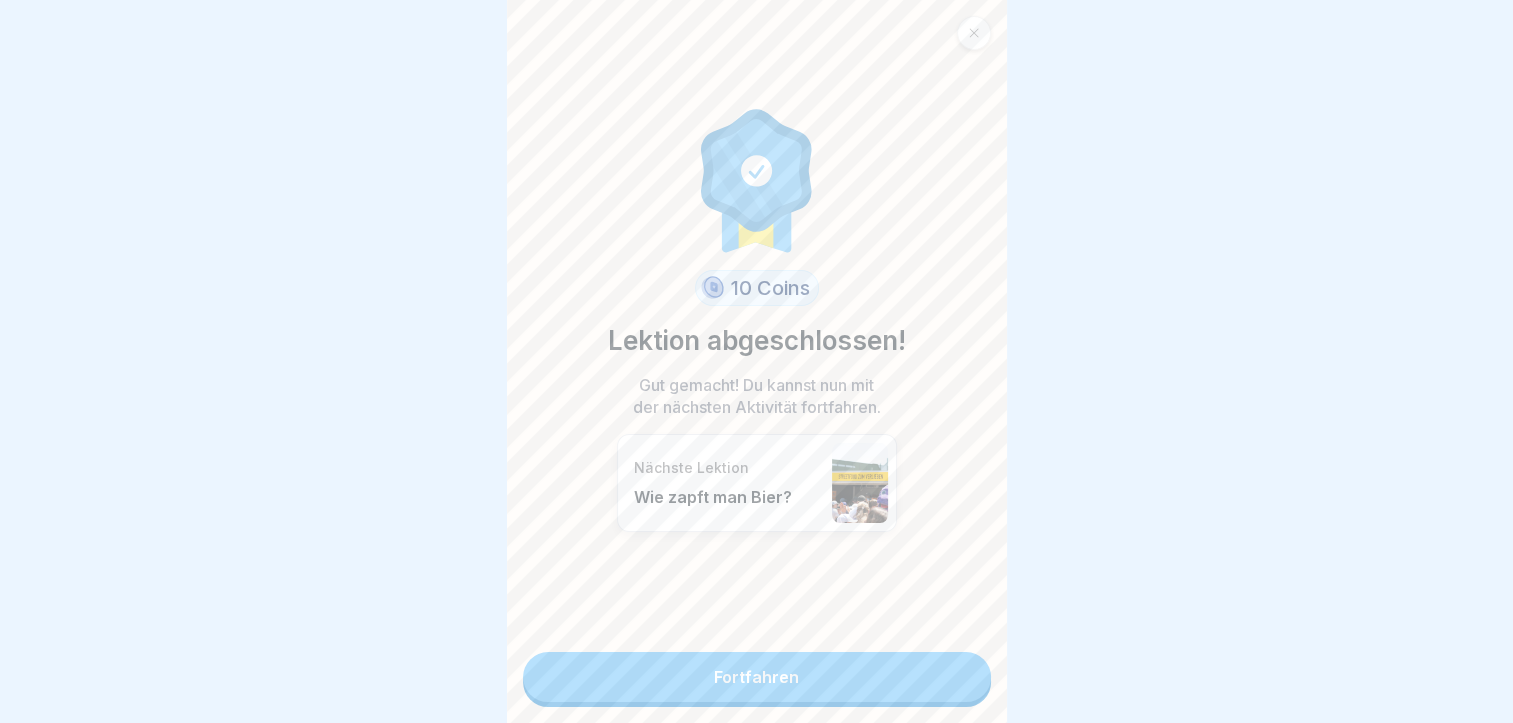click on "Fortfahren" at bounding box center [757, 677] 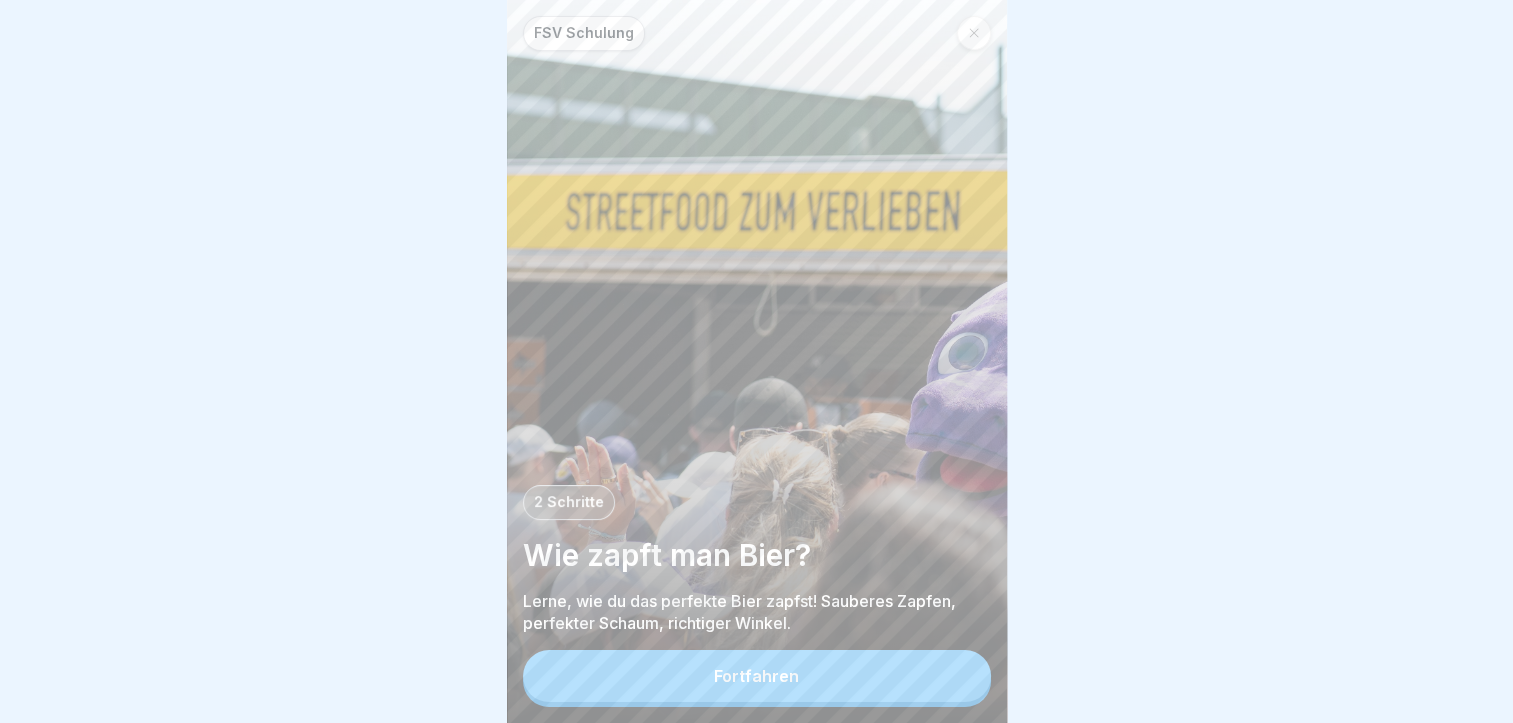click on "Fortfahren" at bounding box center [757, 676] 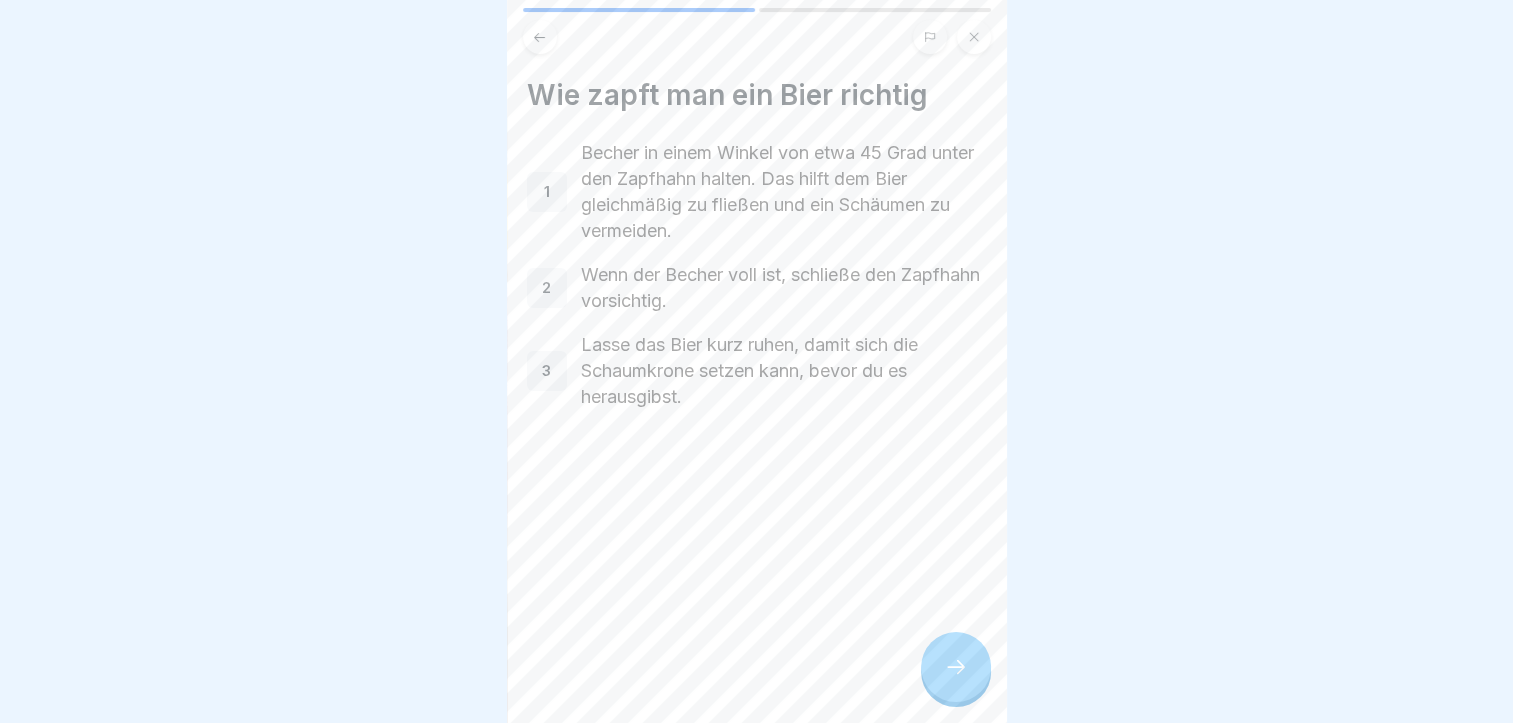 click 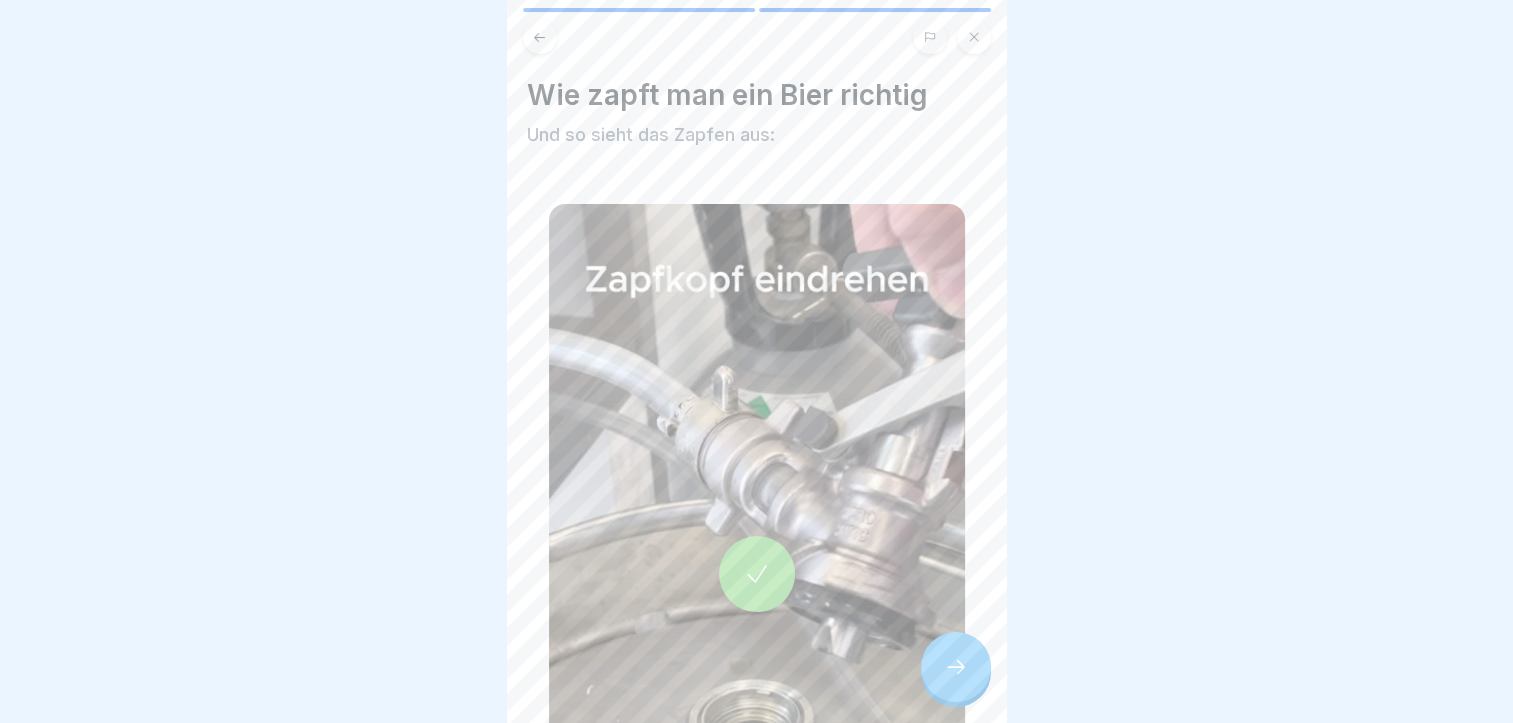 click at bounding box center (757, 574) 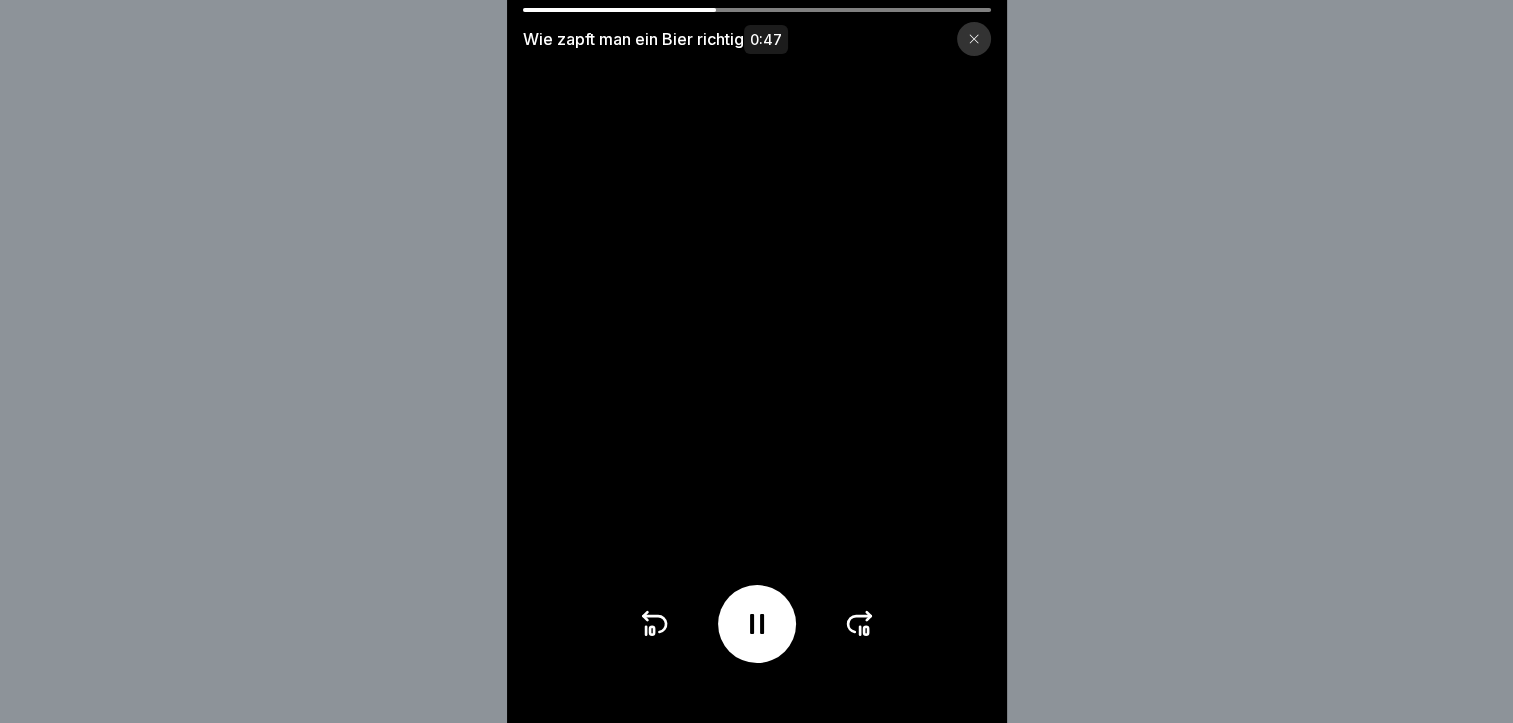 click 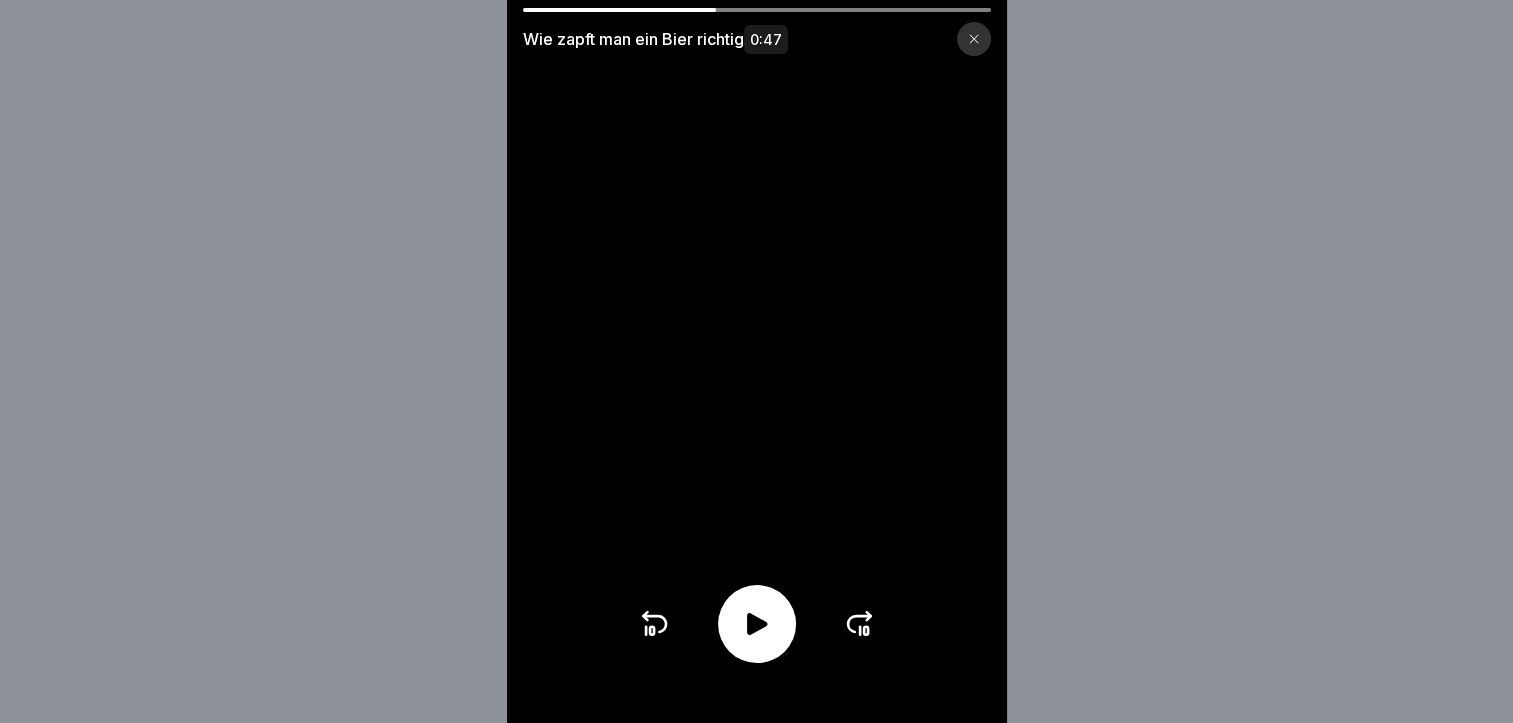 click at bounding box center (757, 624) 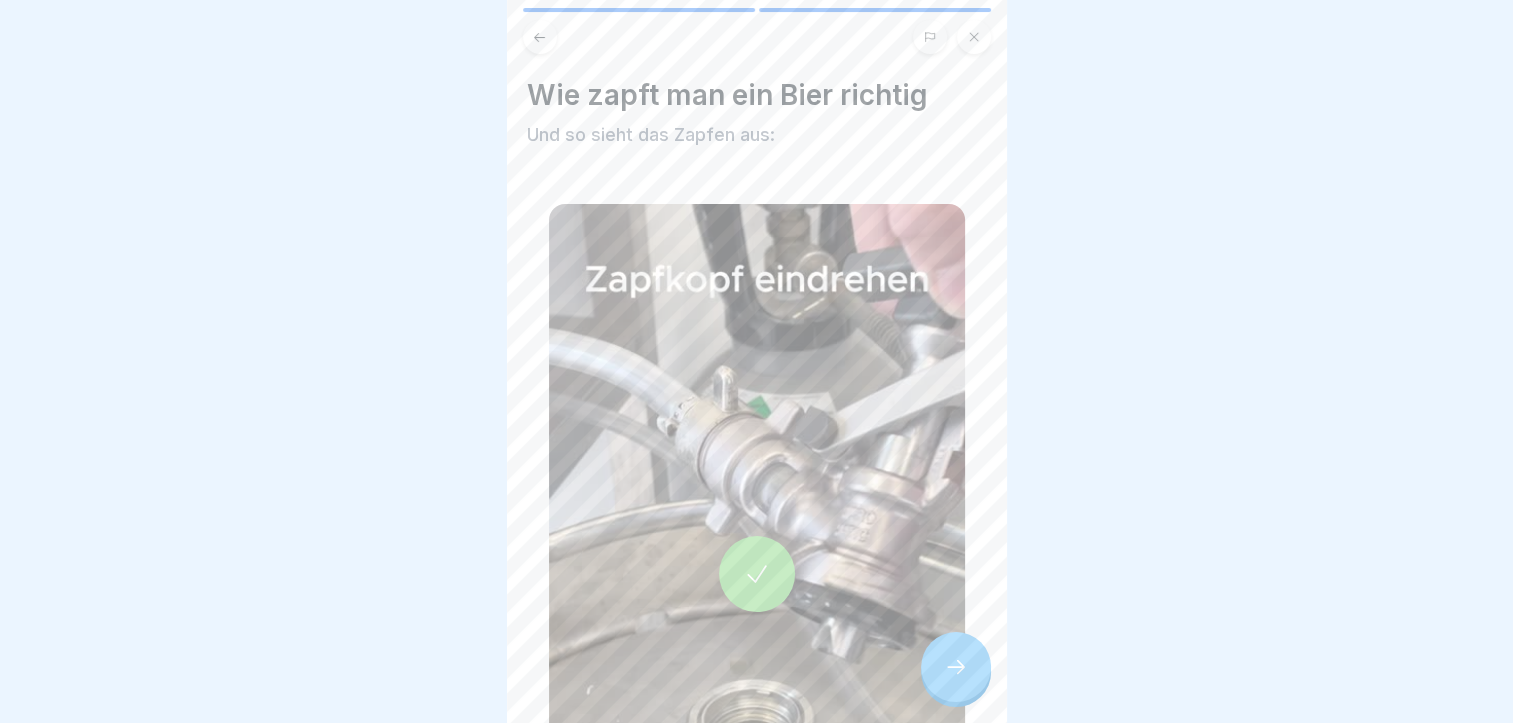 click at bounding box center (756, 361) 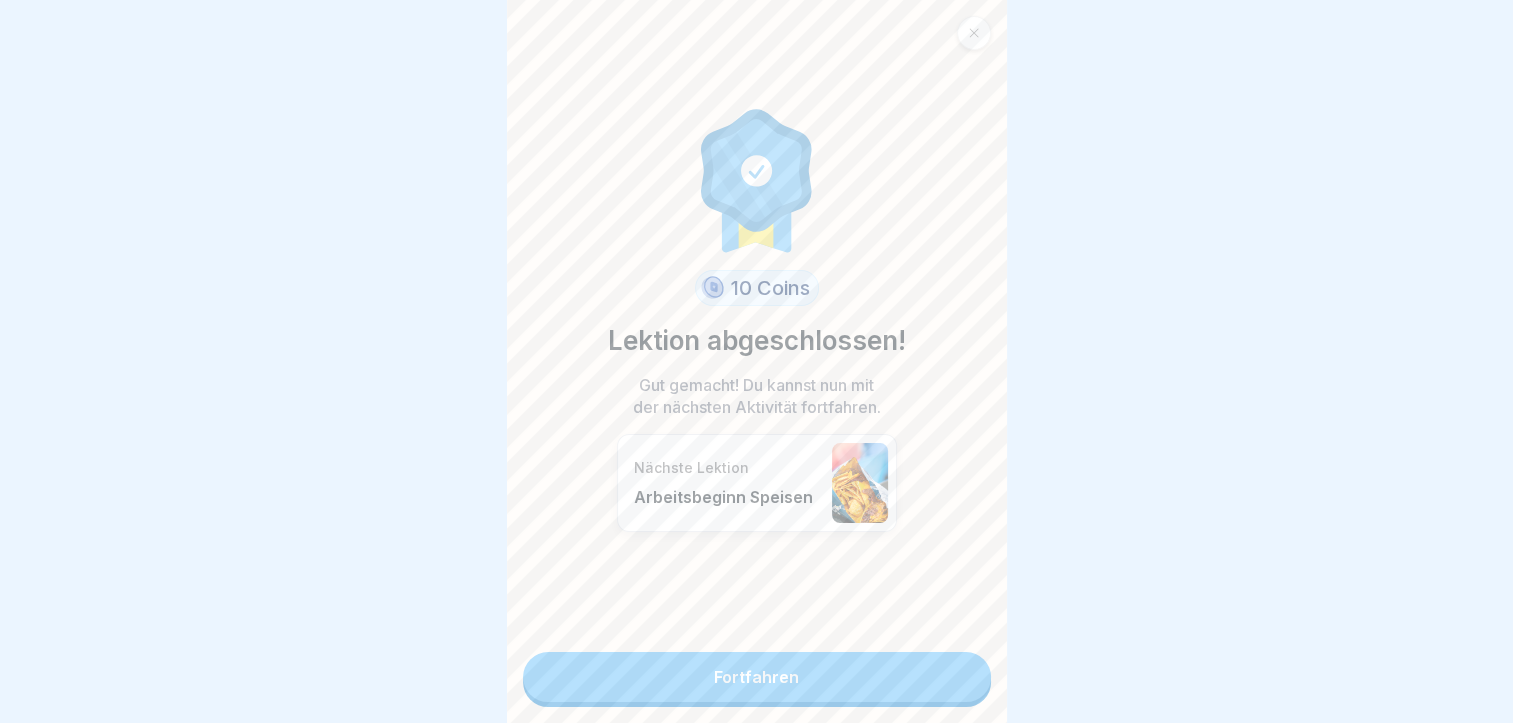 click on "Fortfahren" at bounding box center [757, 677] 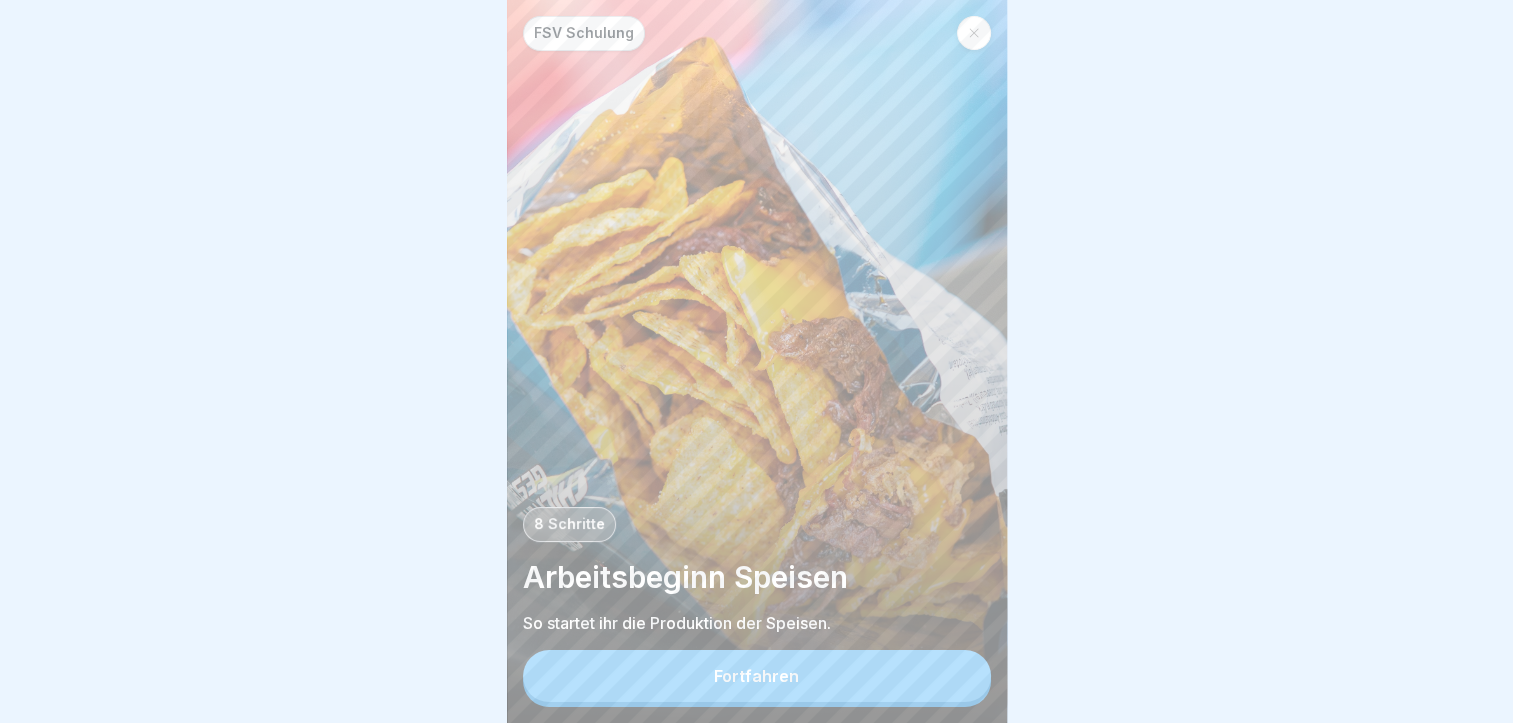 click on "Fortfahren" at bounding box center [757, 676] 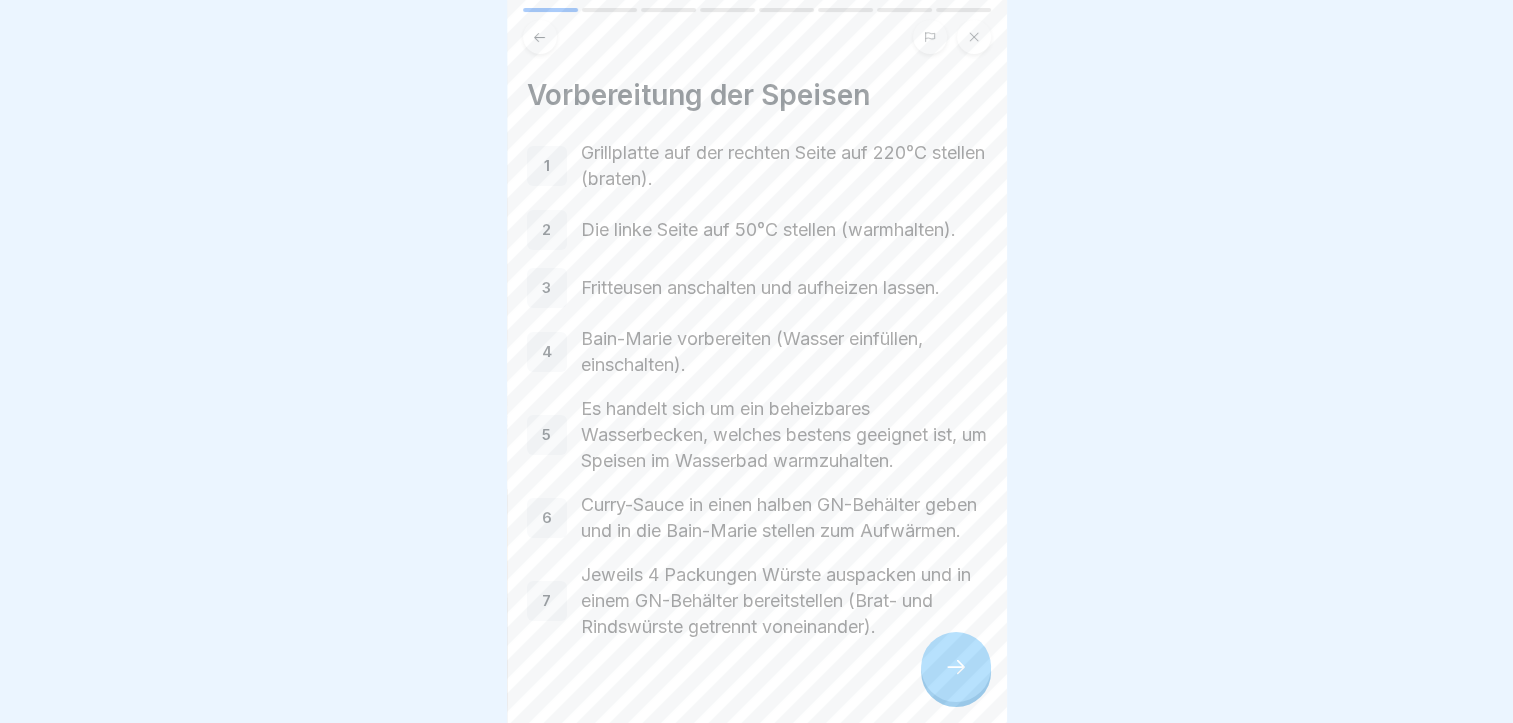 click 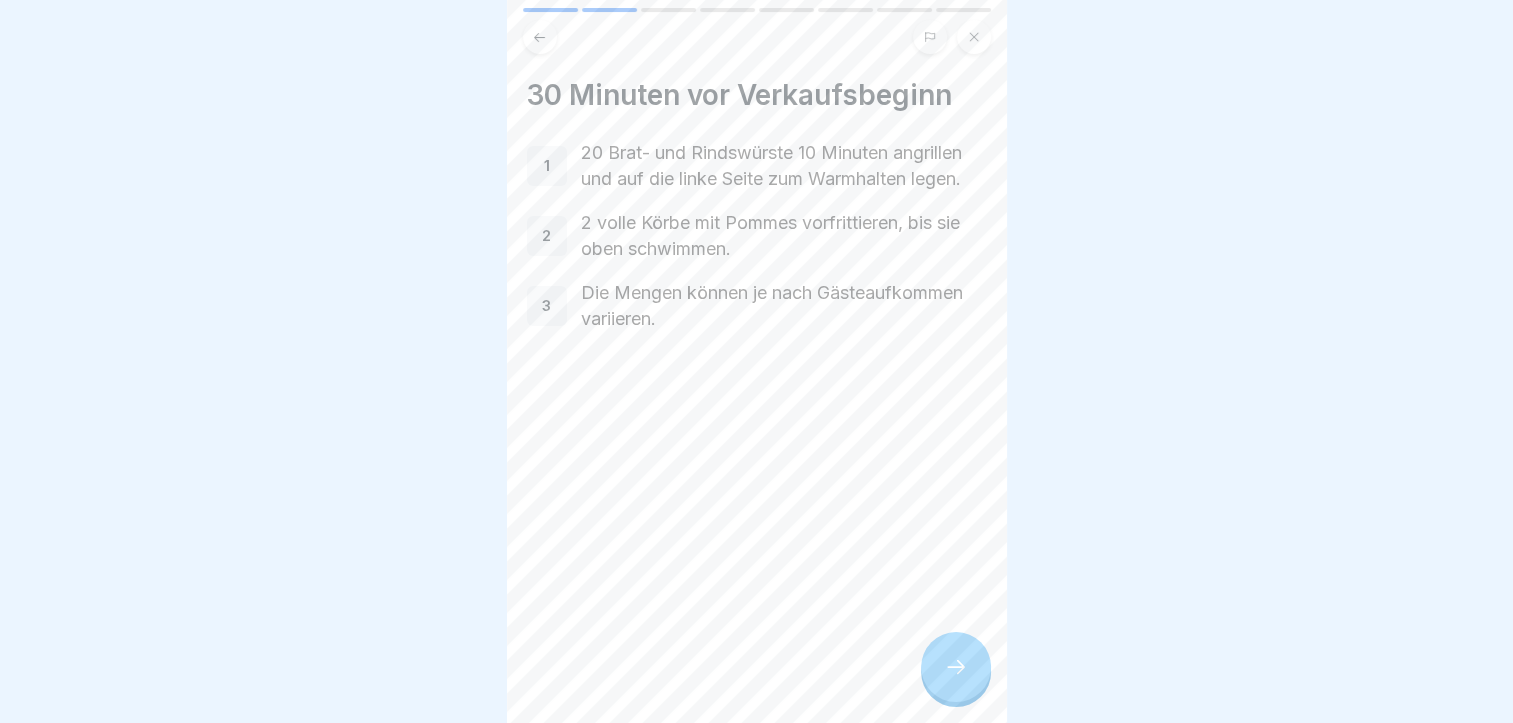 click 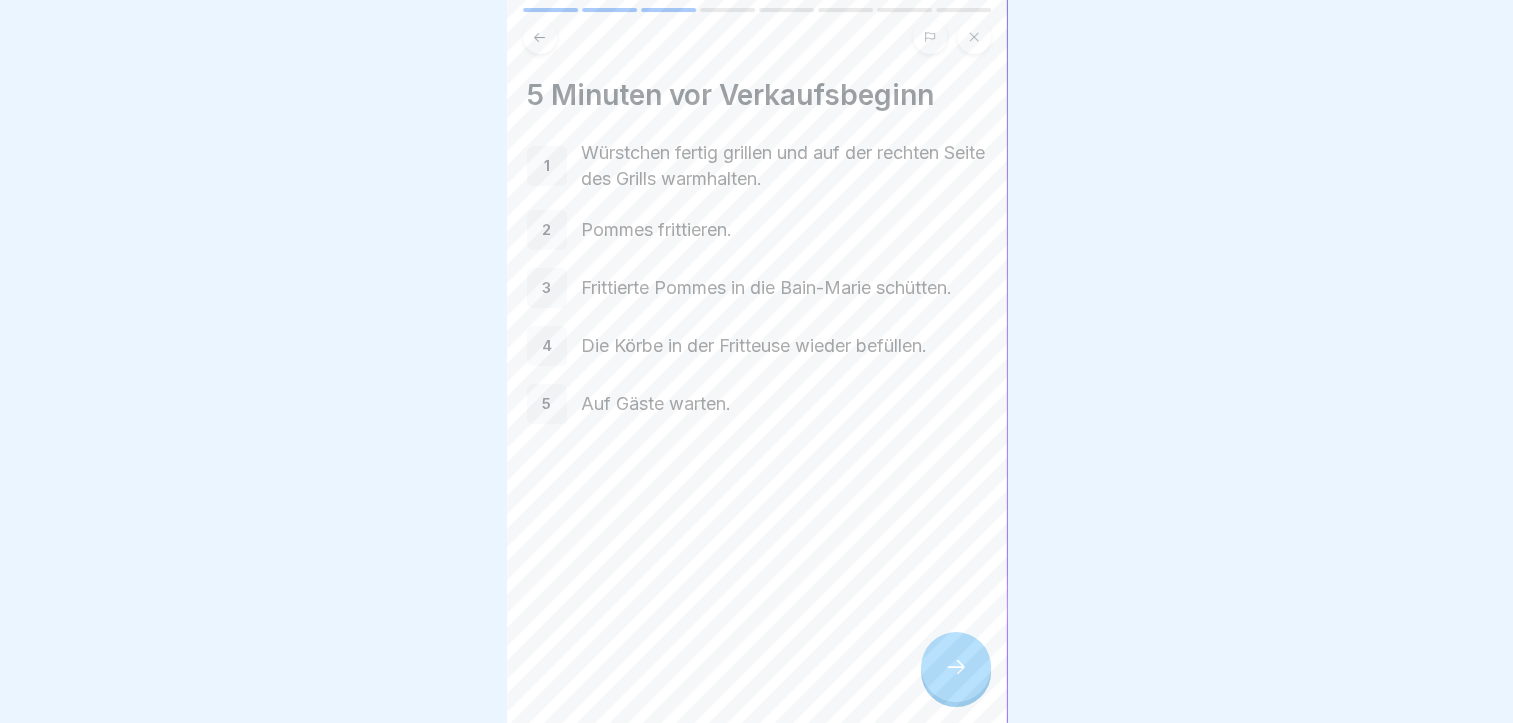 click 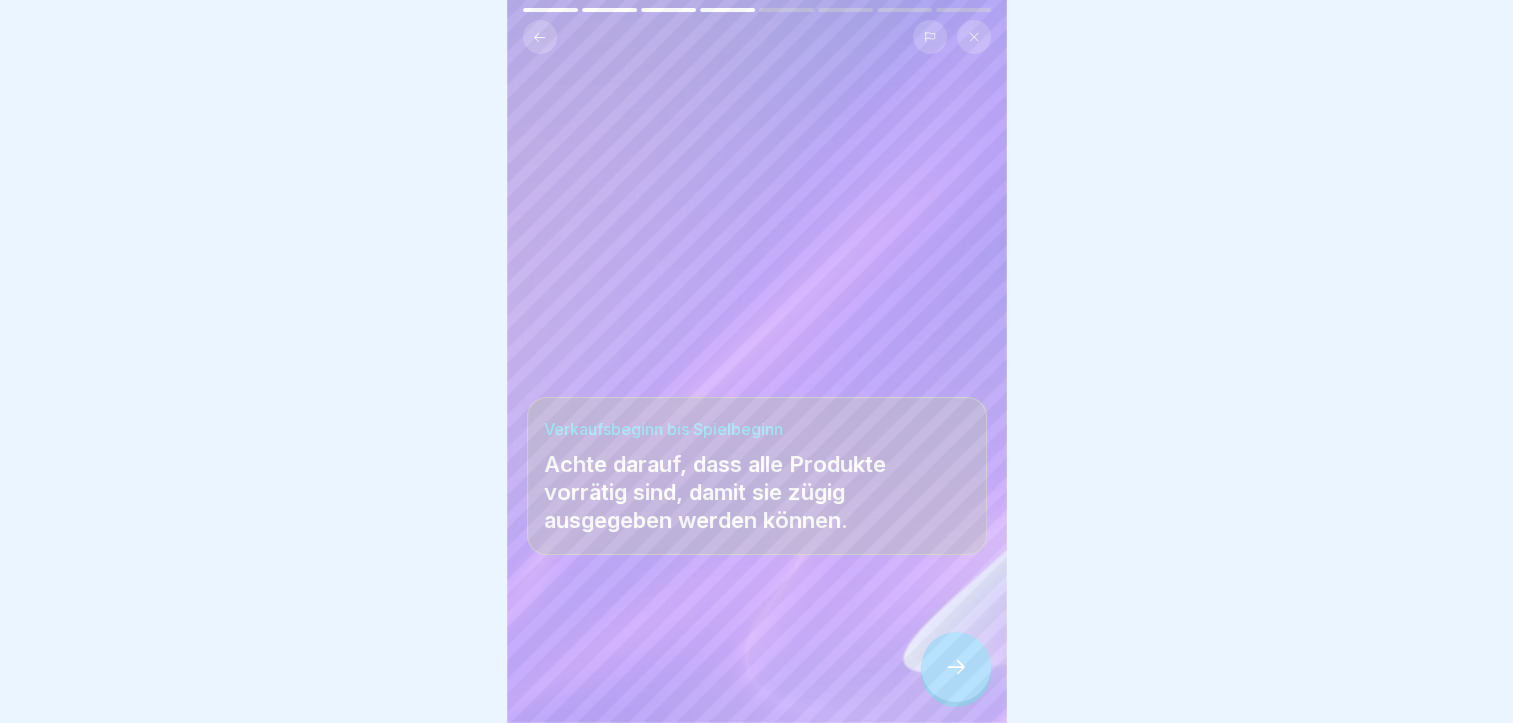 click 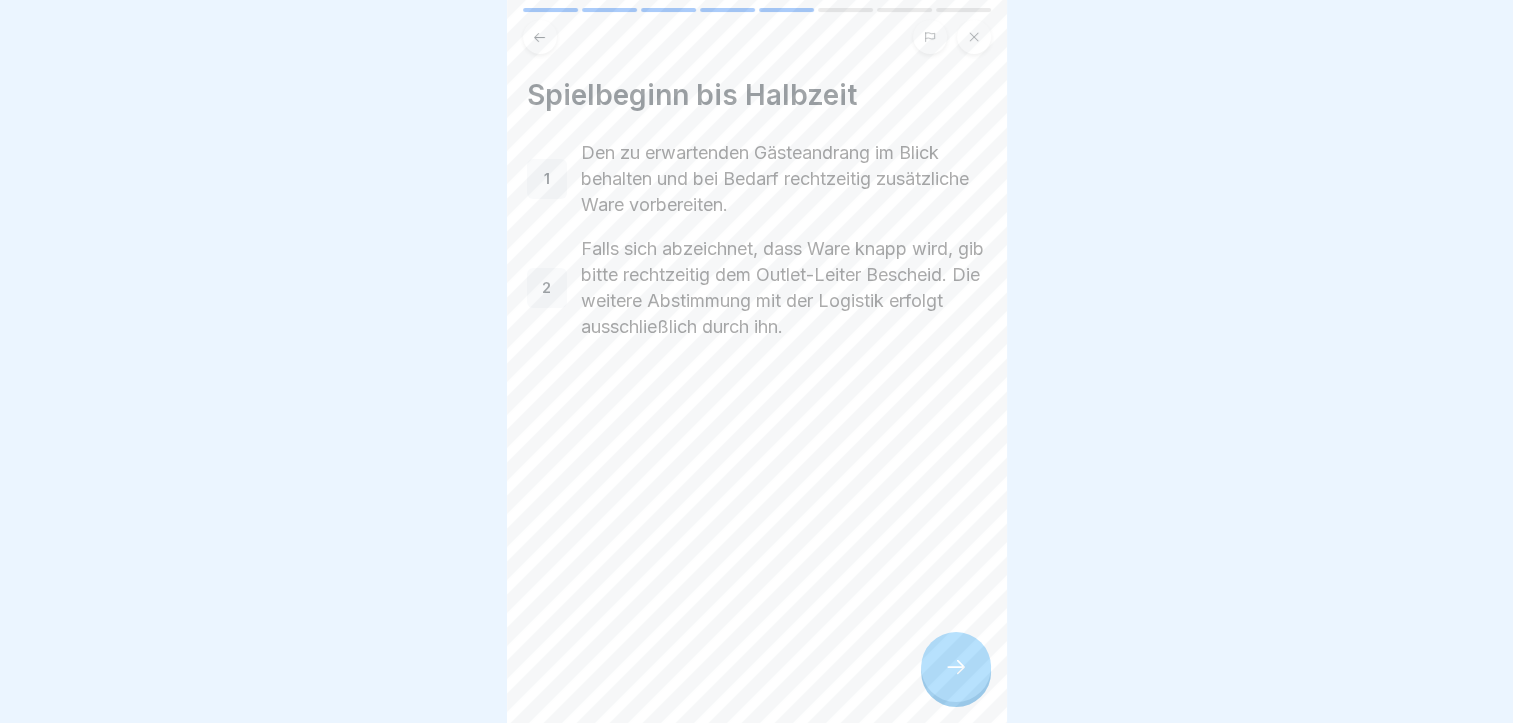 click 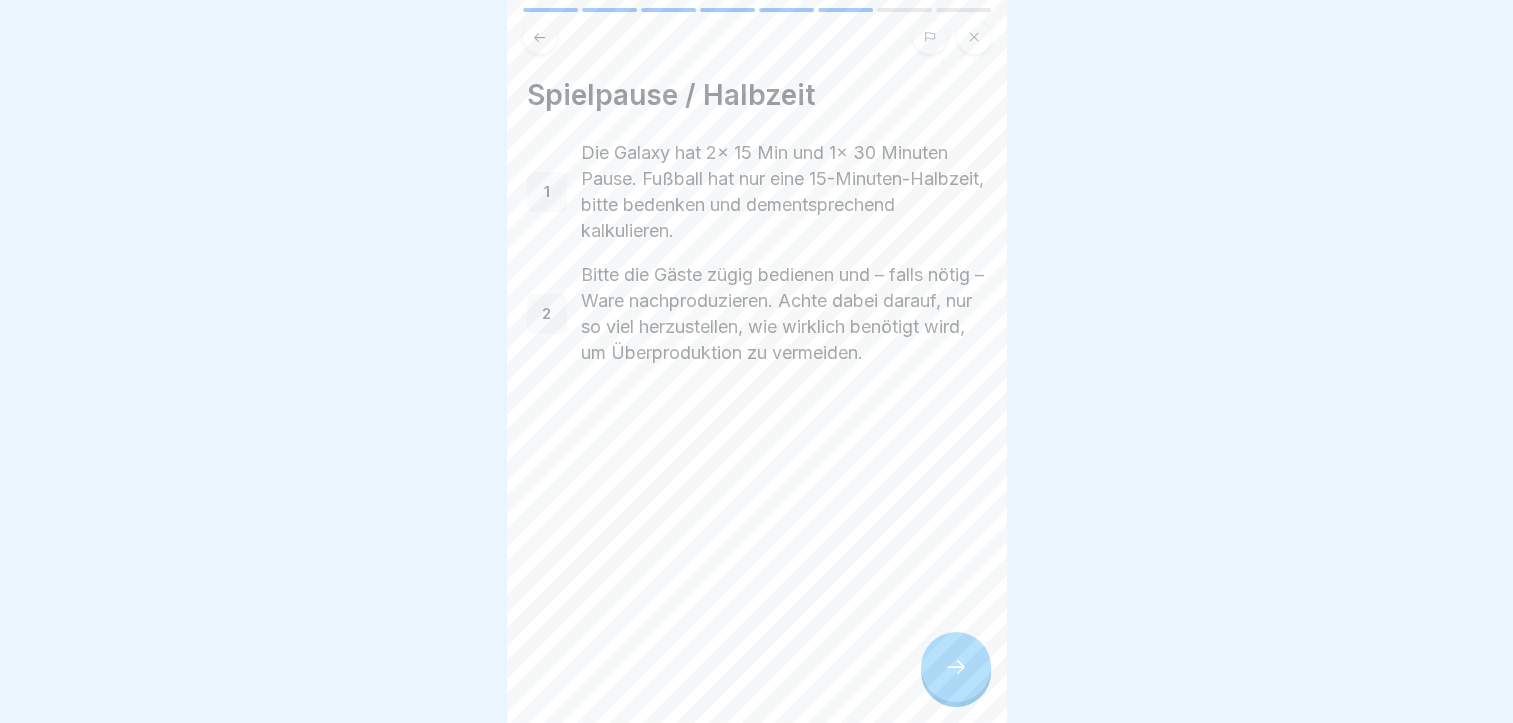 click 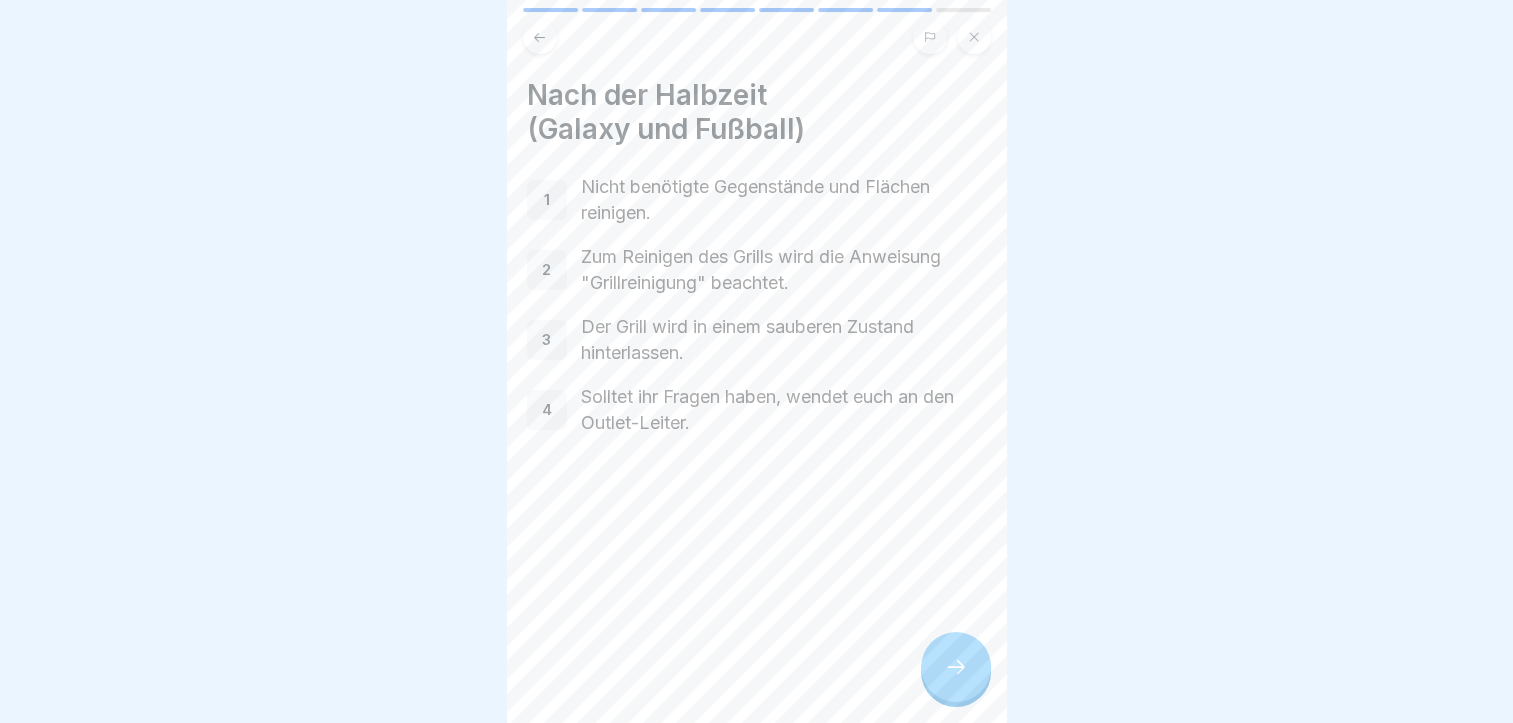 click 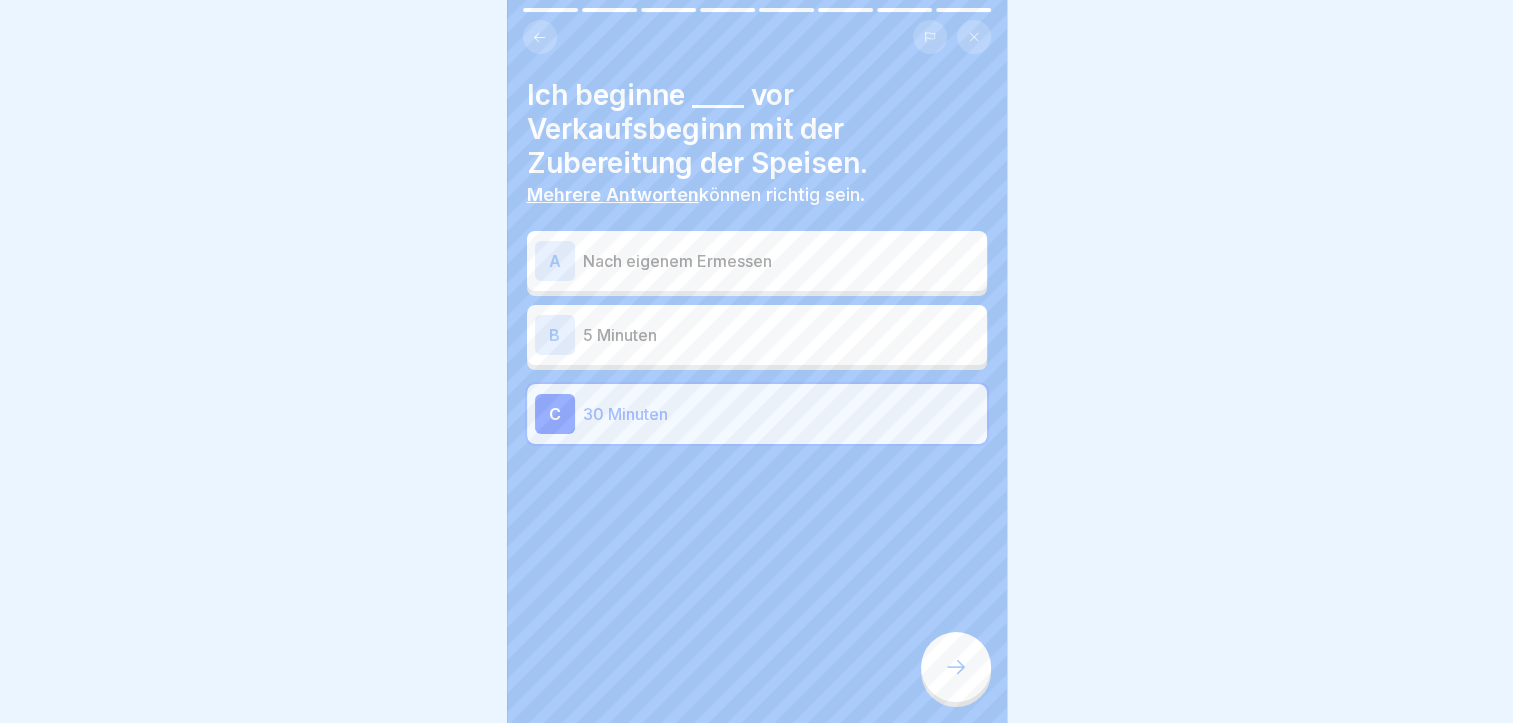 click at bounding box center [956, 667] 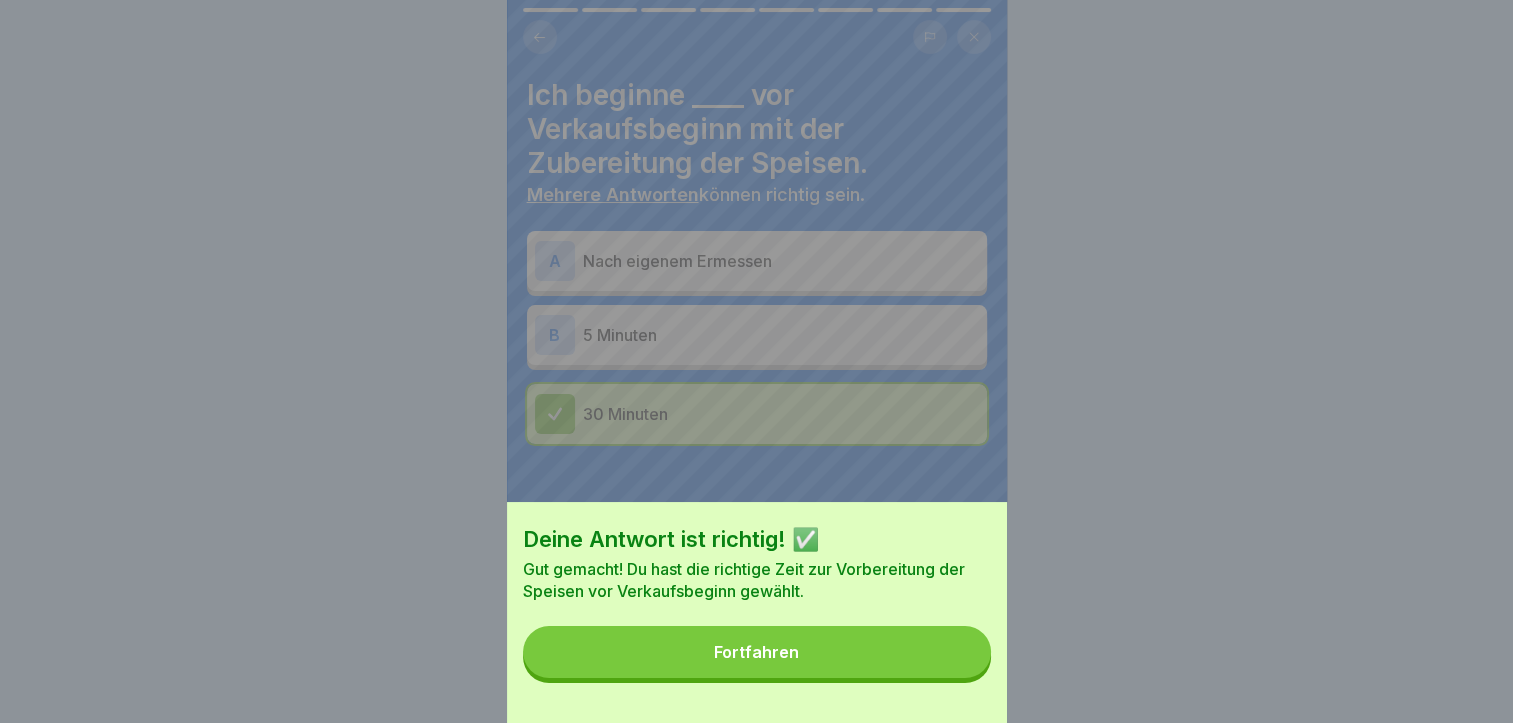 click on "Fortfahren" at bounding box center (757, 652) 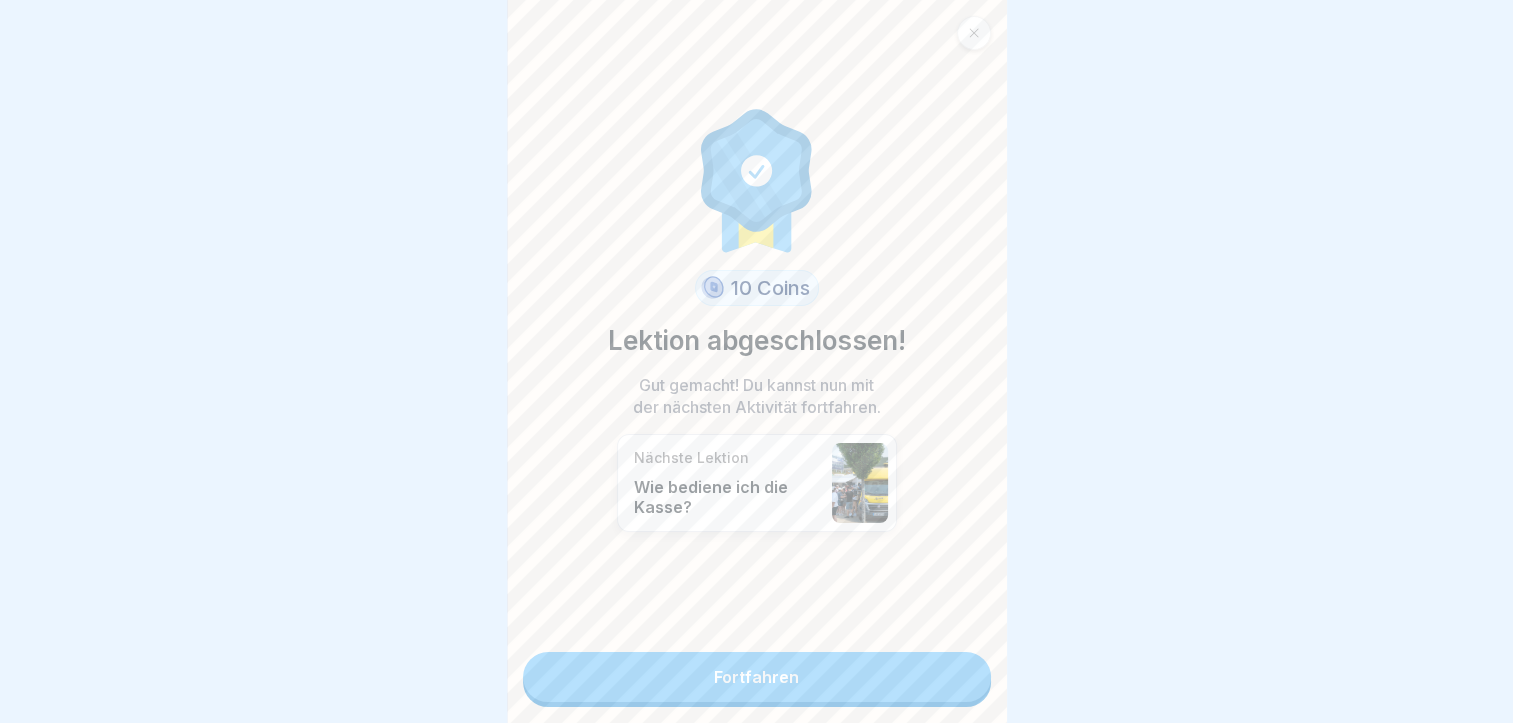 click on "Fortfahren" at bounding box center [757, 677] 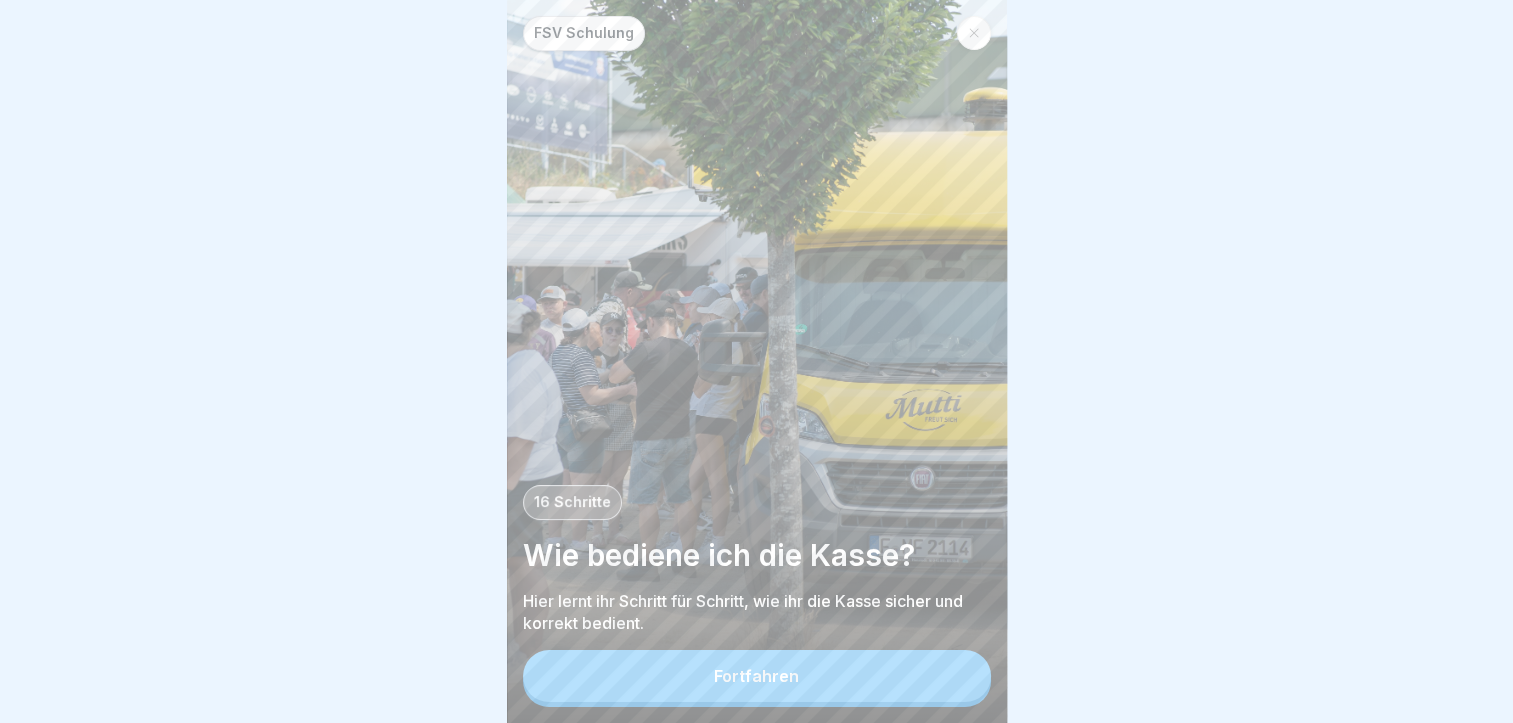 click on "Fortfahren" at bounding box center (757, 676) 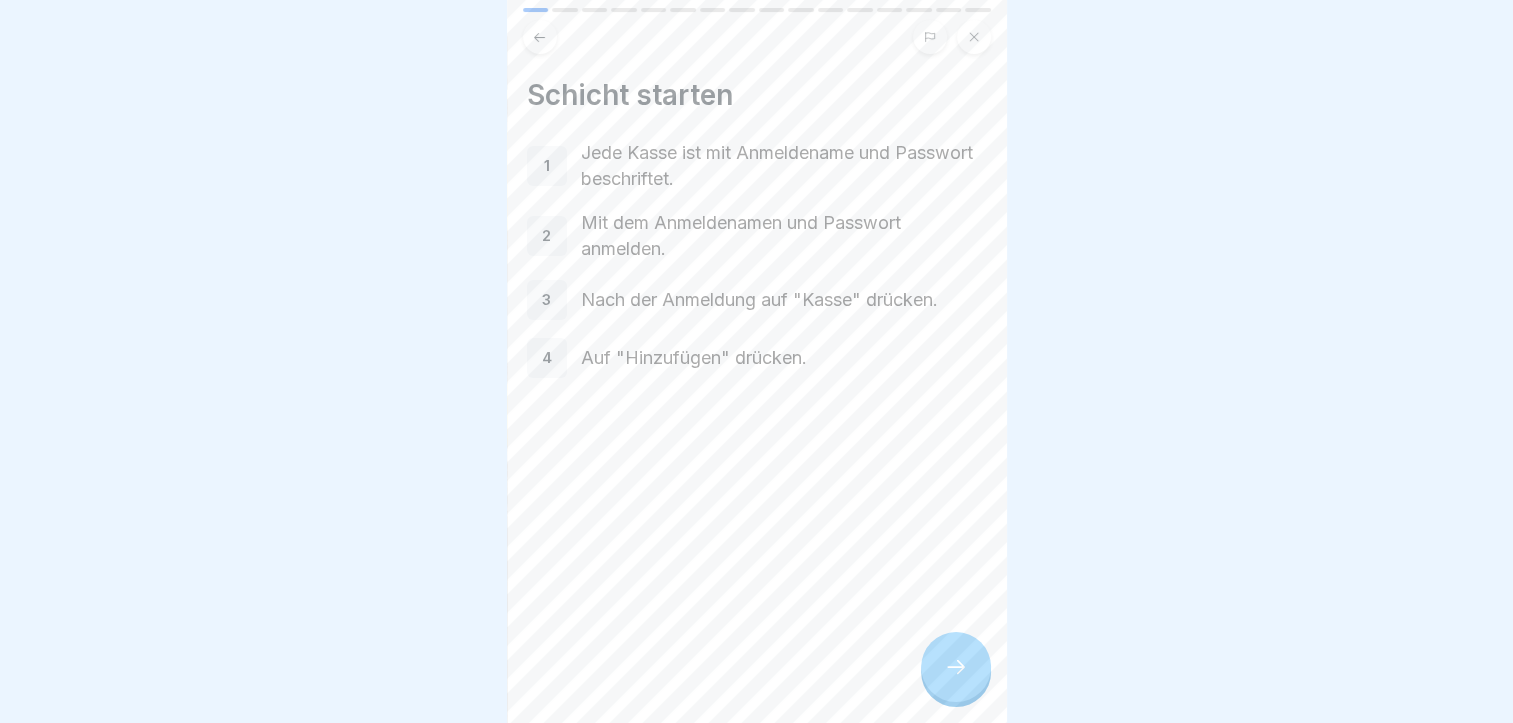 click 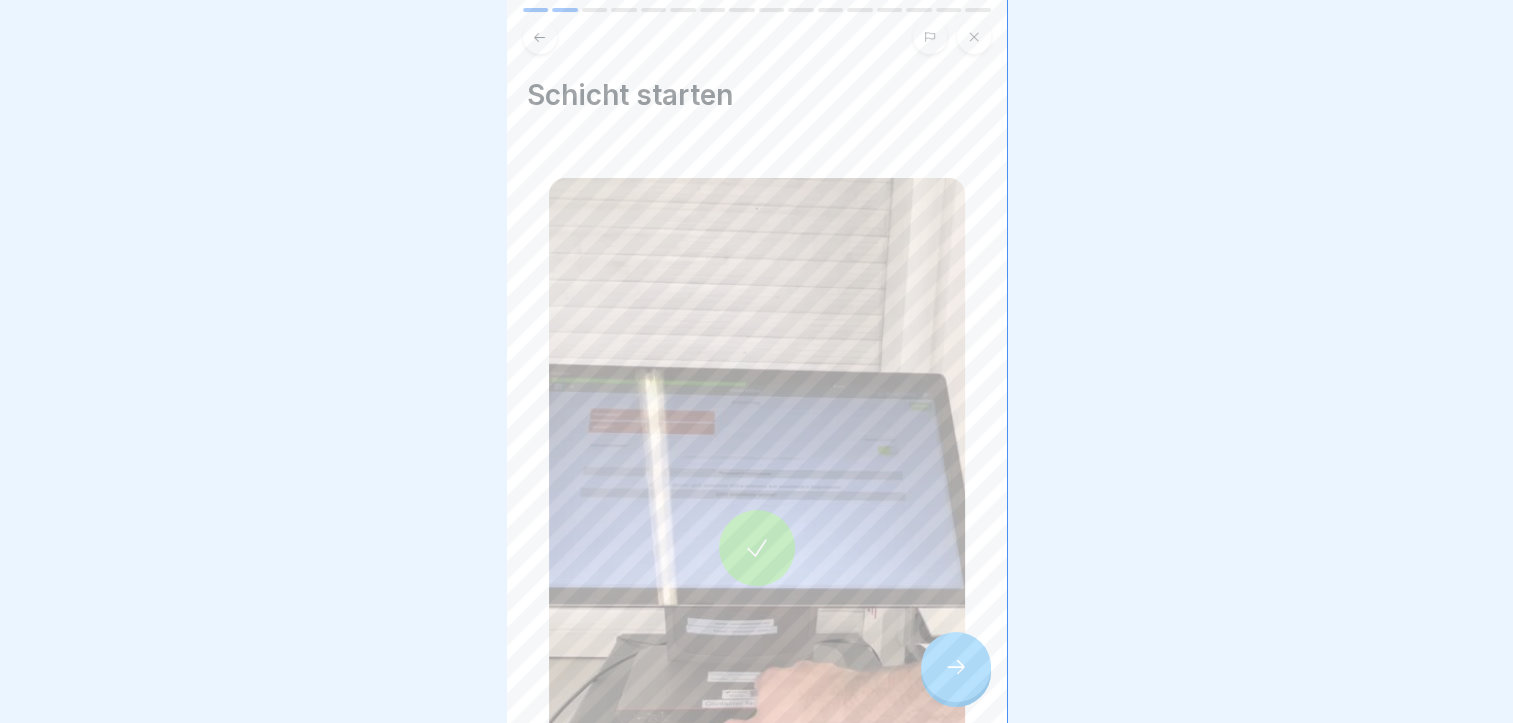 click 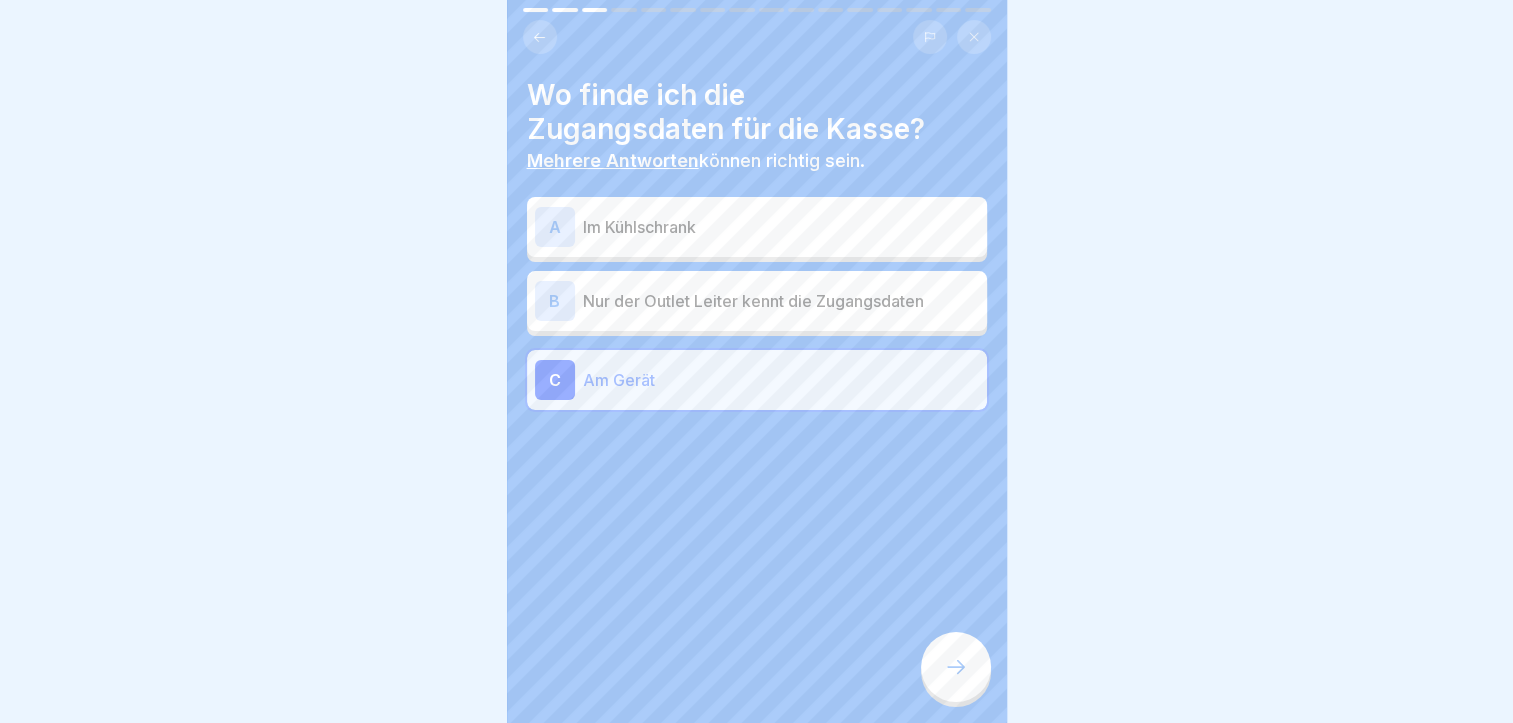 click at bounding box center [956, 667] 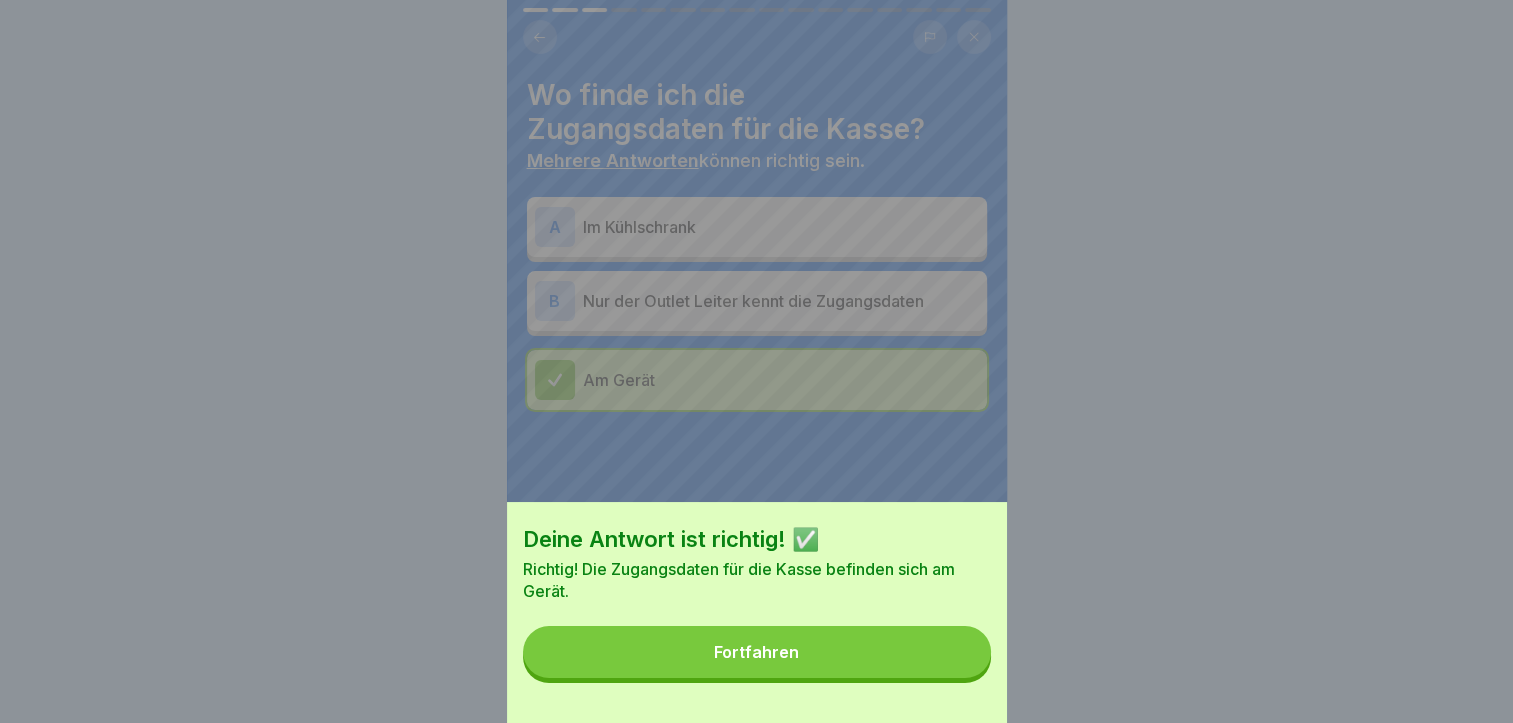 click on "Fortfahren" at bounding box center (757, 652) 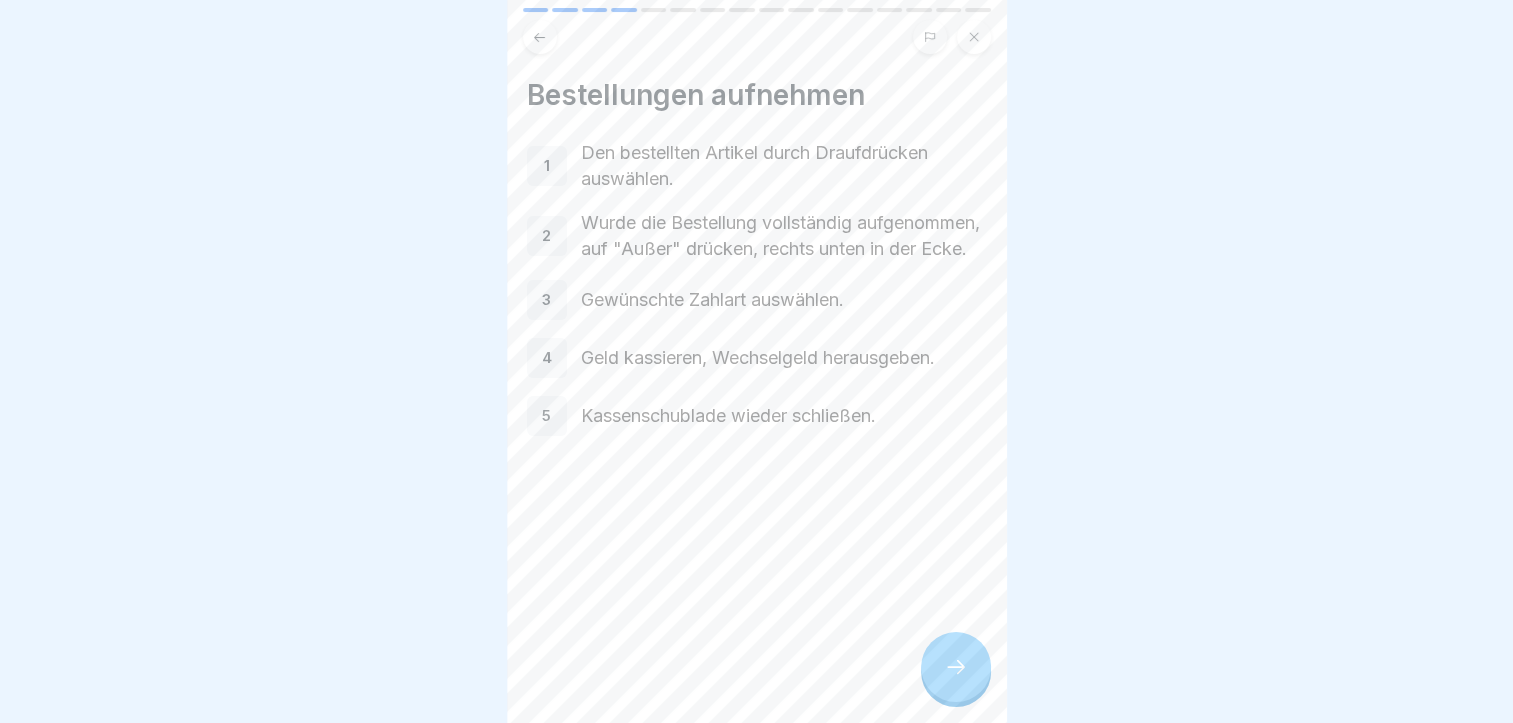 click 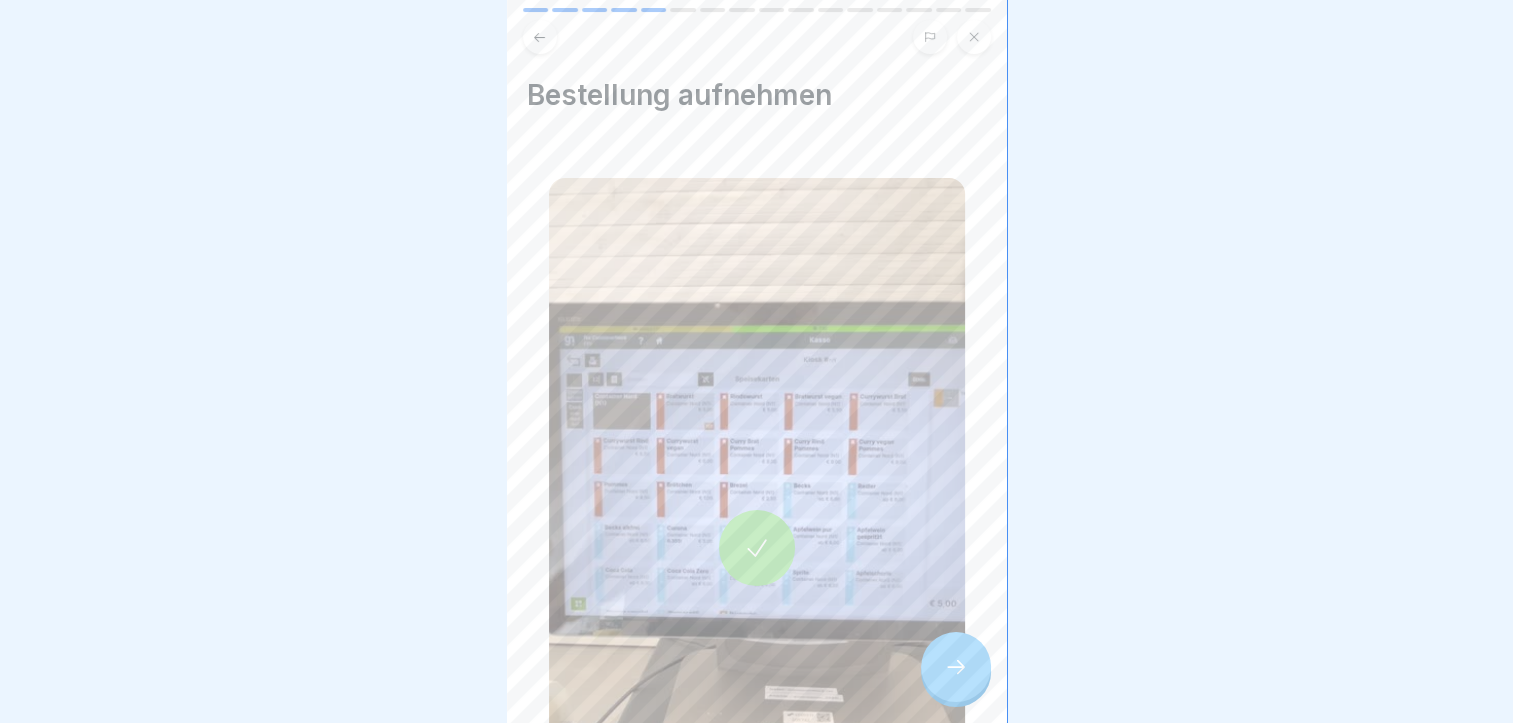 click 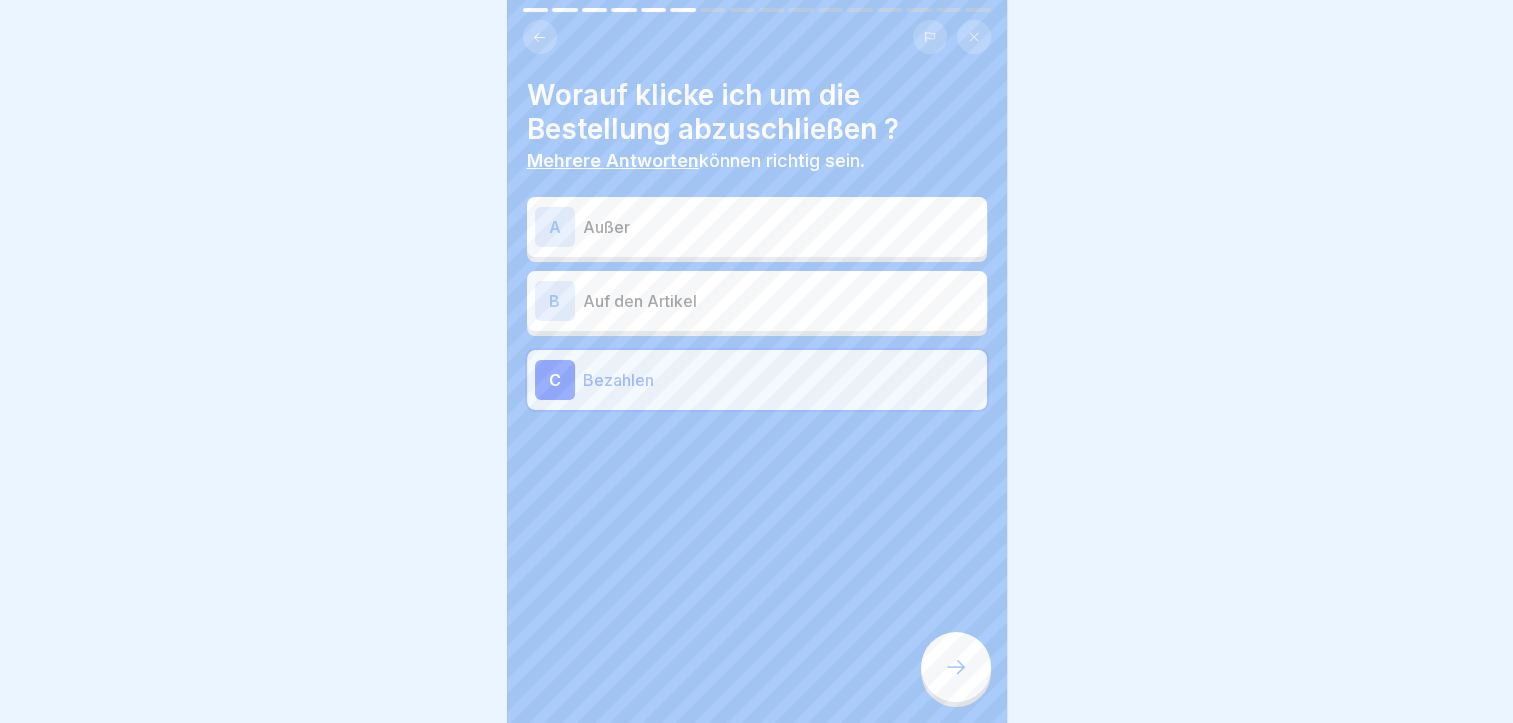 click at bounding box center [540, 37] 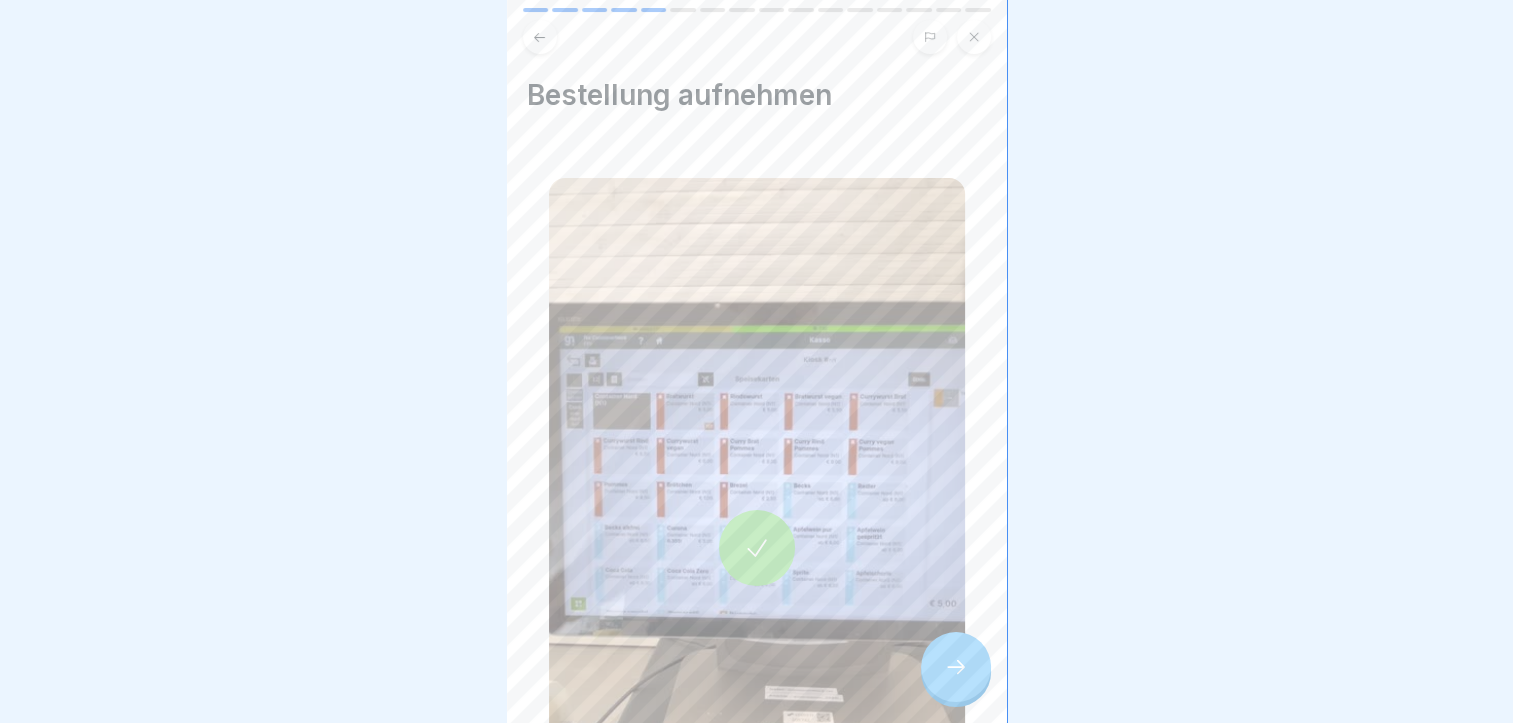 click 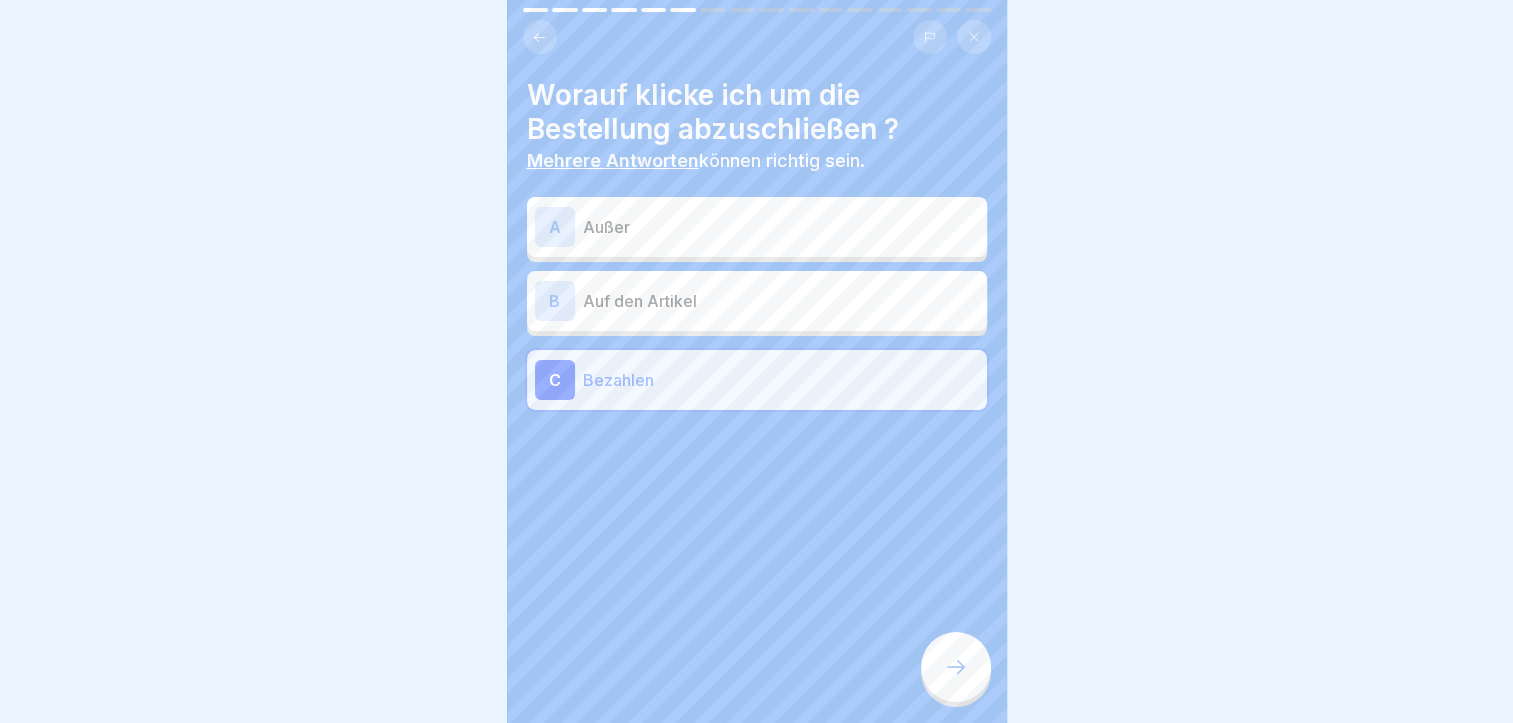 click at bounding box center [956, 667] 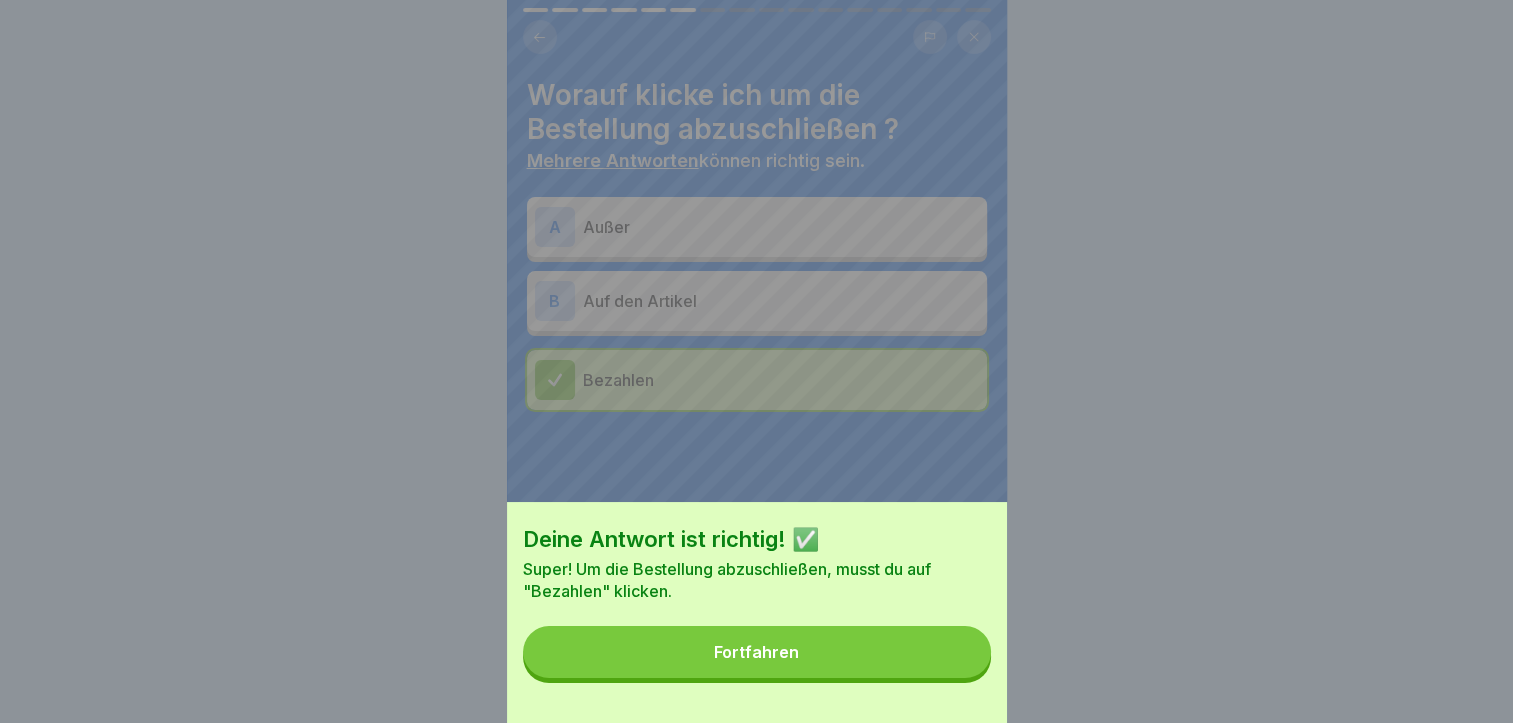click on "Deine Antwort ist richtig!
✅ Super! Um die Bestellung abzuschließen, musst du auf "Bezahlen" klicken.   Fortfahren" at bounding box center (757, 361) 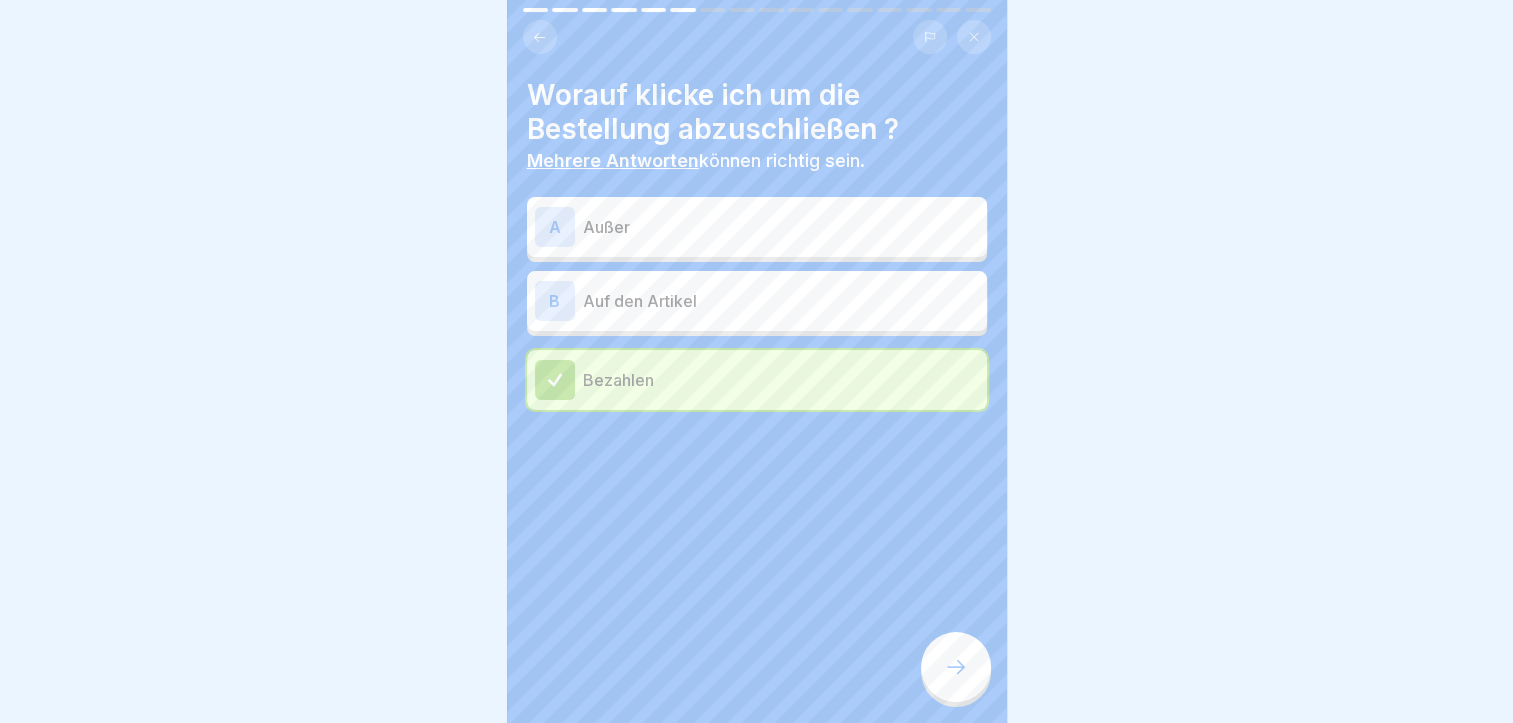 click at bounding box center (540, 37) 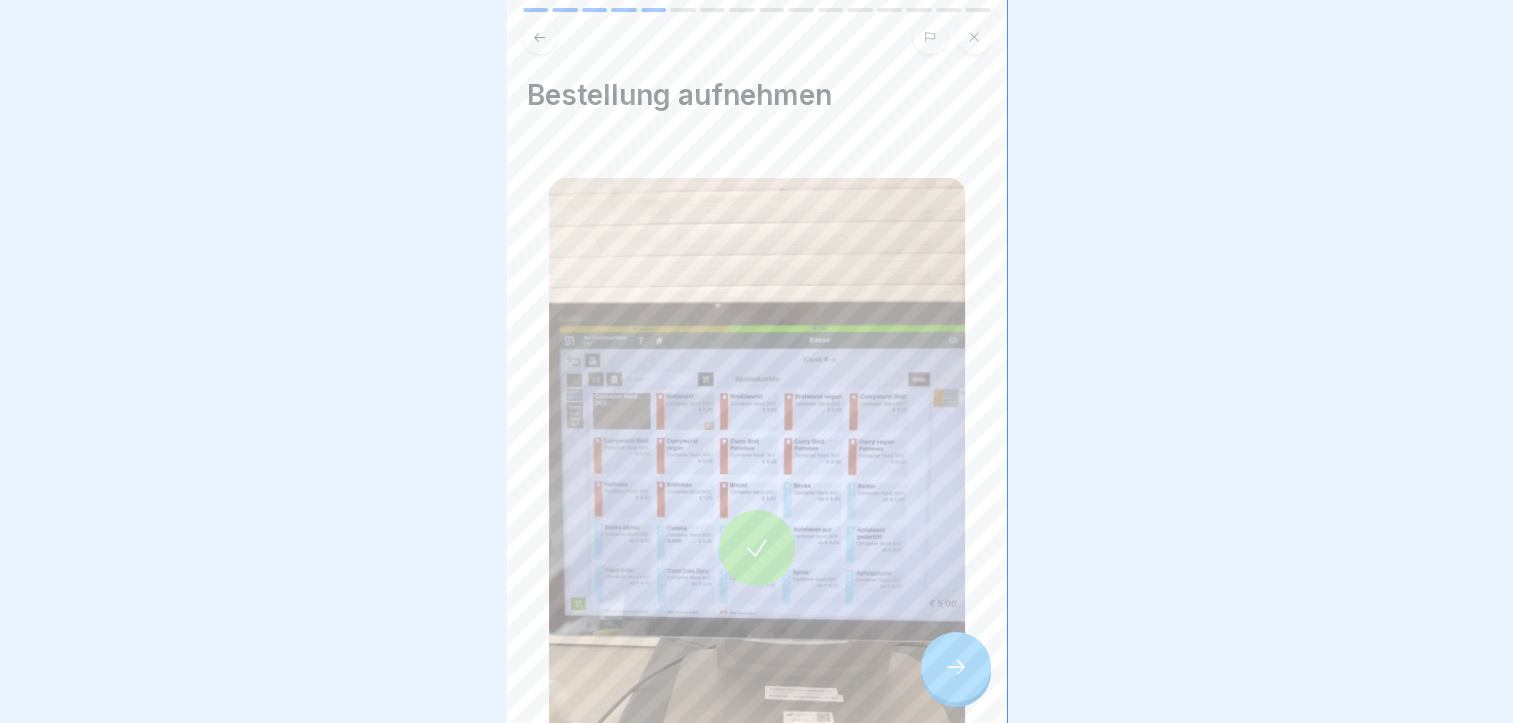 scroll, scrollTop: 15, scrollLeft: 0, axis: vertical 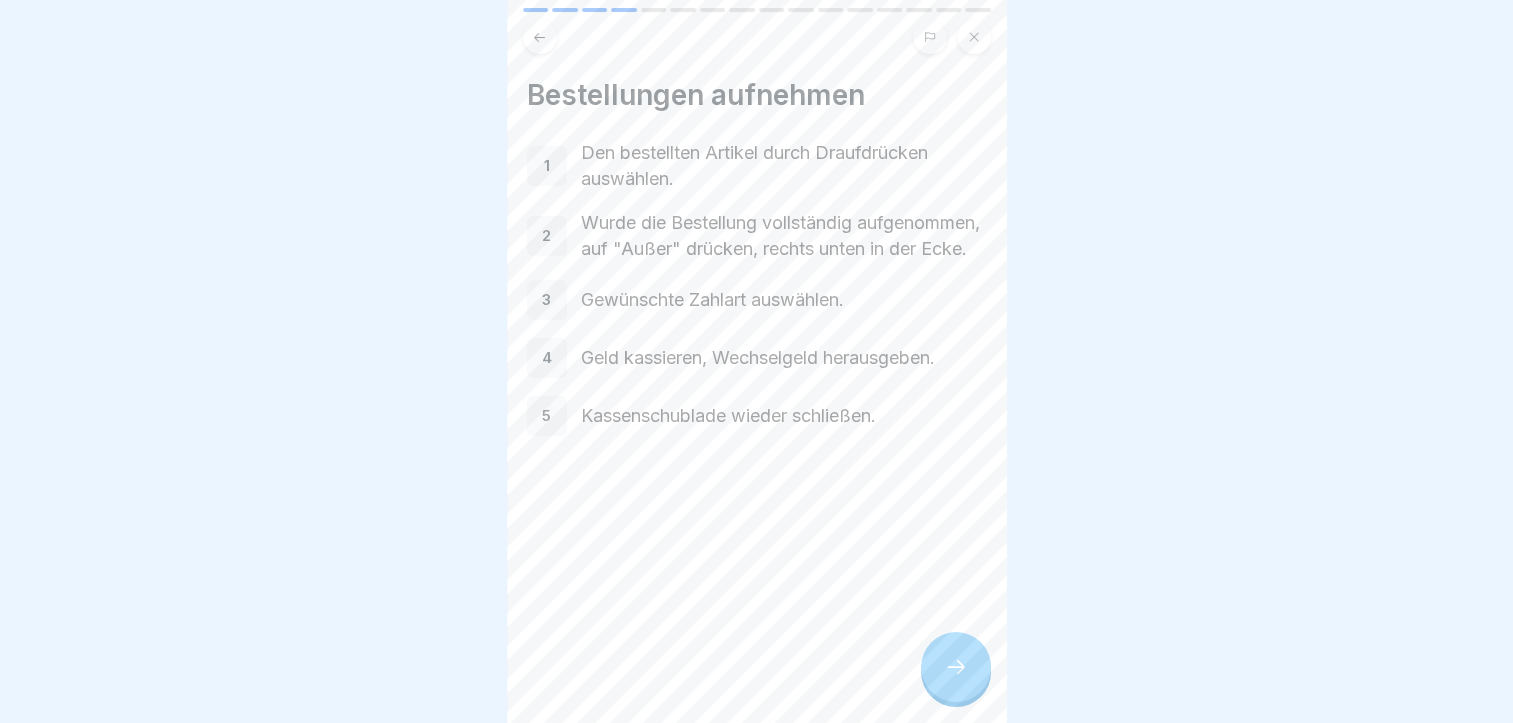 click at bounding box center (540, 37) 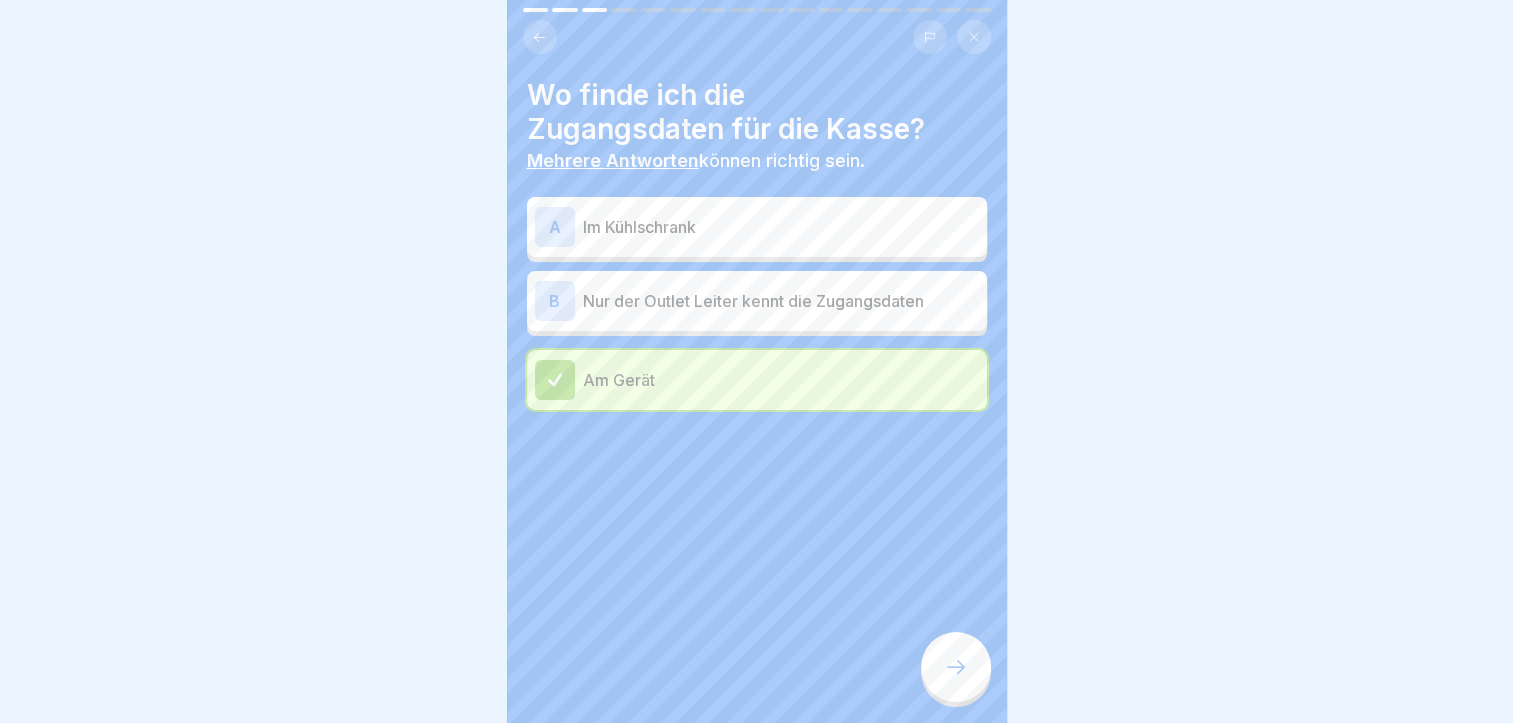 click at bounding box center (540, 37) 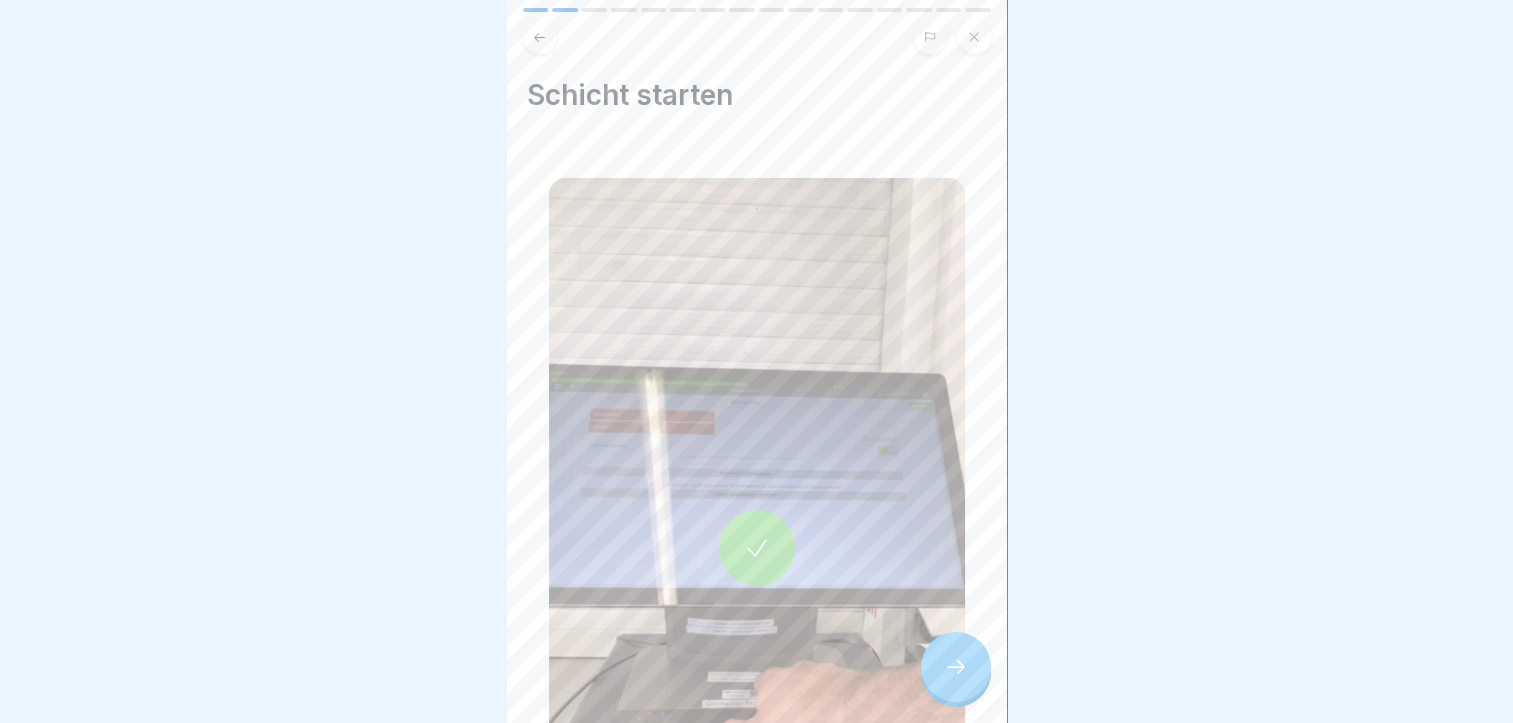 click 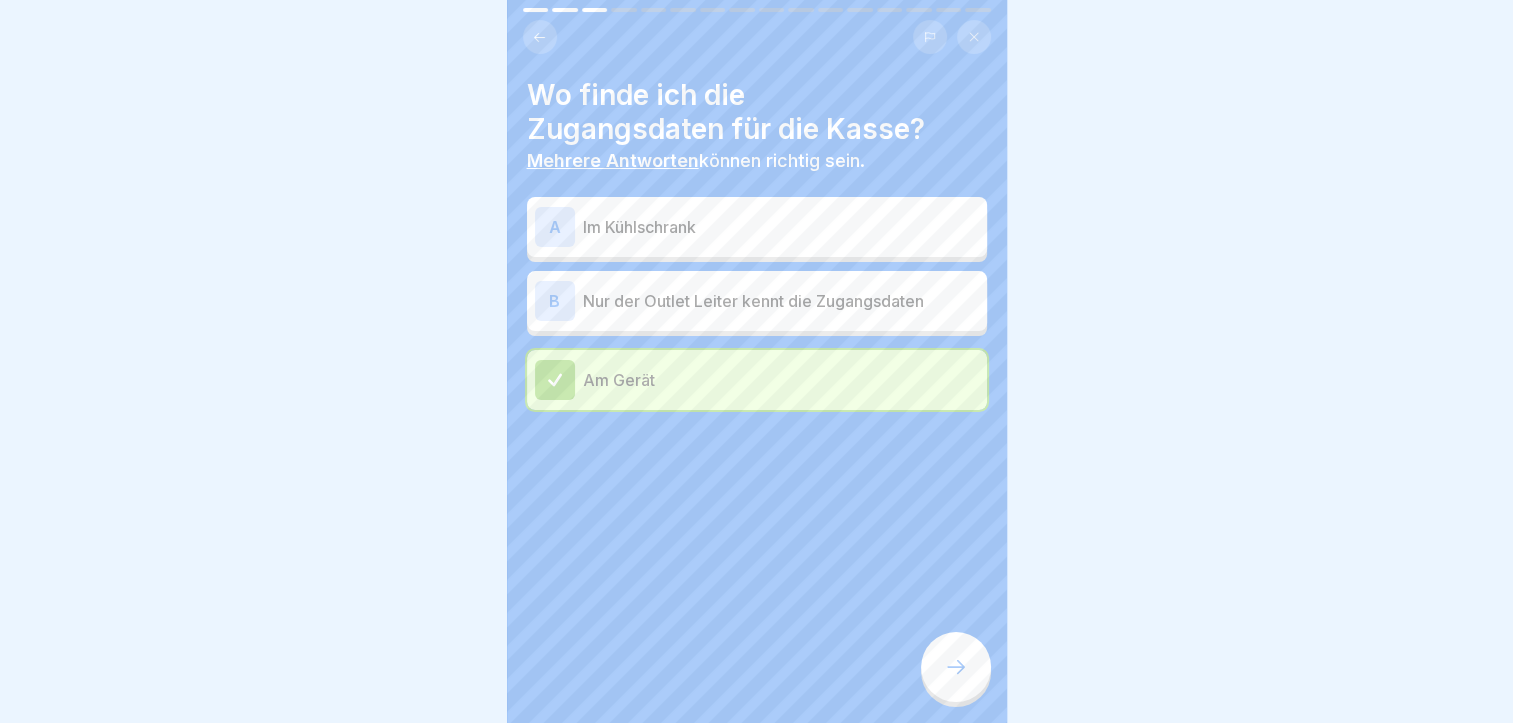 click at bounding box center [956, 667] 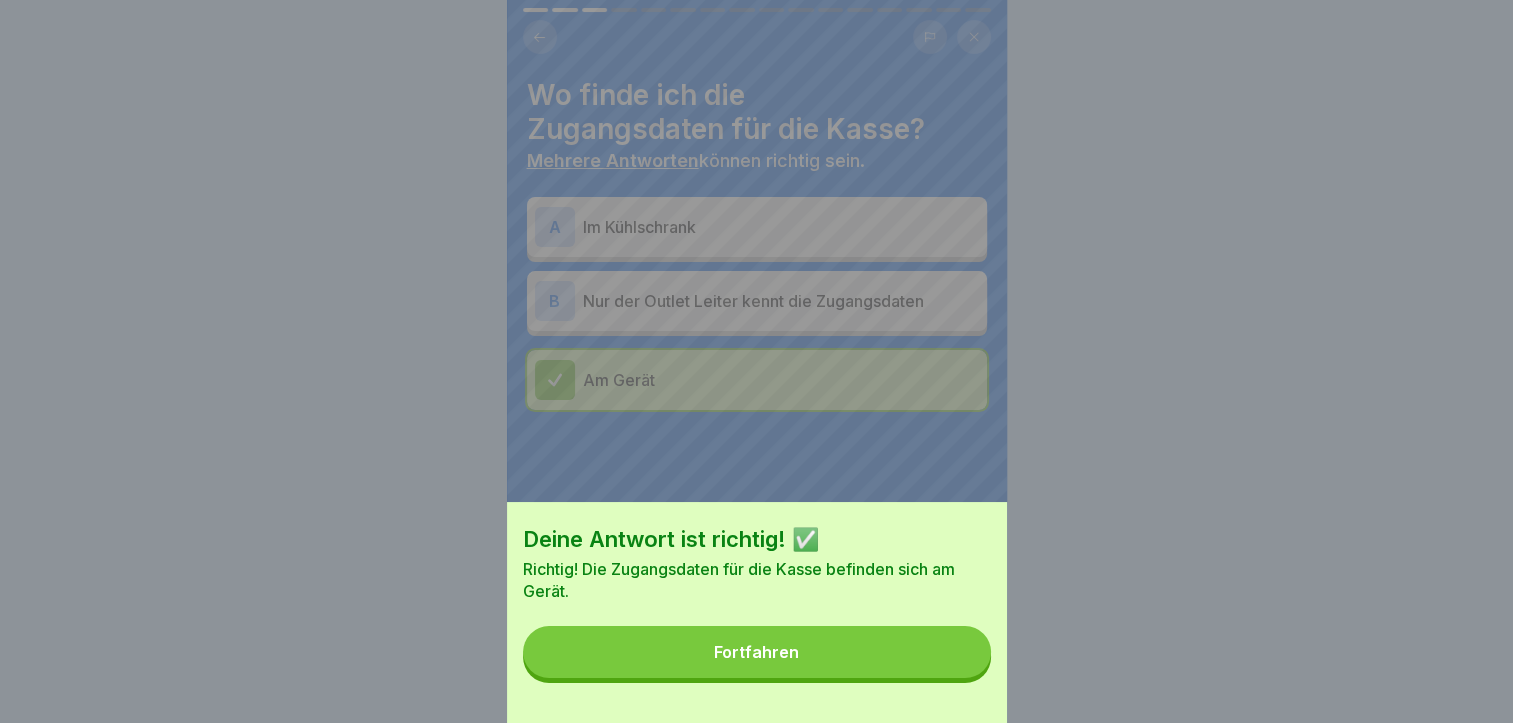 click on "Fortfahren" at bounding box center [757, 652] 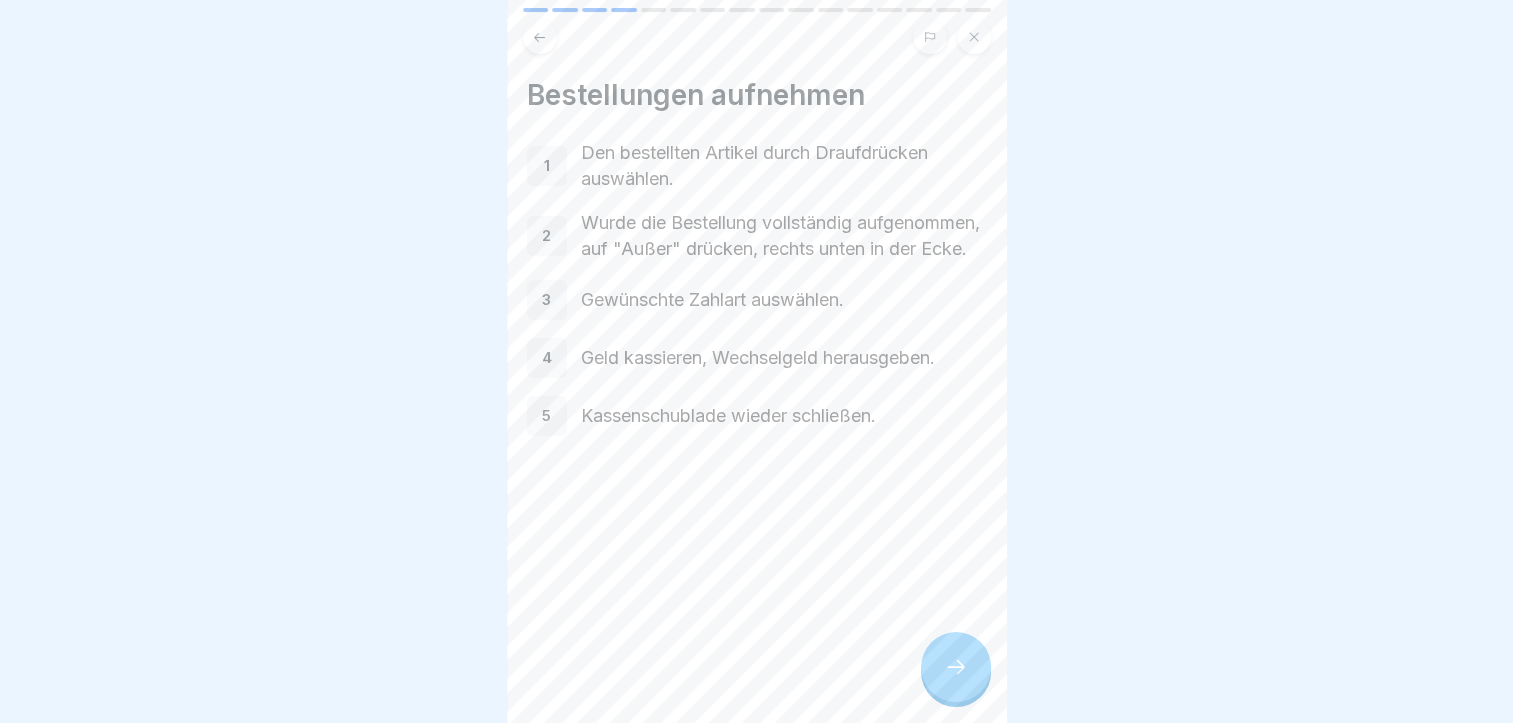 click at bounding box center [956, 667] 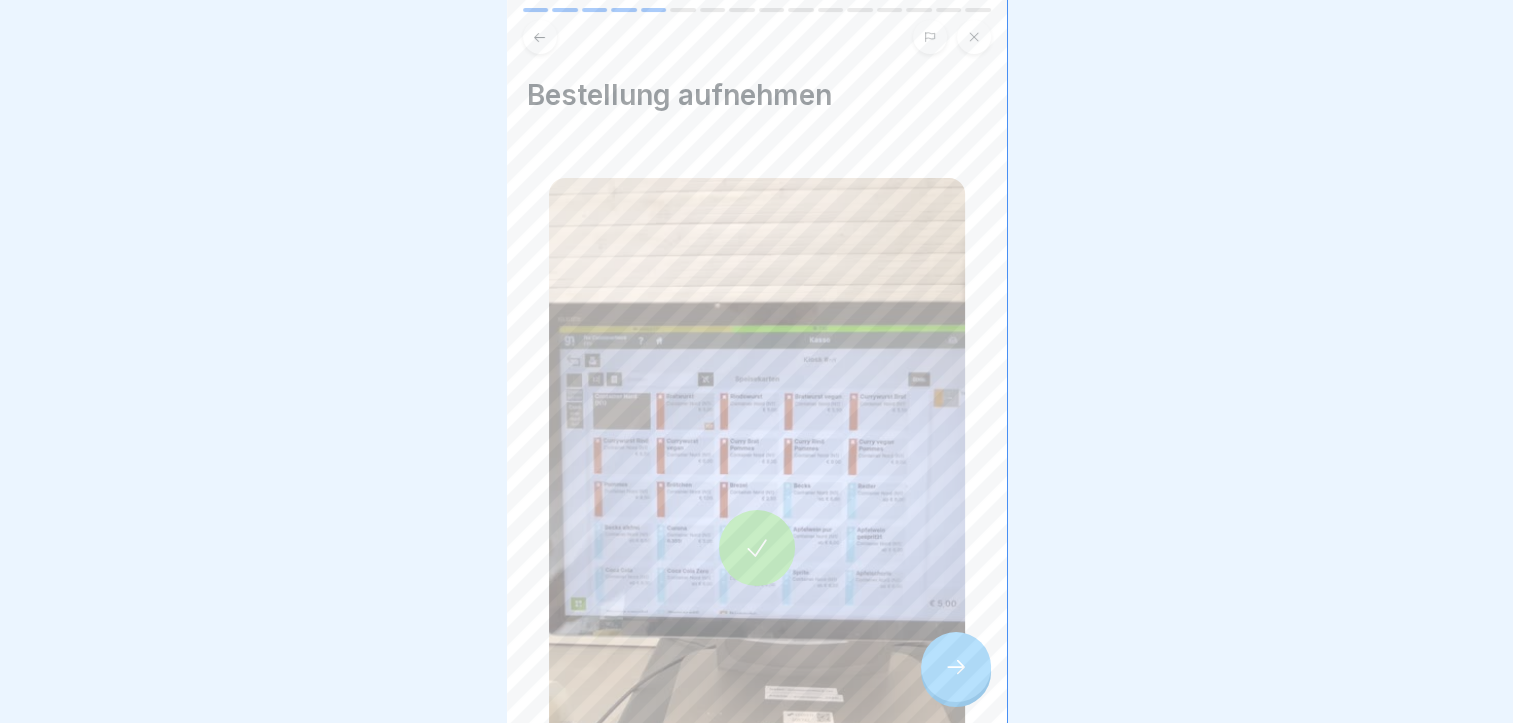 click at bounding box center [956, 667] 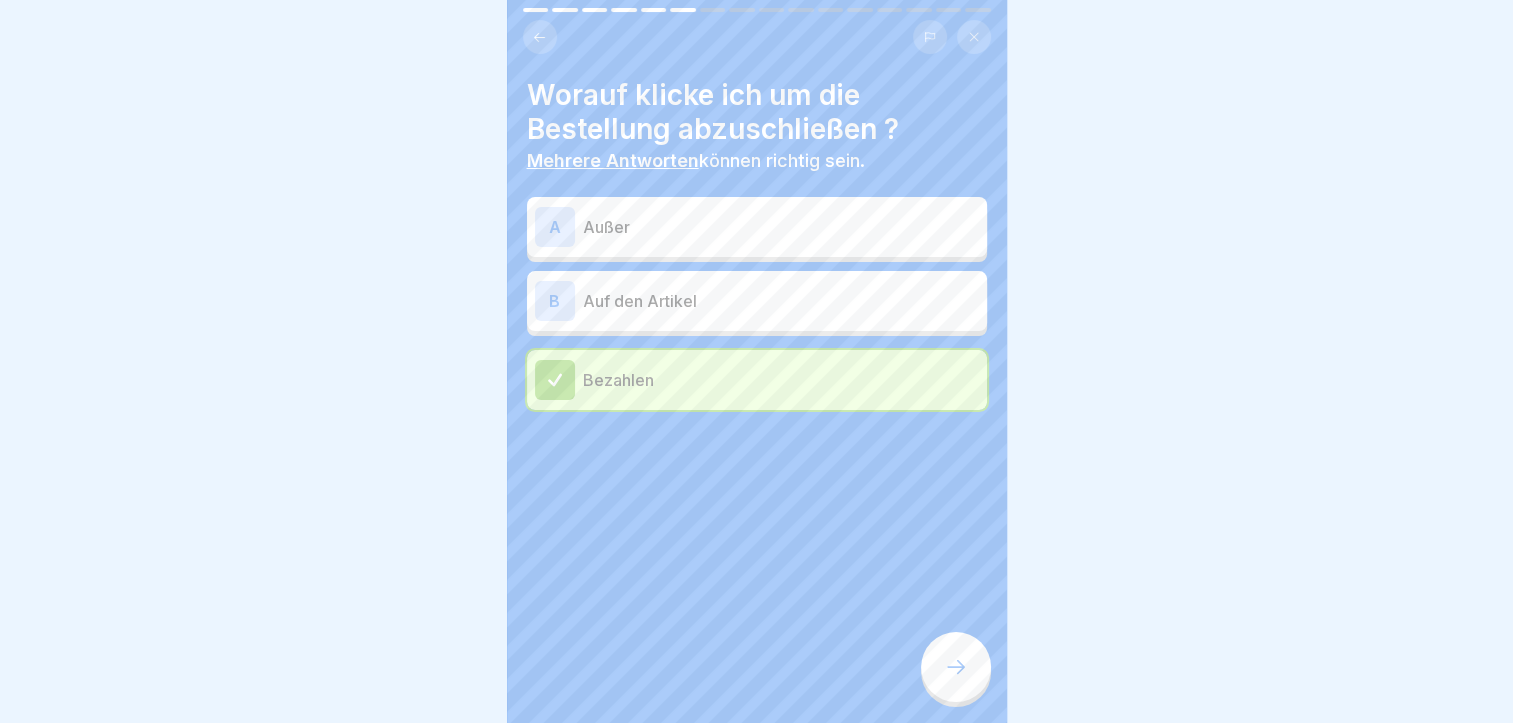 click on "A Außer" at bounding box center [757, 227] 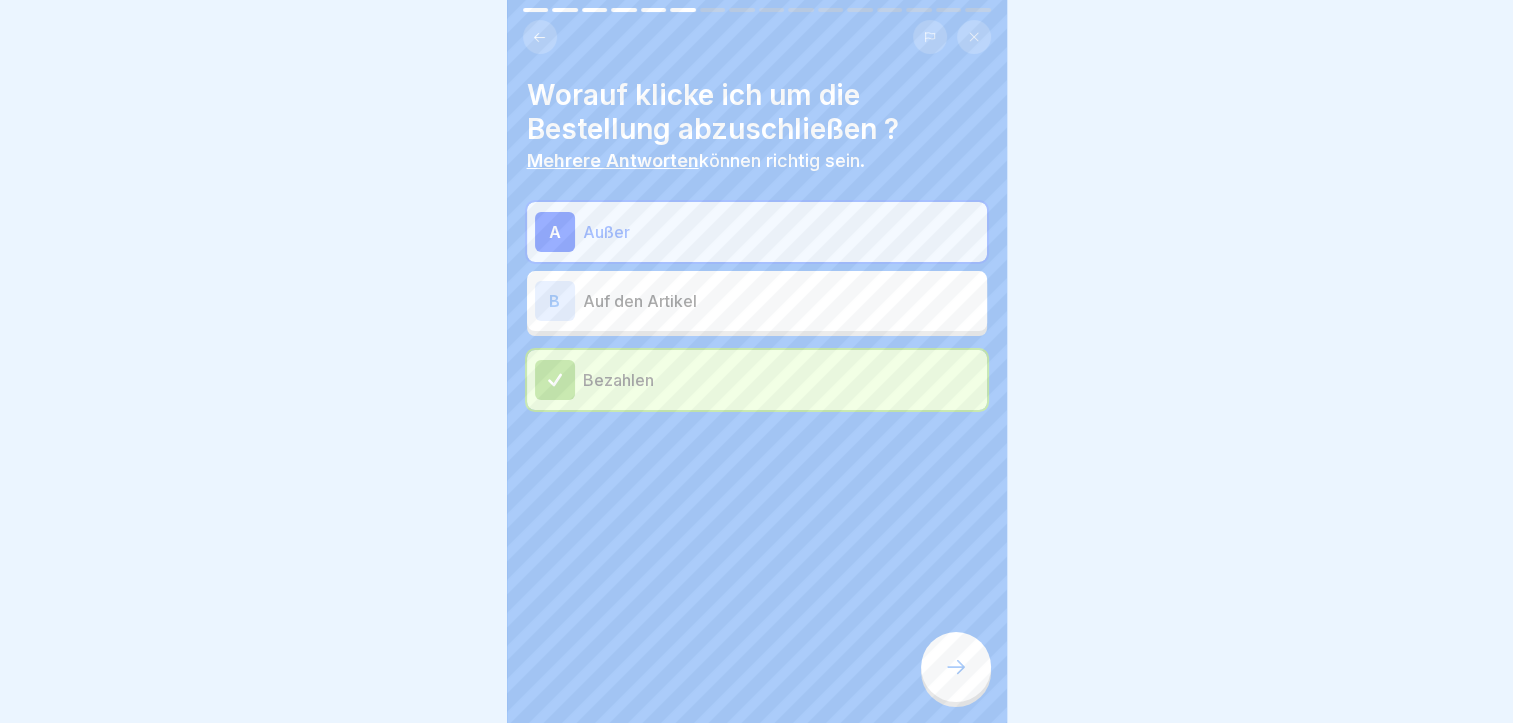 click on "Auf den Artikel" at bounding box center [781, 301] 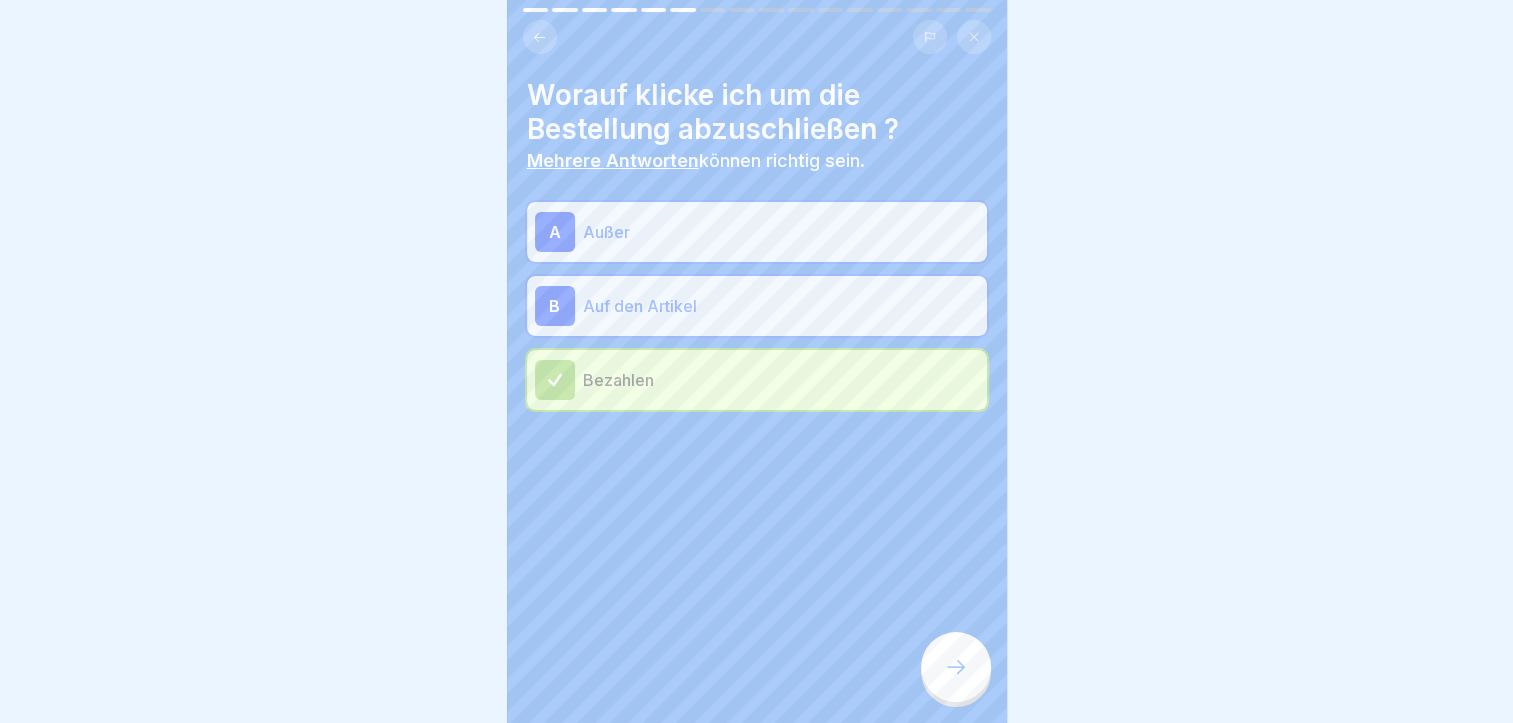 click on "Bezahlen" at bounding box center [757, 380] 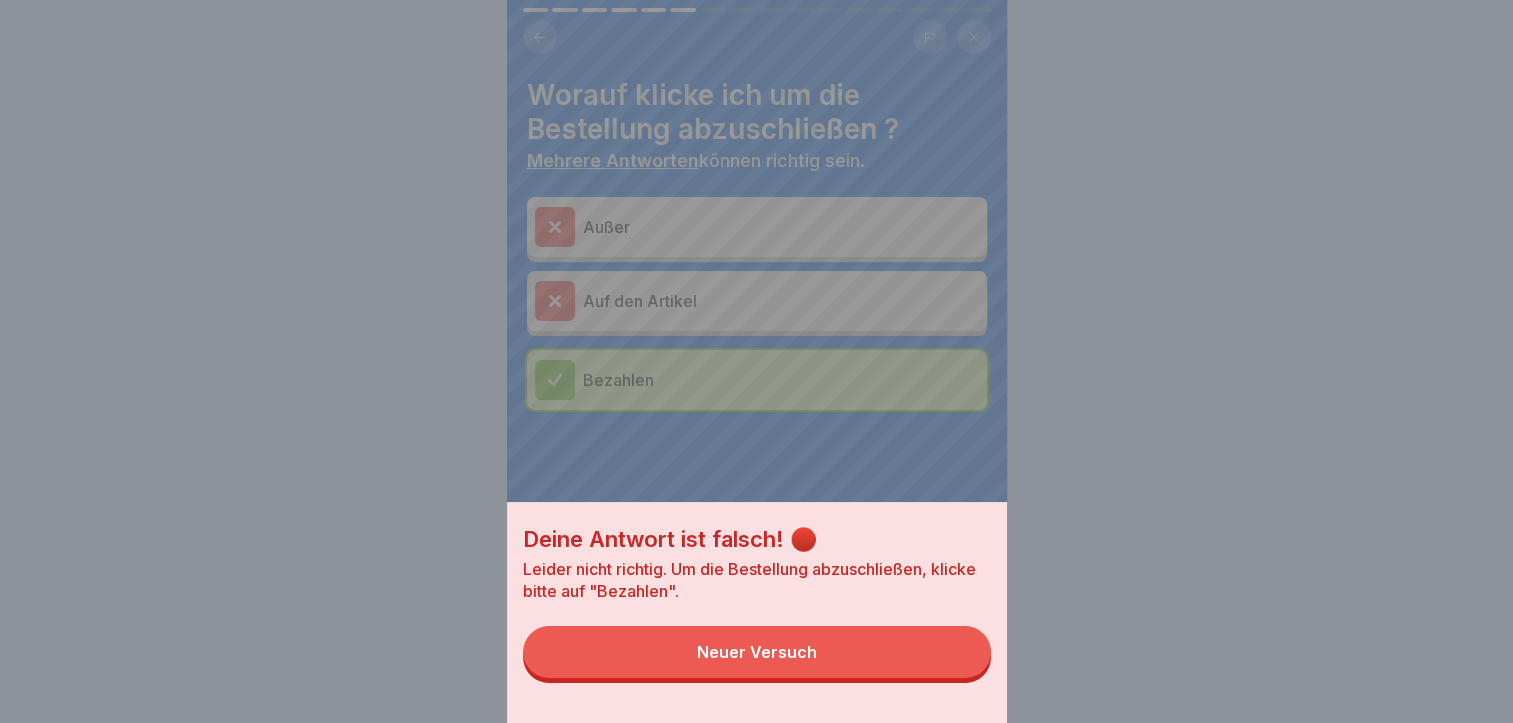 click on "Neuer Versuch" at bounding box center (757, 652) 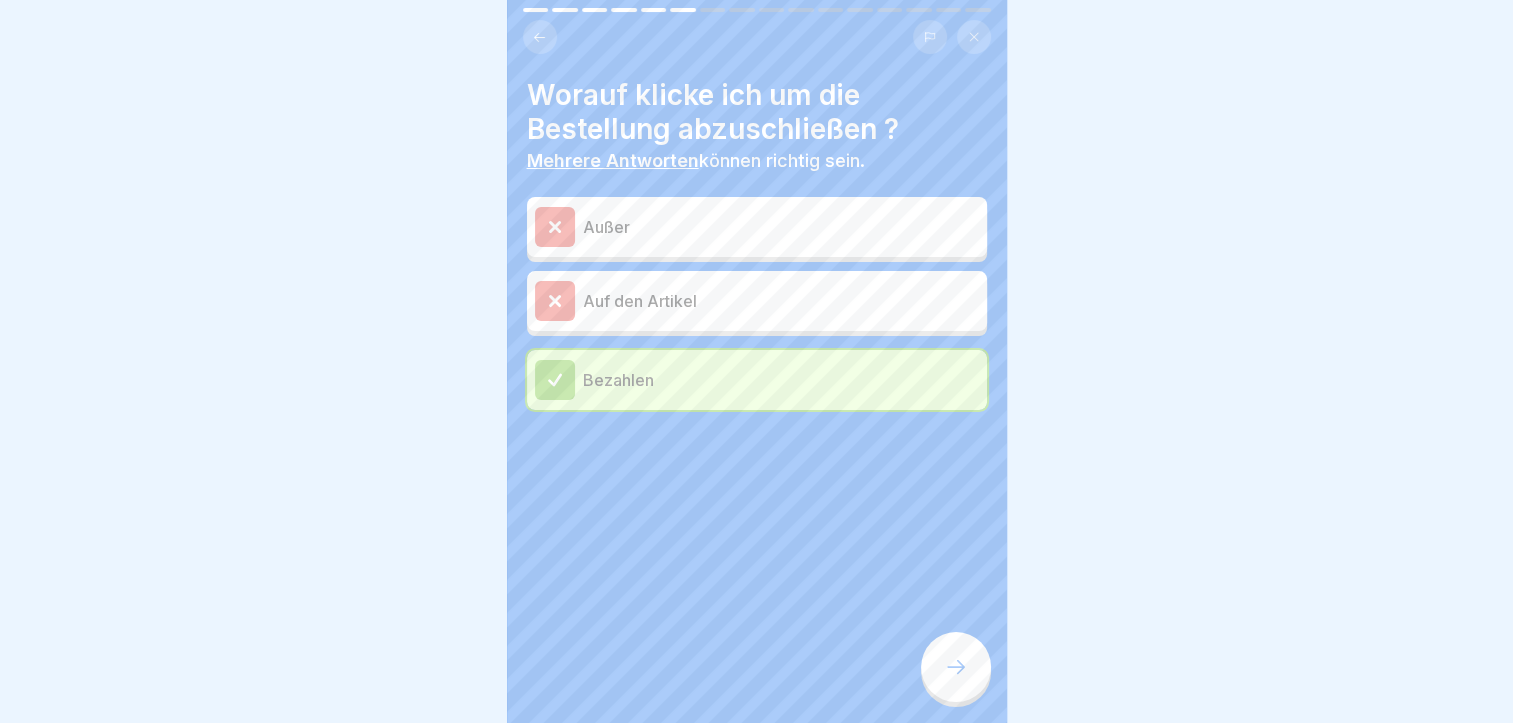 click on "Bezahlen" at bounding box center (757, 380) 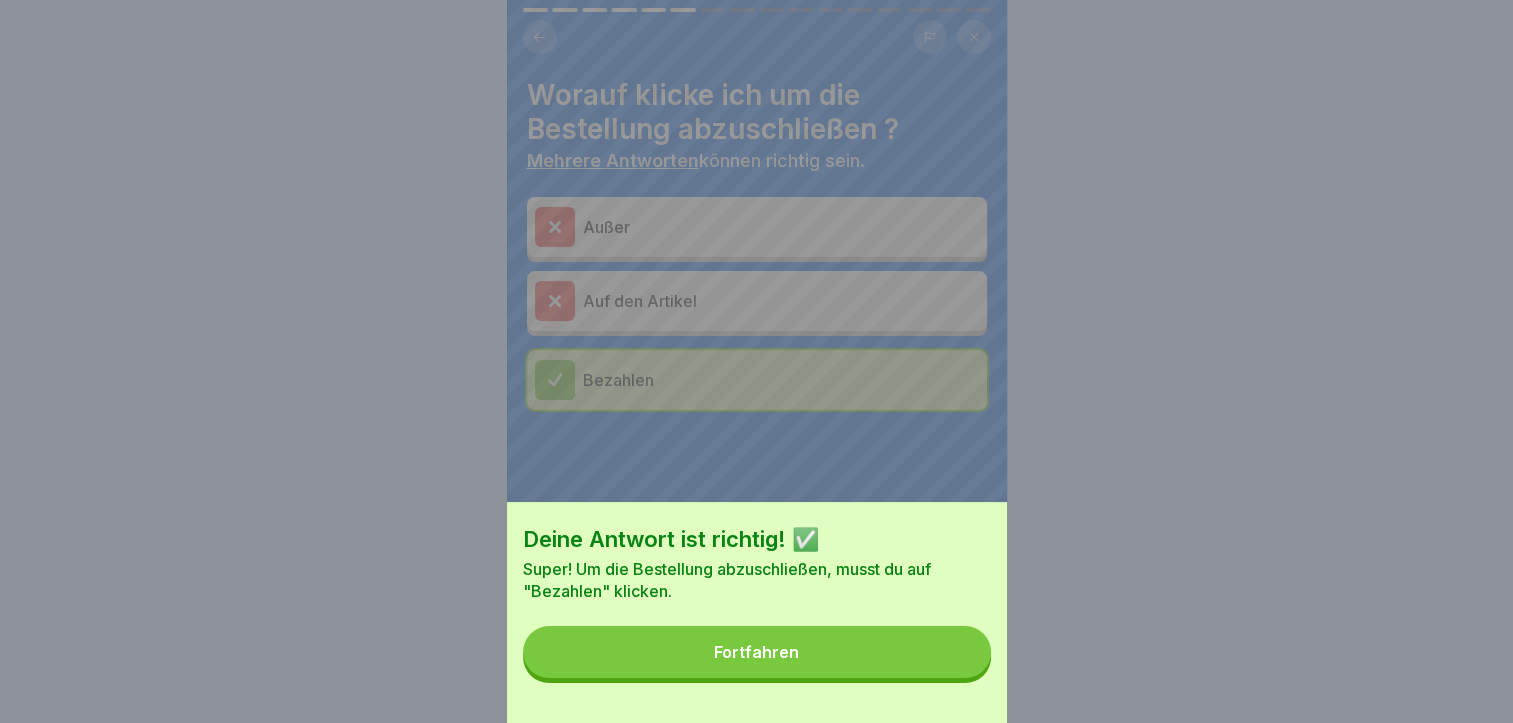 click on "Fortfahren" at bounding box center [757, 652] 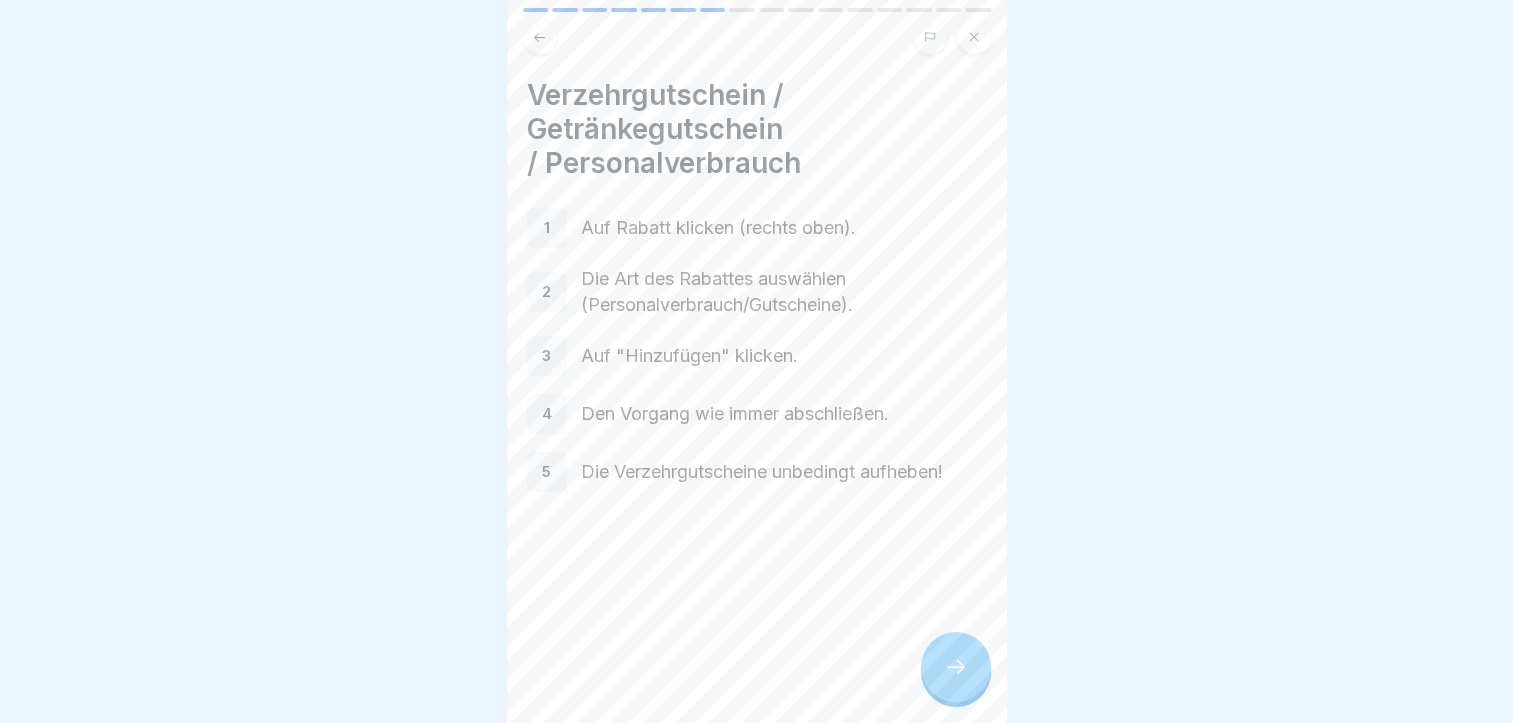 click at bounding box center [956, 667] 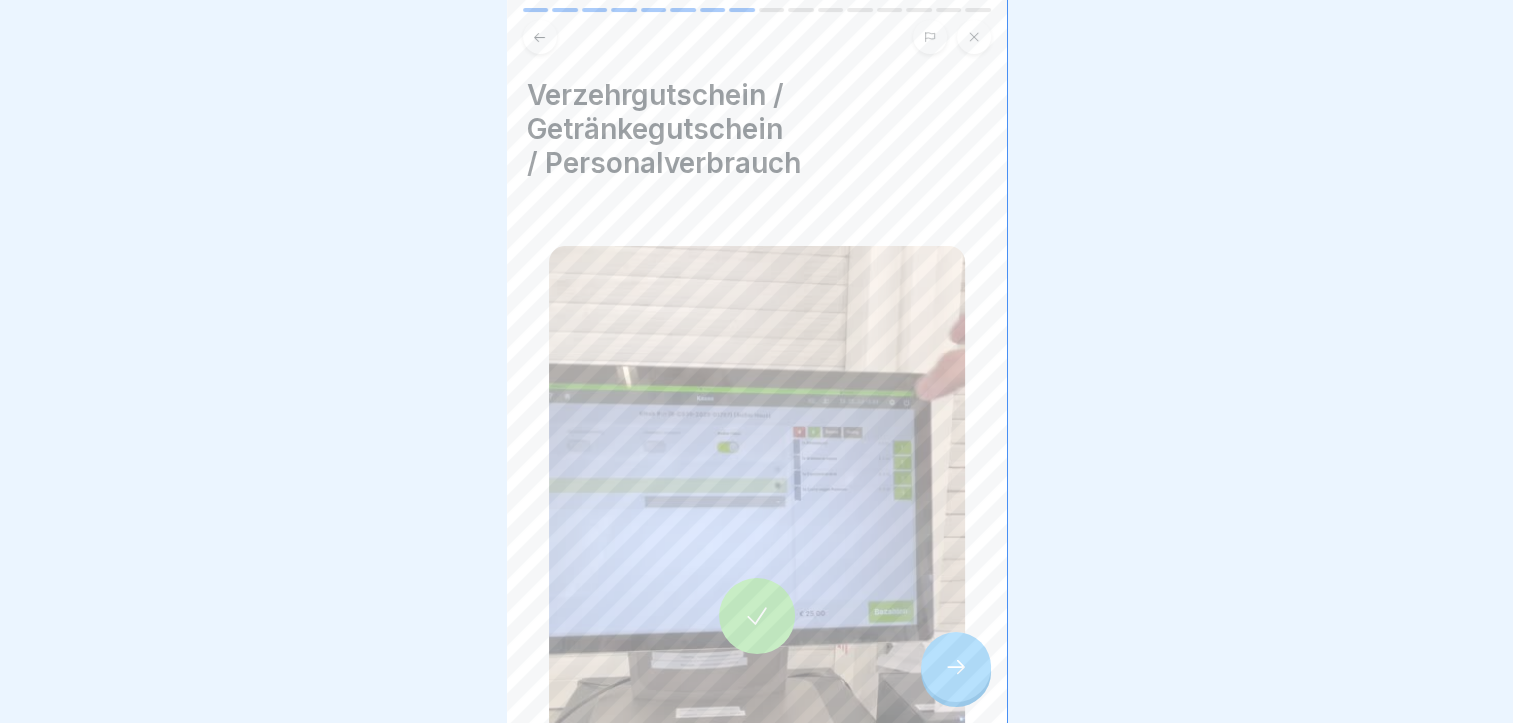 click 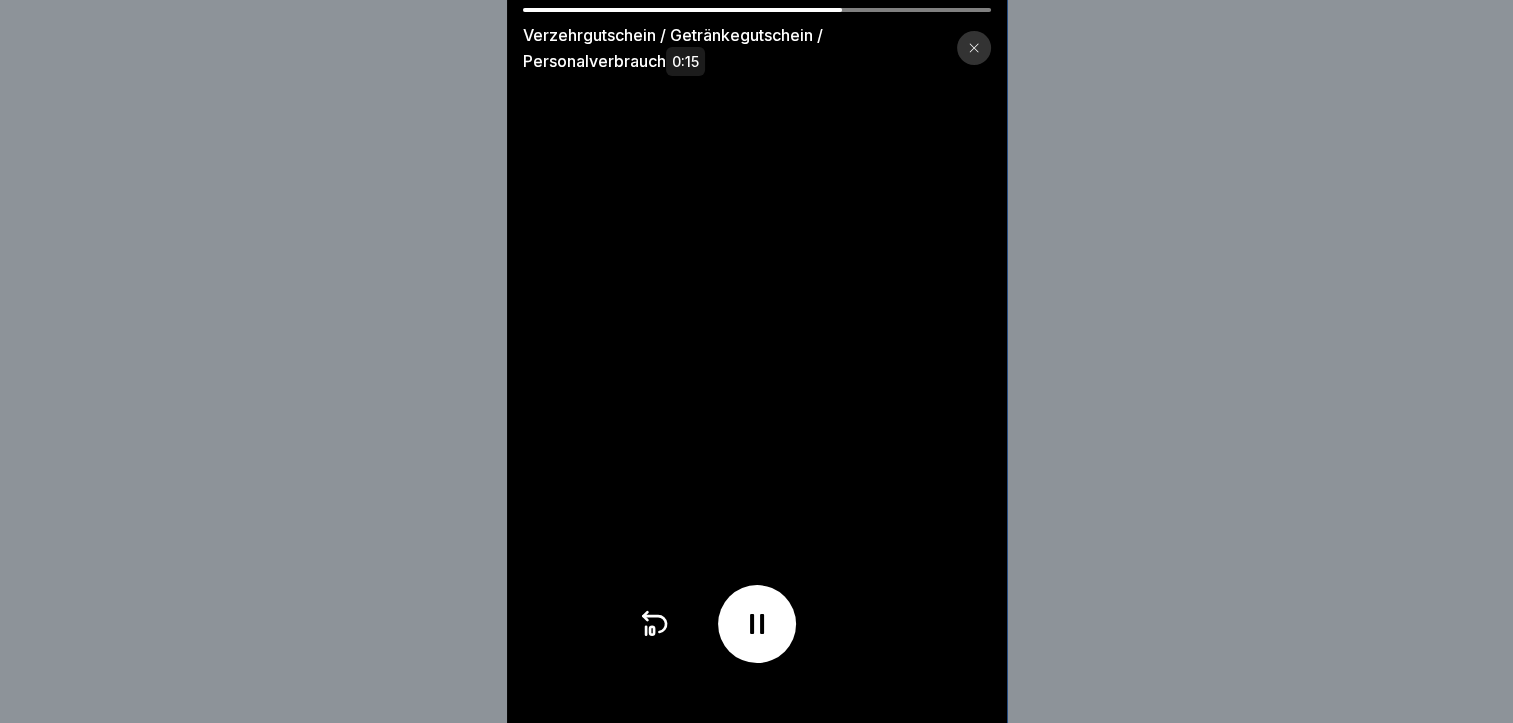 click 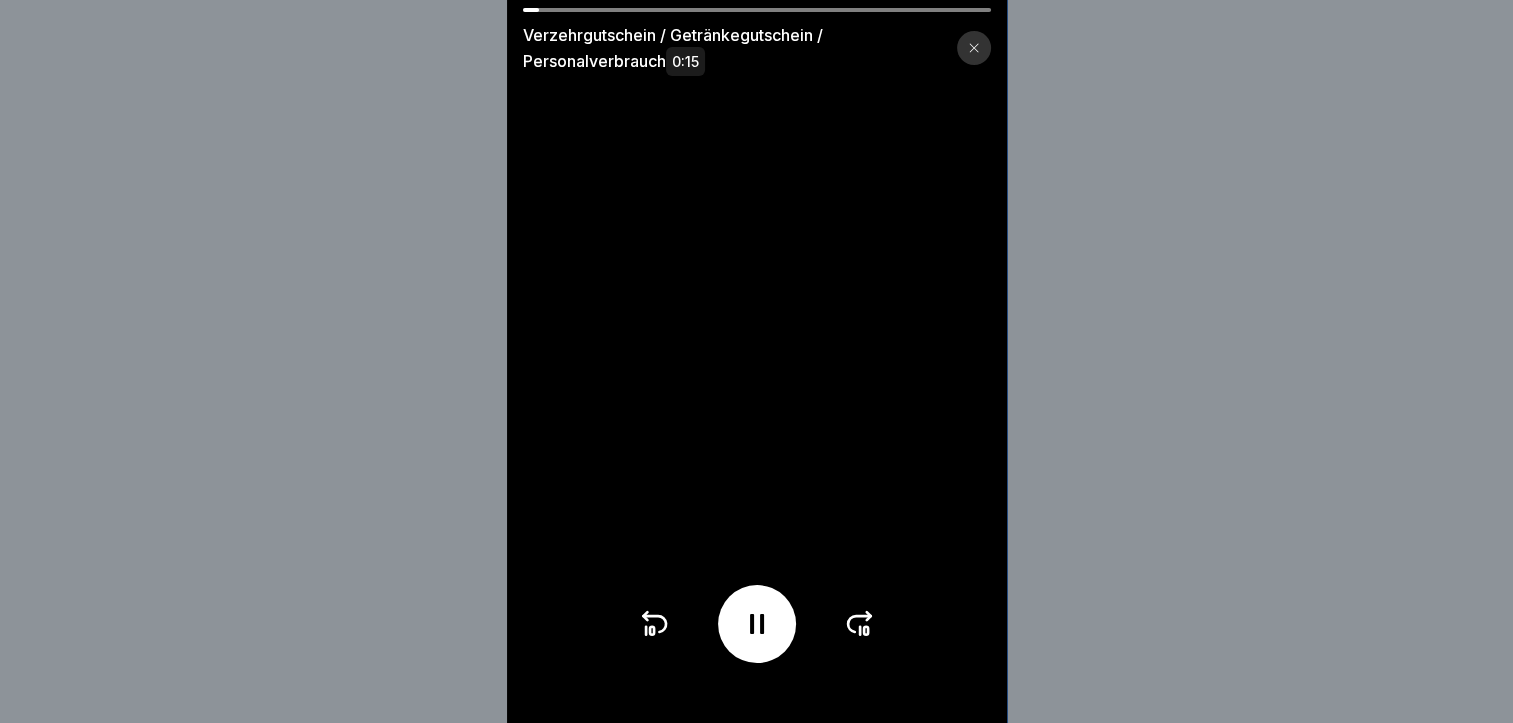 click 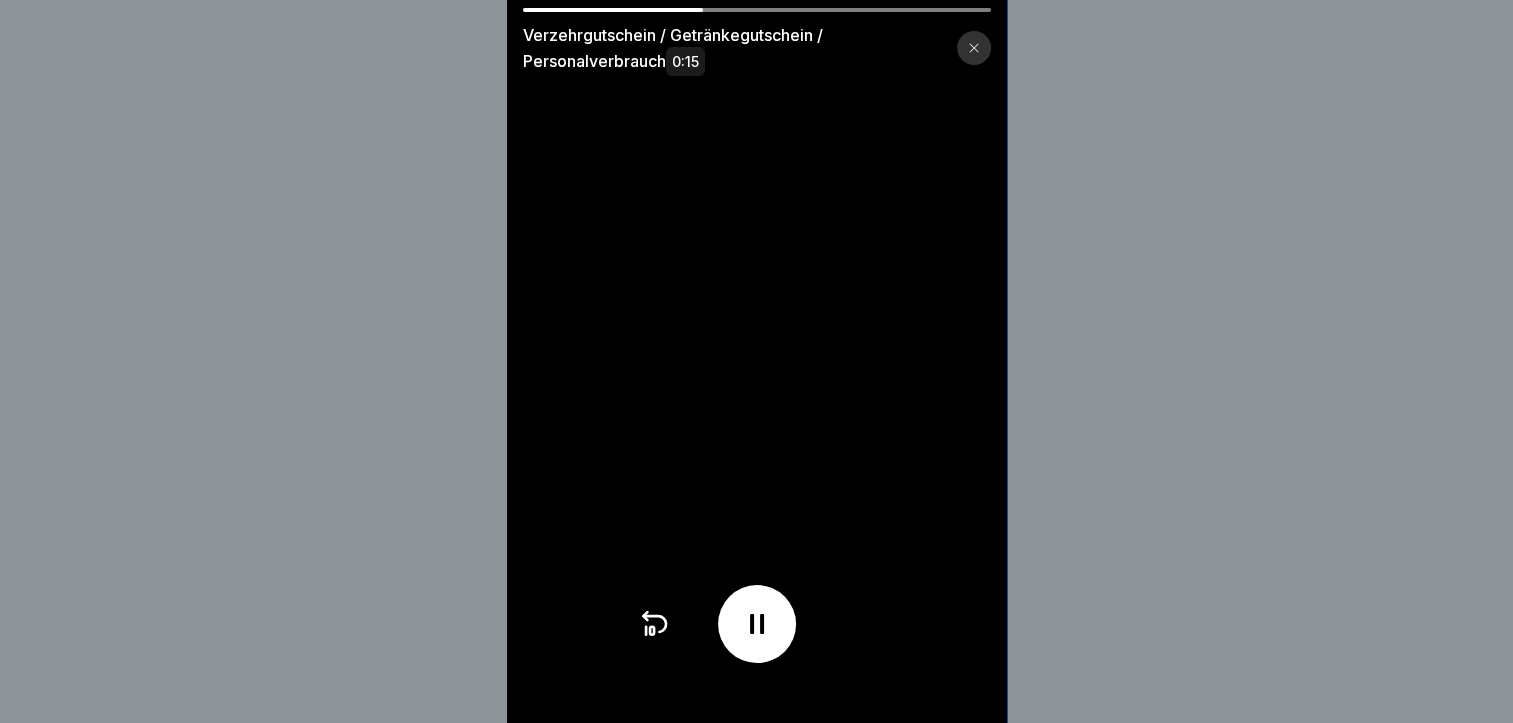 click 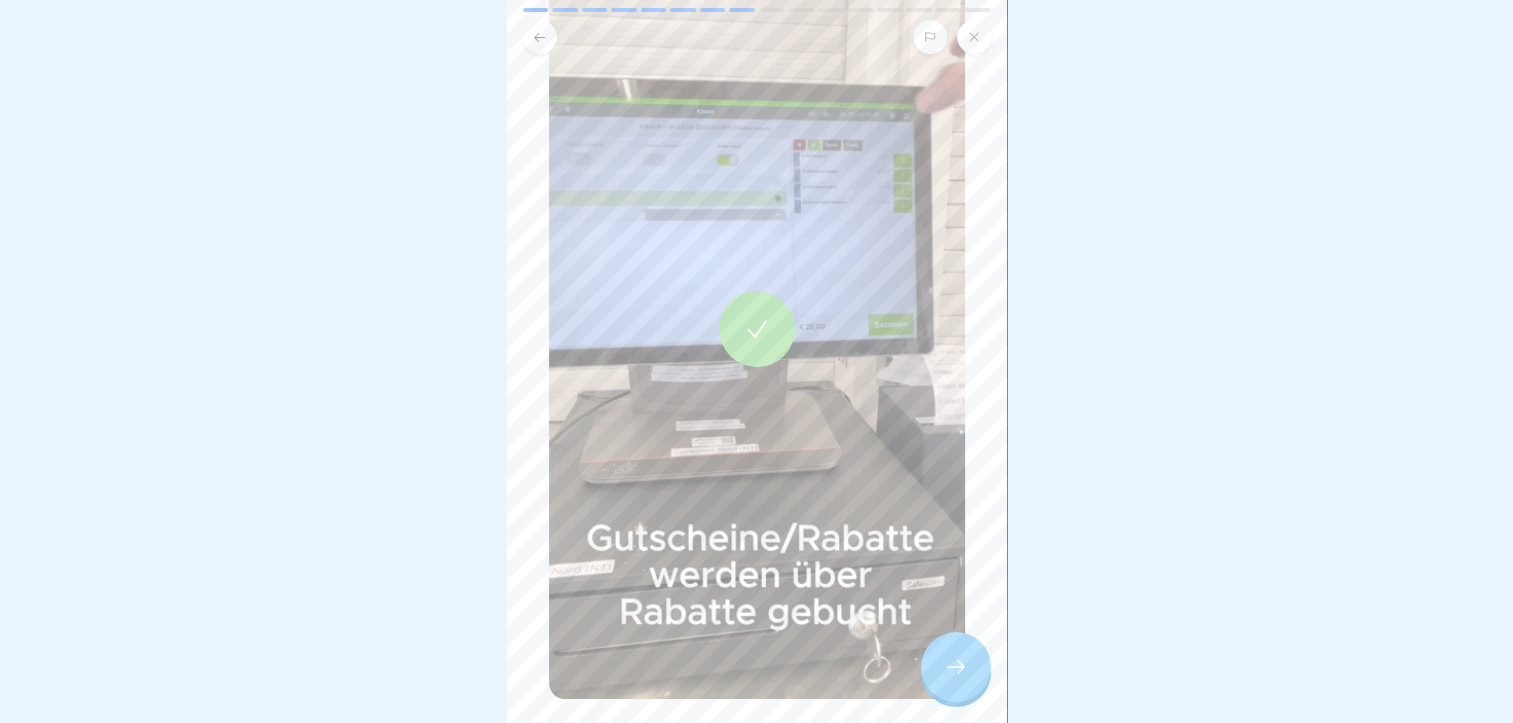 scroll, scrollTop: 200, scrollLeft: 0, axis: vertical 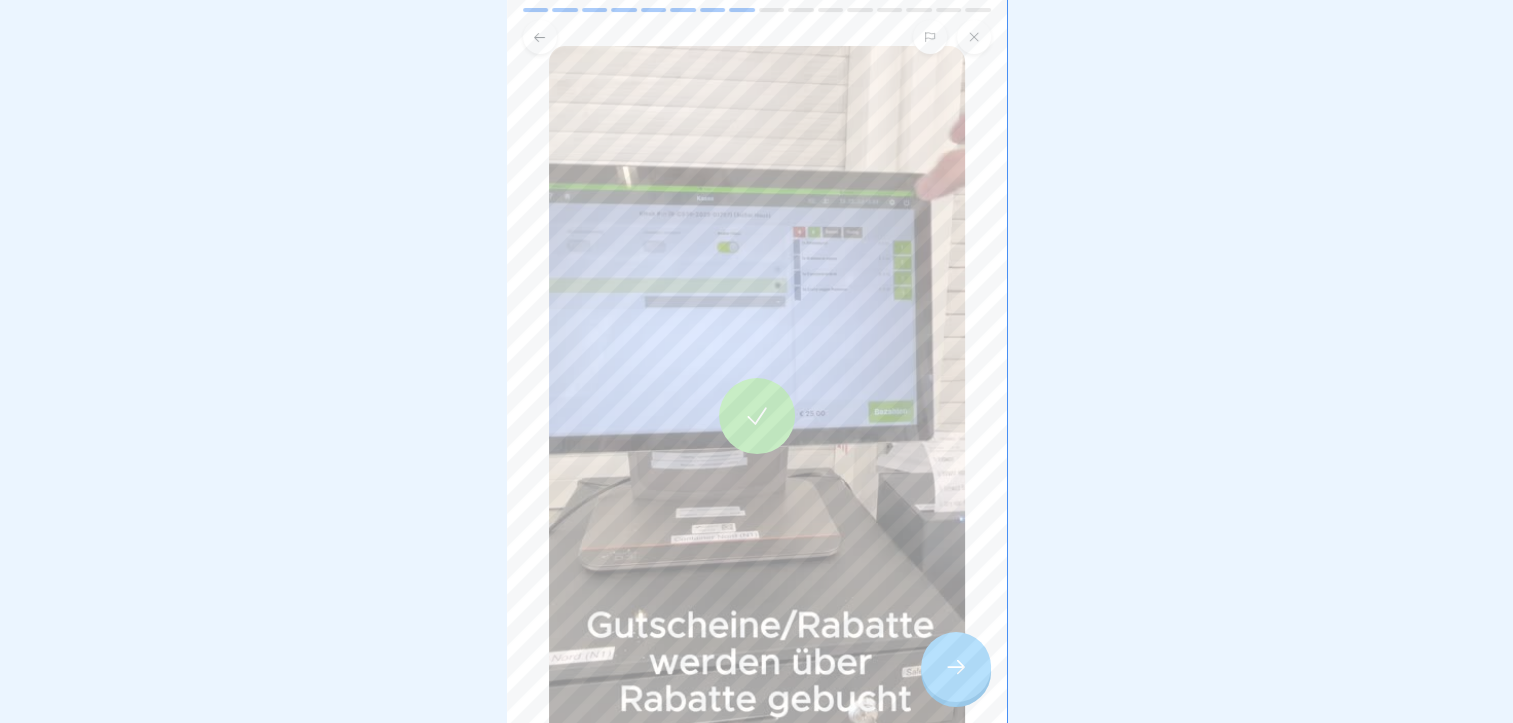 click at bounding box center (956, 667) 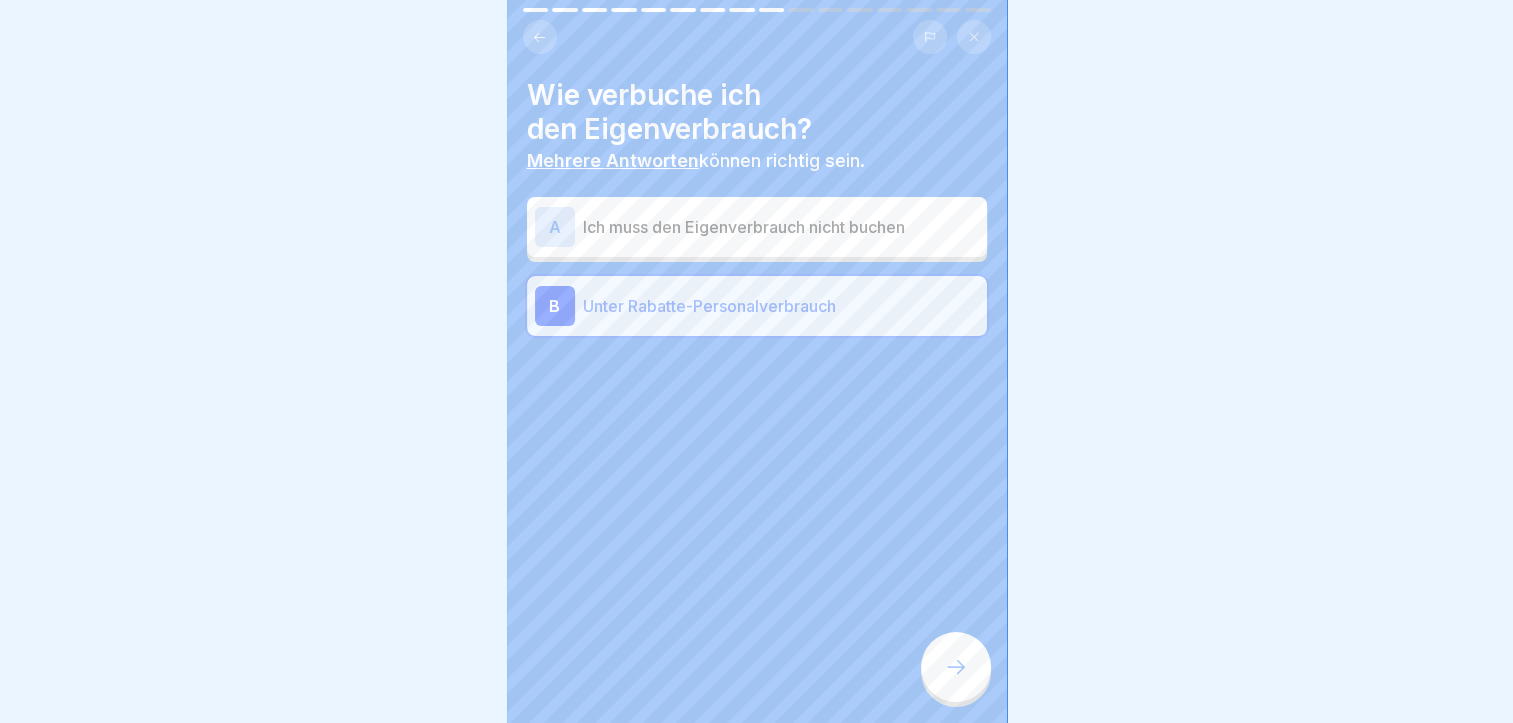 click on "B Unter Rabatte-Personalverbrauch" at bounding box center [757, 306] 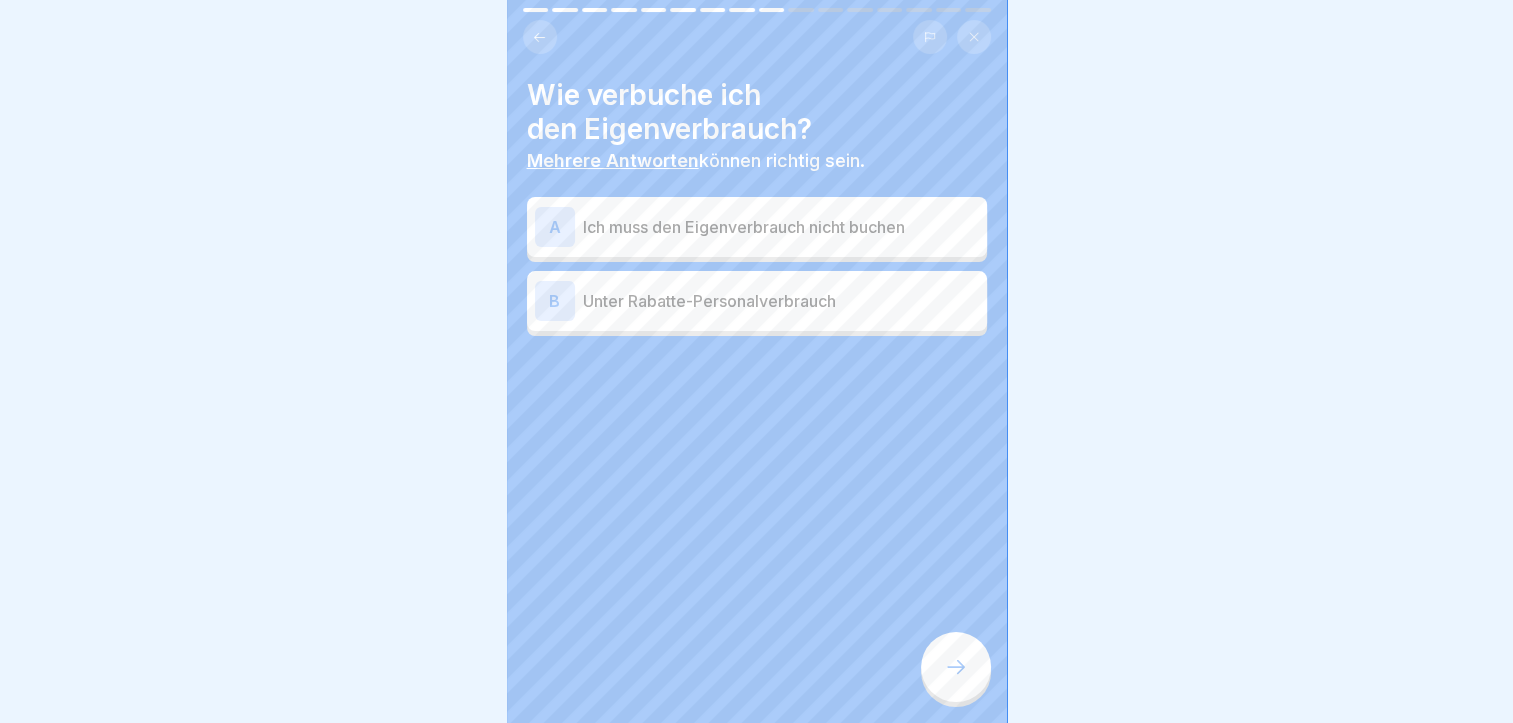 click on "Unter Rabatte-Personalverbrauch" at bounding box center (781, 301) 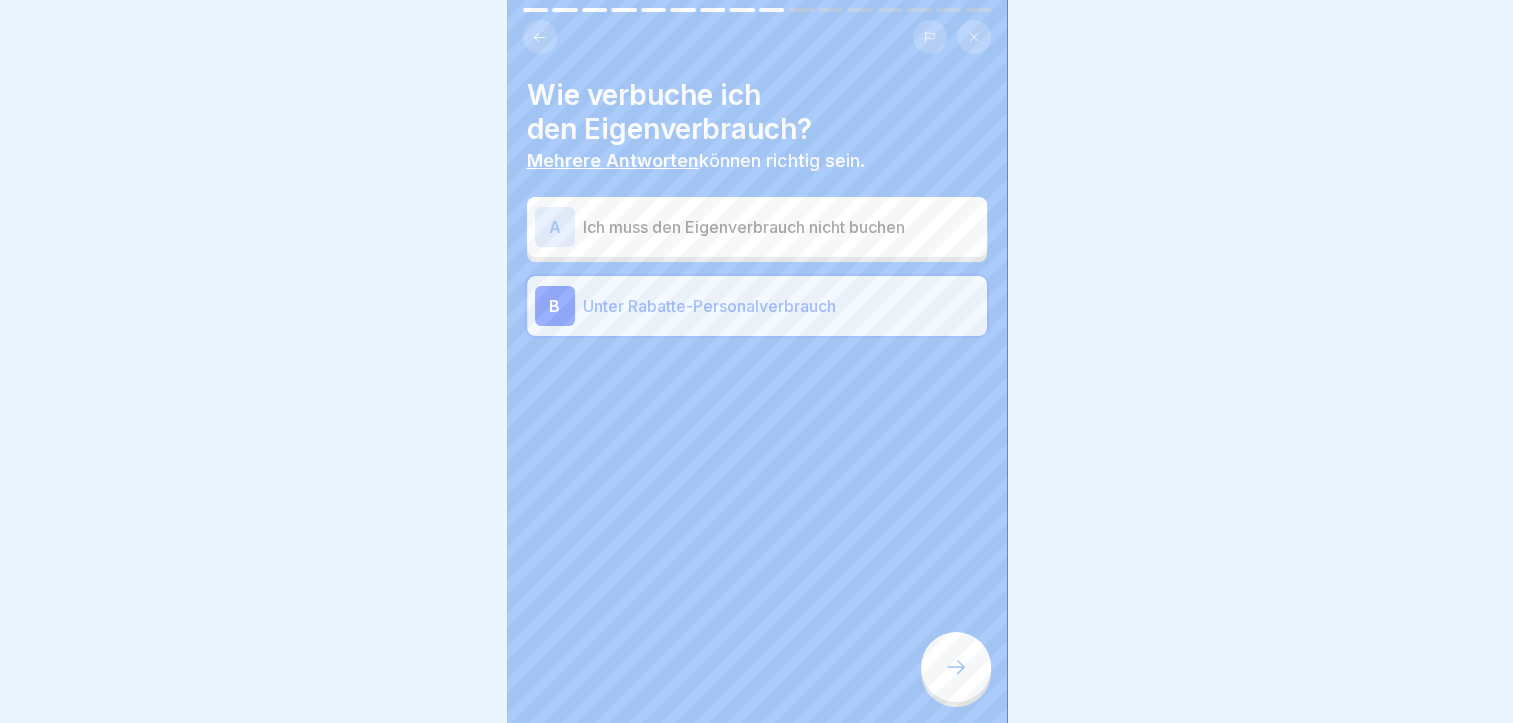click at bounding box center (956, 667) 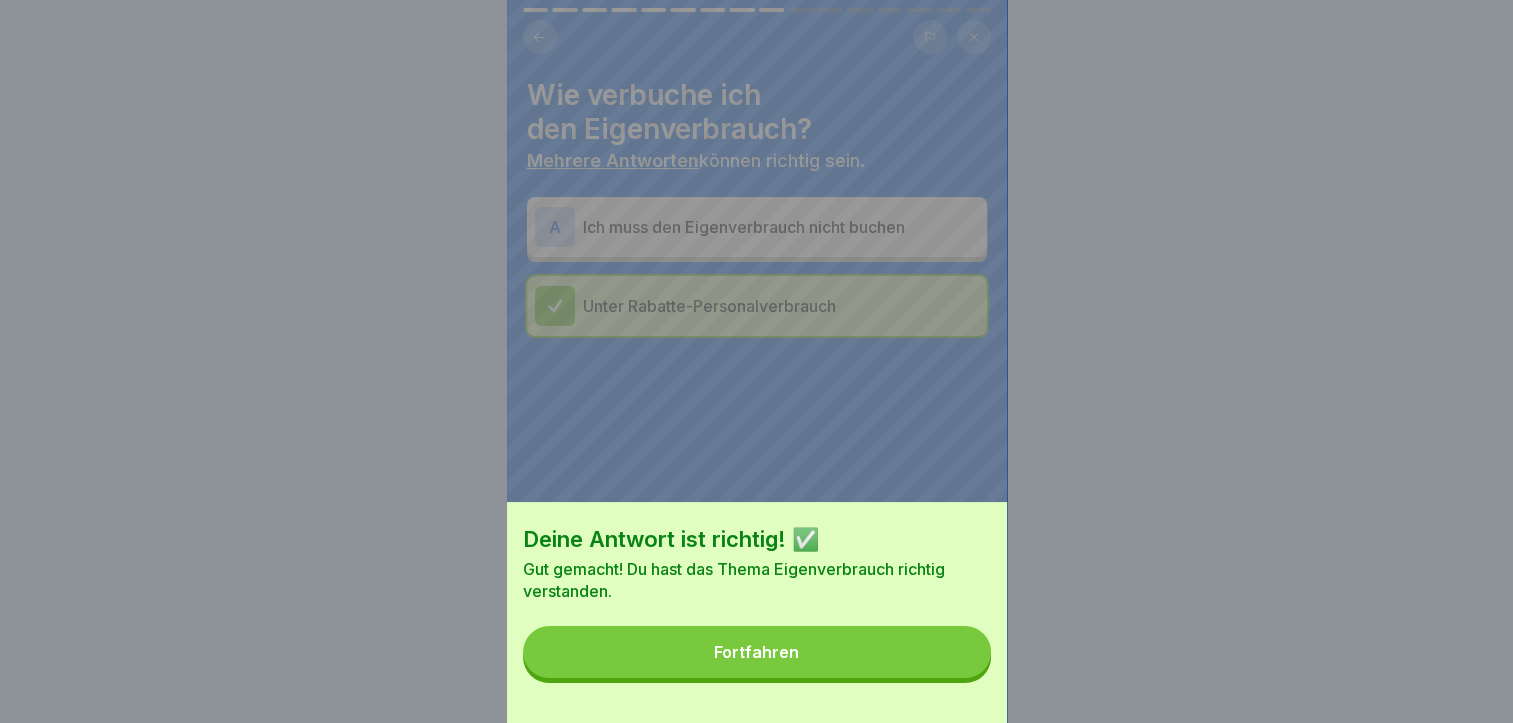 click on "Fortfahren" at bounding box center (757, 652) 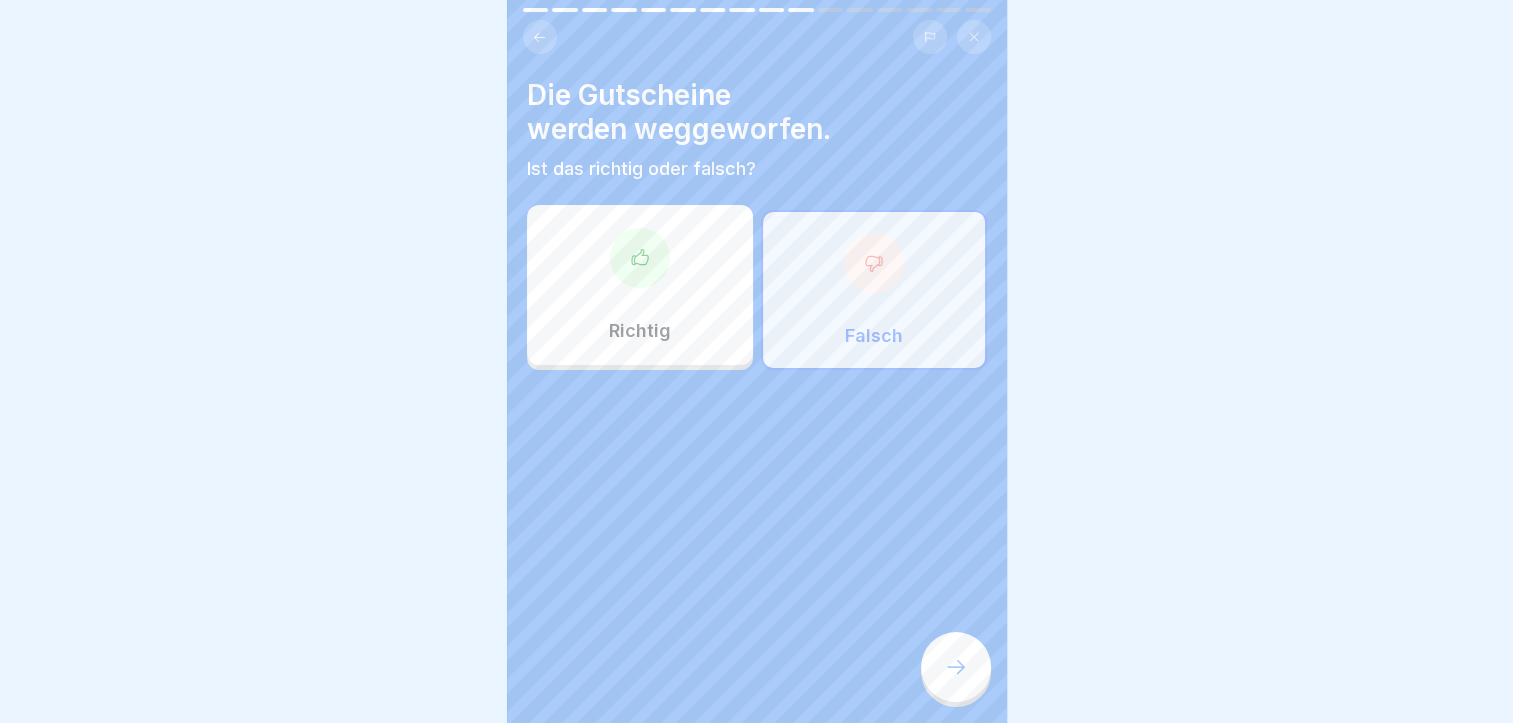 click on "Falsch" at bounding box center [874, 290] 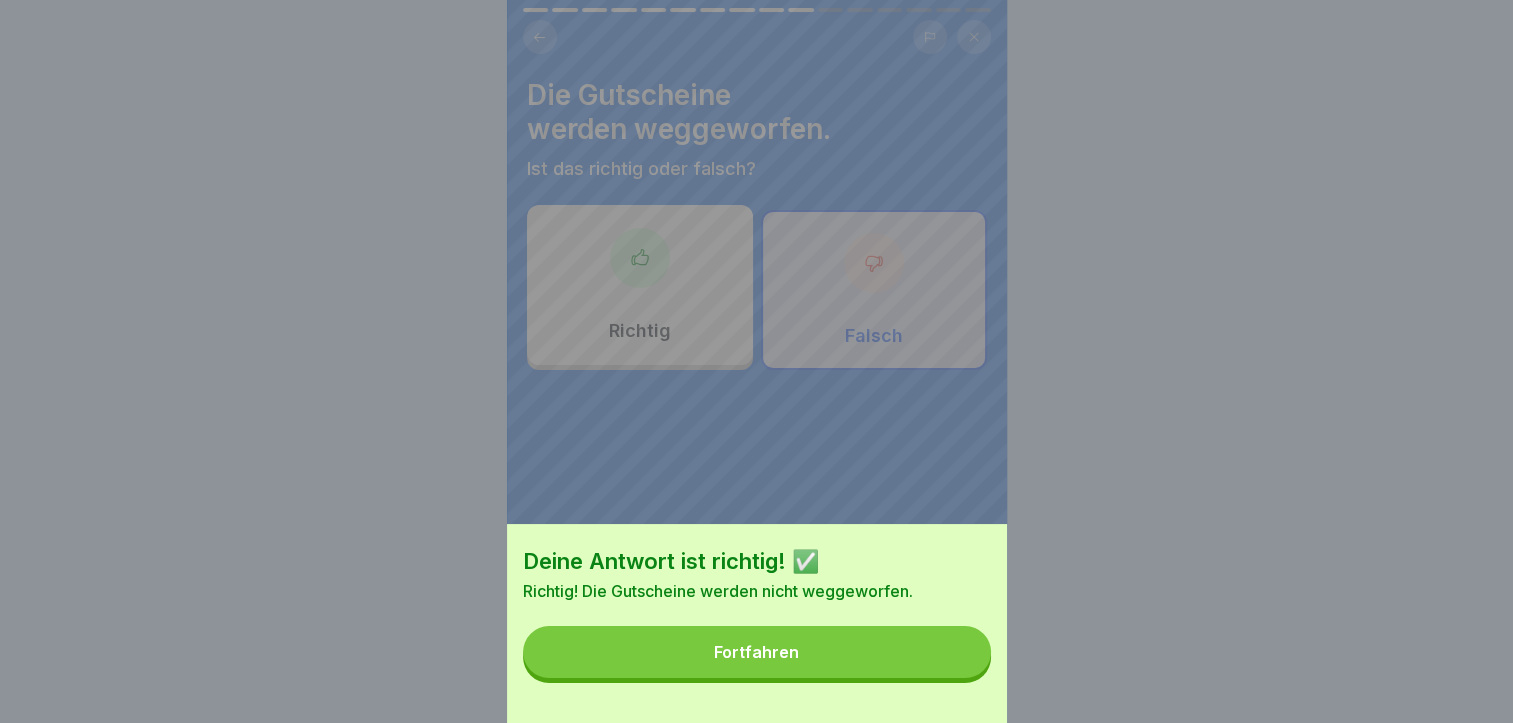 click on "Fortfahren" at bounding box center [757, 652] 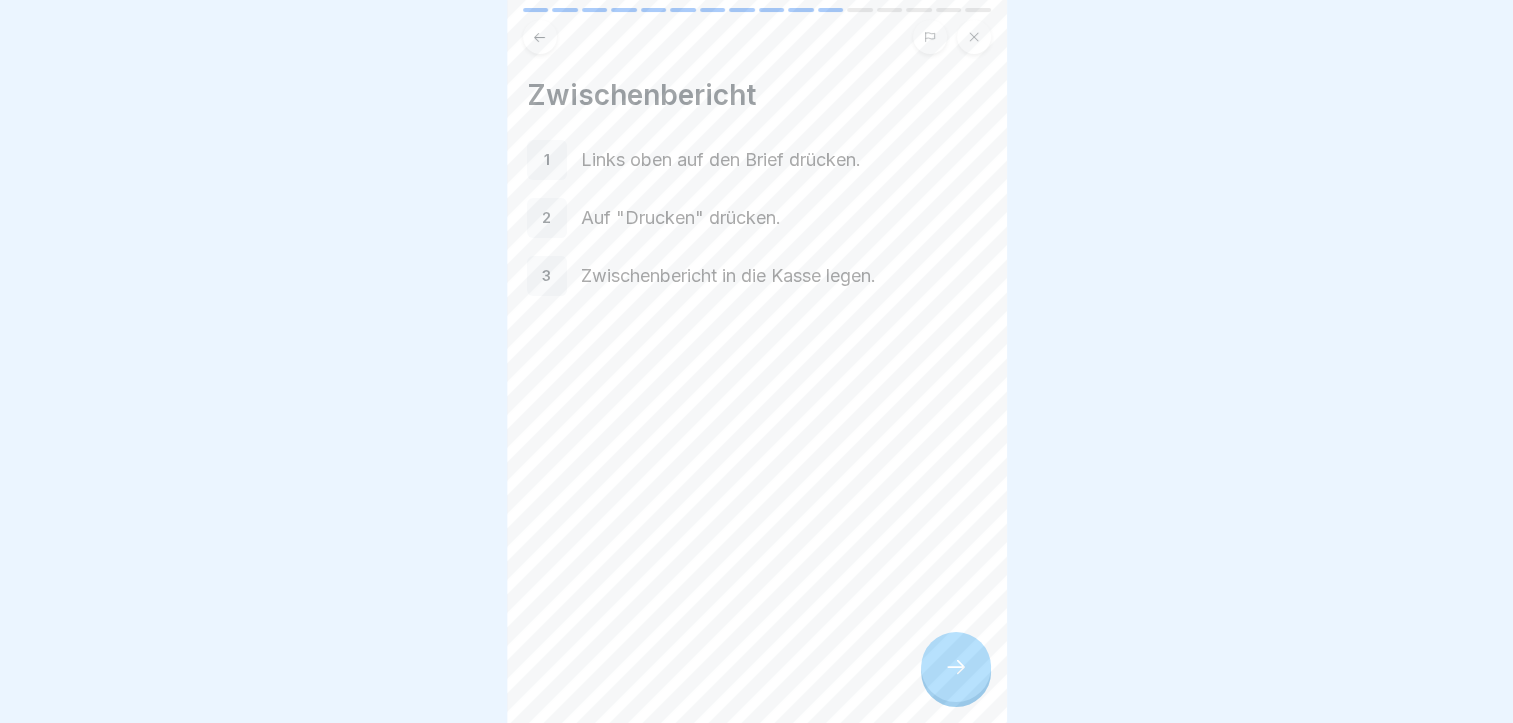 click at bounding box center [956, 667] 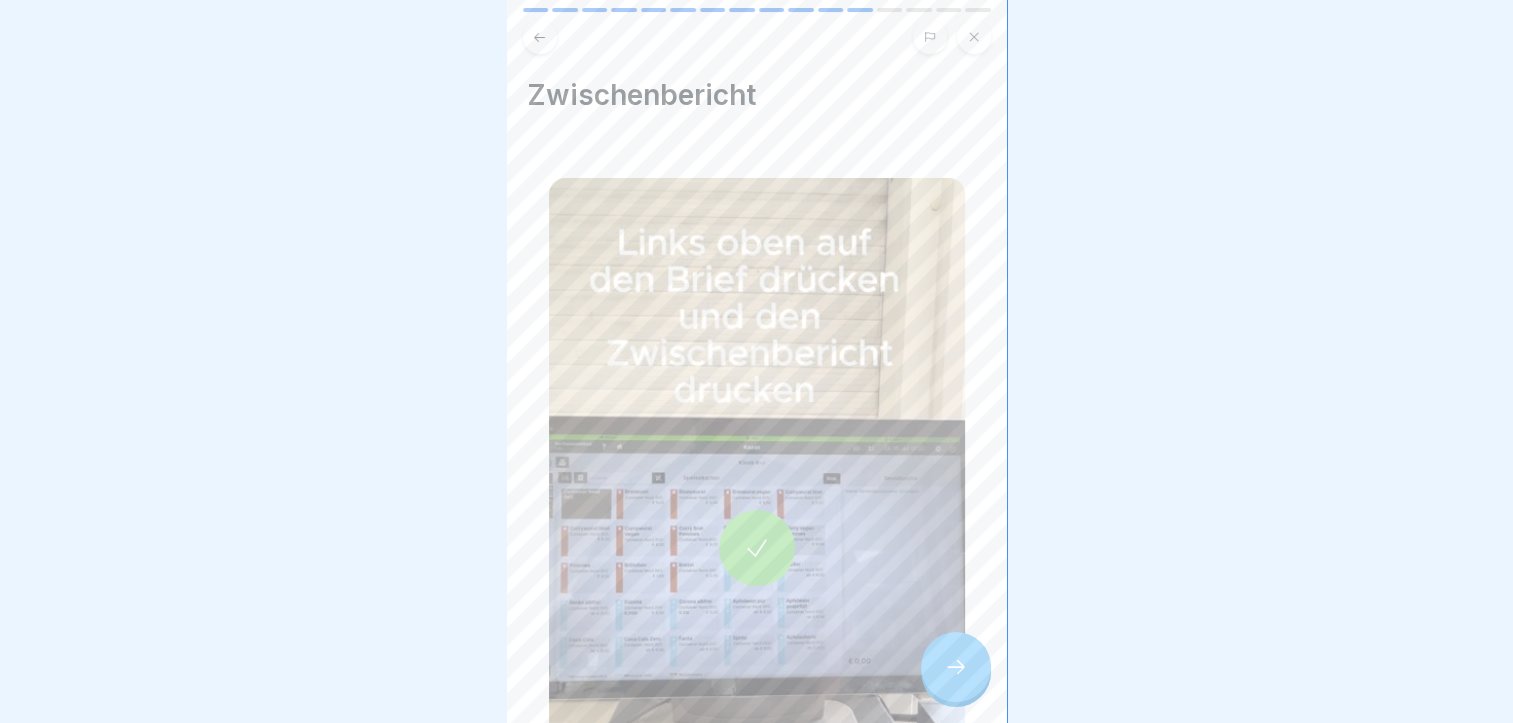 click at bounding box center [757, 548] 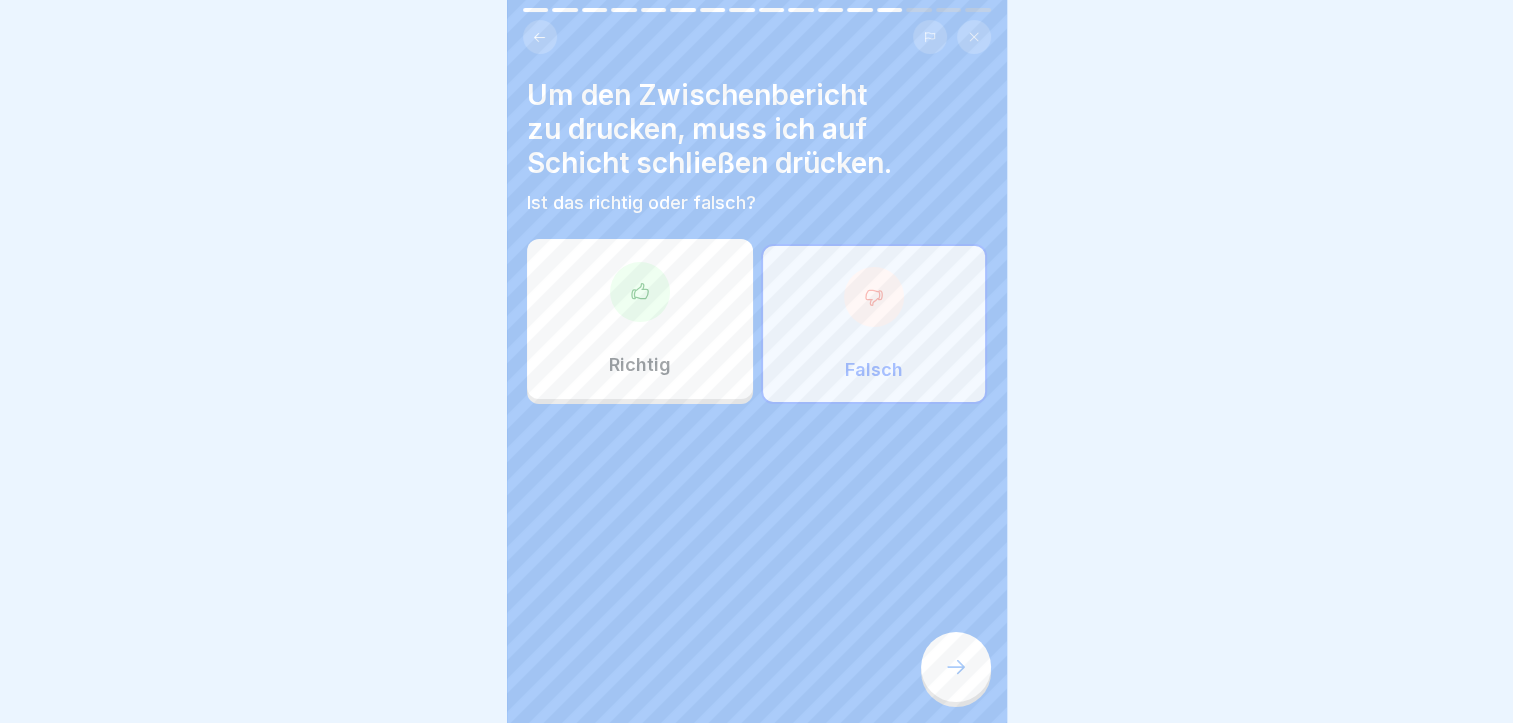 click at bounding box center [874, 297] 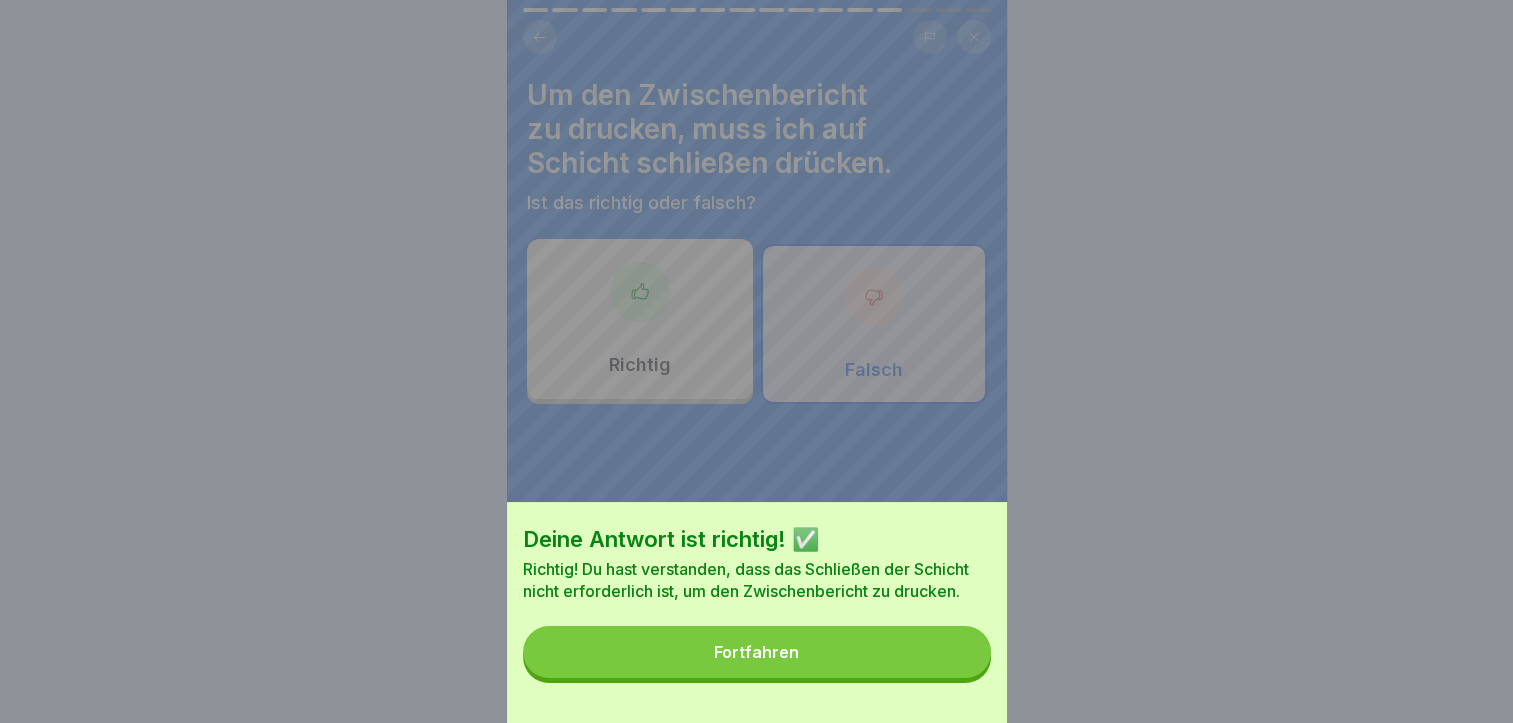 click on "Fortfahren" at bounding box center (757, 652) 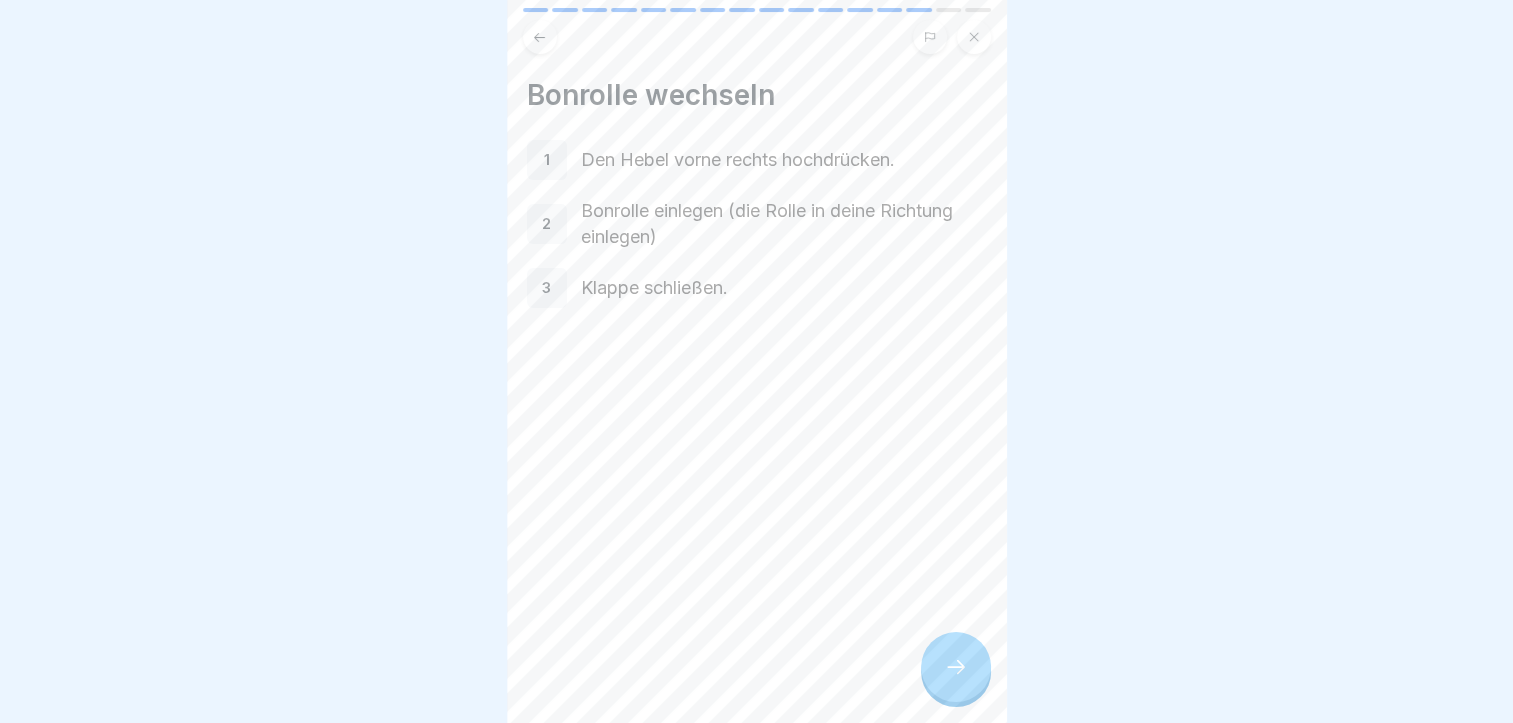 click at bounding box center (956, 667) 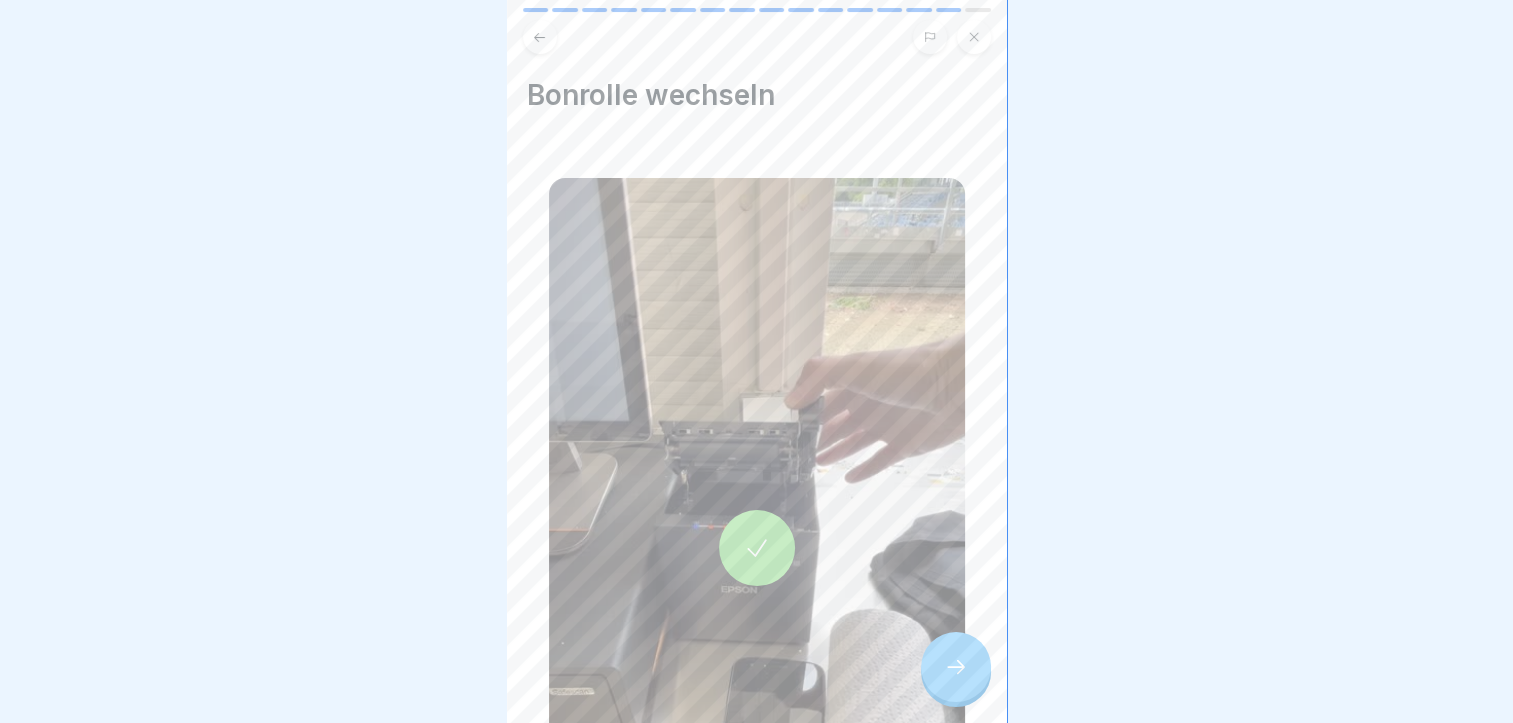click at bounding box center [757, 548] 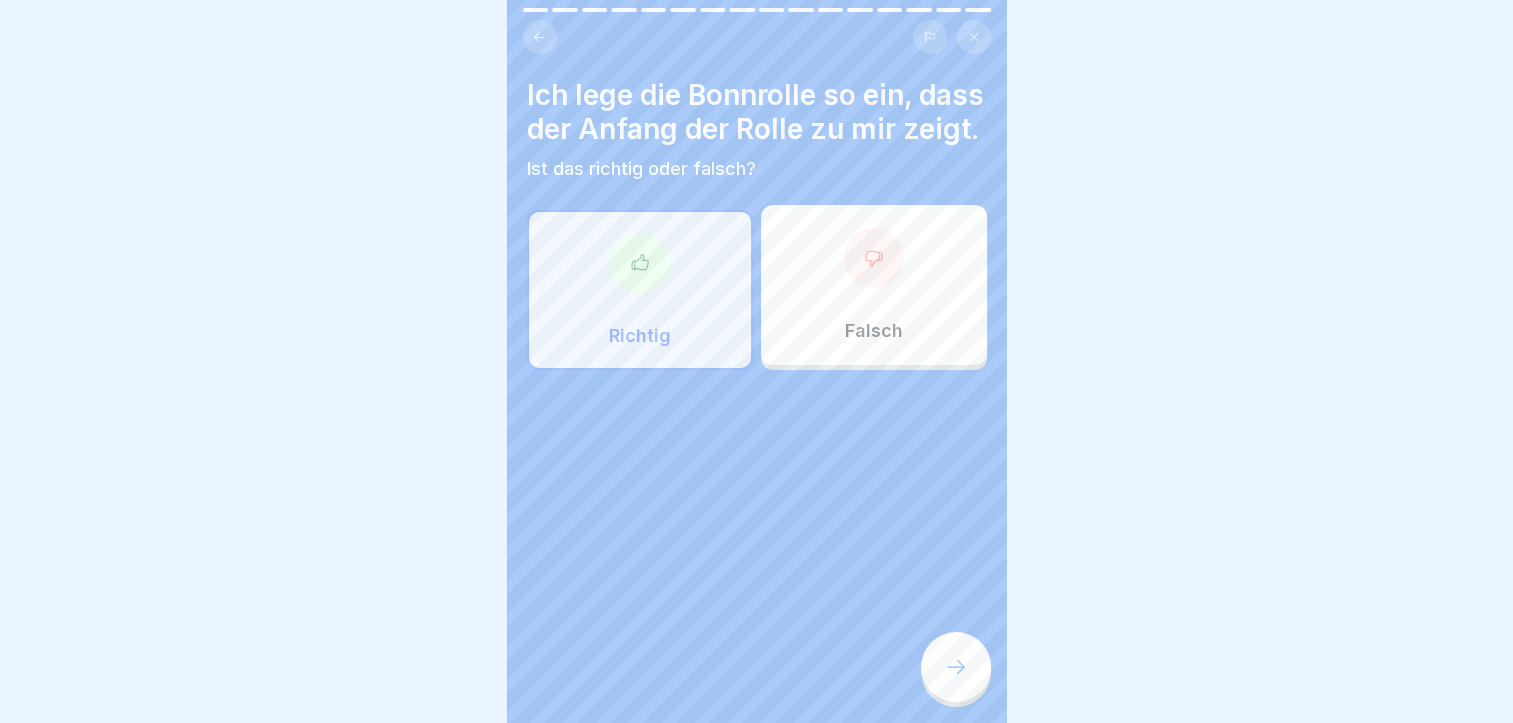 click at bounding box center (640, 263) 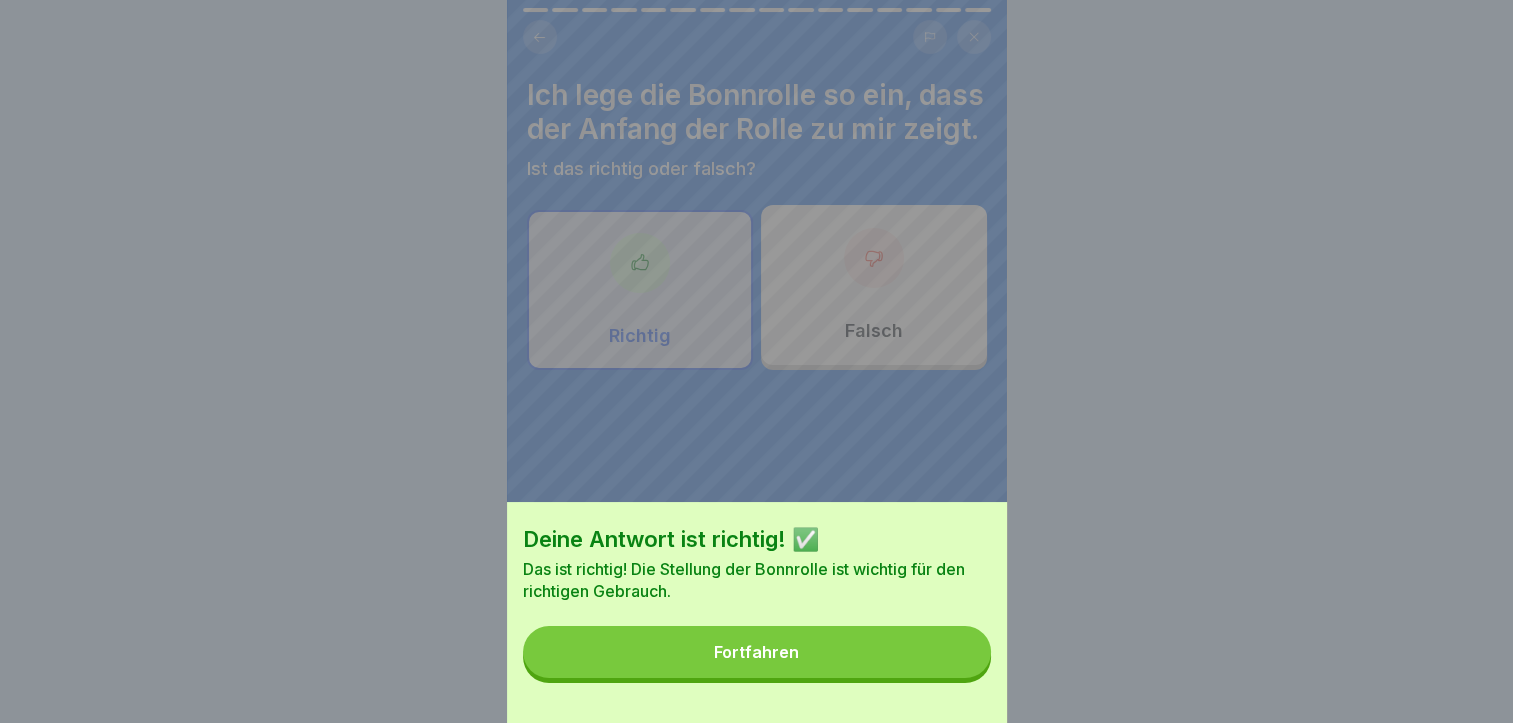 click on "Fortfahren" at bounding box center [757, 652] 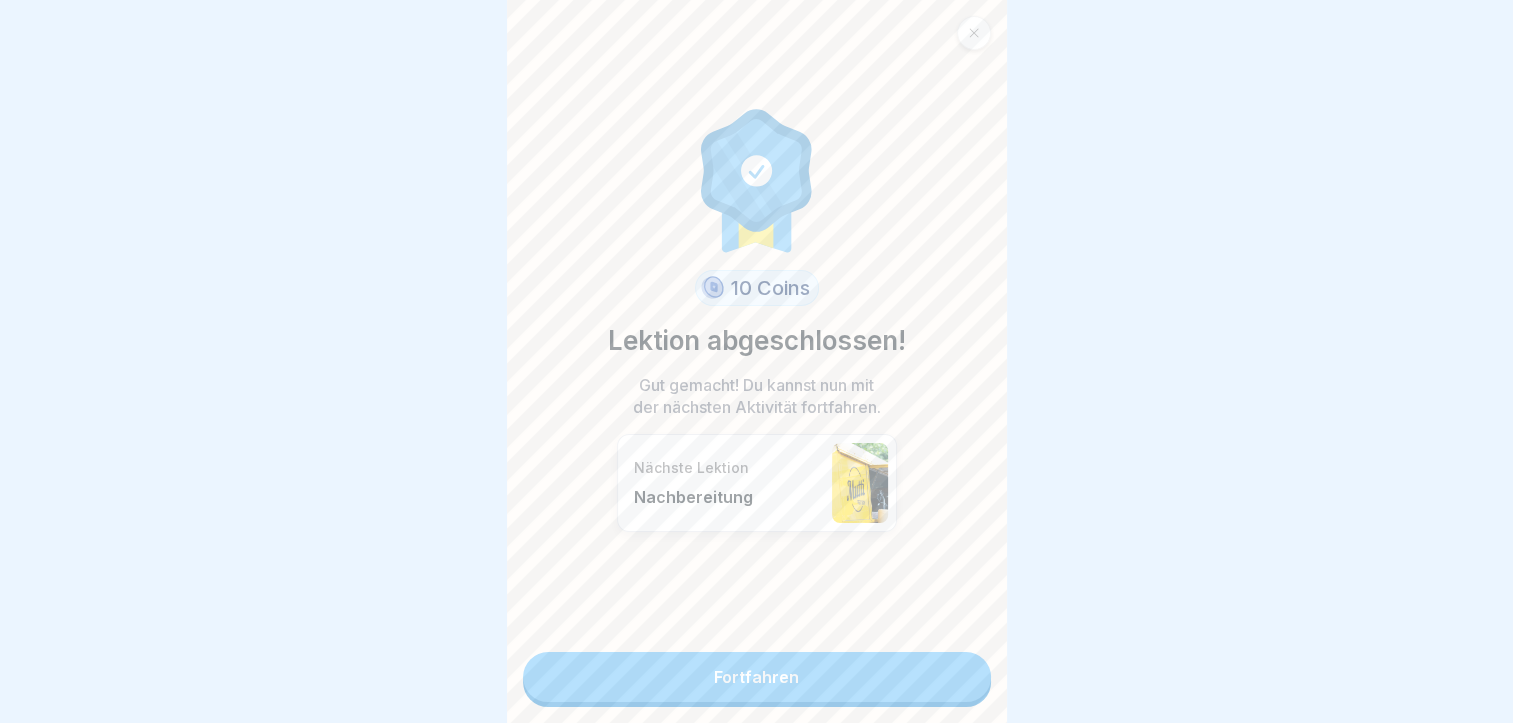 click on "Fortfahren" at bounding box center (757, 677) 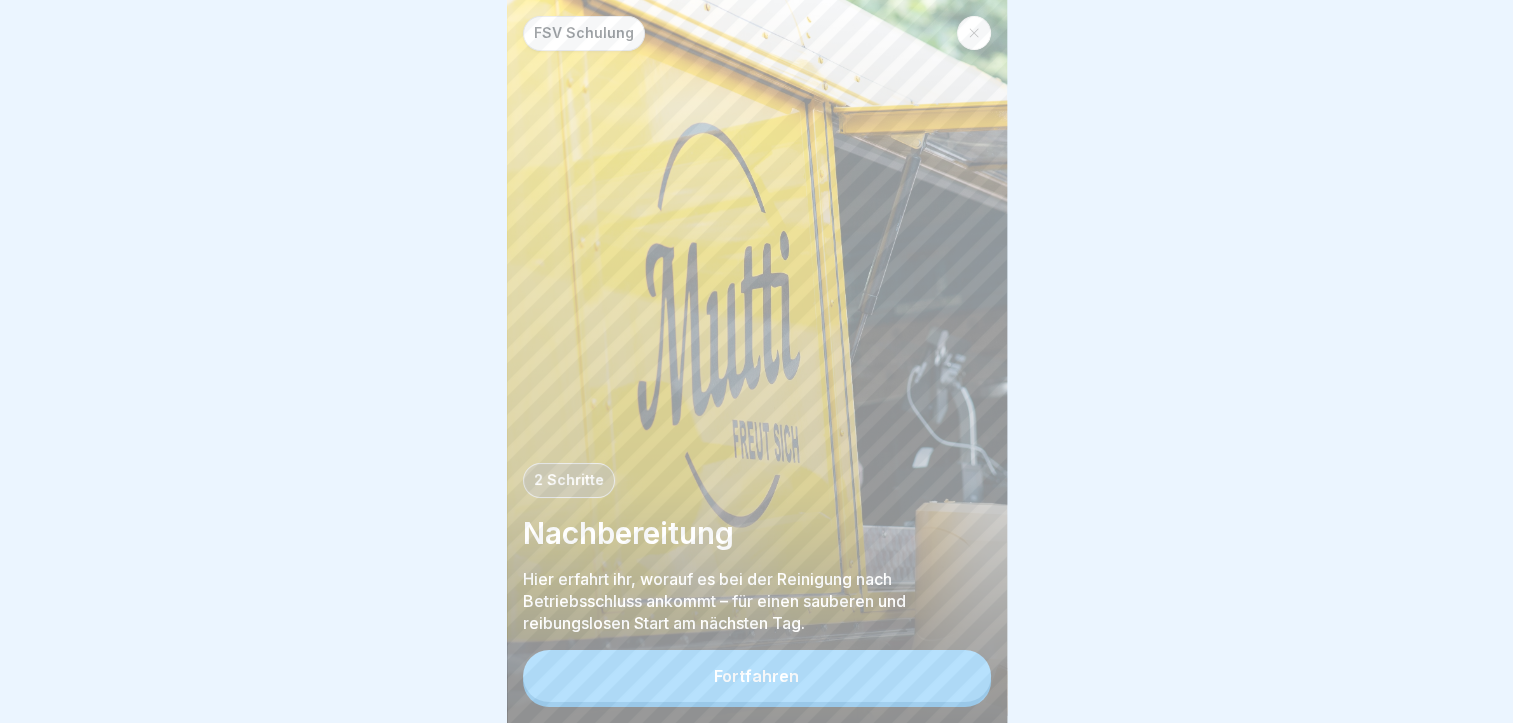 scroll, scrollTop: 0, scrollLeft: 0, axis: both 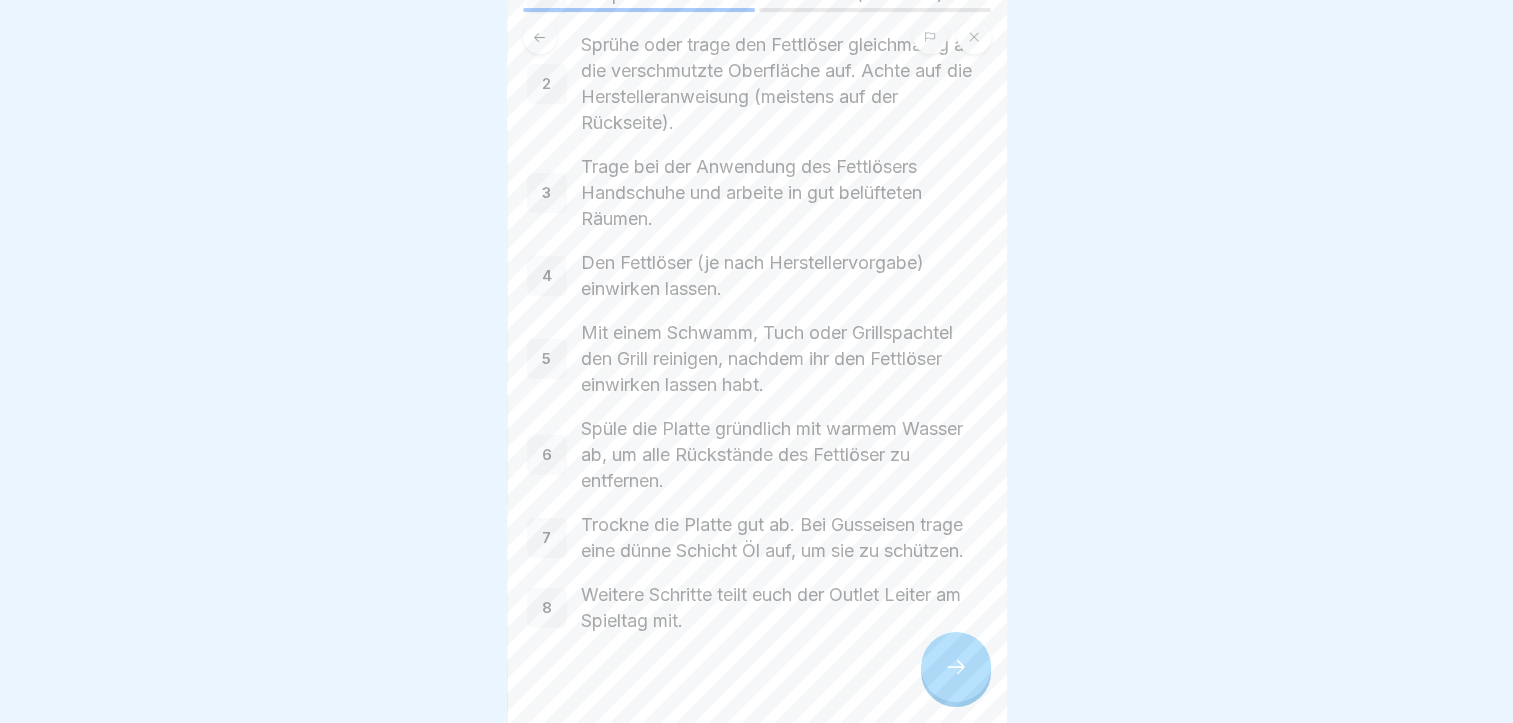 click at bounding box center (956, 667) 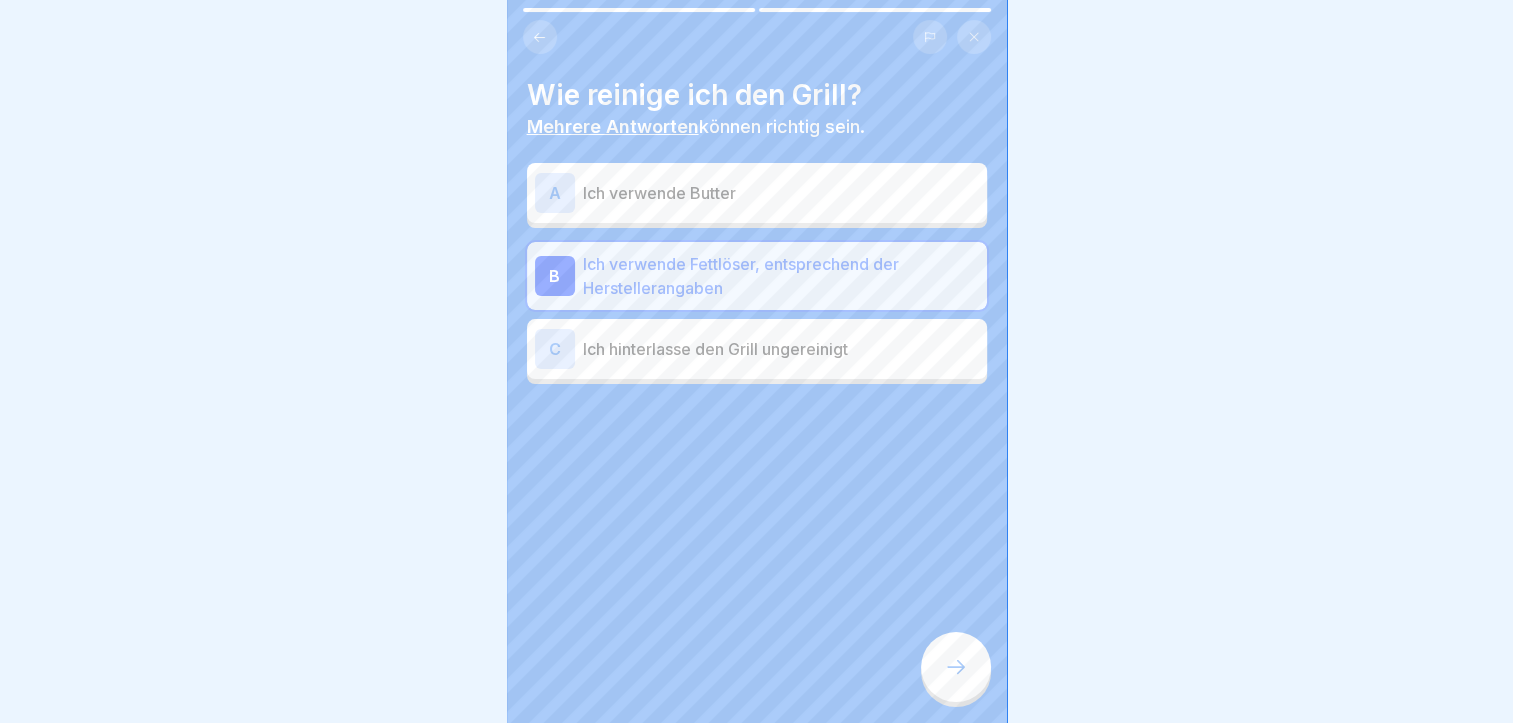 click on "Ich verwende Fettlöser, entsprechend der Herstellerangaben" at bounding box center [781, 276] 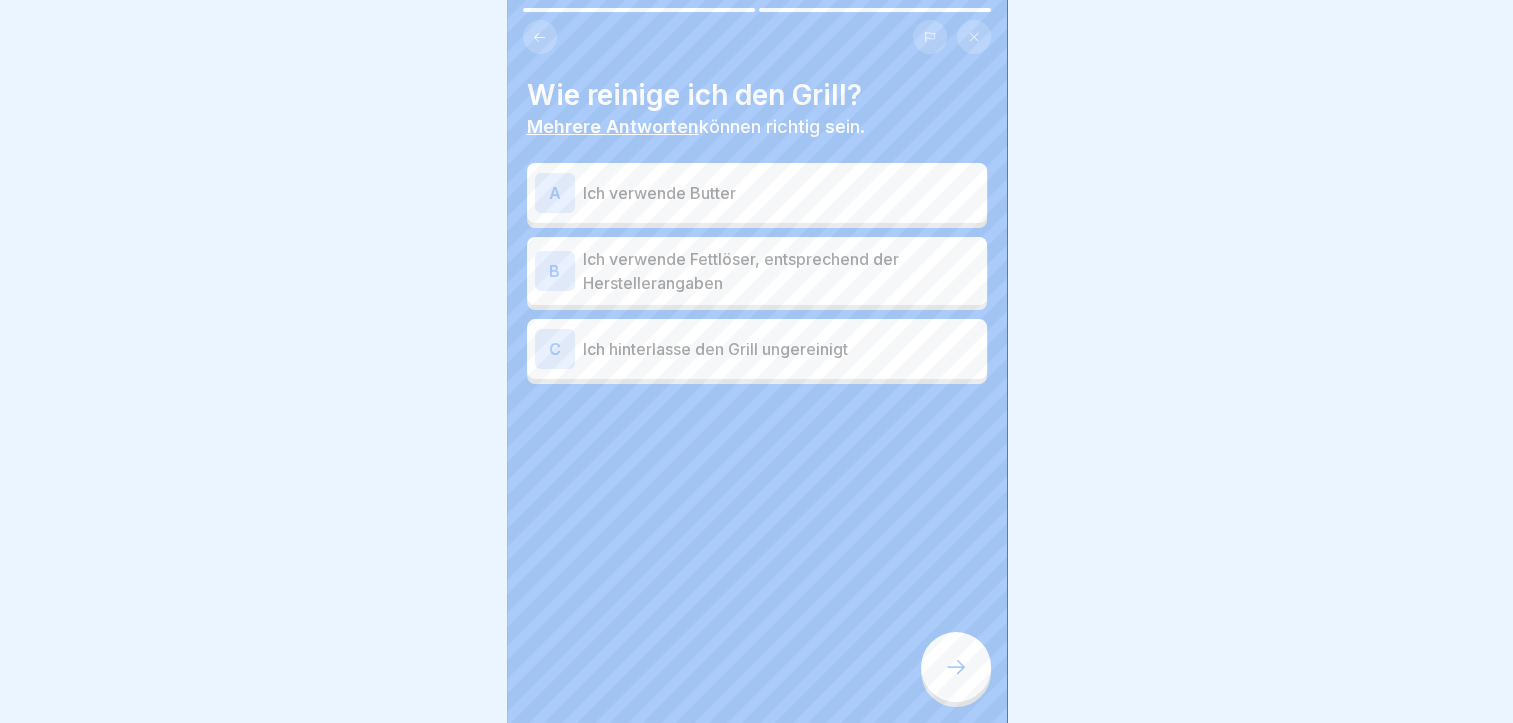 click on "Ich verwende Fettlöser, entsprechend der Herstellerangaben" at bounding box center [781, 271] 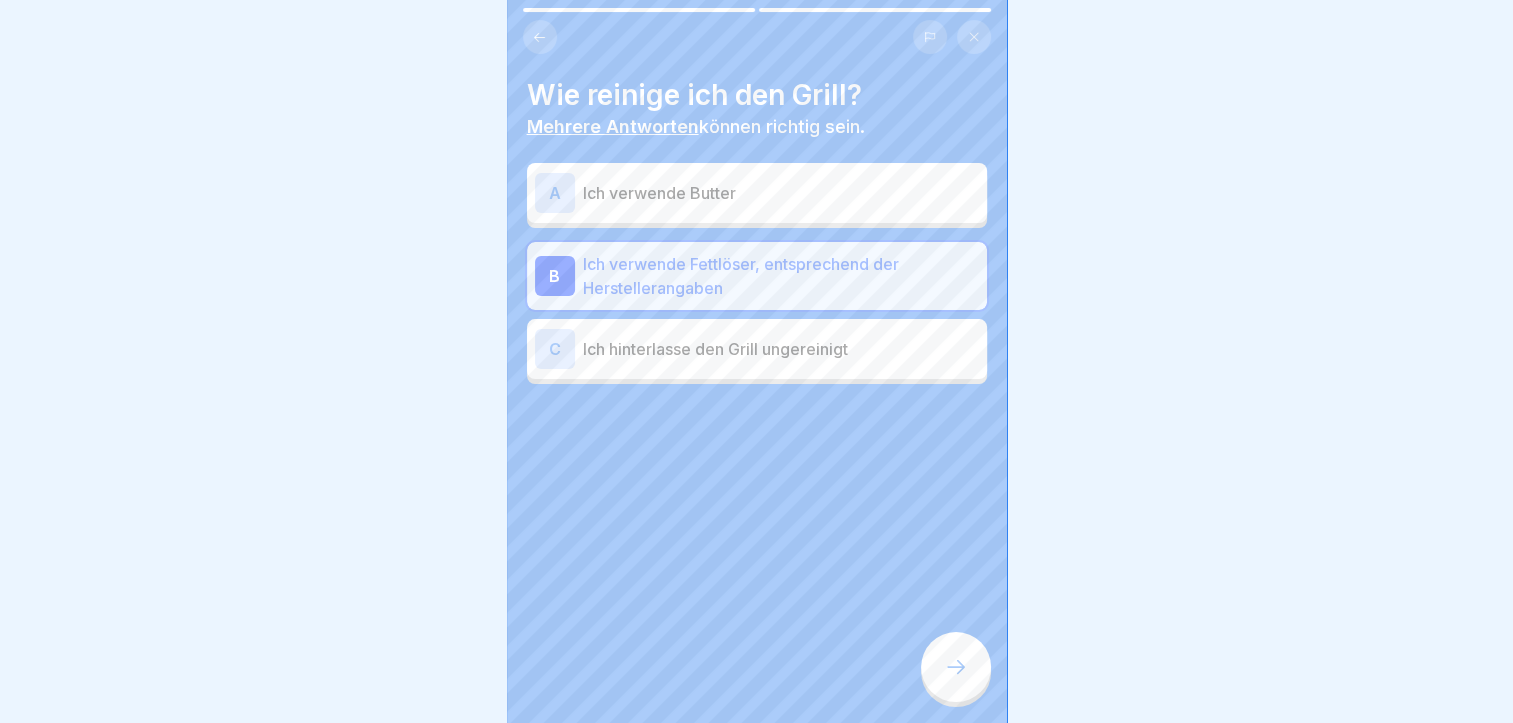 click 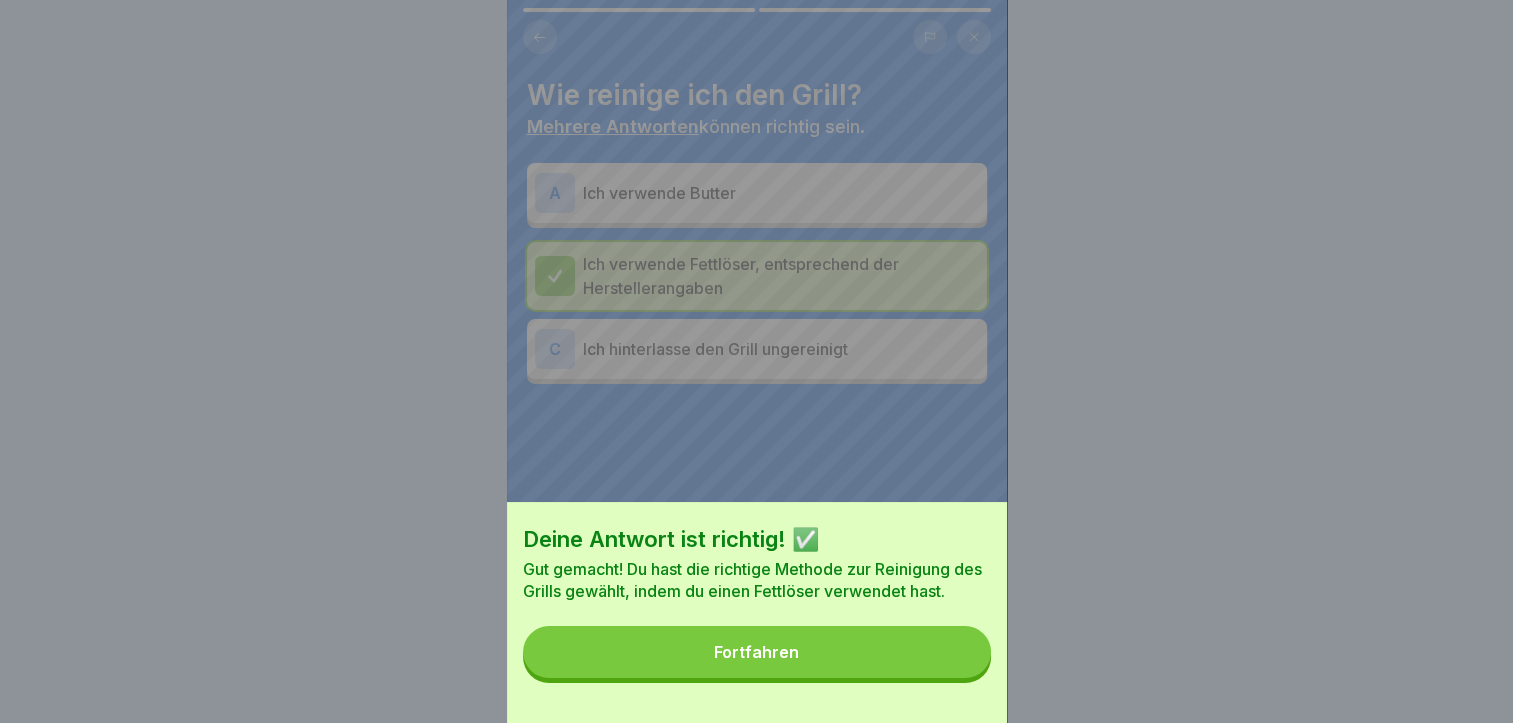 click on "Fortfahren" at bounding box center [757, 652] 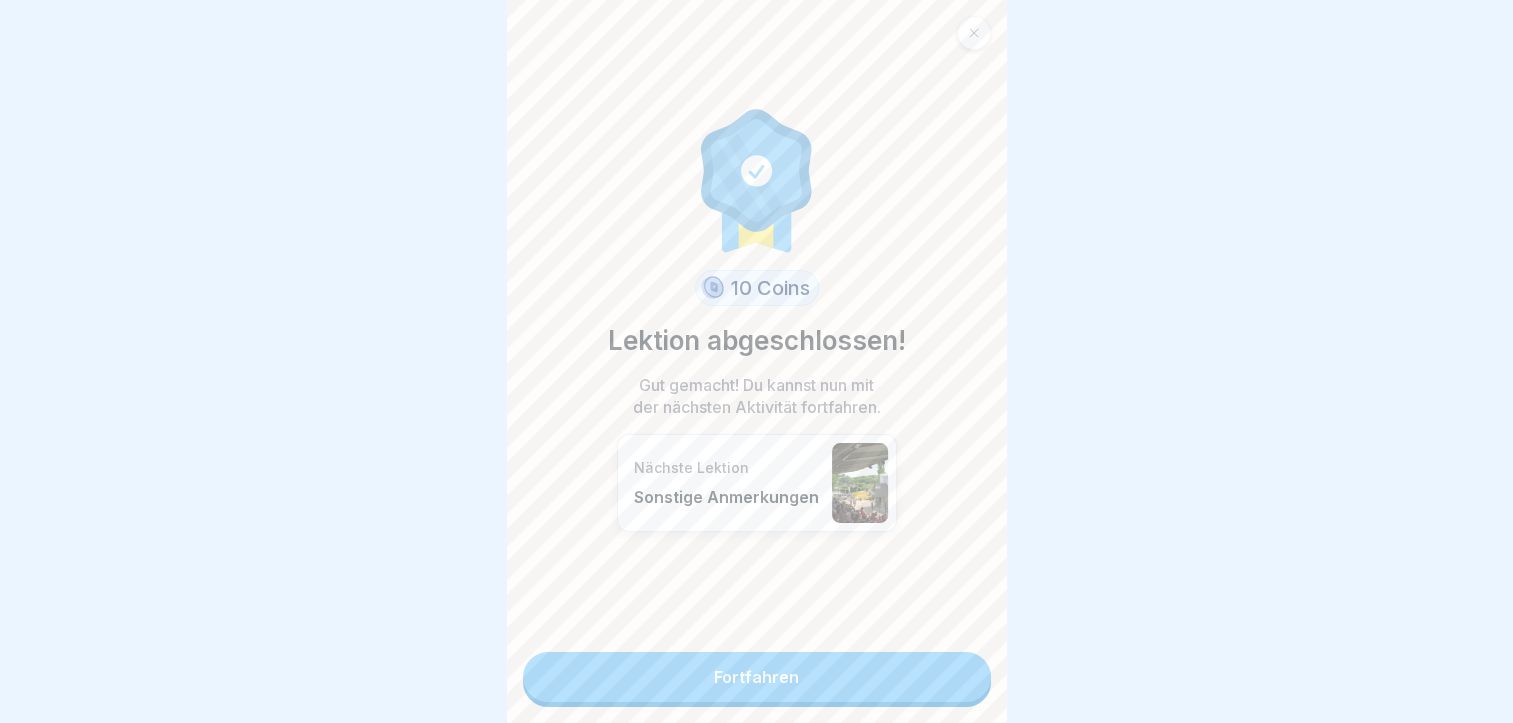 click on "Fortfahren" at bounding box center (757, 677) 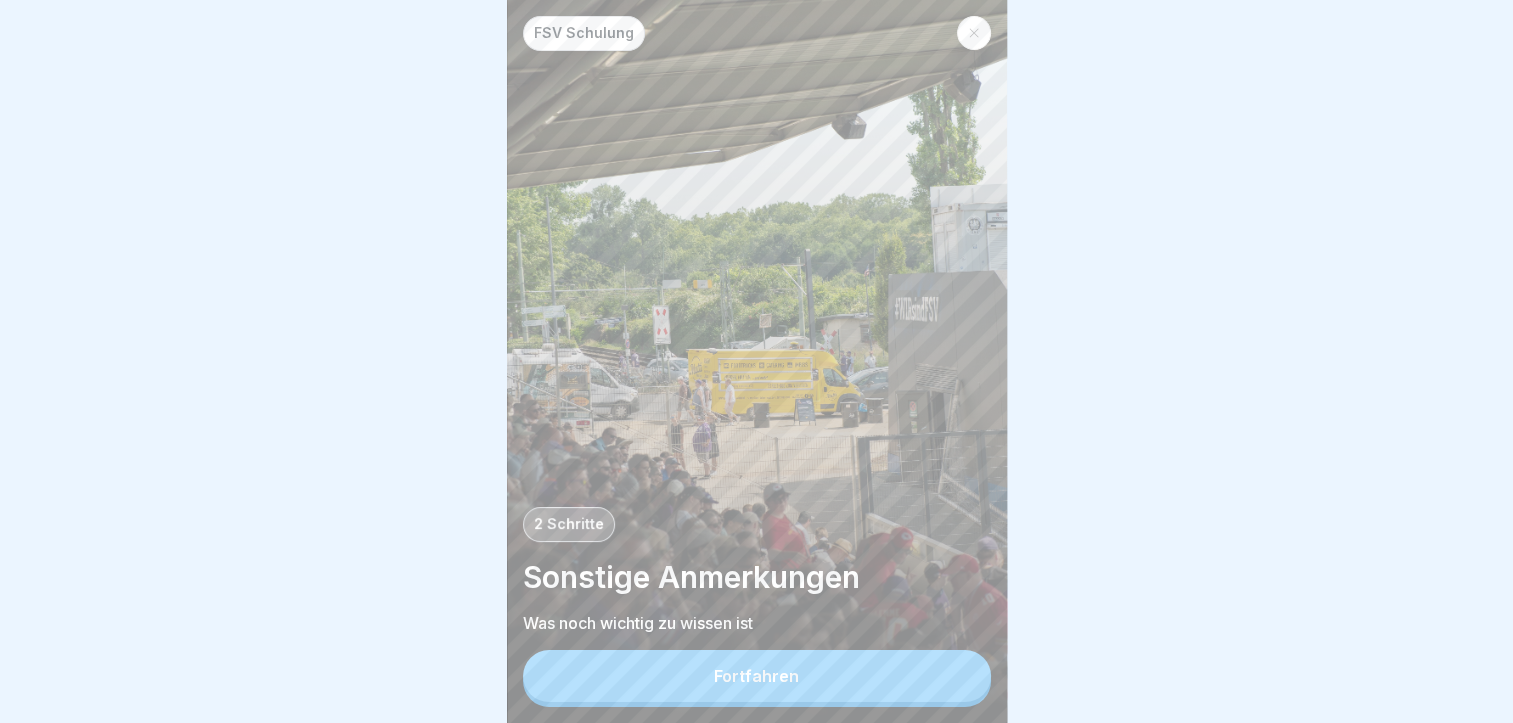 click on "Fortfahren" at bounding box center [757, 676] 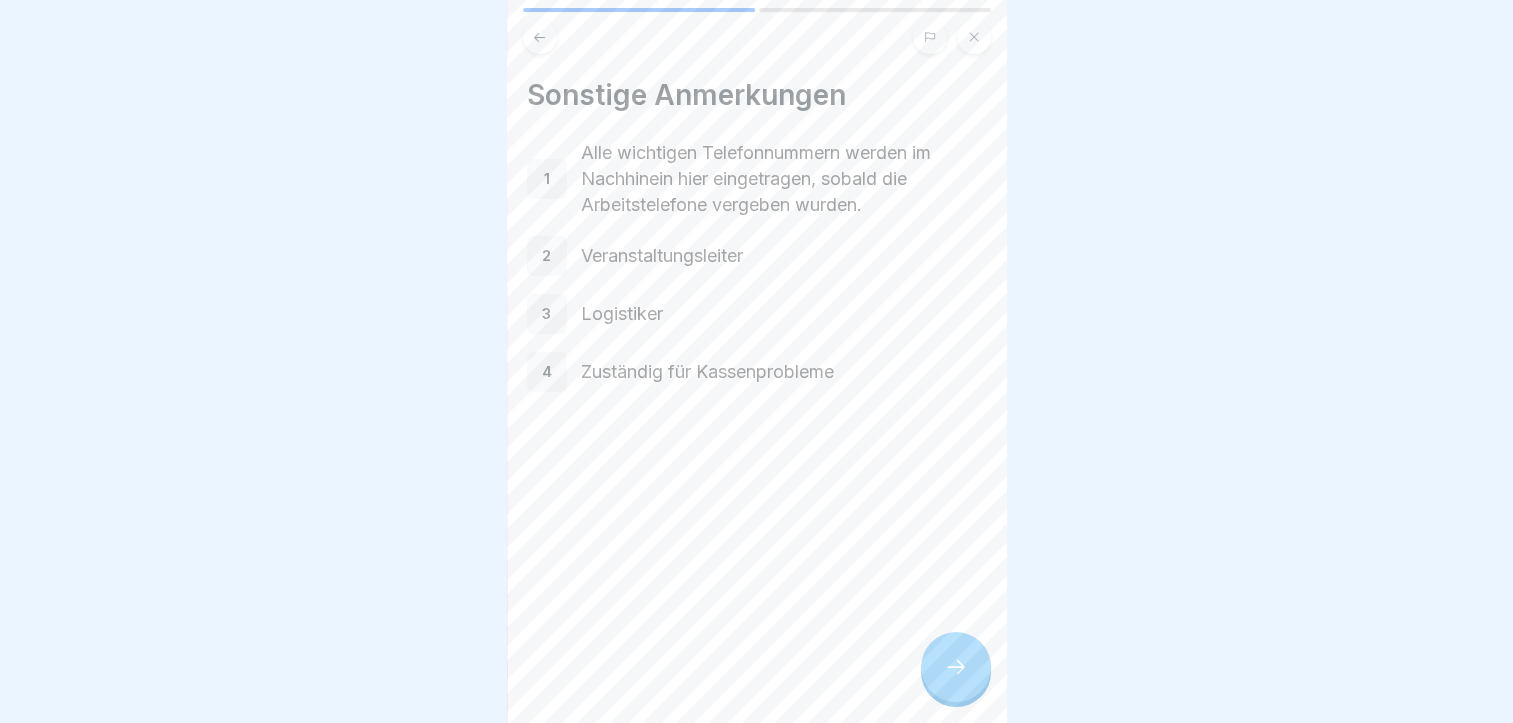 drag, startPoint x: 924, startPoint y: 674, endPoint x: 936, endPoint y: 670, distance: 12.649111 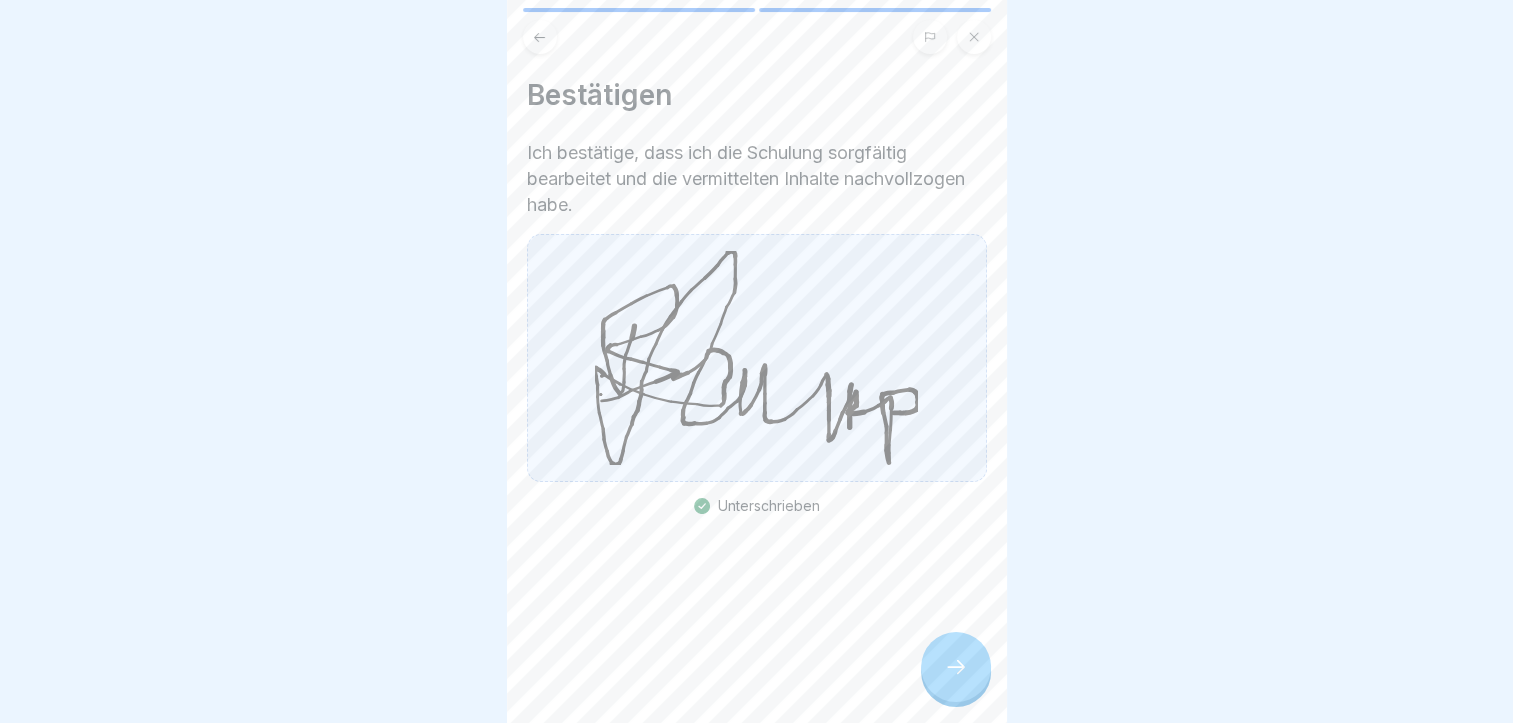 click 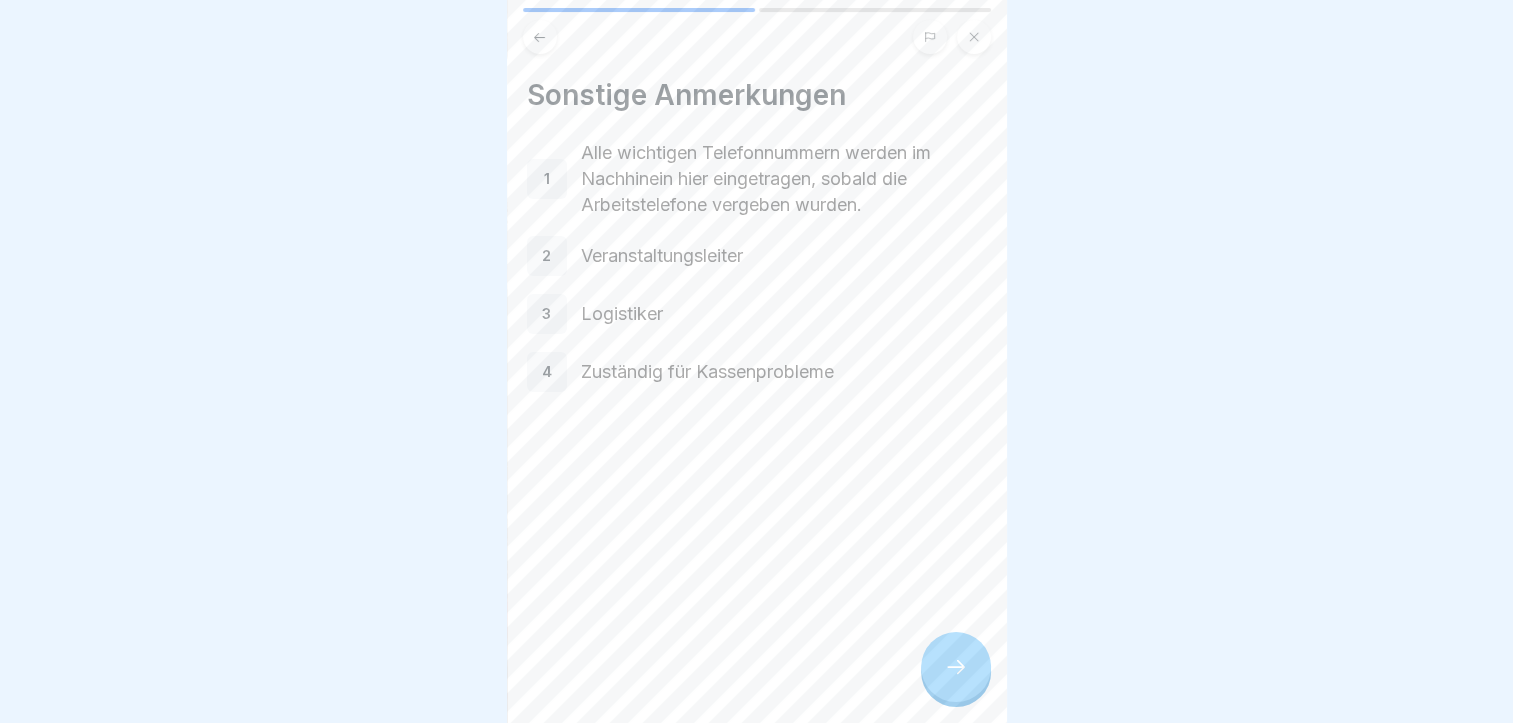 click at bounding box center [956, 667] 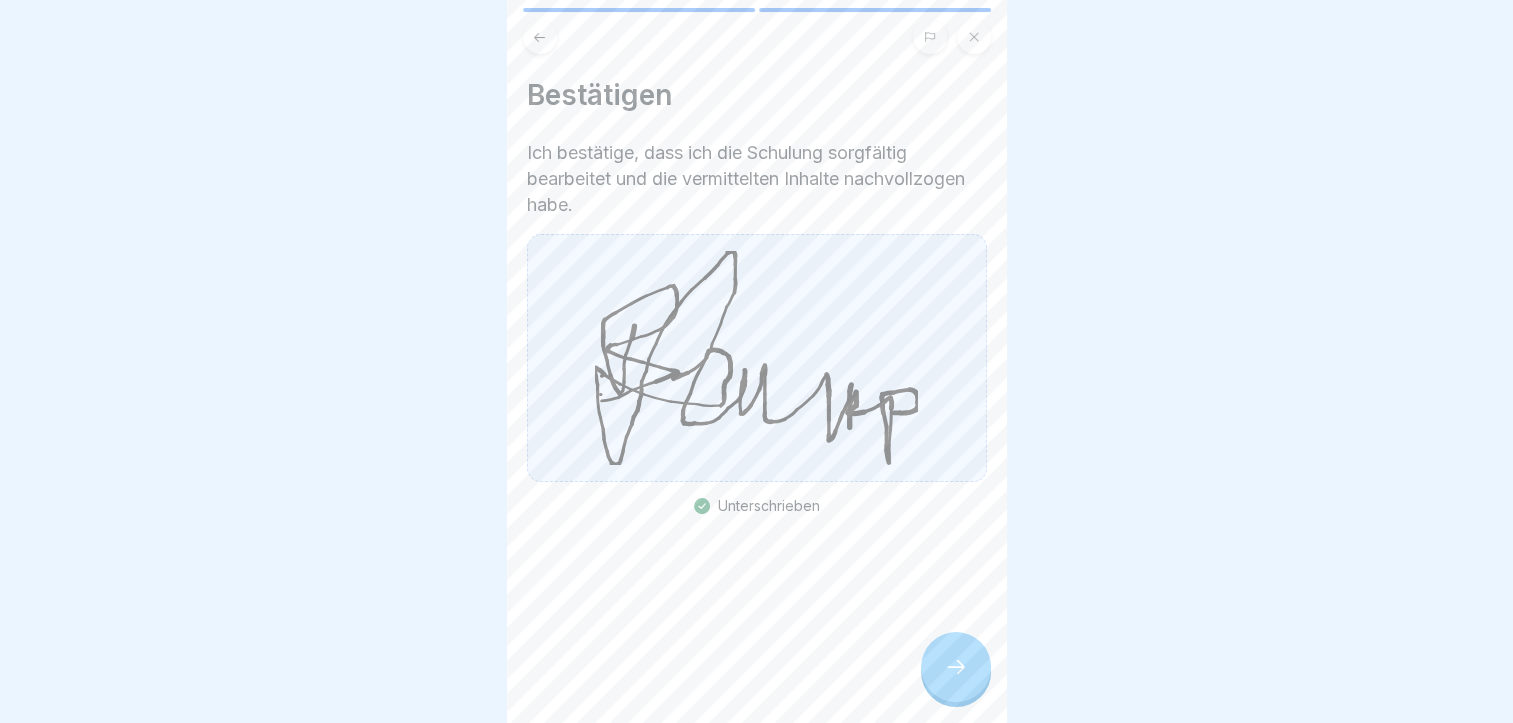 click at bounding box center [956, 667] 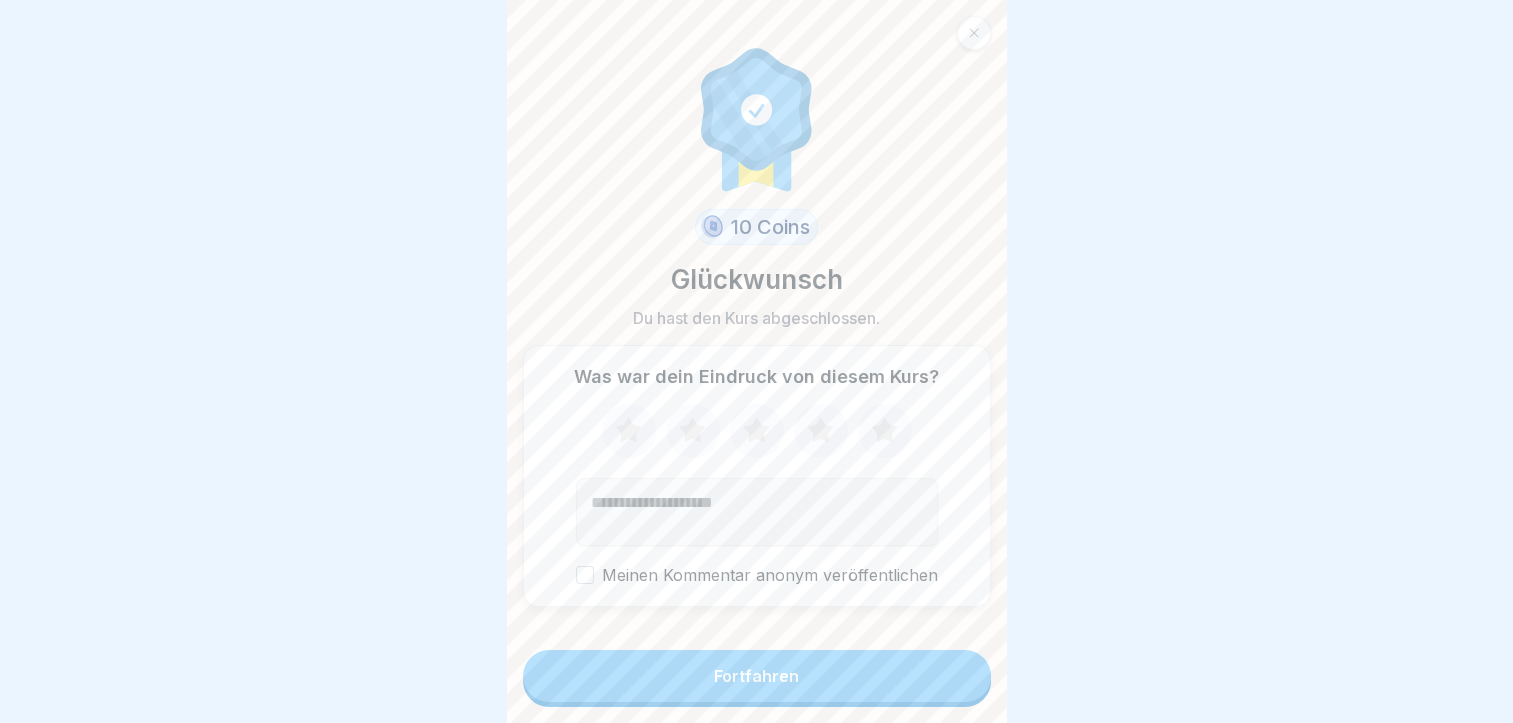 click on "Fortfahren" at bounding box center (757, 676) 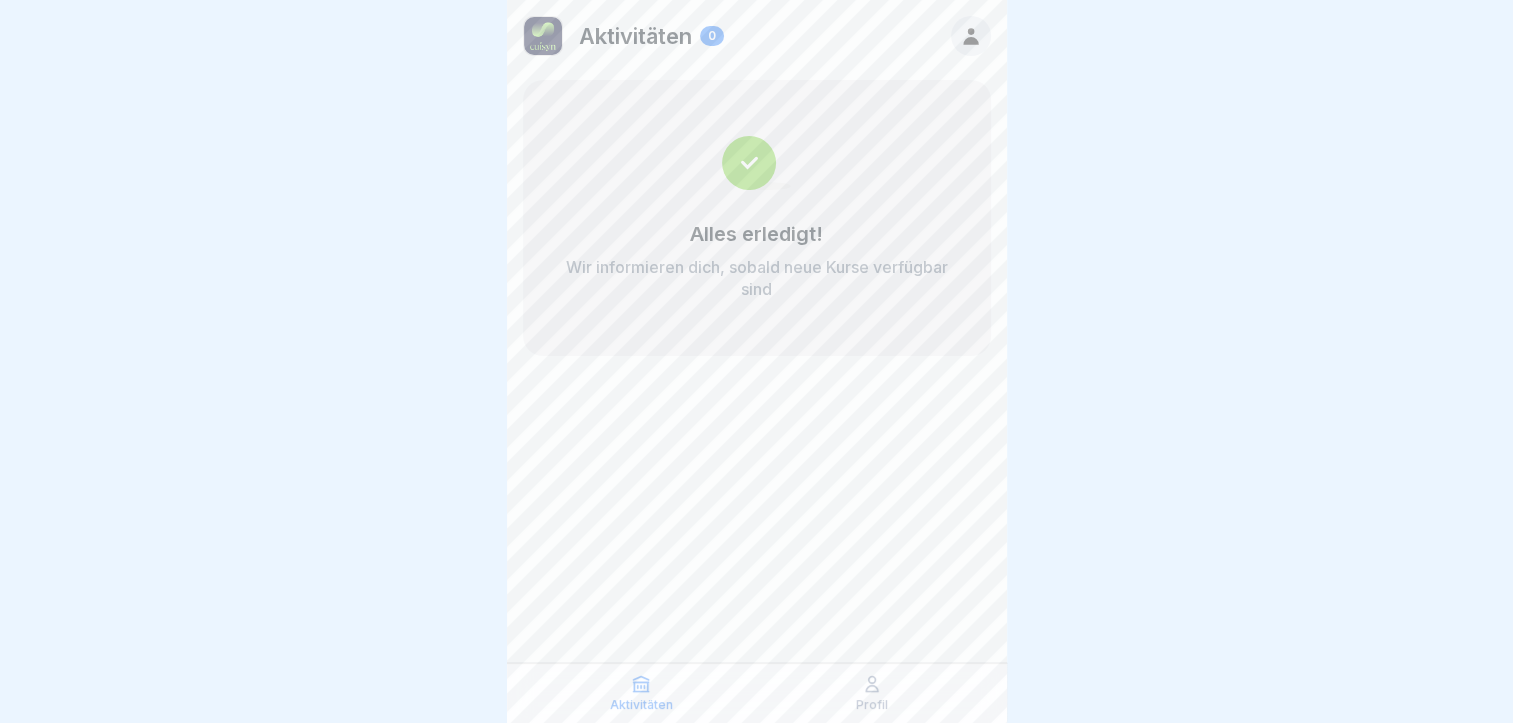 click 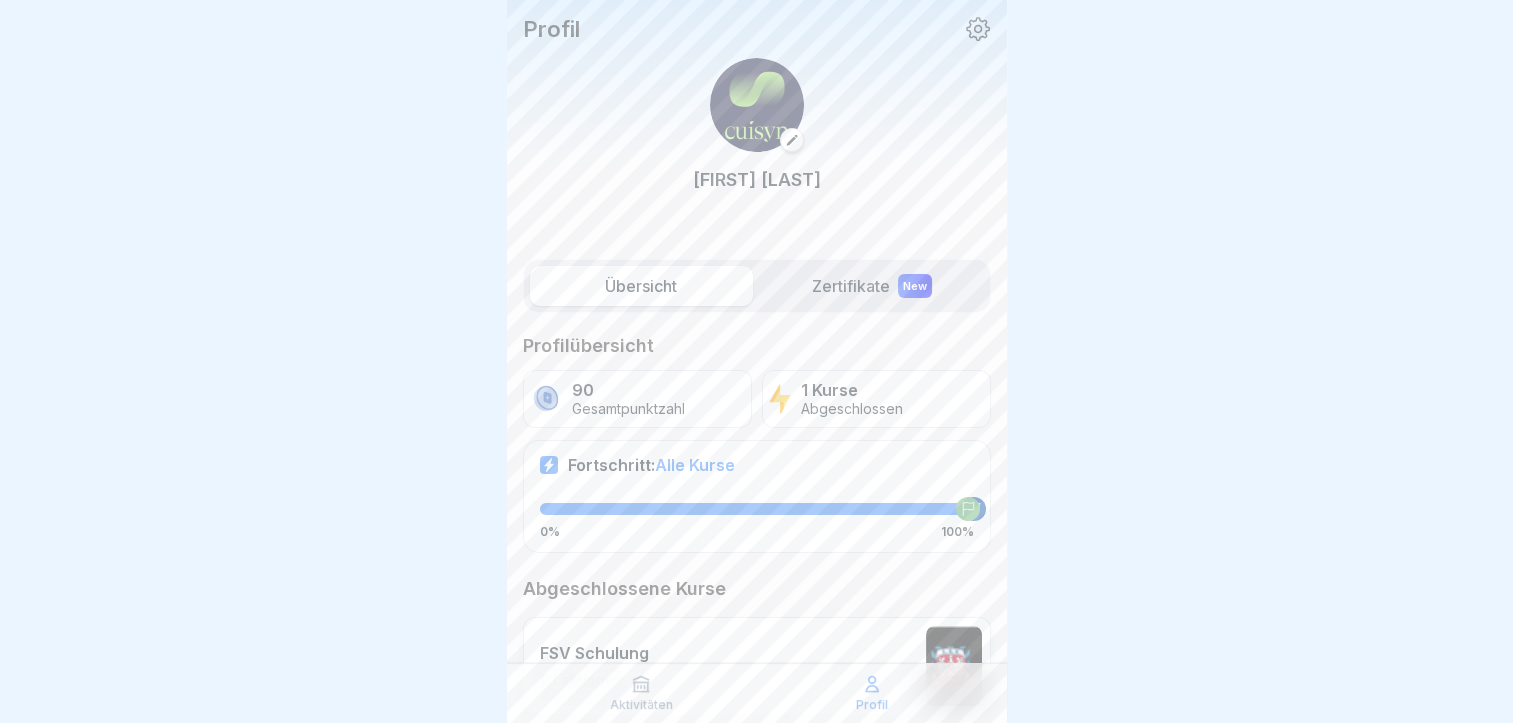 scroll, scrollTop: 91, scrollLeft: 0, axis: vertical 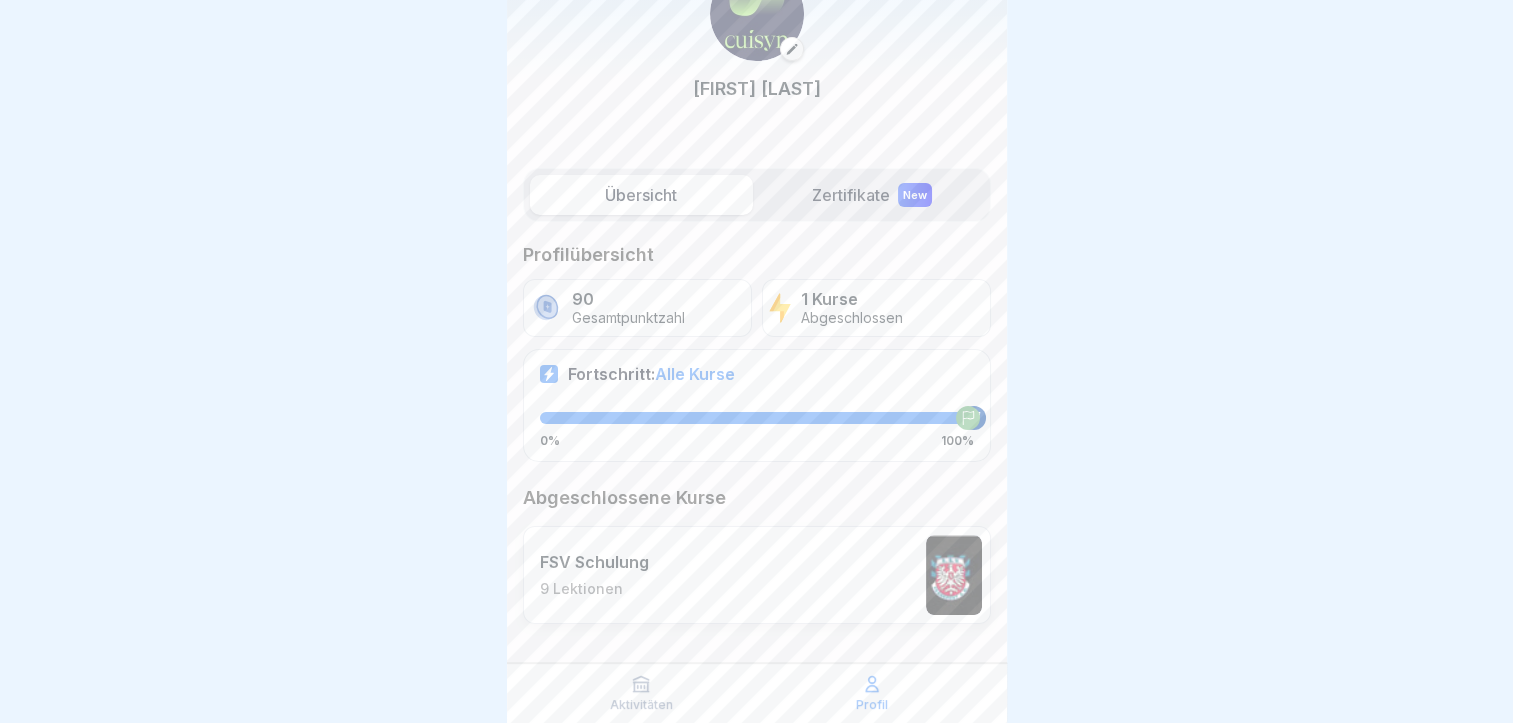 click on "FSV Schulung 9 Lektionen" at bounding box center (757, 575) 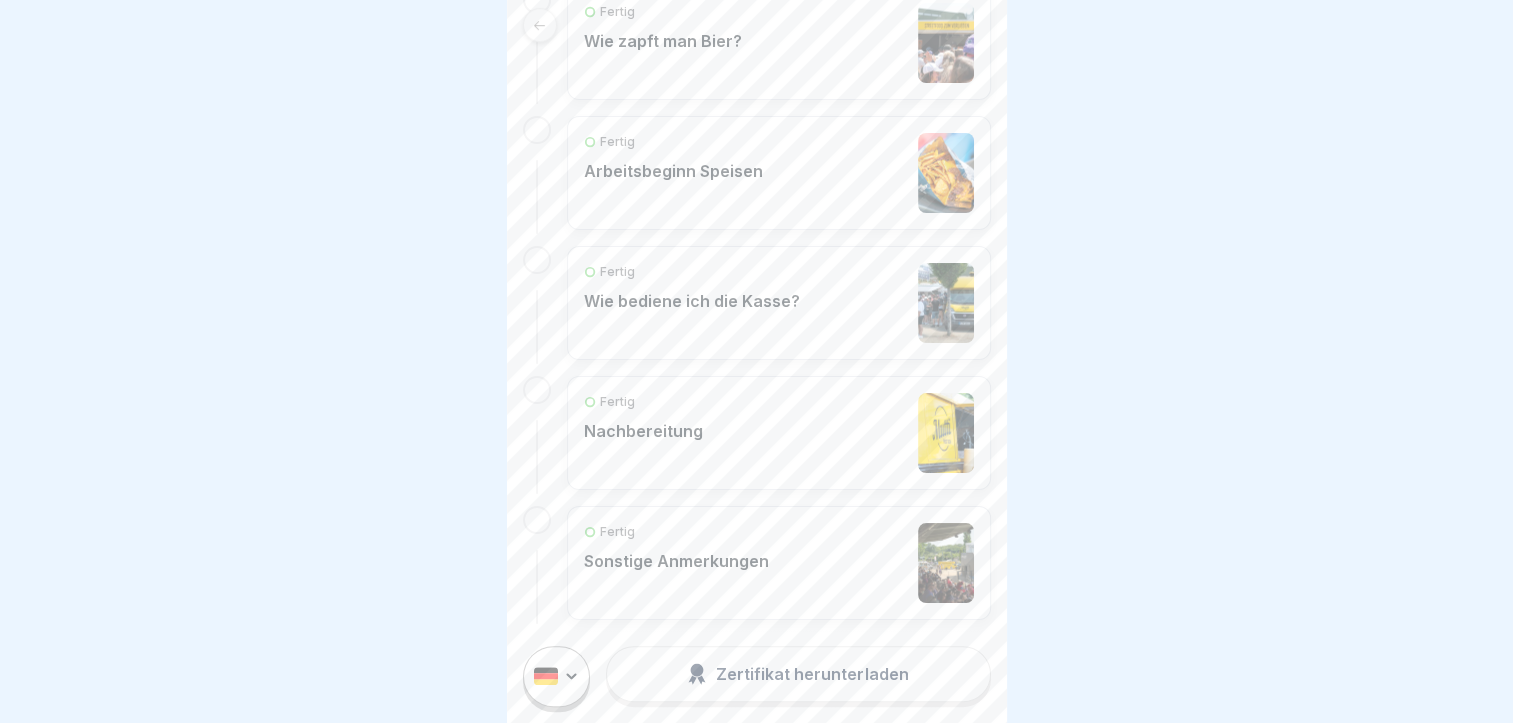 scroll, scrollTop: 1045, scrollLeft: 0, axis: vertical 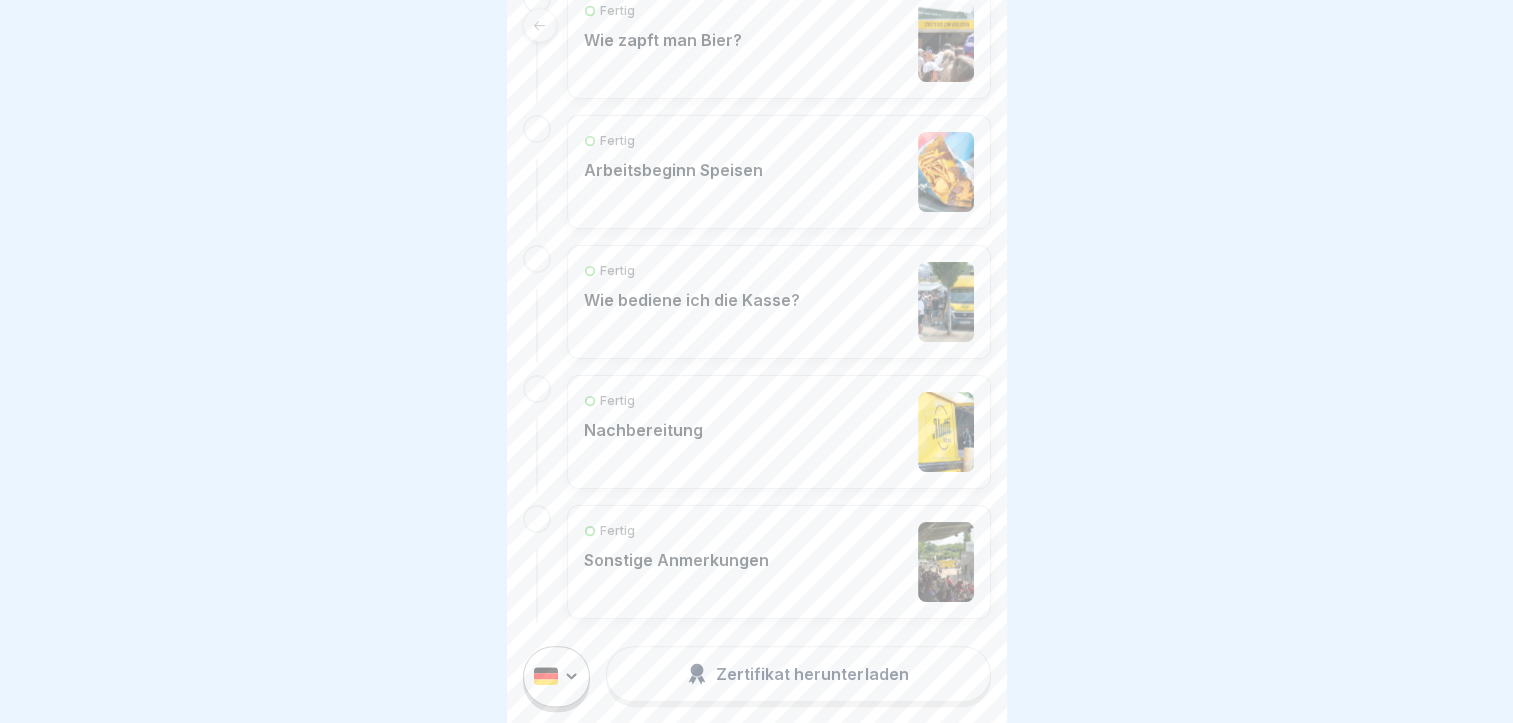 click on "Fertig Wie bediene ich die Kasse?" at bounding box center (779, 302) 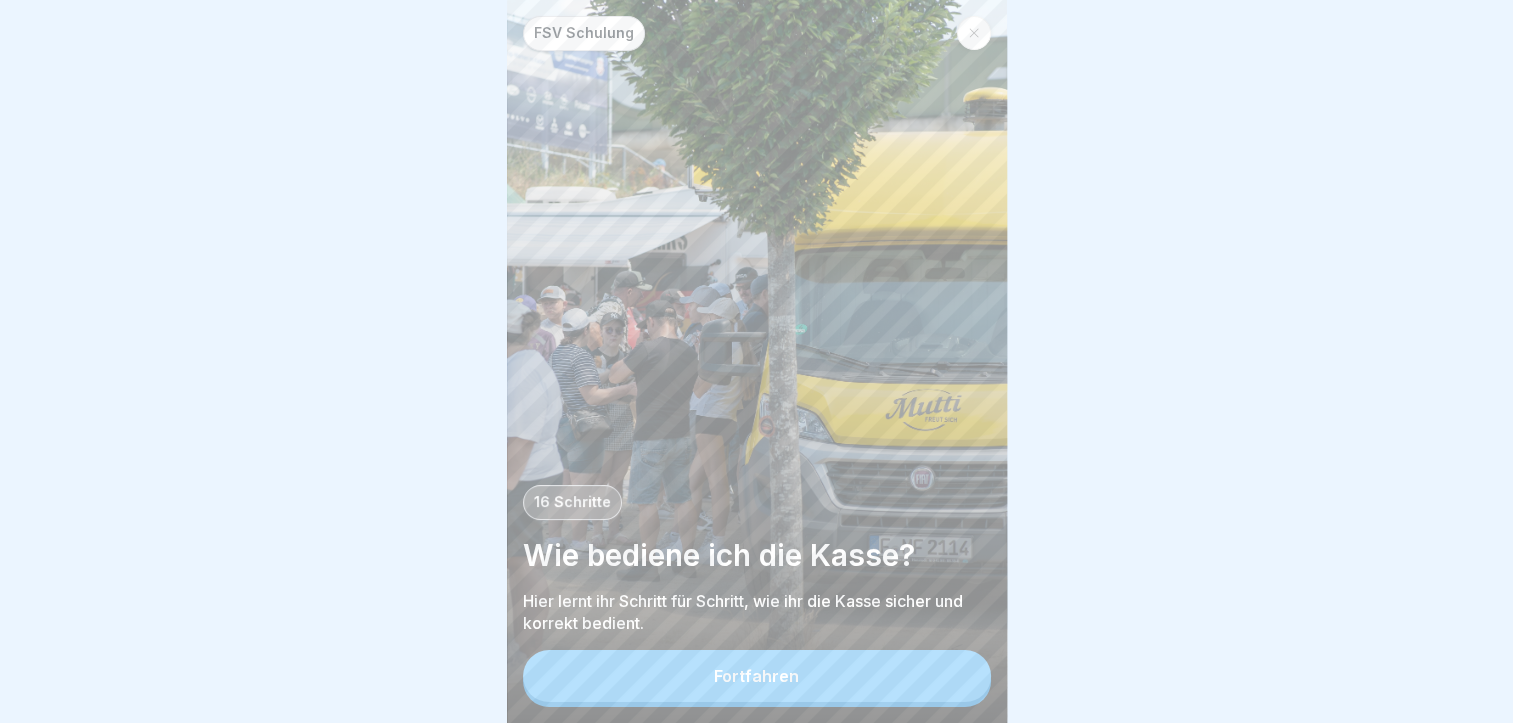 scroll, scrollTop: 0, scrollLeft: 0, axis: both 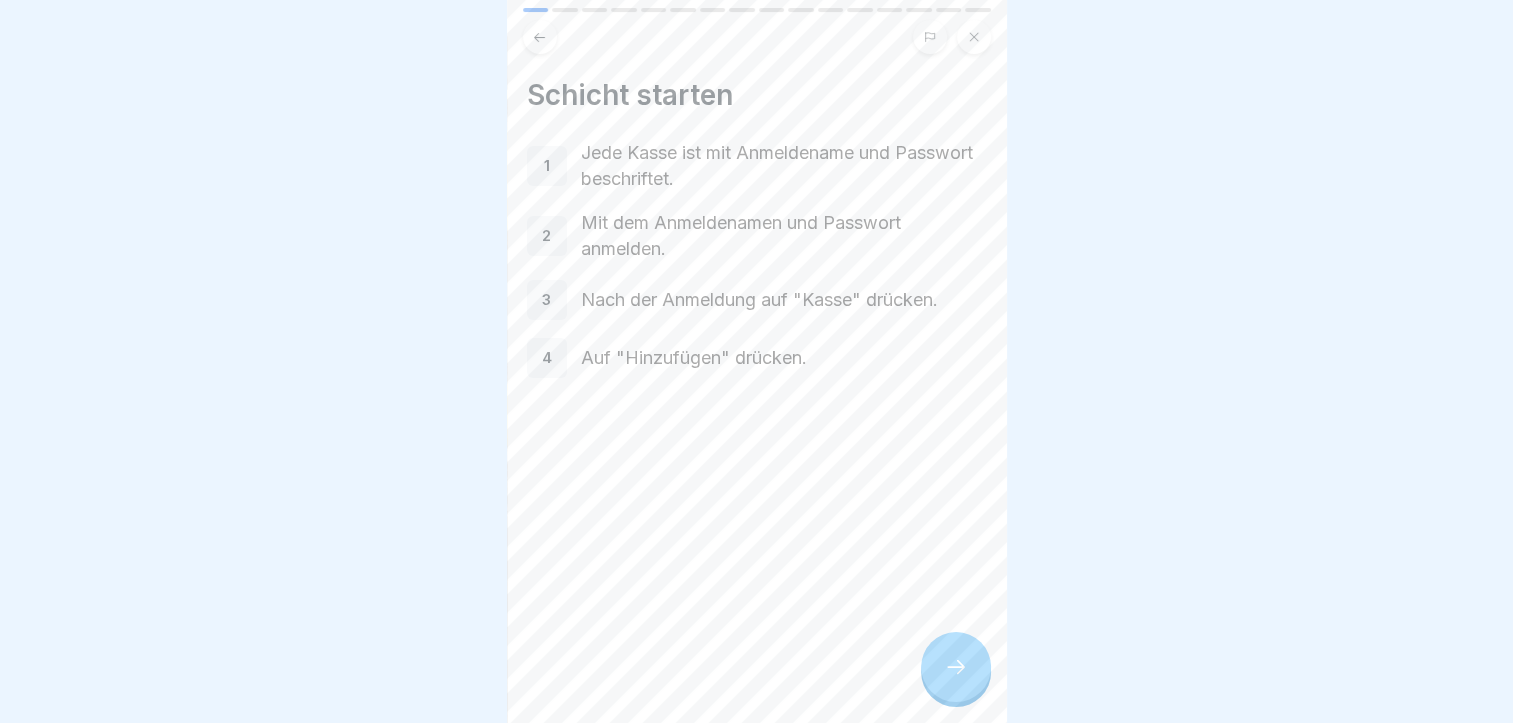 click at bounding box center [956, 667] 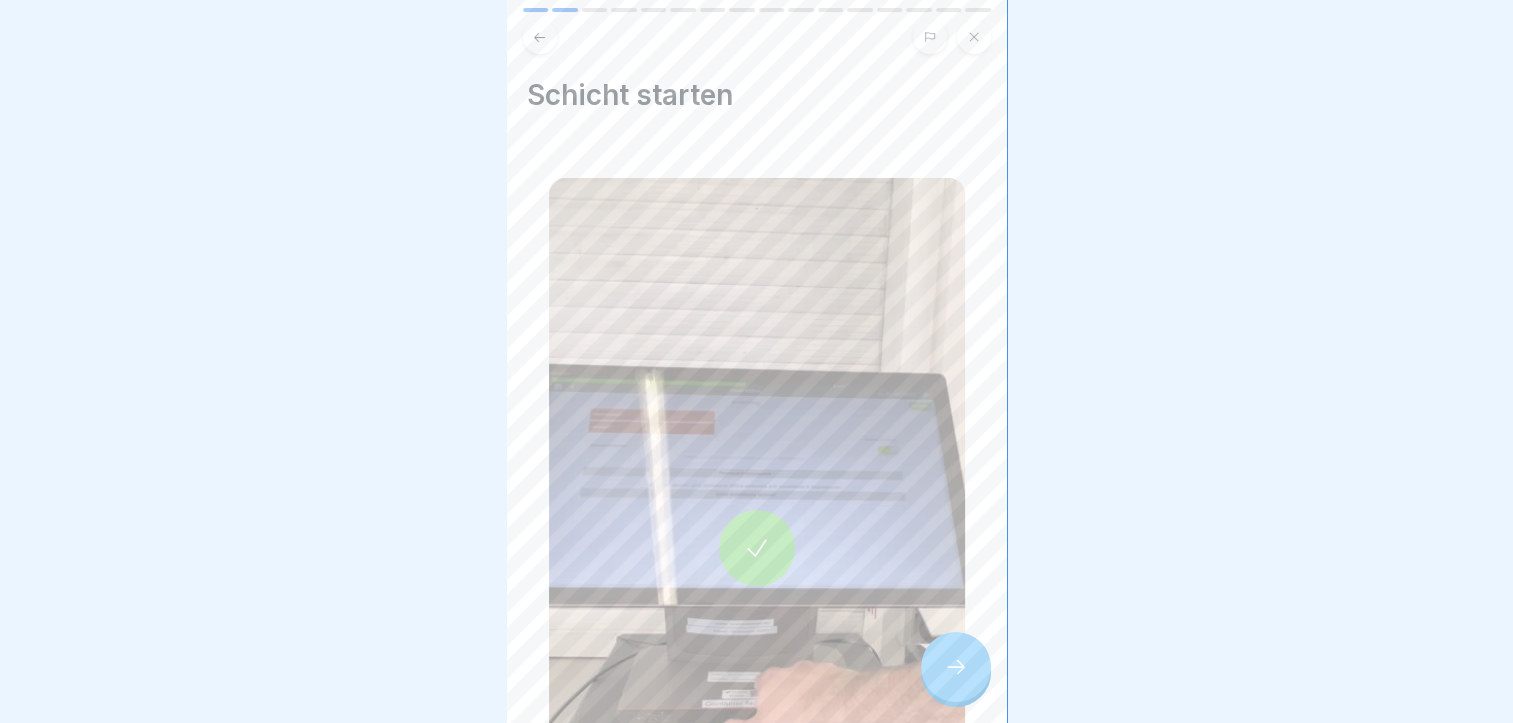 click at bounding box center (757, 548) 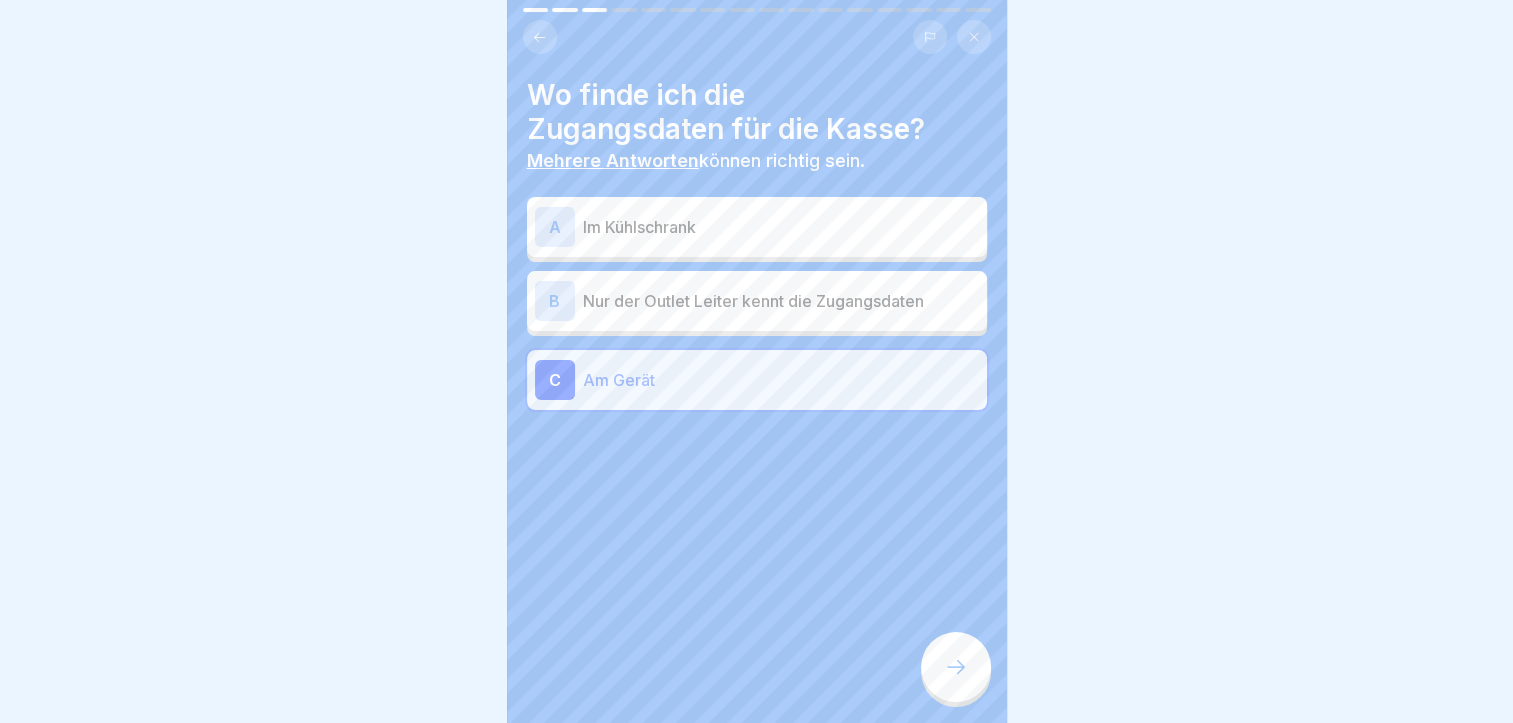 click at bounding box center [974, 37] 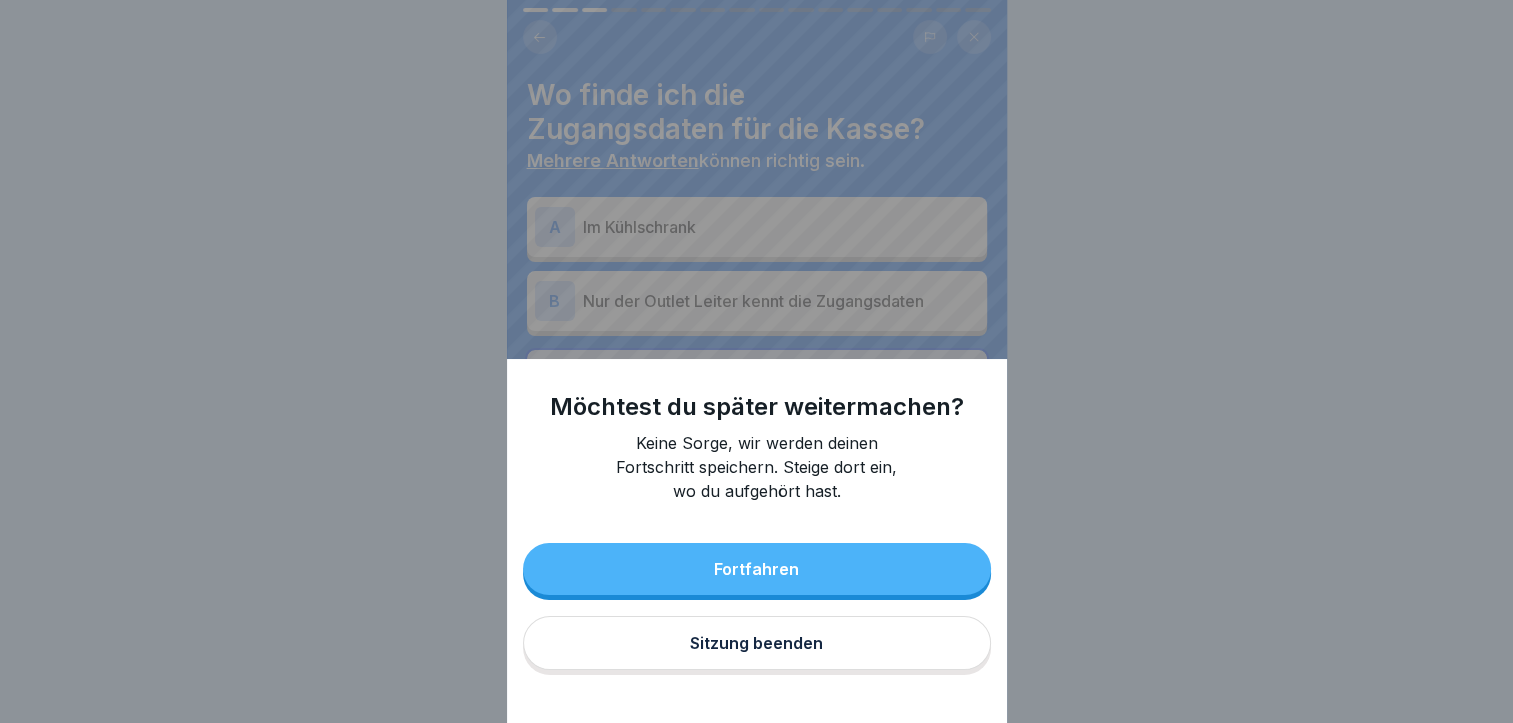 click on "Sitzung beenden" at bounding box center (757, 643) 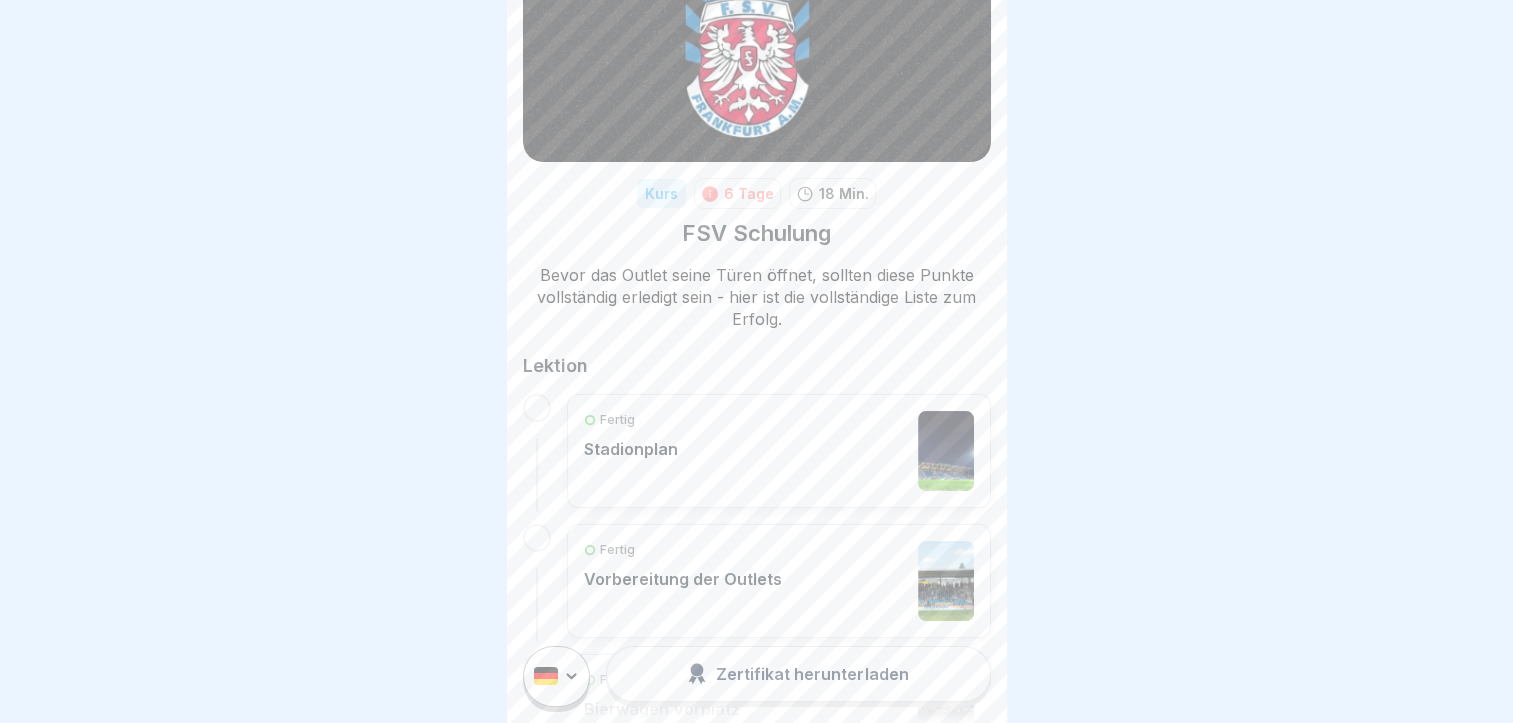 scroll, scrollTop: 0, scrollLeft: 0, axis: both 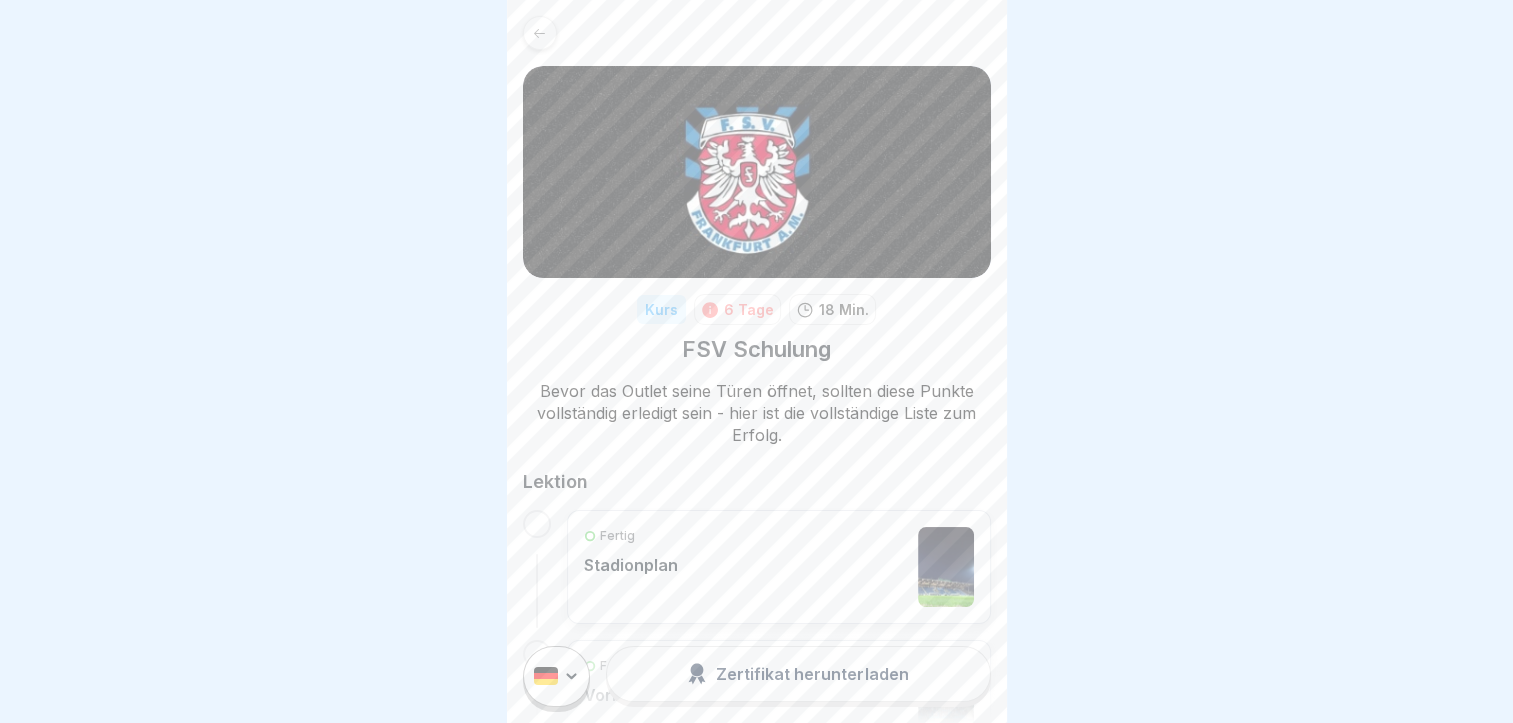 click 